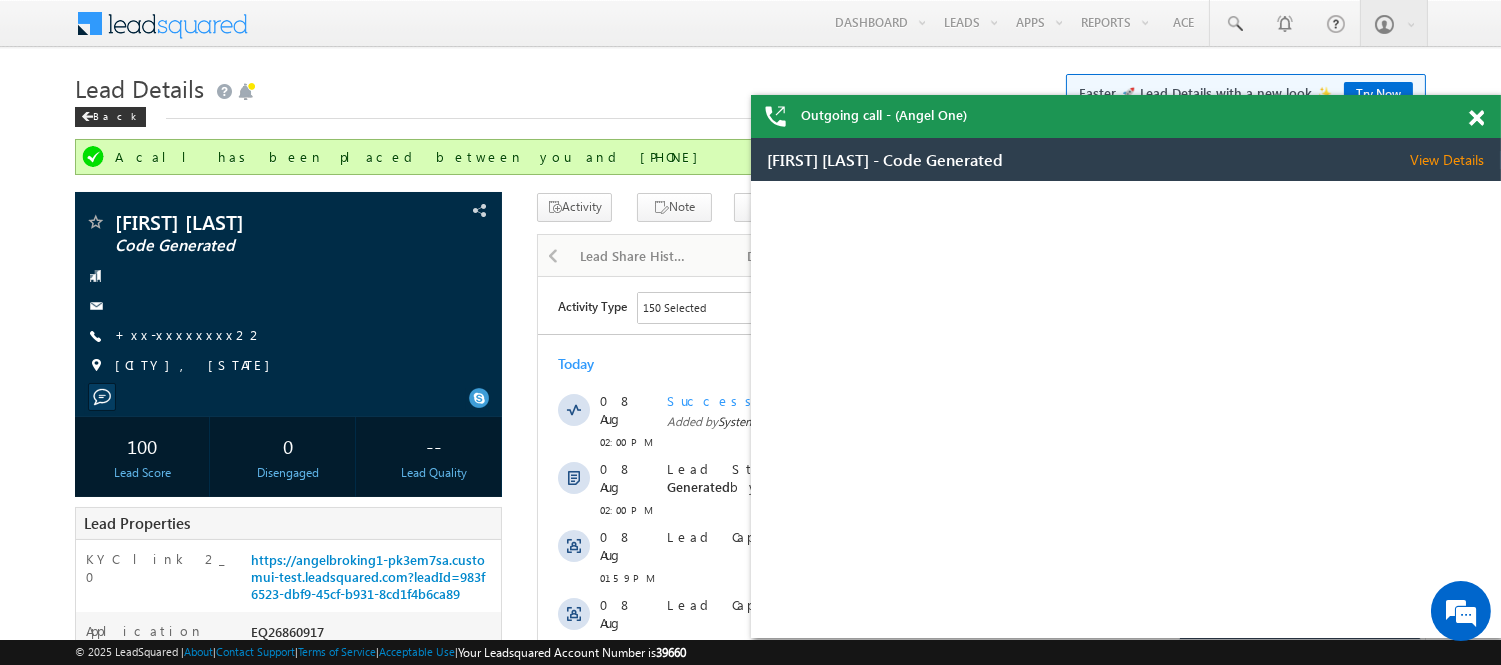 scroll, scrollTop: 0, scrollLeft: 0, axis: both 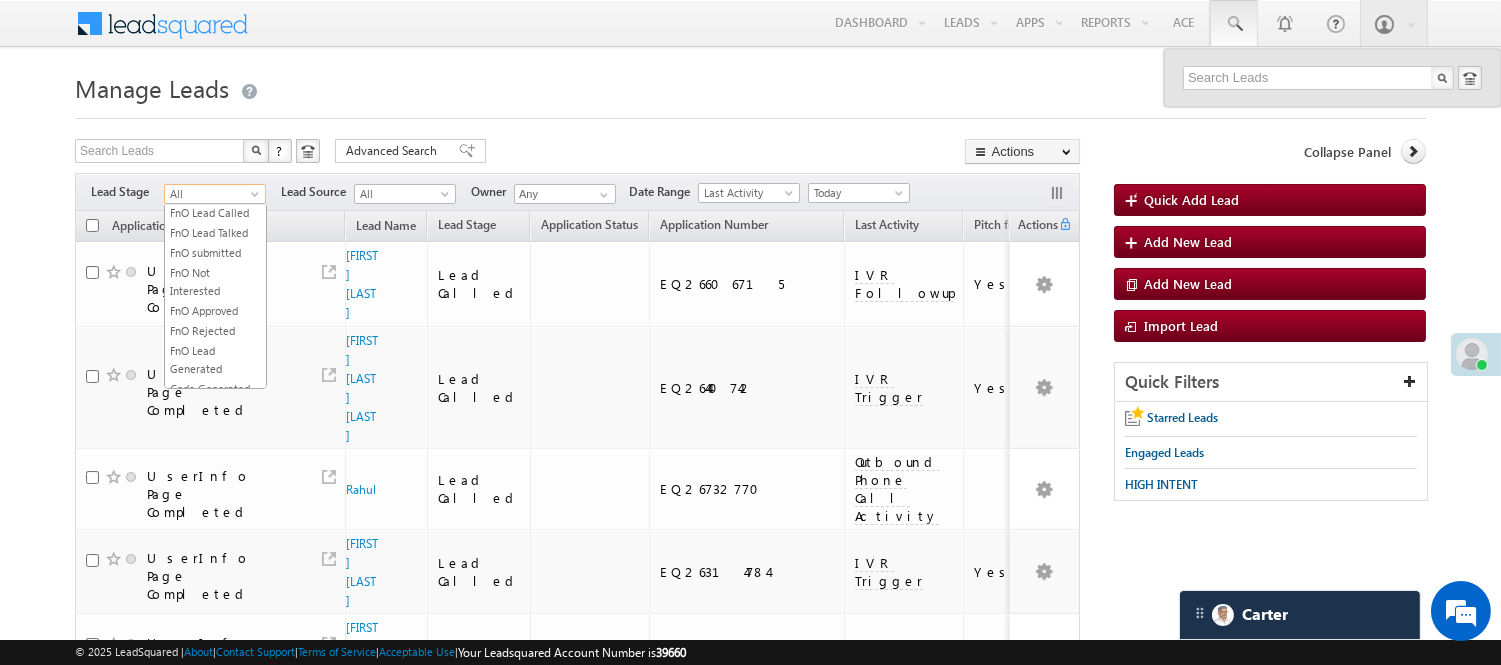 click on "Lead Talked" at bounding box center [215, 173] 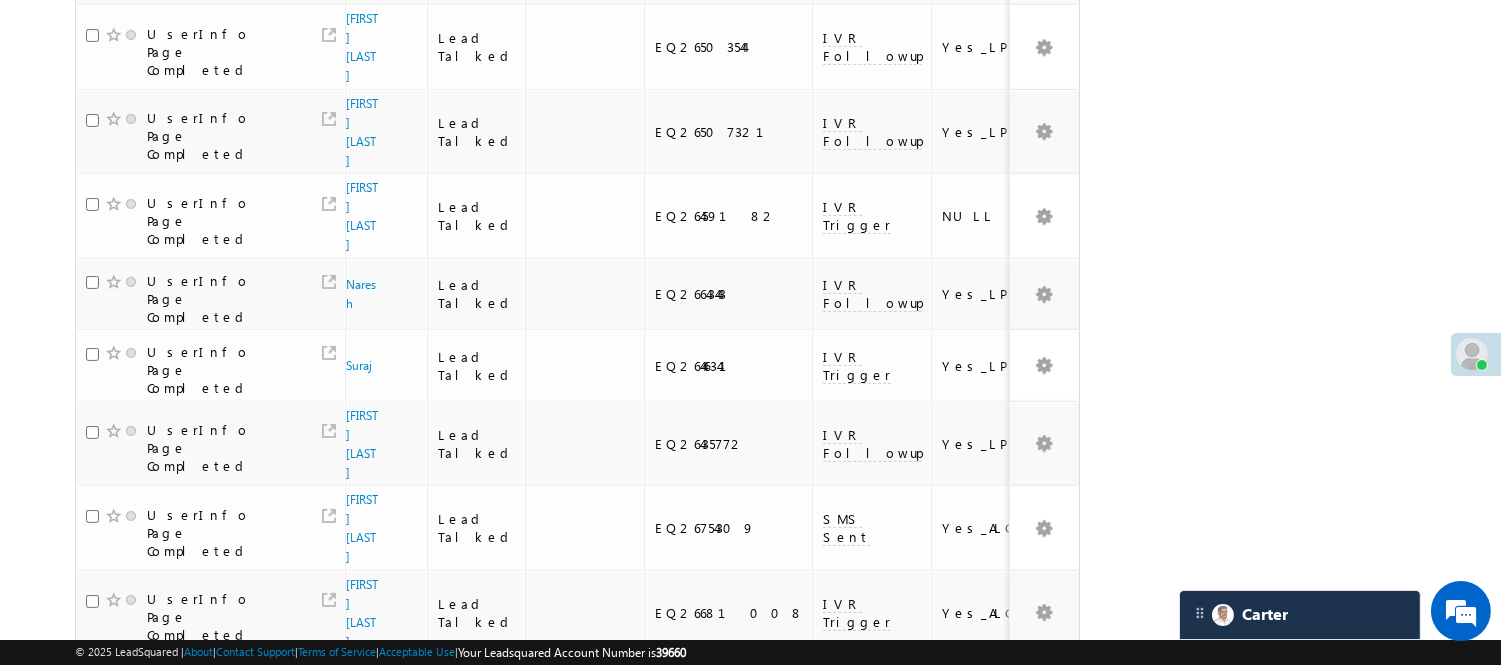 scroll, scrollTop: 1204, scrollLeft: 0, axis: vertical 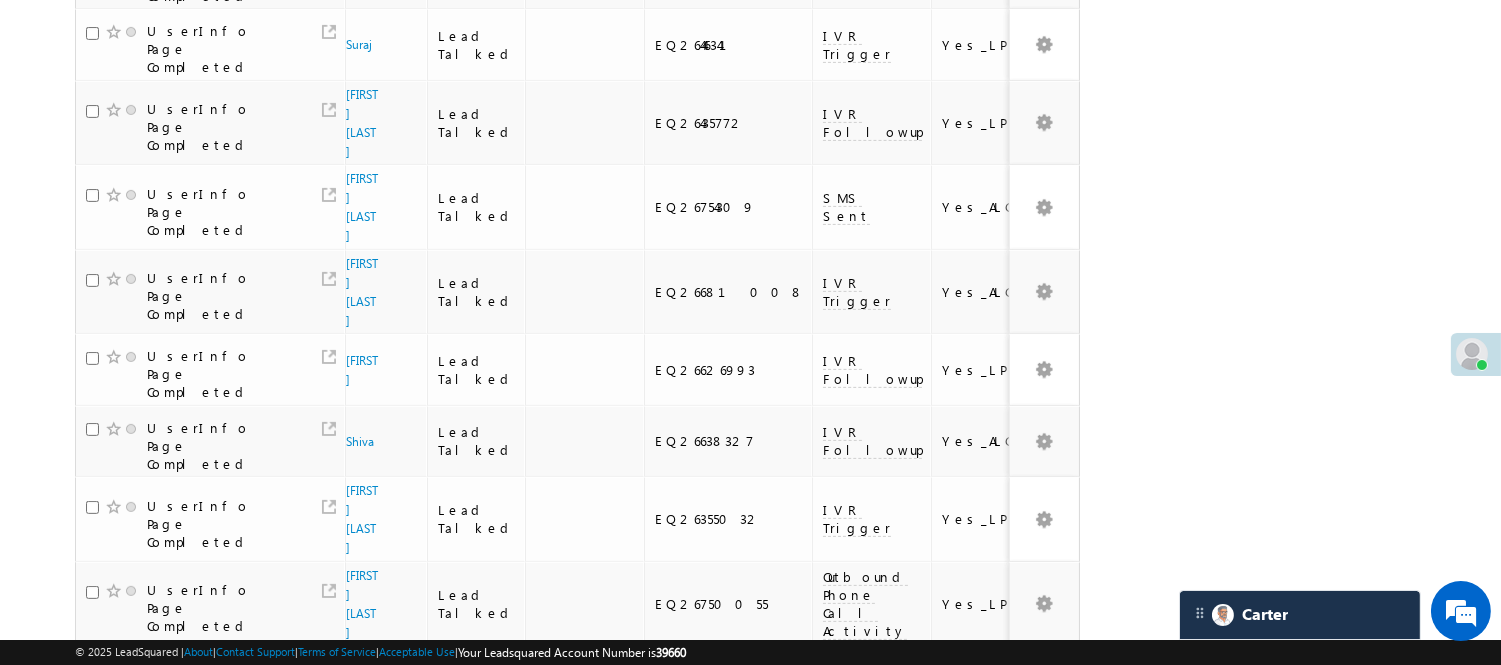click on "1 2 3" at bounding box center (975, 1076) 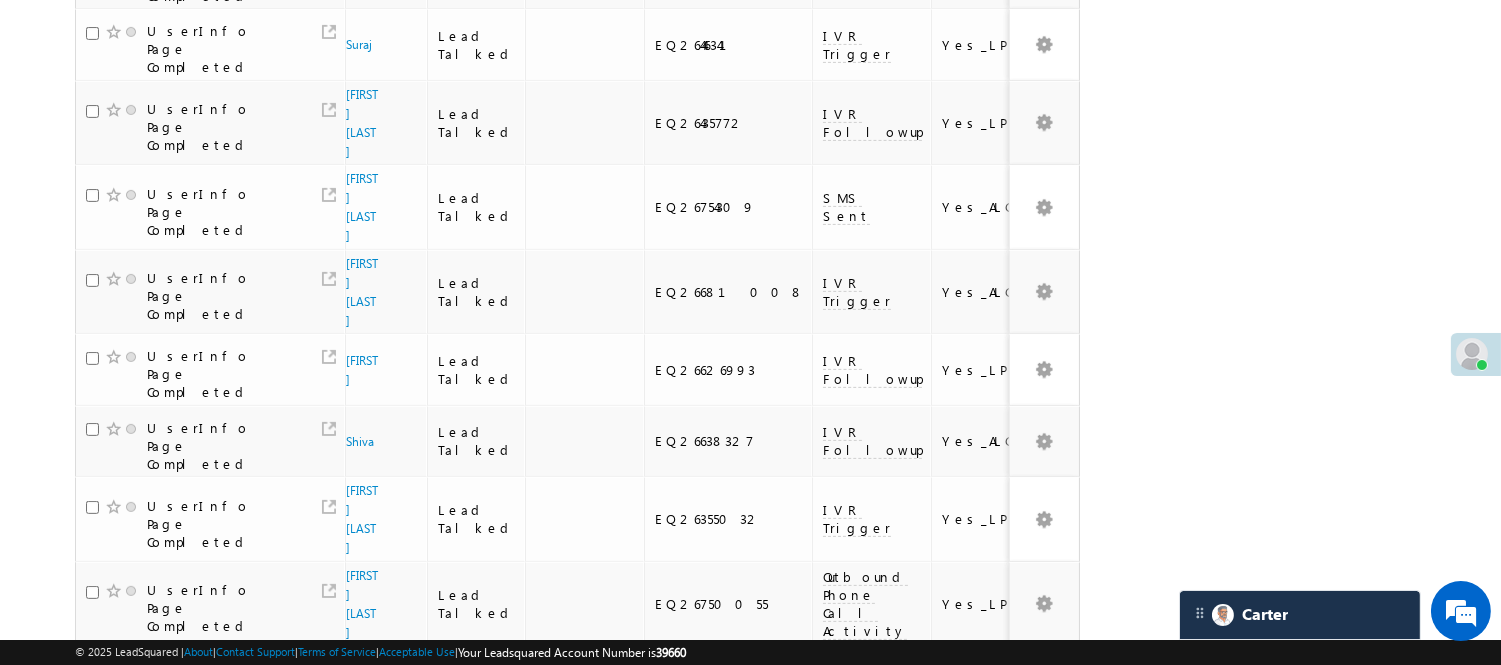 click on "1" at bounding box center [937, 1076] 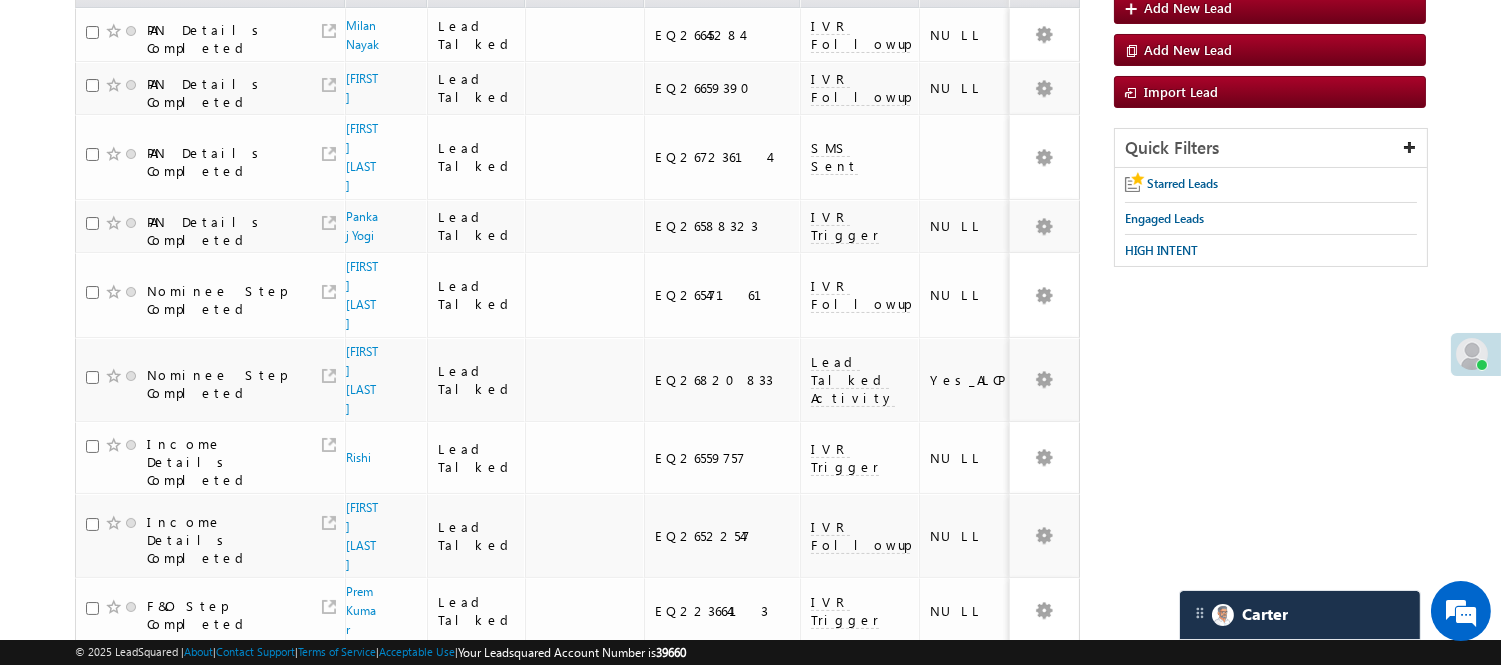 scroll, scrollTop: 0, scrollLeft: 0, axis: both 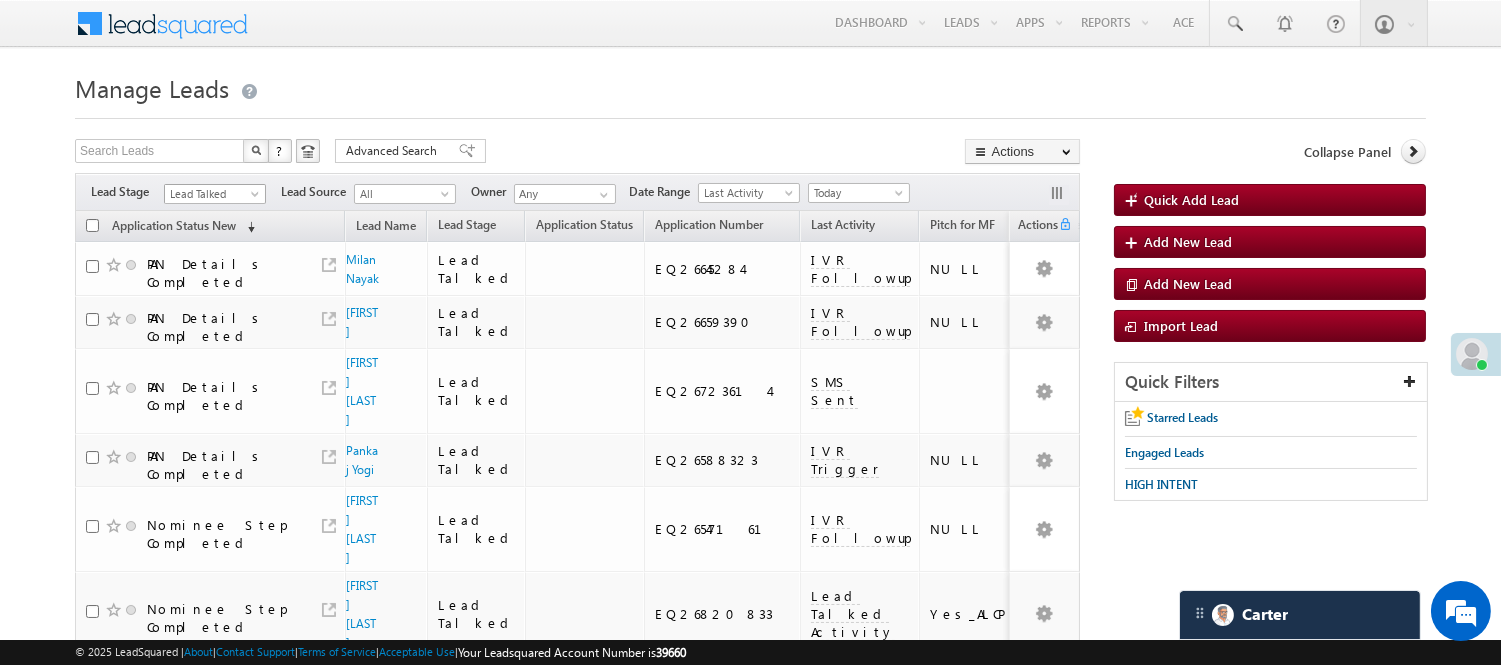 click on "Lead Talked" at bounding box center [212, 194] 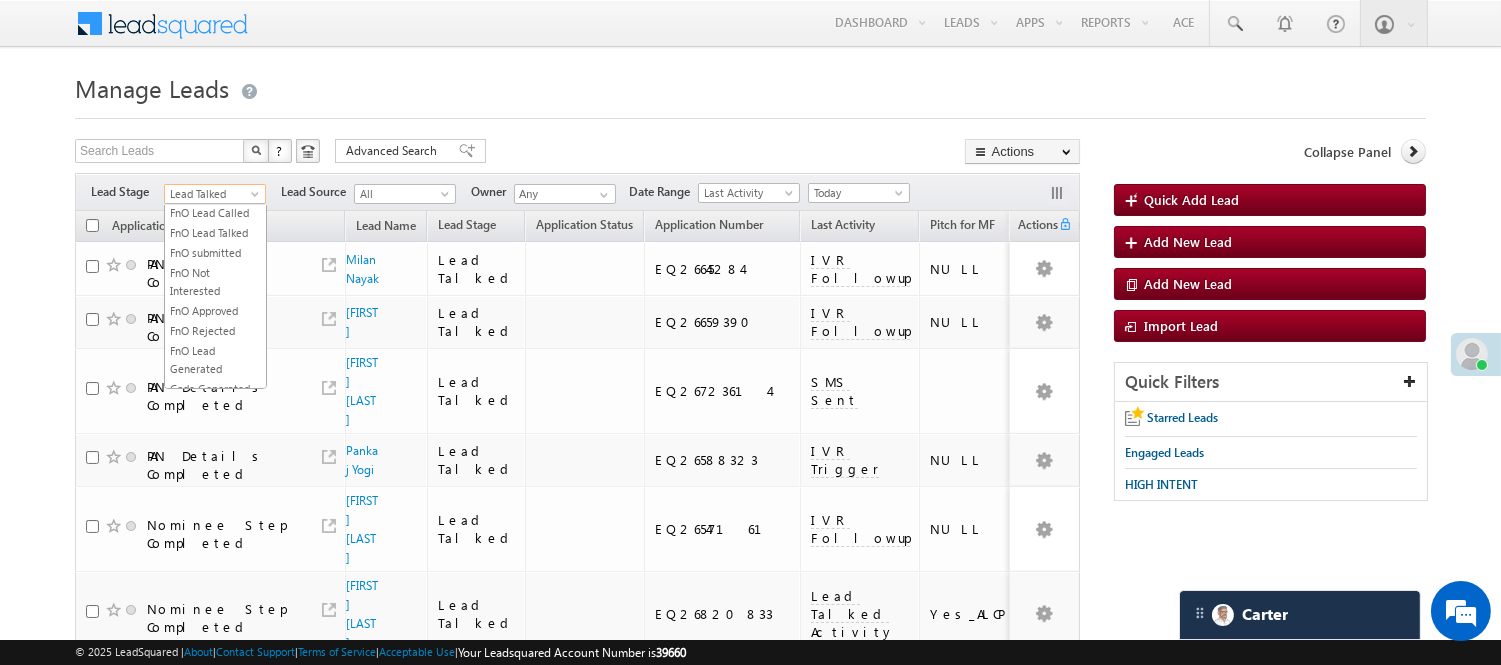 click on "Lead Called" at bounding box center (215, 153) 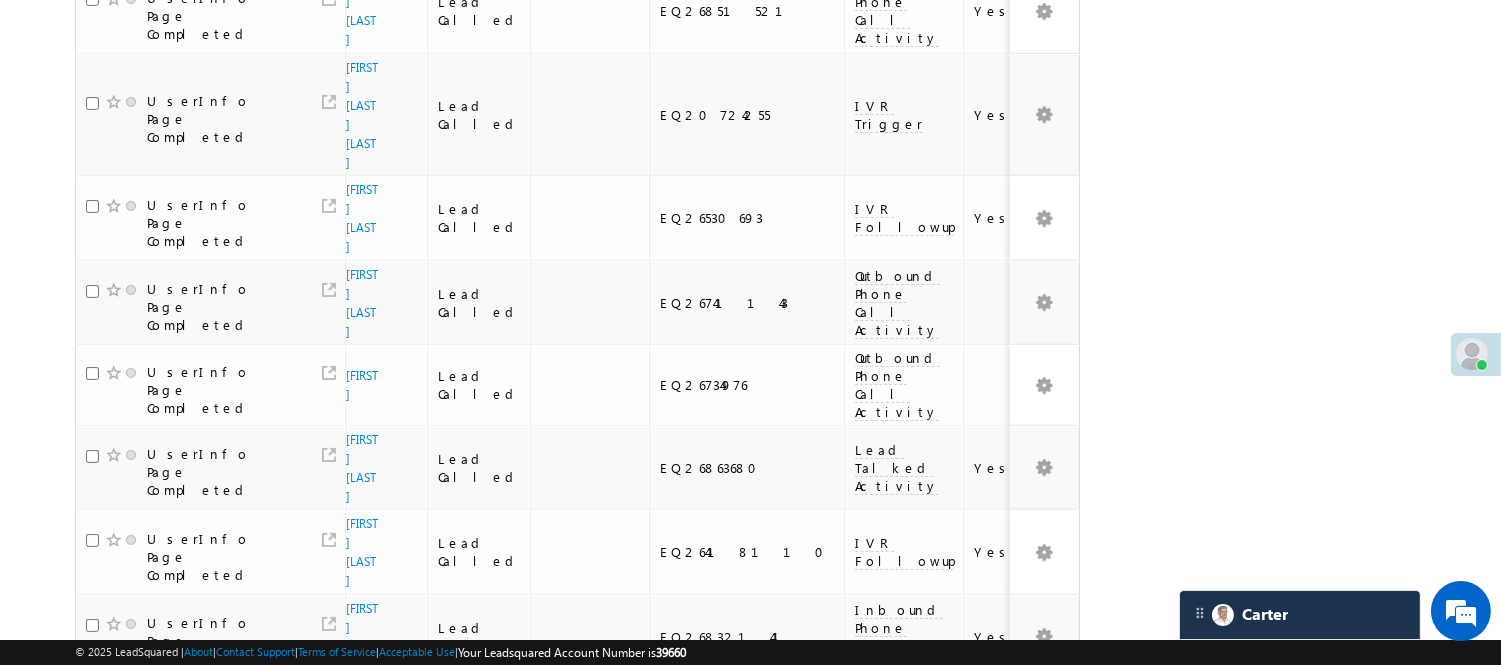 scroll, scrollTop: 1277, scrollLeft: 0, axis: vertical 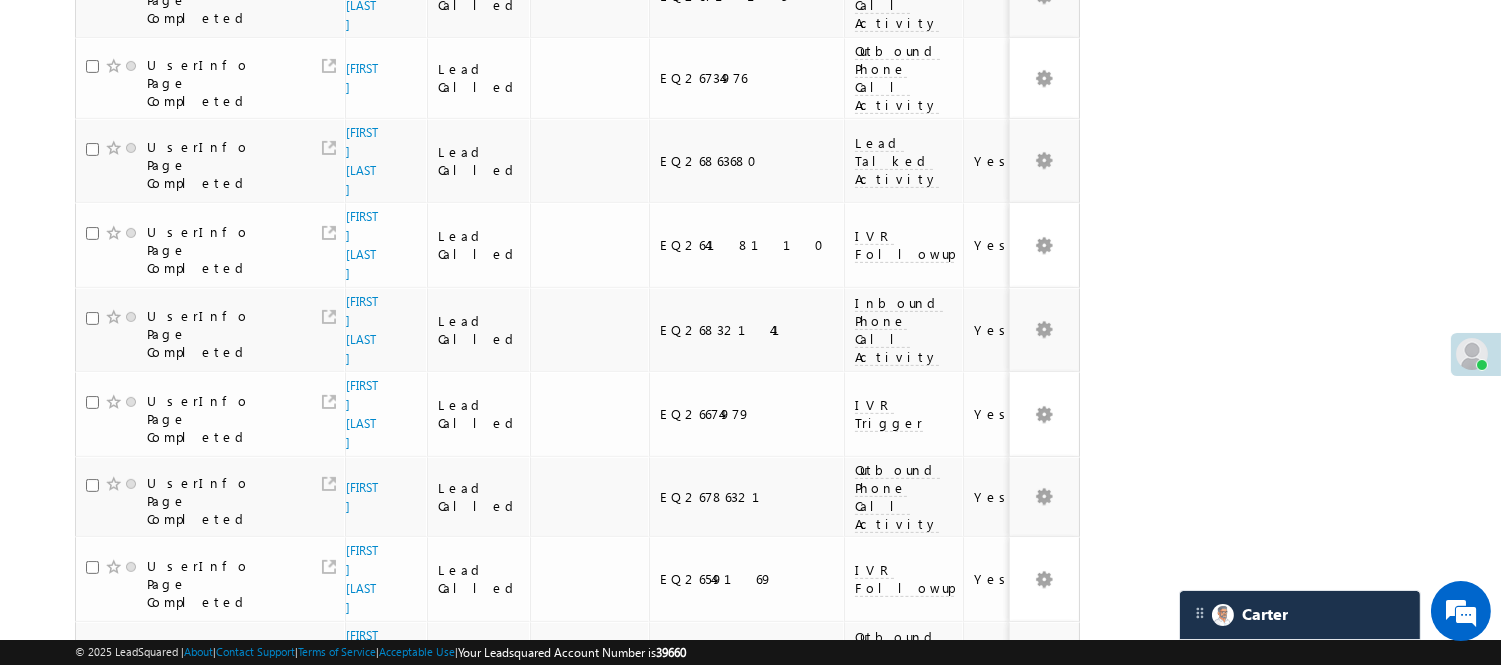 click on "3" at bounding box center [938, 1128] 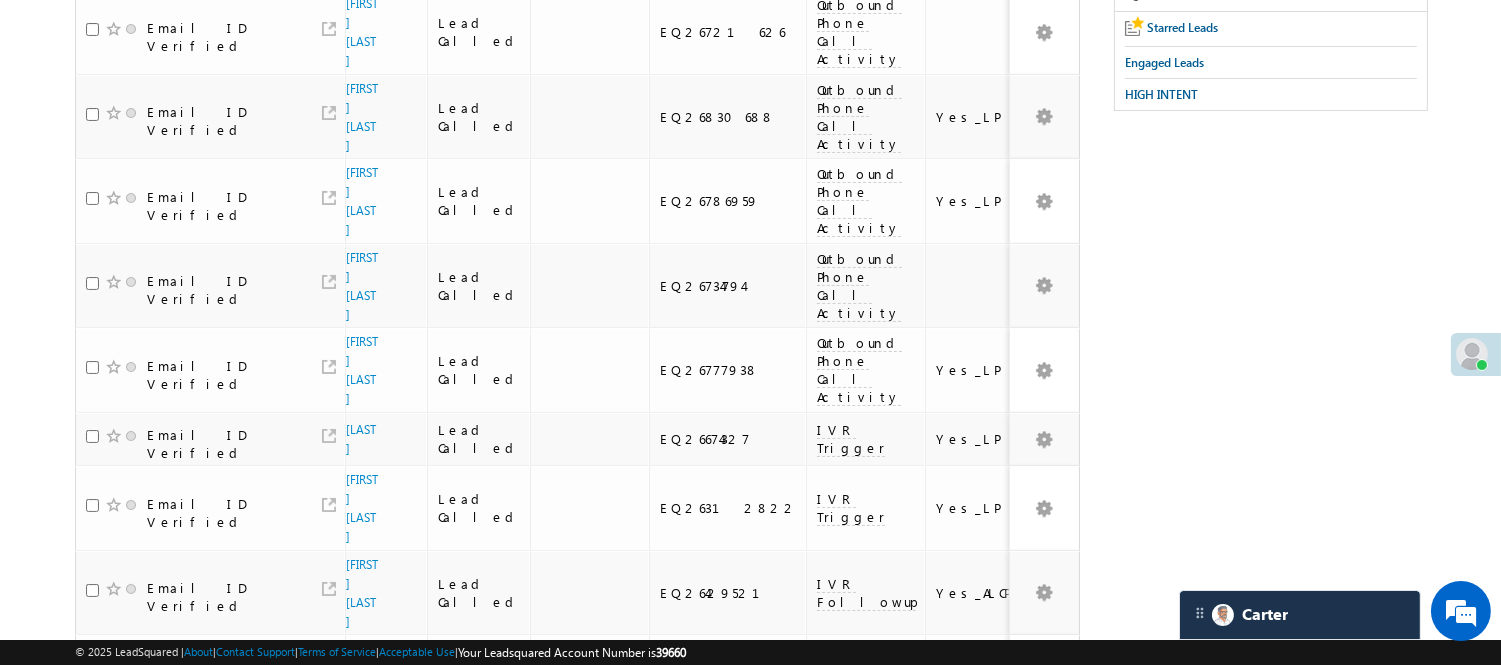 scroll, scrollTop: 55, scrollLeft: 0, axis: vertical 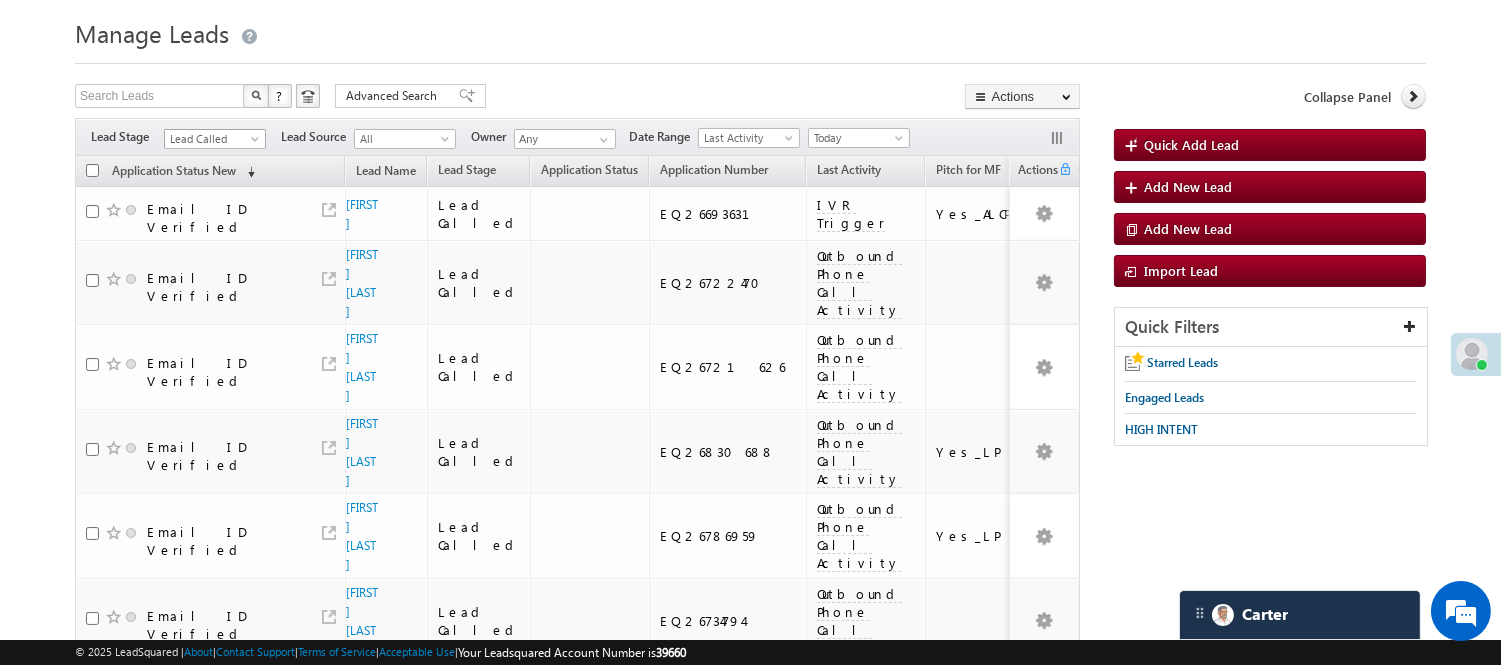 click on "Lead Called" at bounding box center [212, 139] 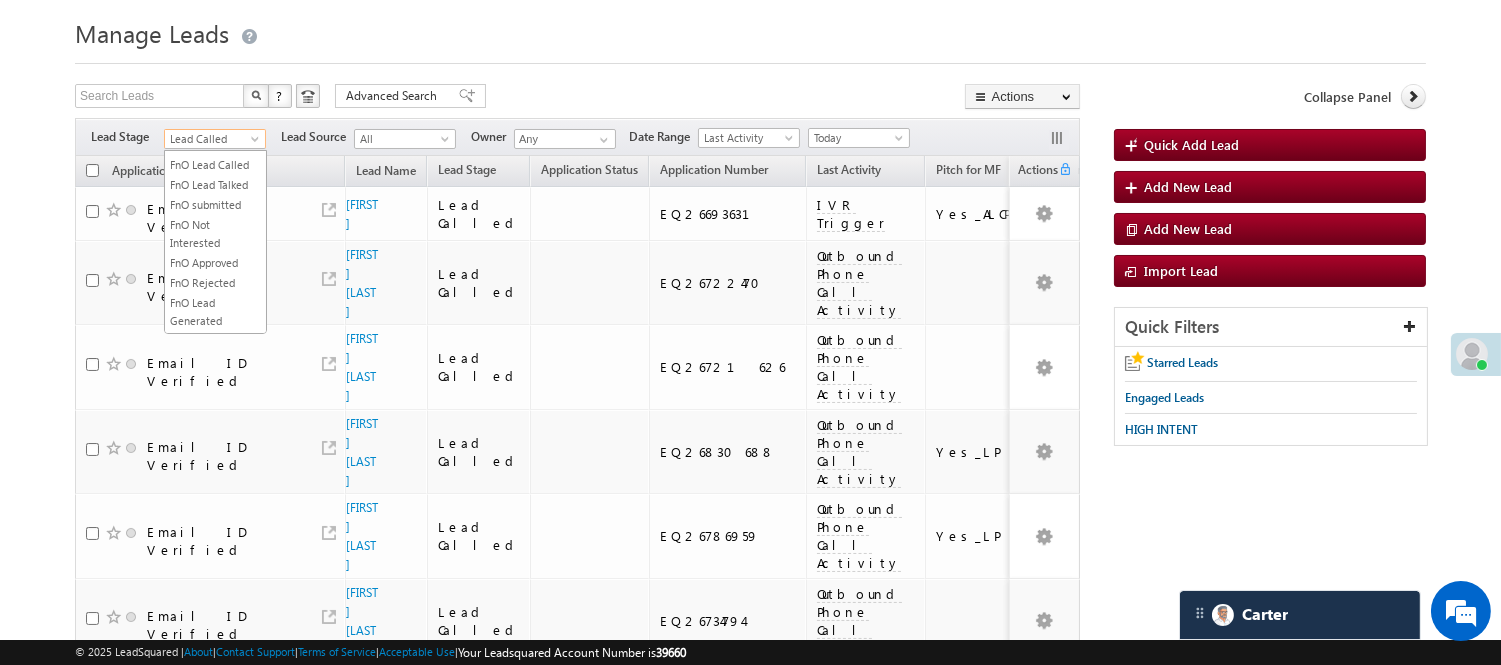 scroll, scrollTop: 0, scrollLeft: 0, axis: both 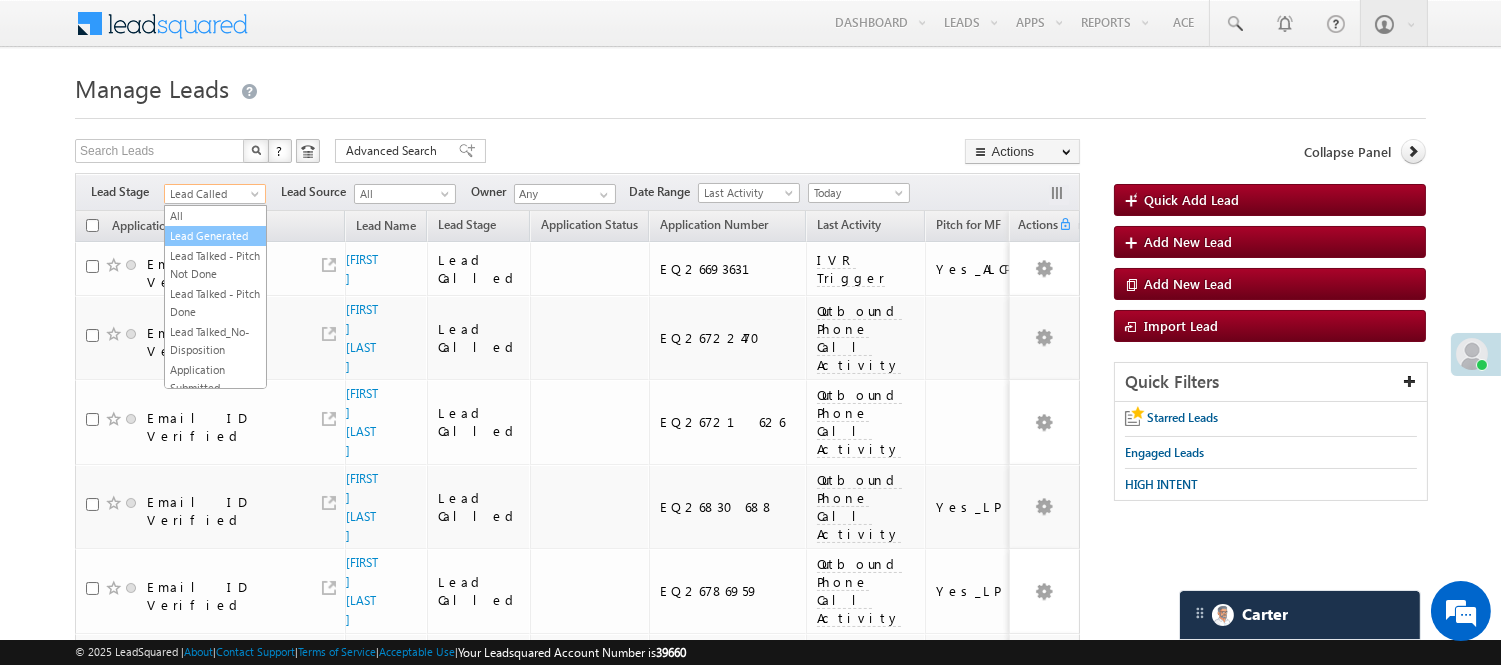 click on "Lead Generated" at bounding box center (215, 236) 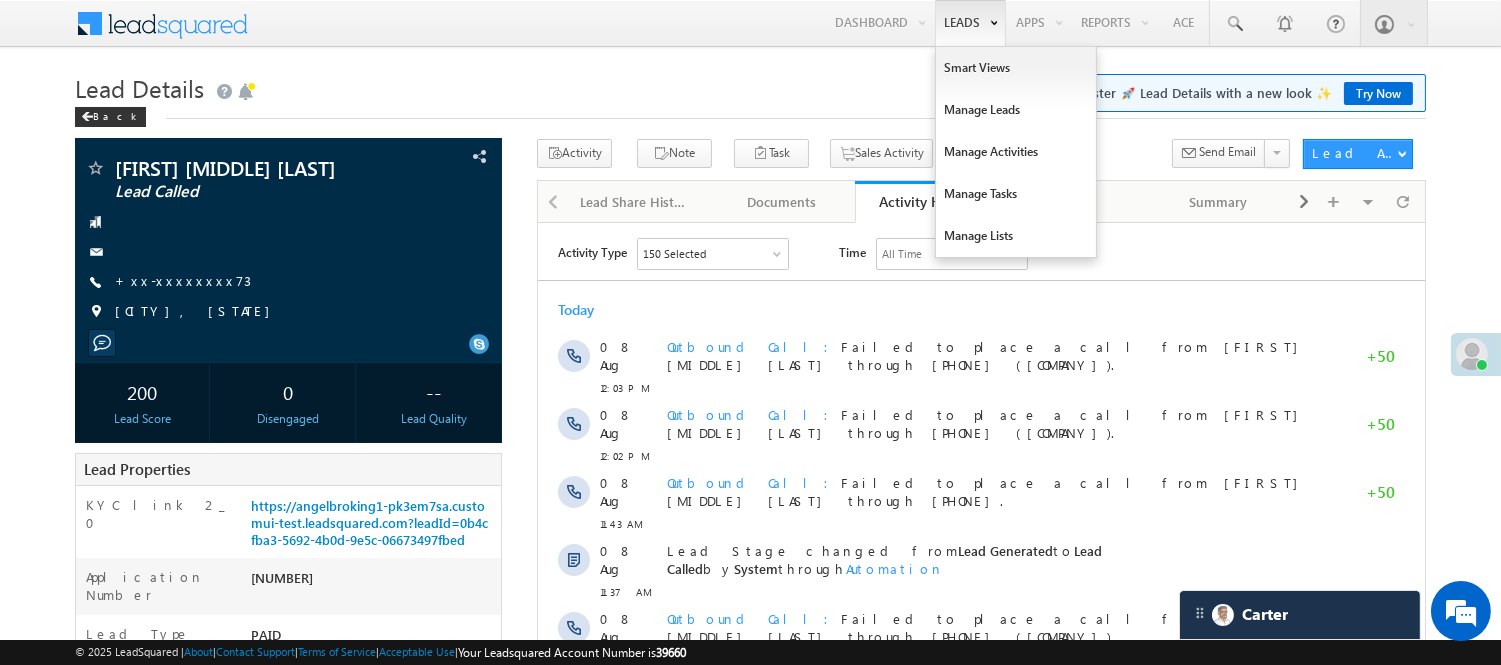 scroll, scrollTop: 0, scrollLeft: 0, axis: both 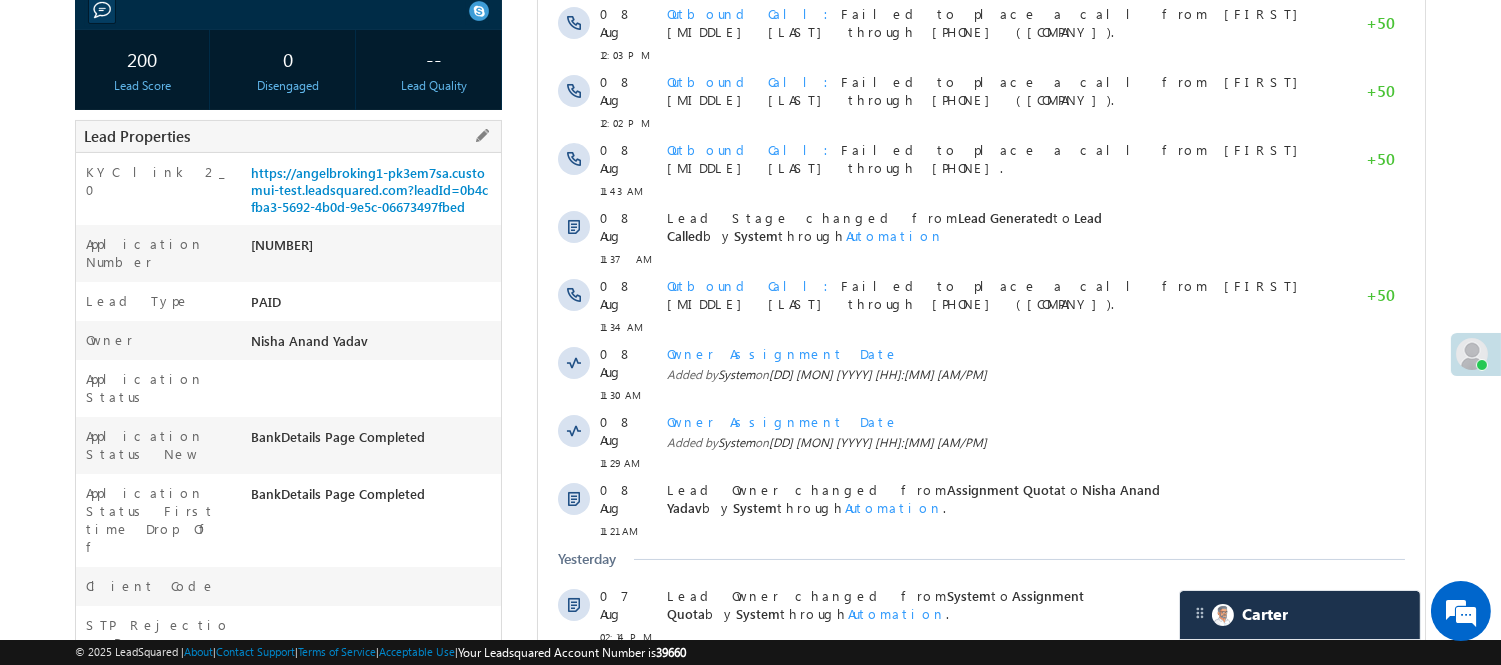 click on "[LICENSE]" at bounding box center [373, 249] 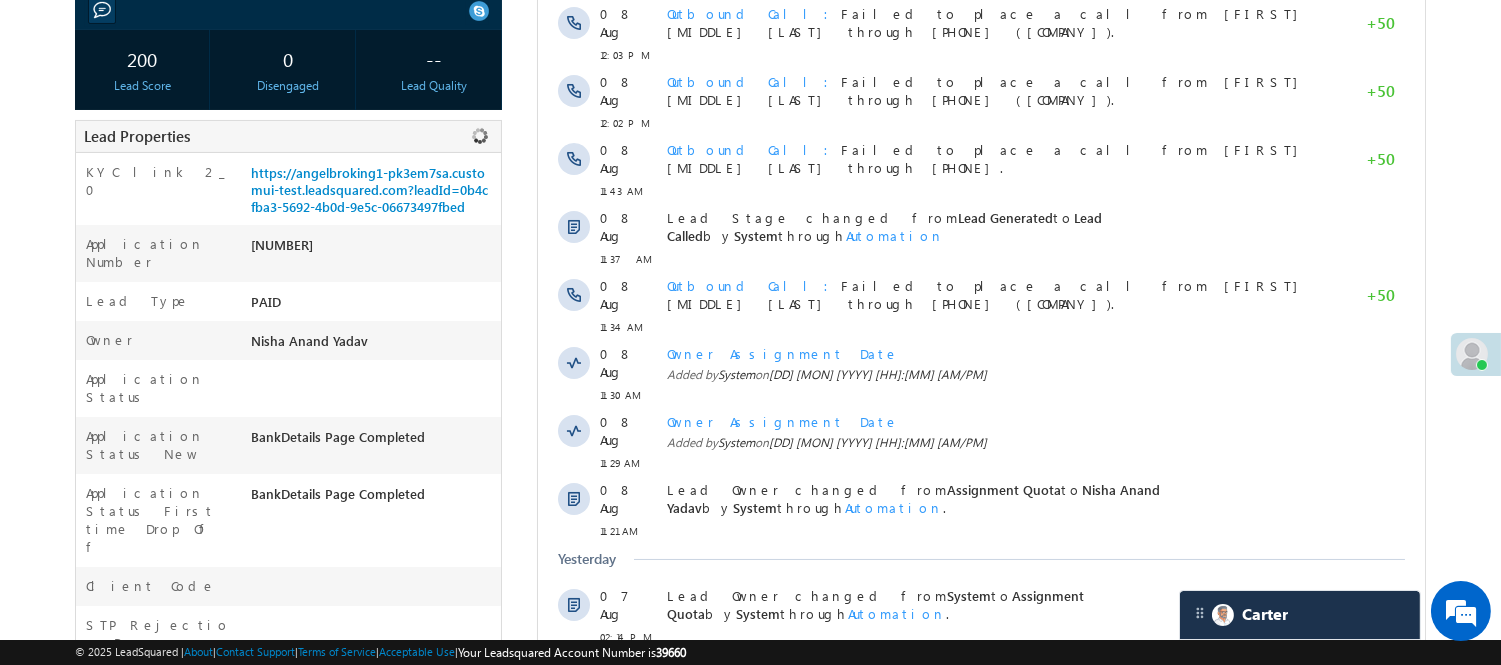 copy on "EQ26810120" 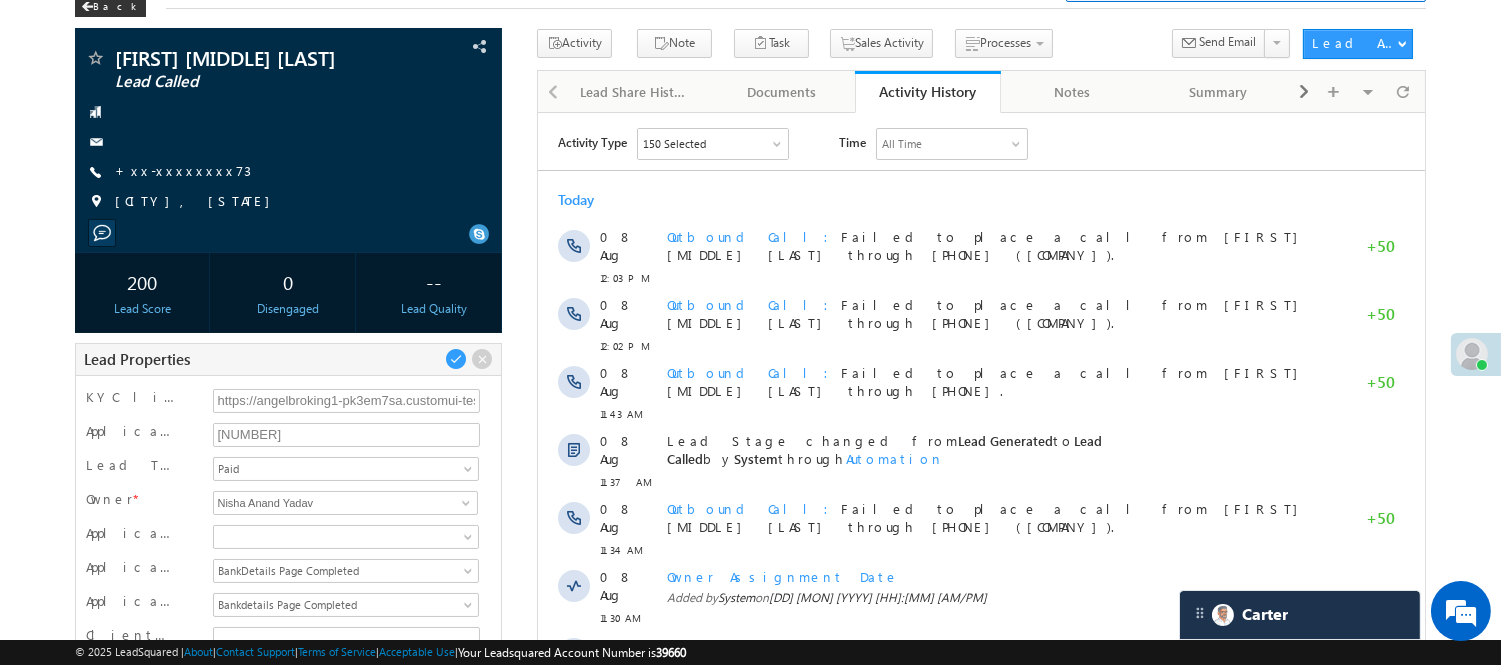 scroll, scrollTop: 111, scrollLeft: 0, axis: vertical 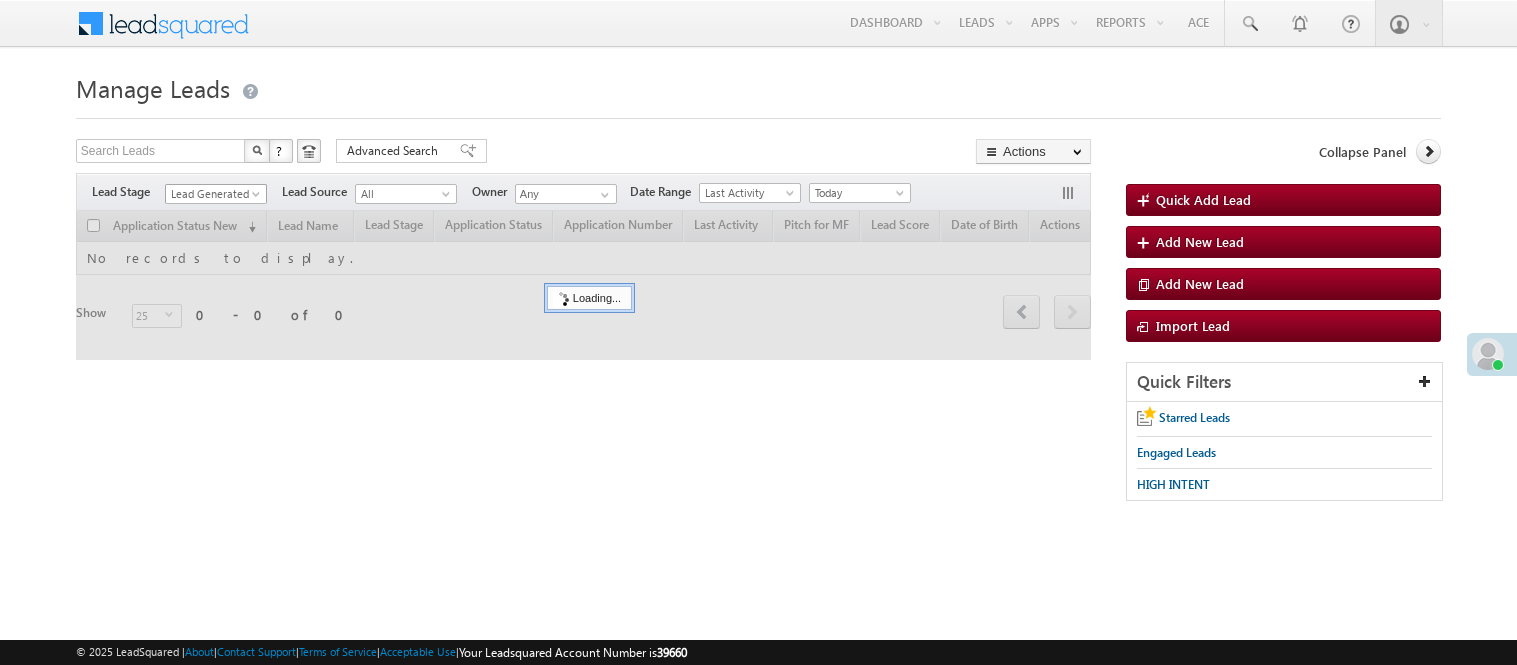 click on "Lead Generated" at bounding box center [213, 194] 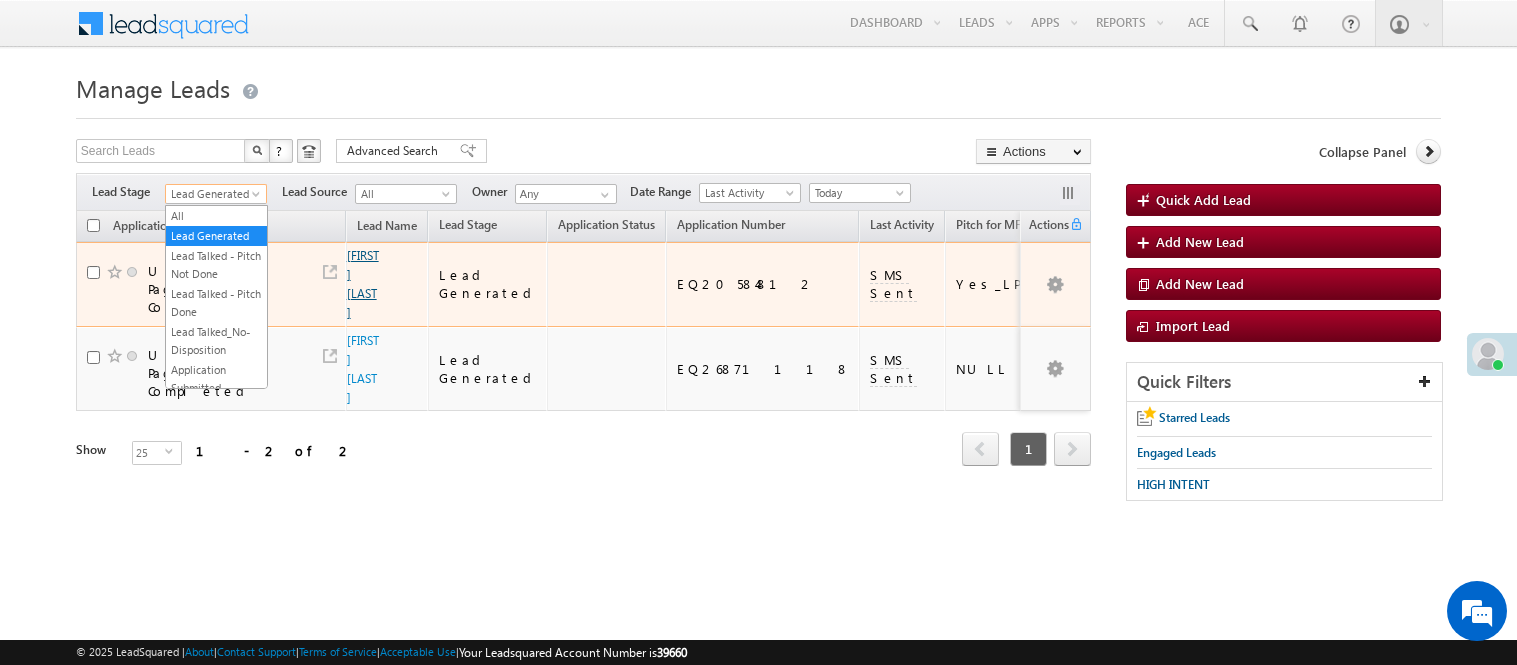 click on "Refresh first prev 1 next last 1 - 2 of 2" at bounding box center [583, 440] 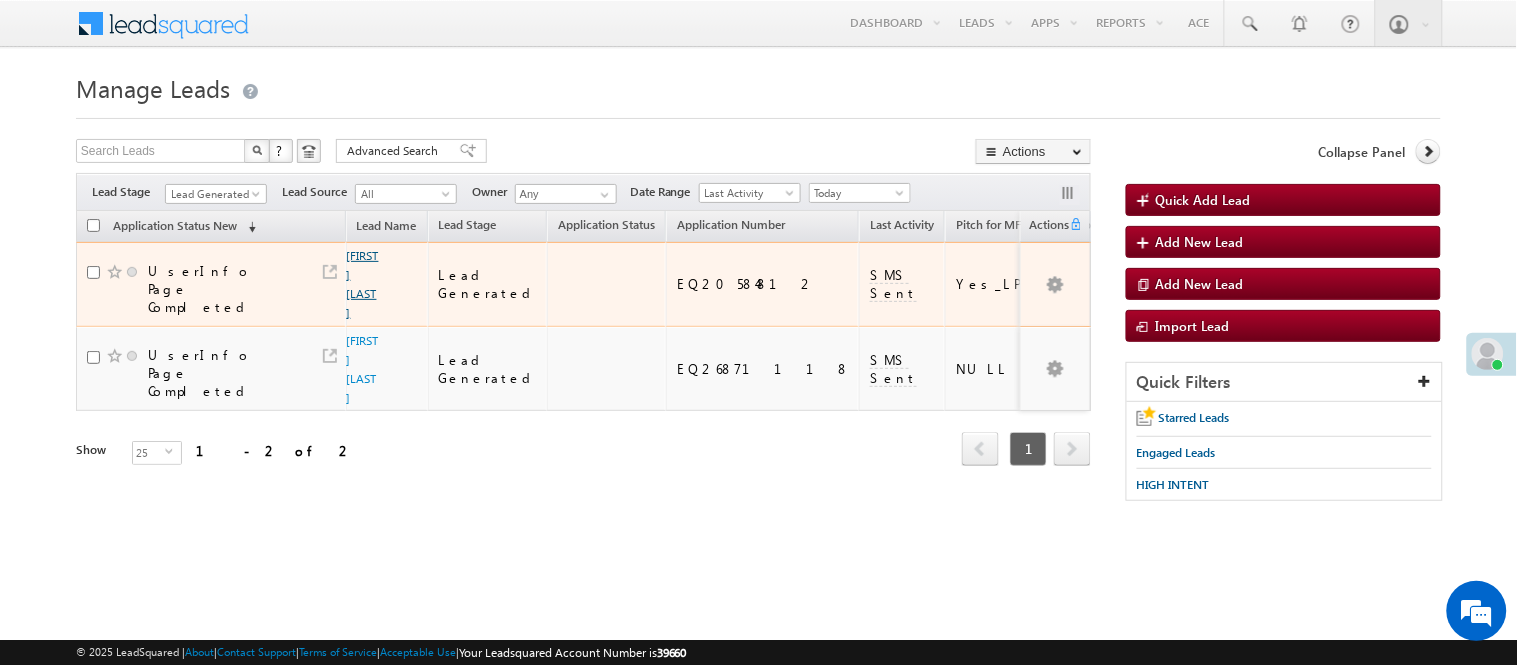 click on "Raju Solanki" at bounding box center (363, 284) 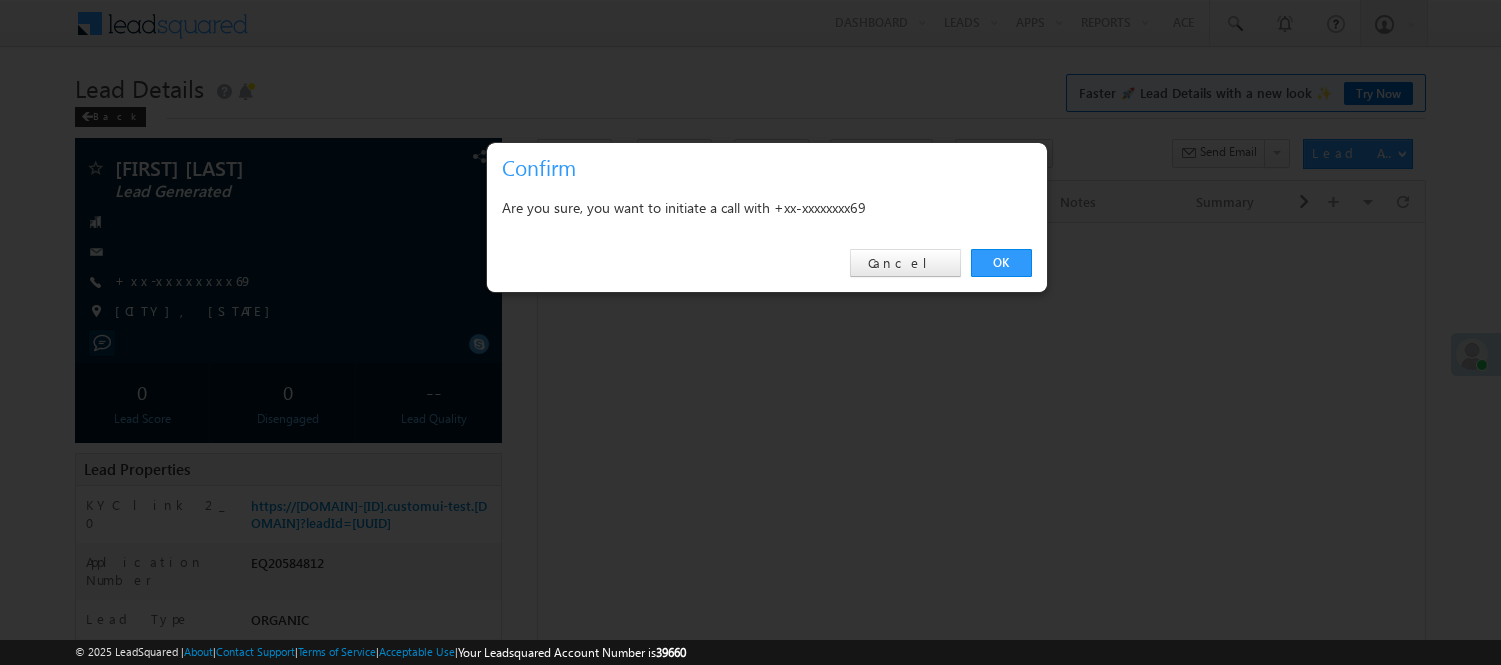 scroll, scrollTop: 0, scrollLeft: 0, axis: both 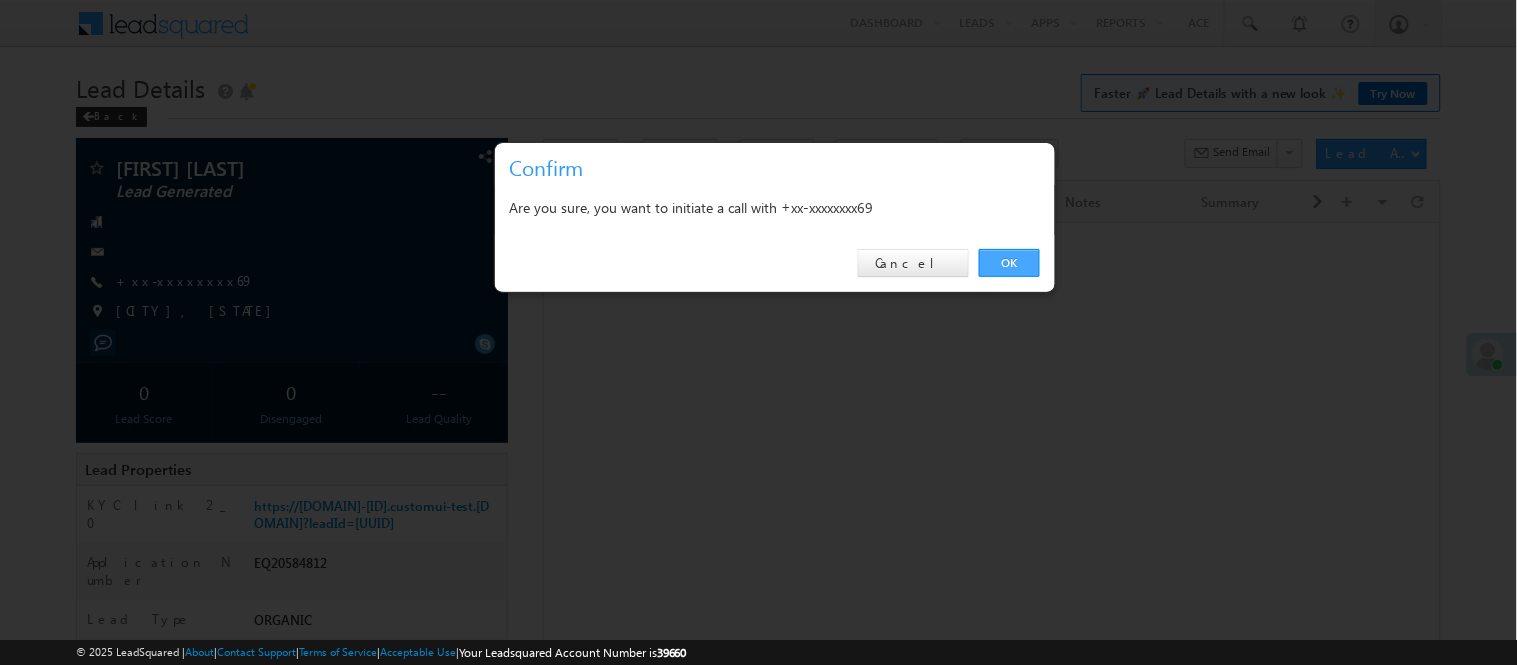 click on "OK" at bounding box center (1009, 263) 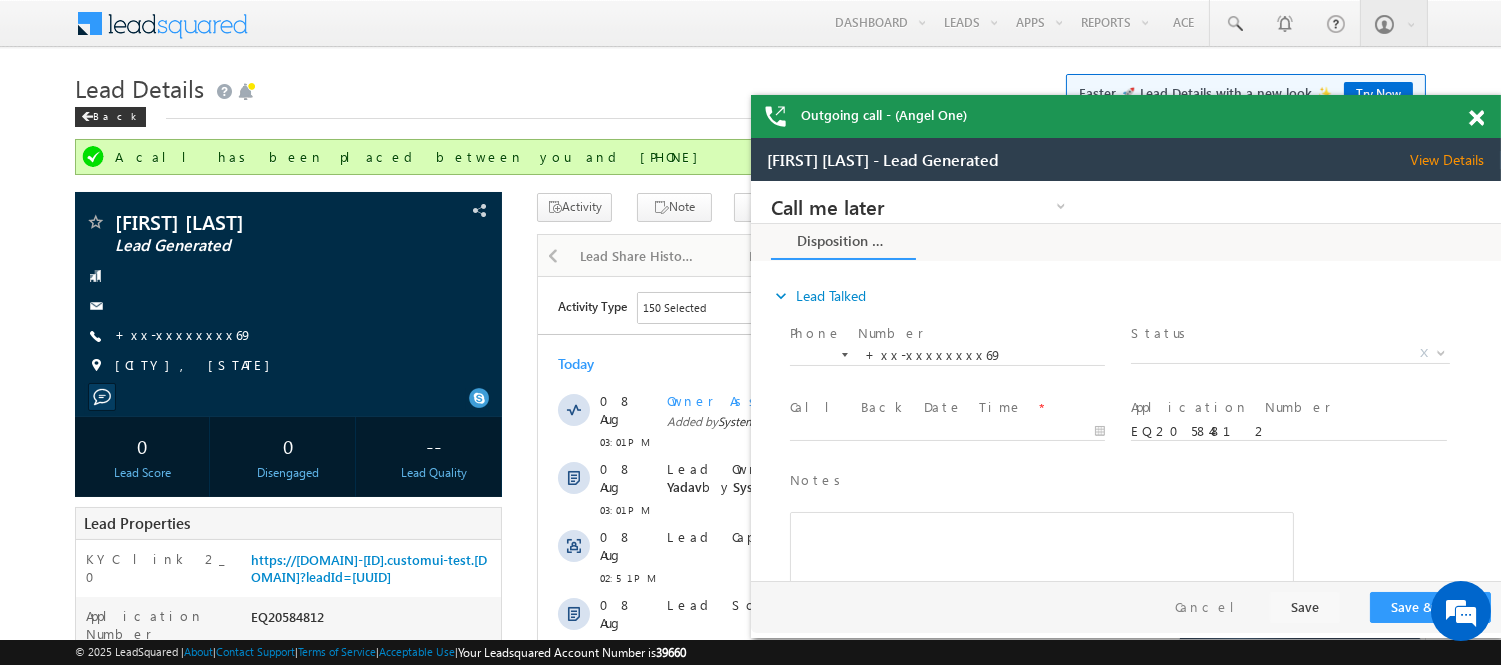 scroll, scrollTop: 0, scrollLeft: 0, axis: both 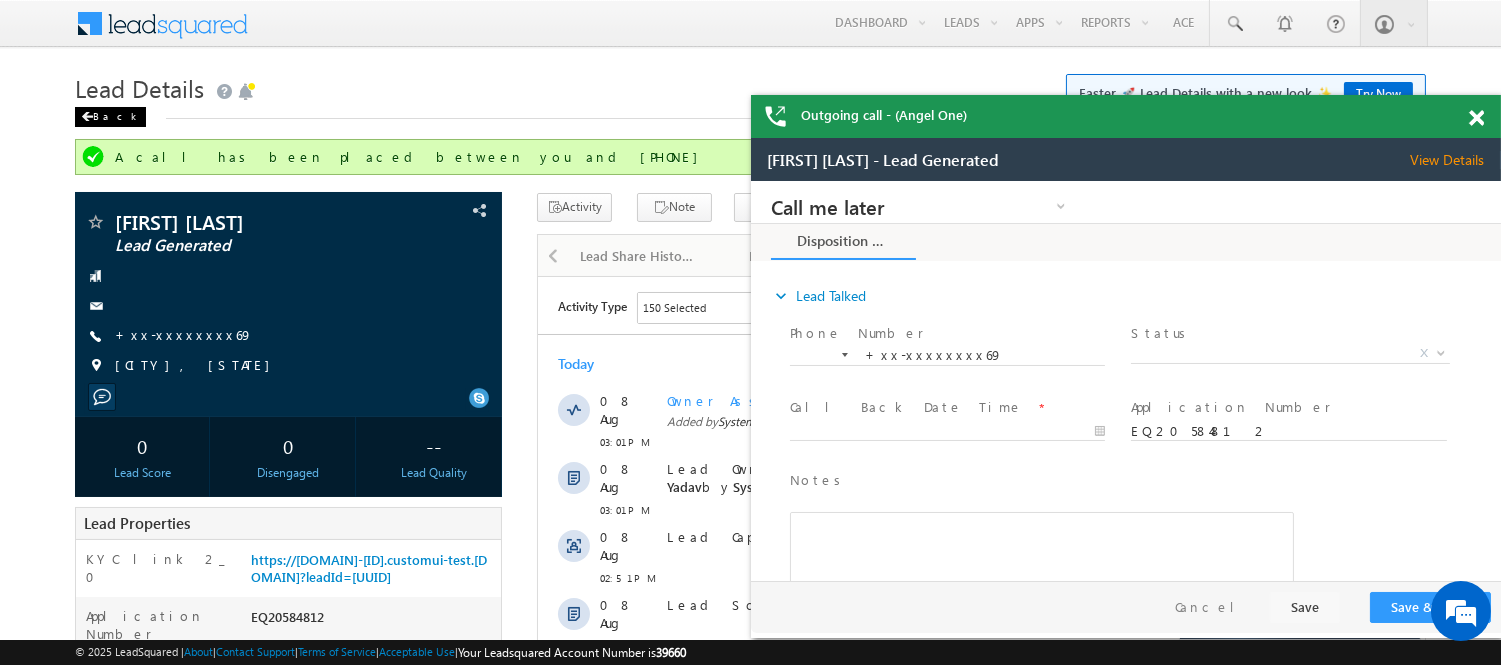 click at bounding box center [87, 117] 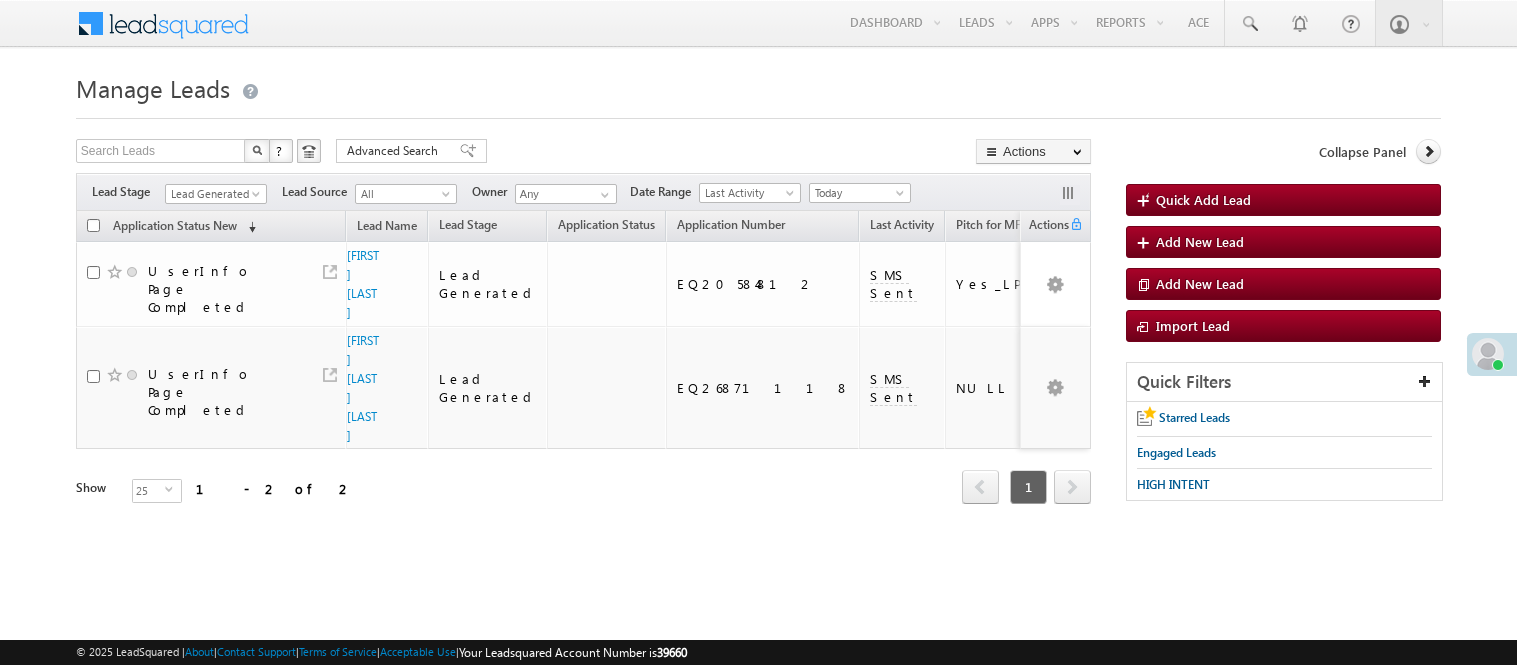 scroll, scrollTop: 0, scrollLeft: 0, axis: both 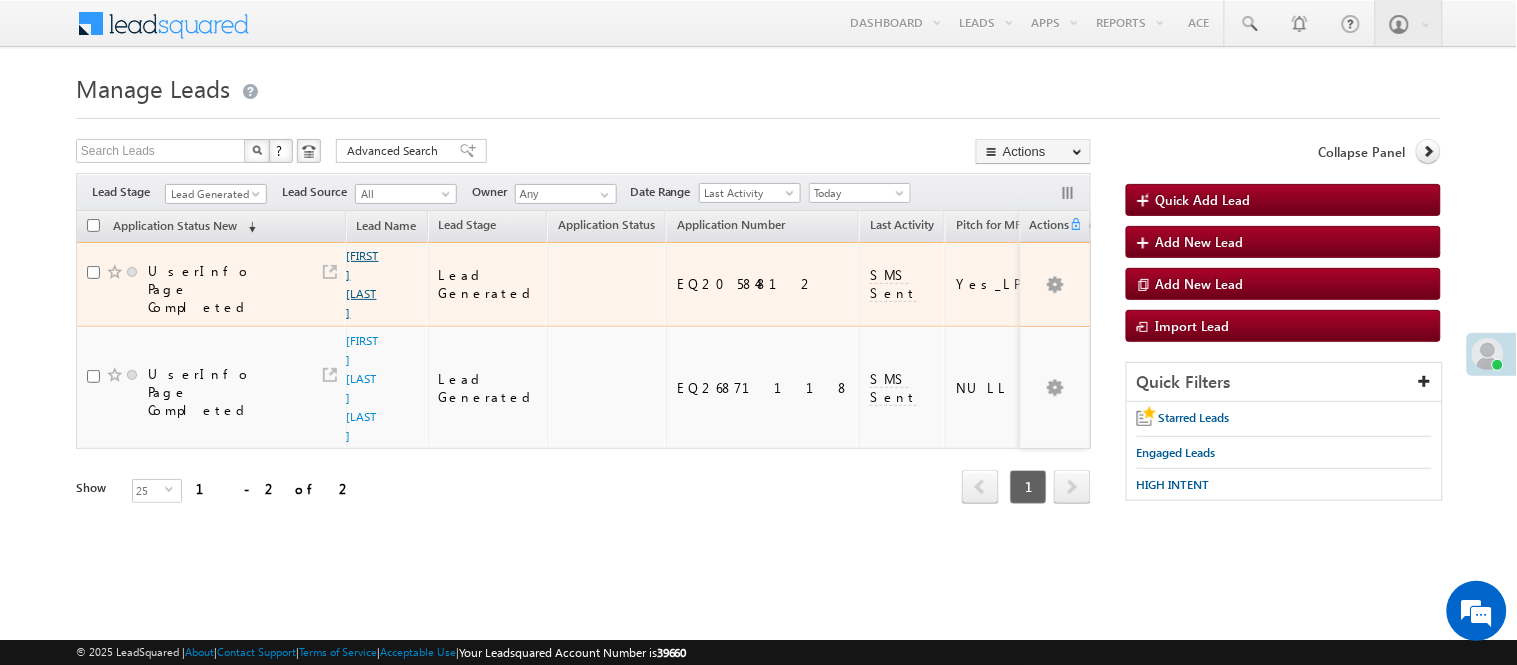 click on "[FIRST] [LAST]" at bounding box center (363, 284) 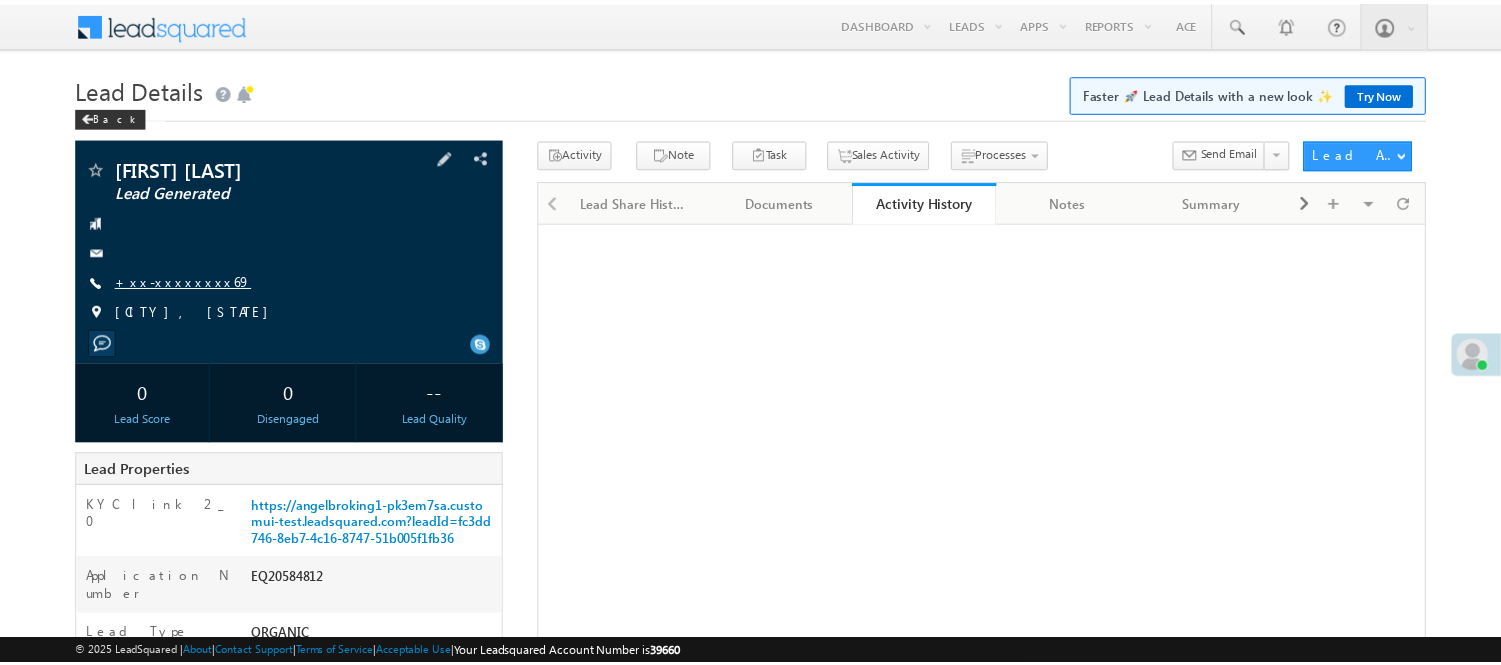 scroll, scrollTop: 0, scrollLeft: 0, axis: both 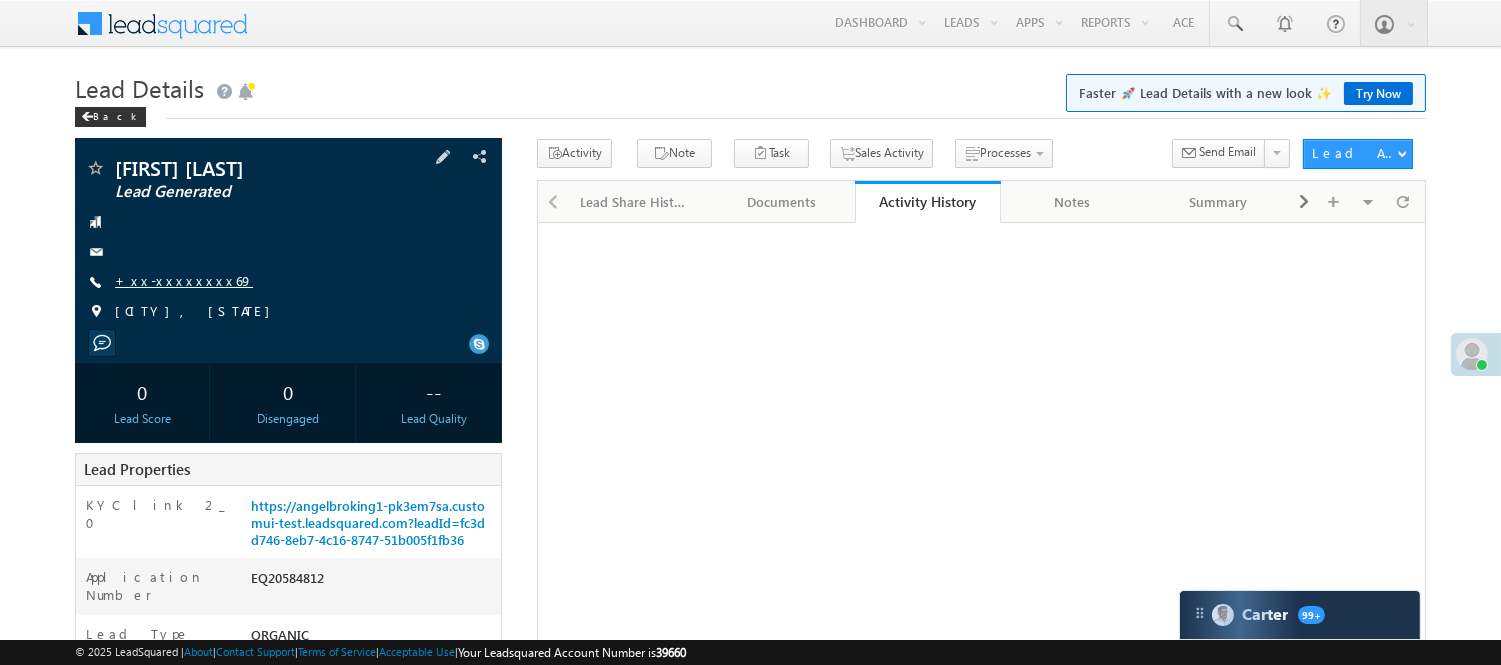 click on "+xx-xxxxxxxx69" at bounding box center [184, 280] 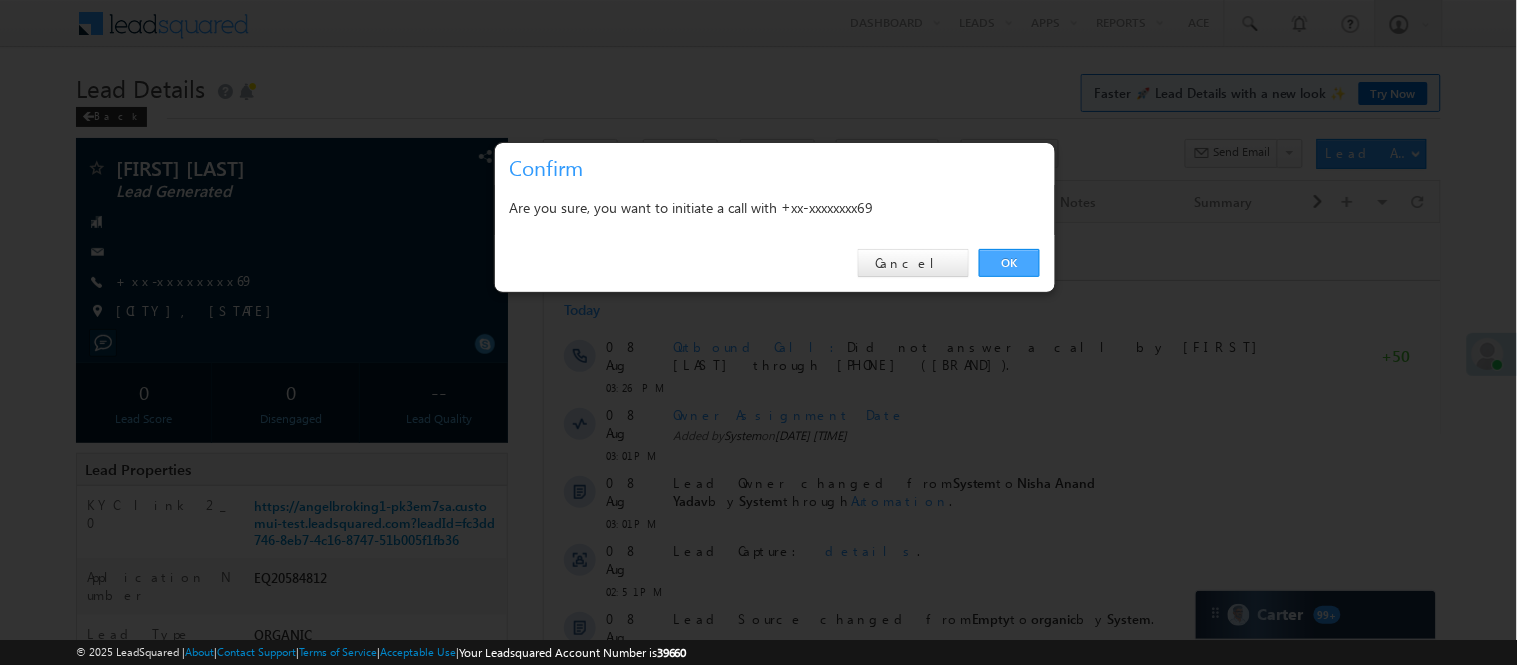 click on "OK" at bounding box center [1009, 263] 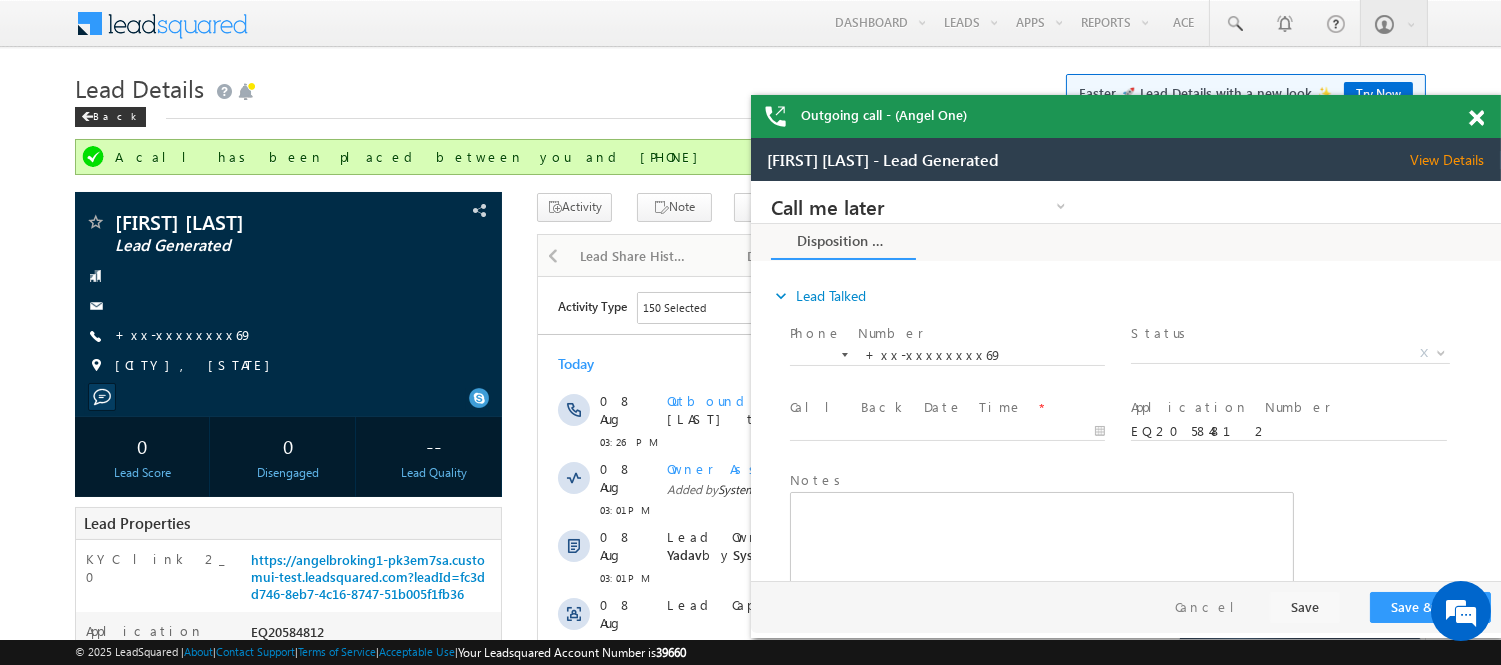 scroll, scrollTop: 0, scrollLeft: 0, axis: both 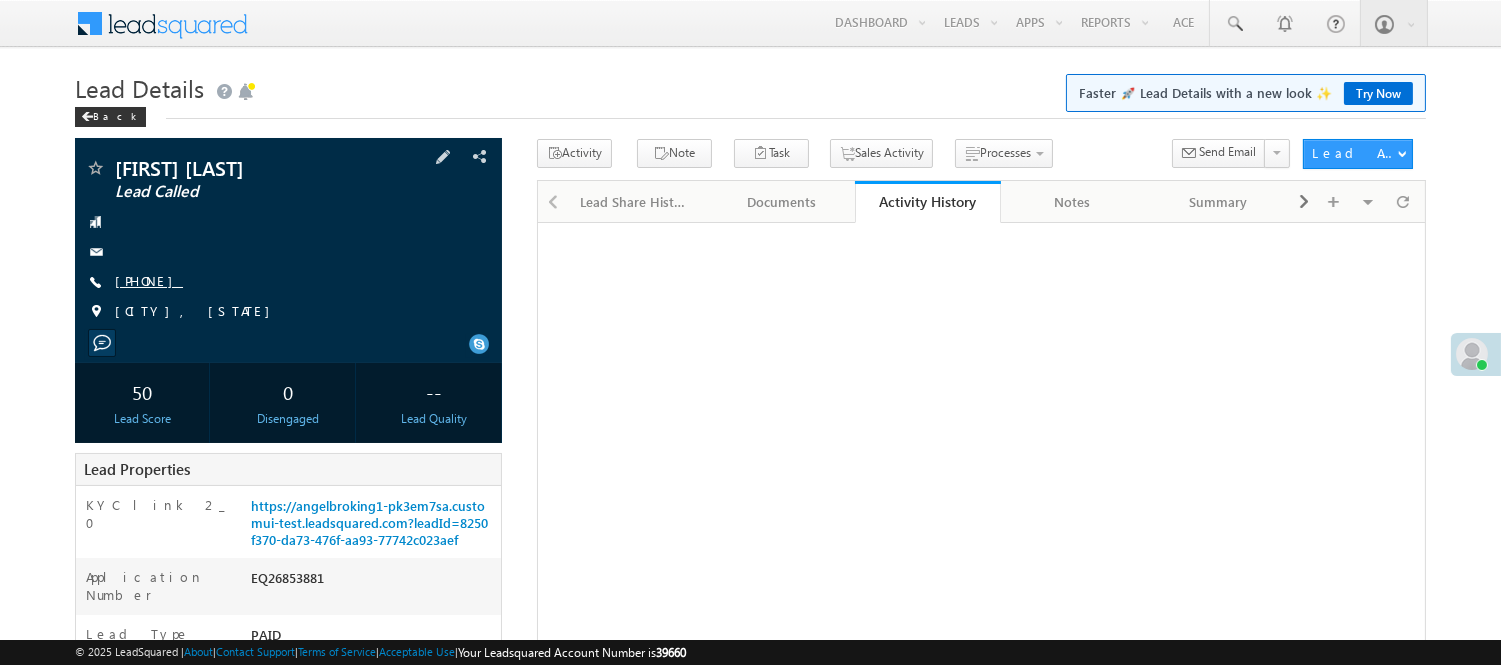 click on "+xx-xxxxxxxx12" at bounding box center [149, 280] 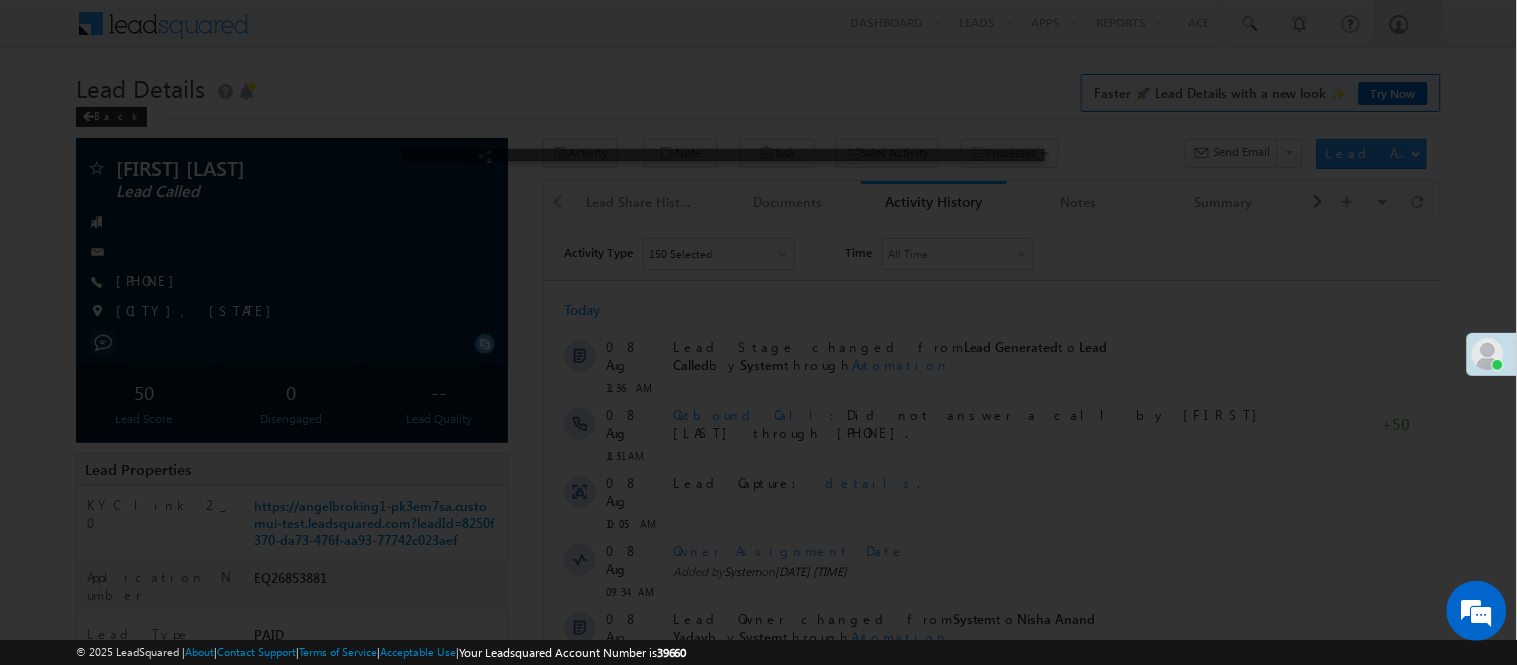 scroll, scrollTop: 0, scrollLeft: 0, axis: both 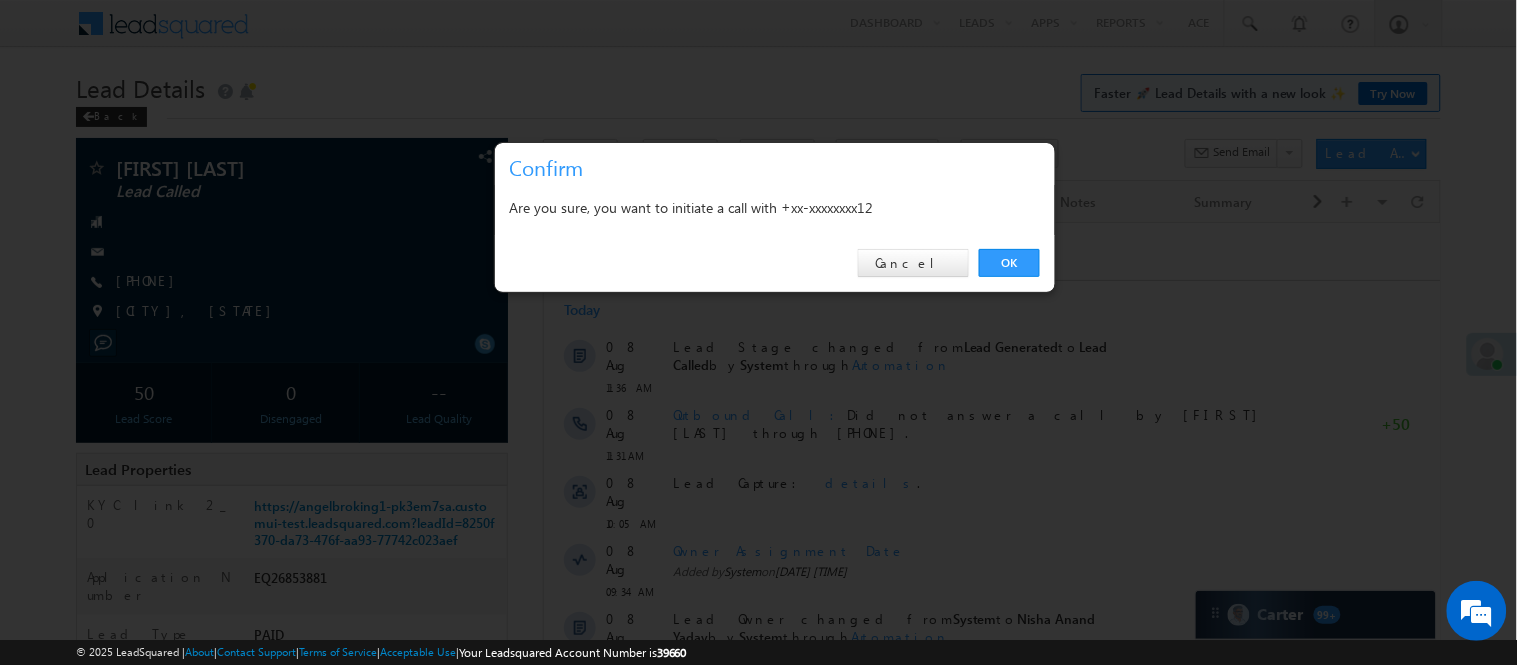 click on "OK Cancel" at bounding box center (775, 263) 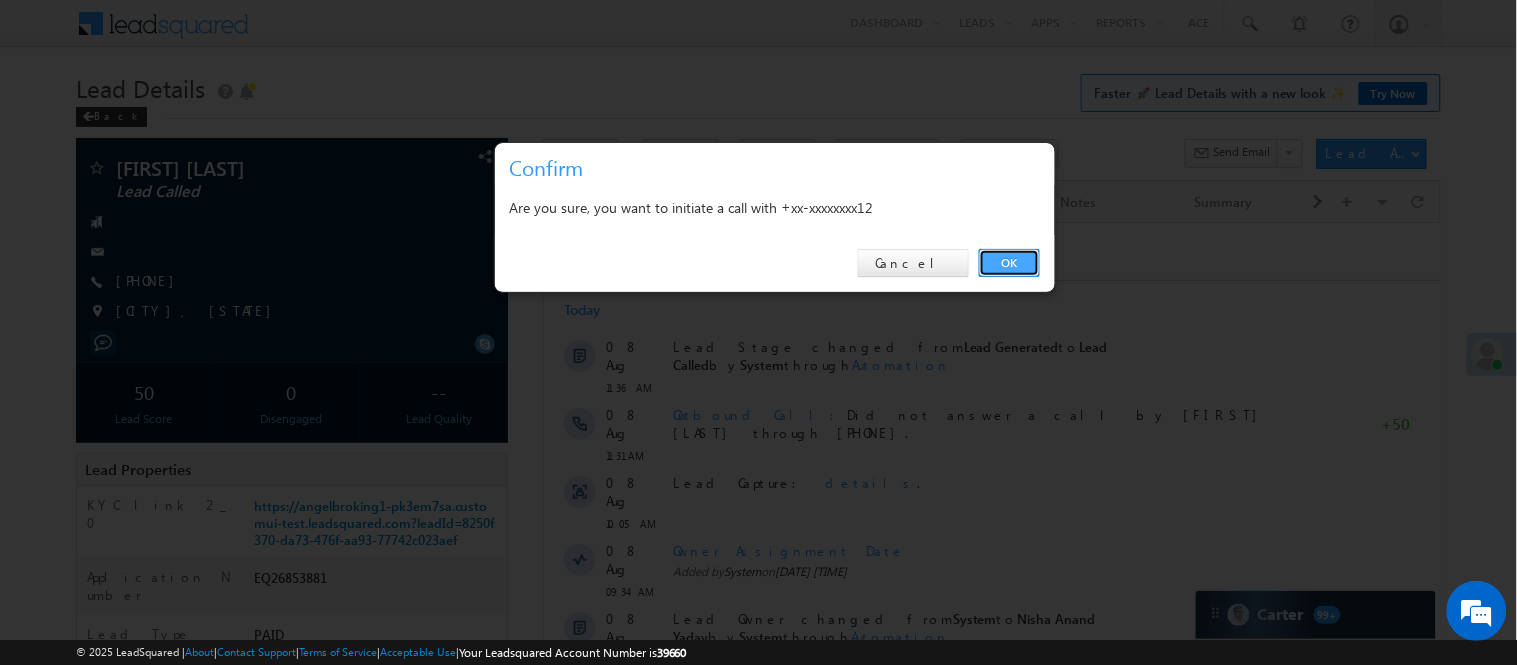 click on "OK" at bounding box center [1009, 263] 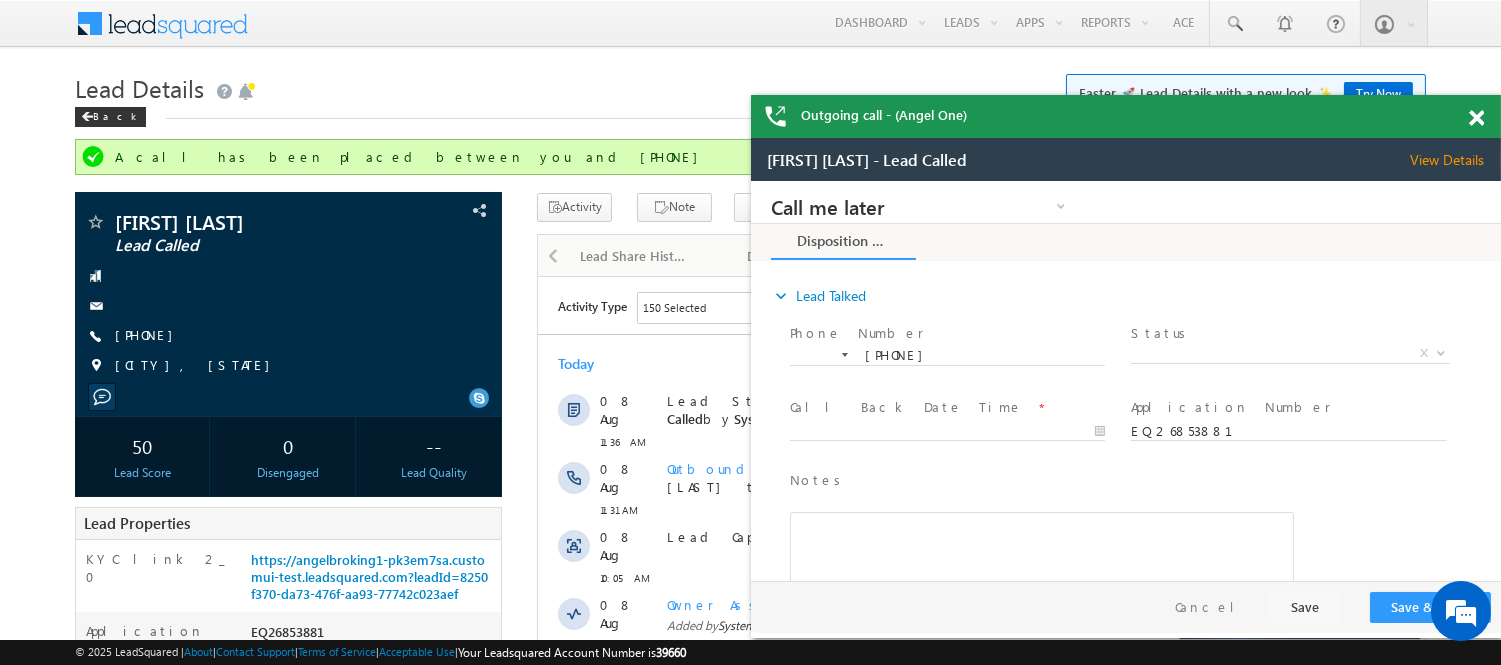 scroll, scrollTop: 0, scrollLeft: 0, axis: both 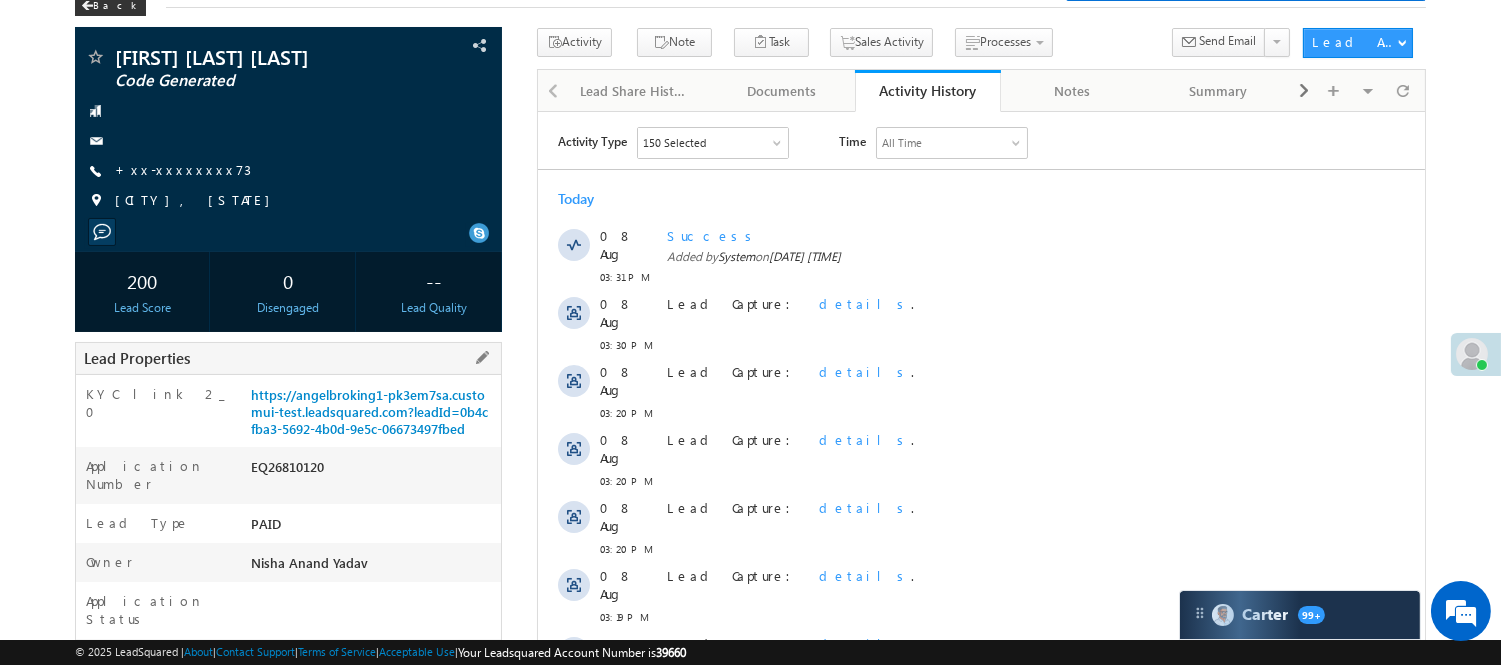 click on "EQ26810120" at bounding box center [373, 471] 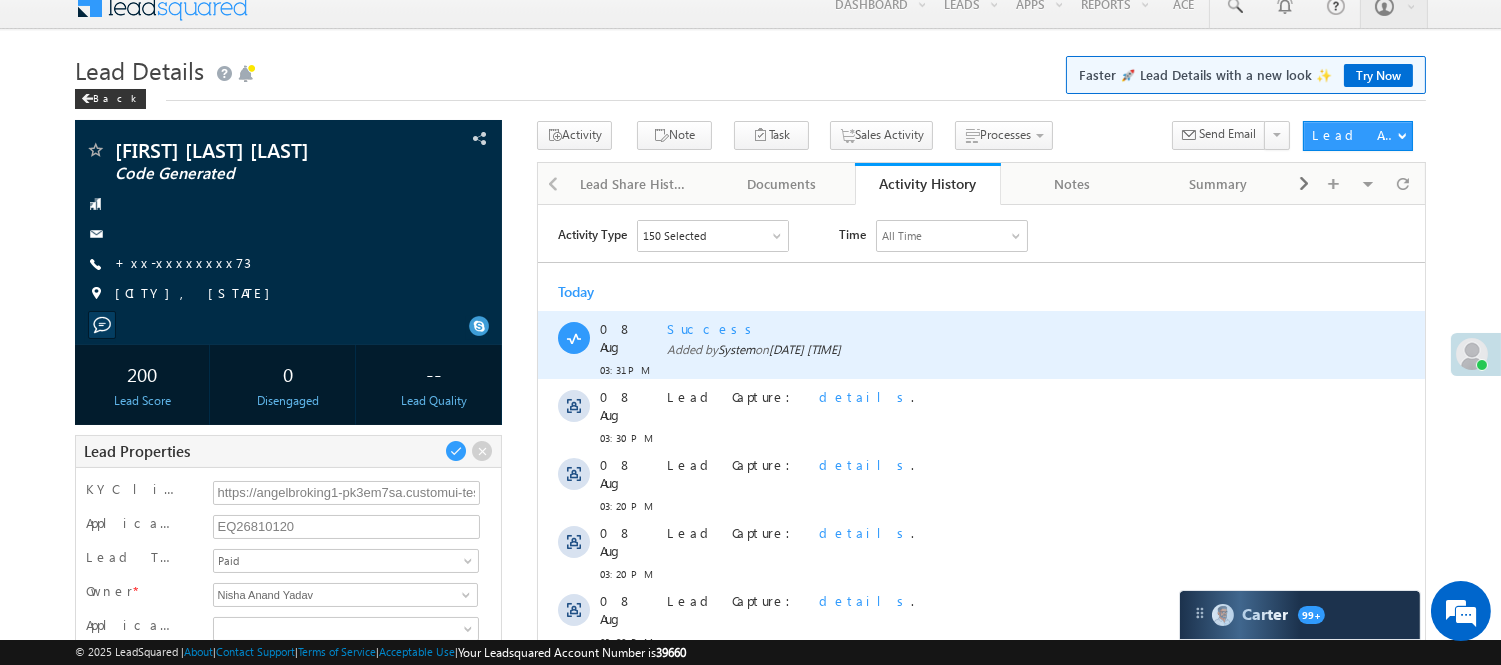 scroll, scrollTop: 0, scrollLeft: 0, axis: both 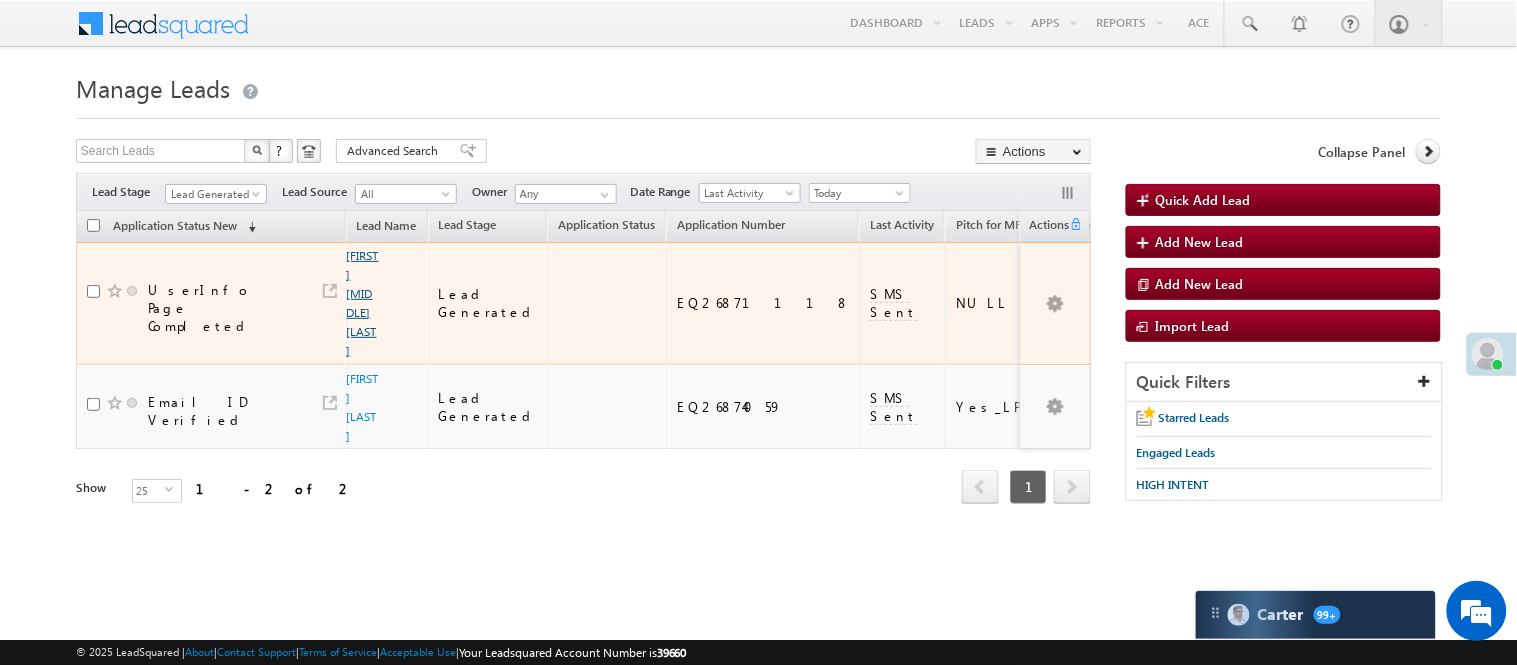 click on "[FIRST] [MIDDLE] [LAST]" at bounding box center (363, 303) 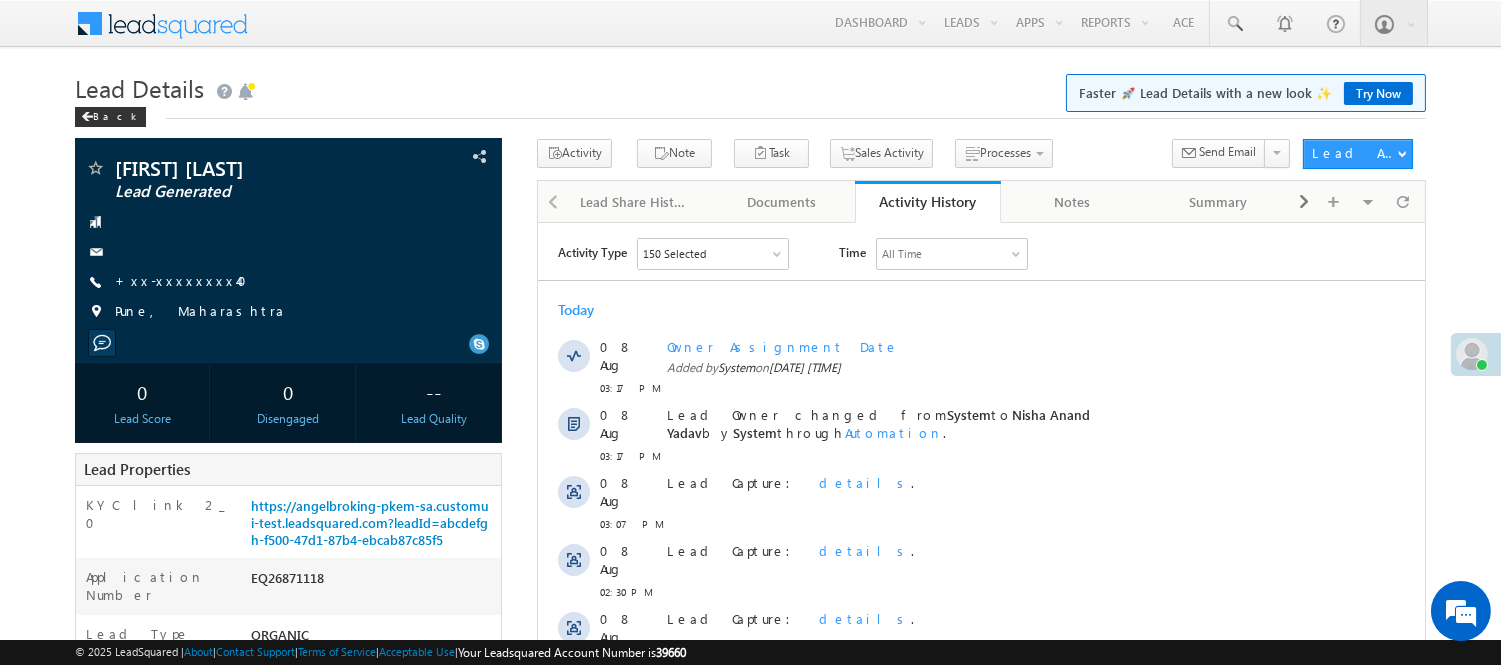 scroll, scrollTop: 0, scrollLeft: 0, axis: both 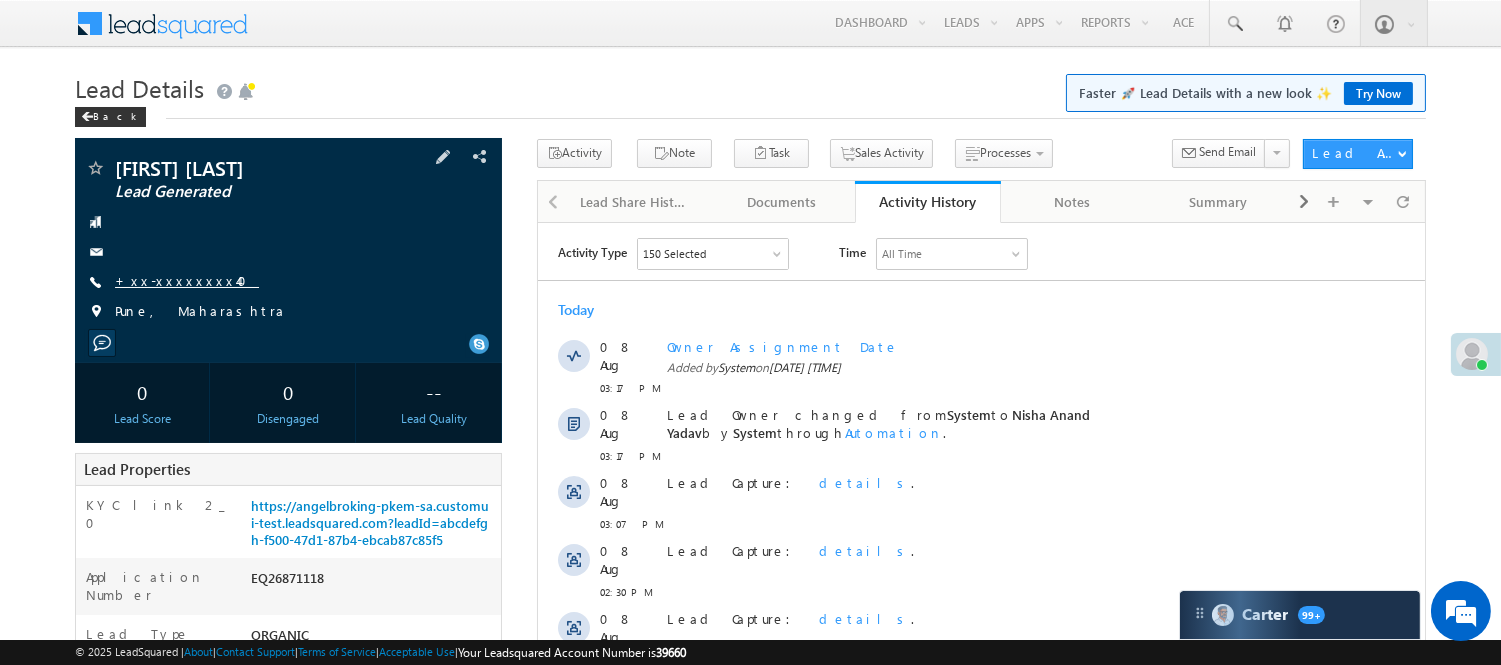 click on "+xx-xxxxxxxx40" at bounding box center (187, 280) 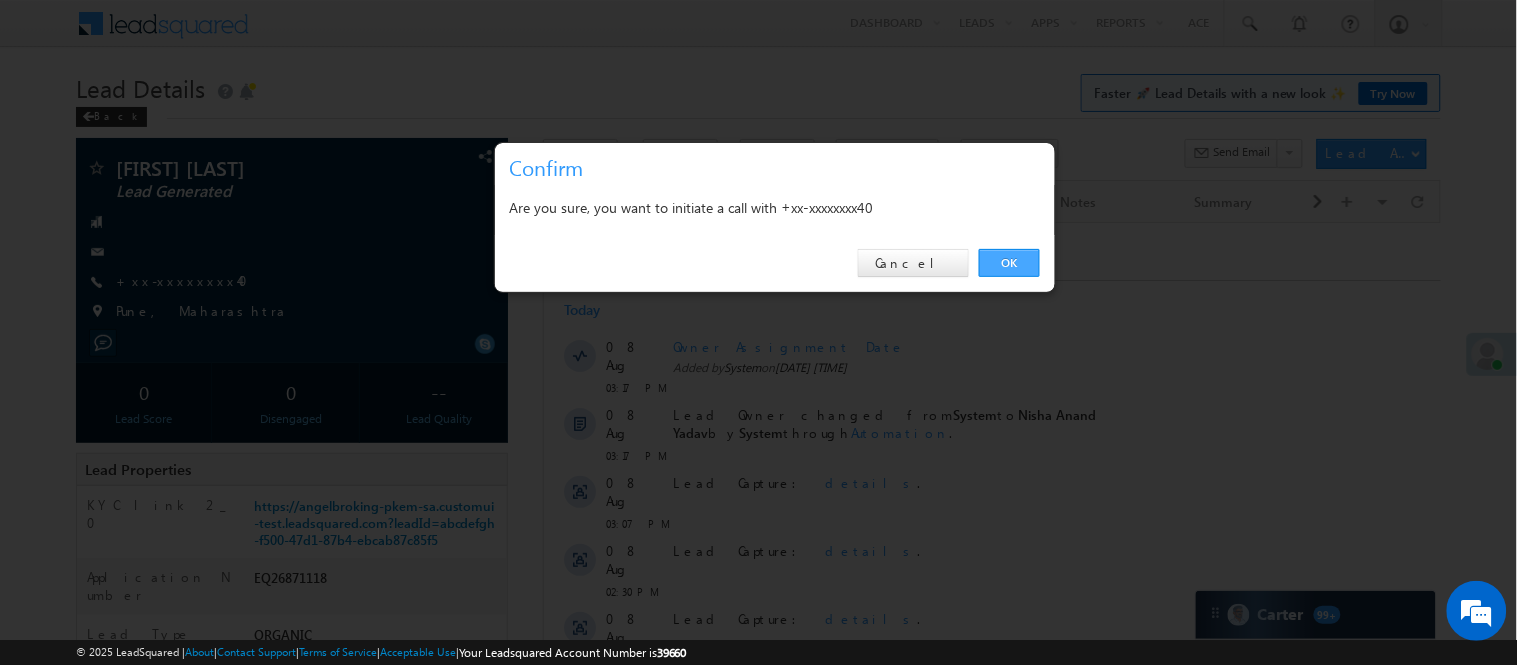 click on "OK" at bounding box center [1009, 263] 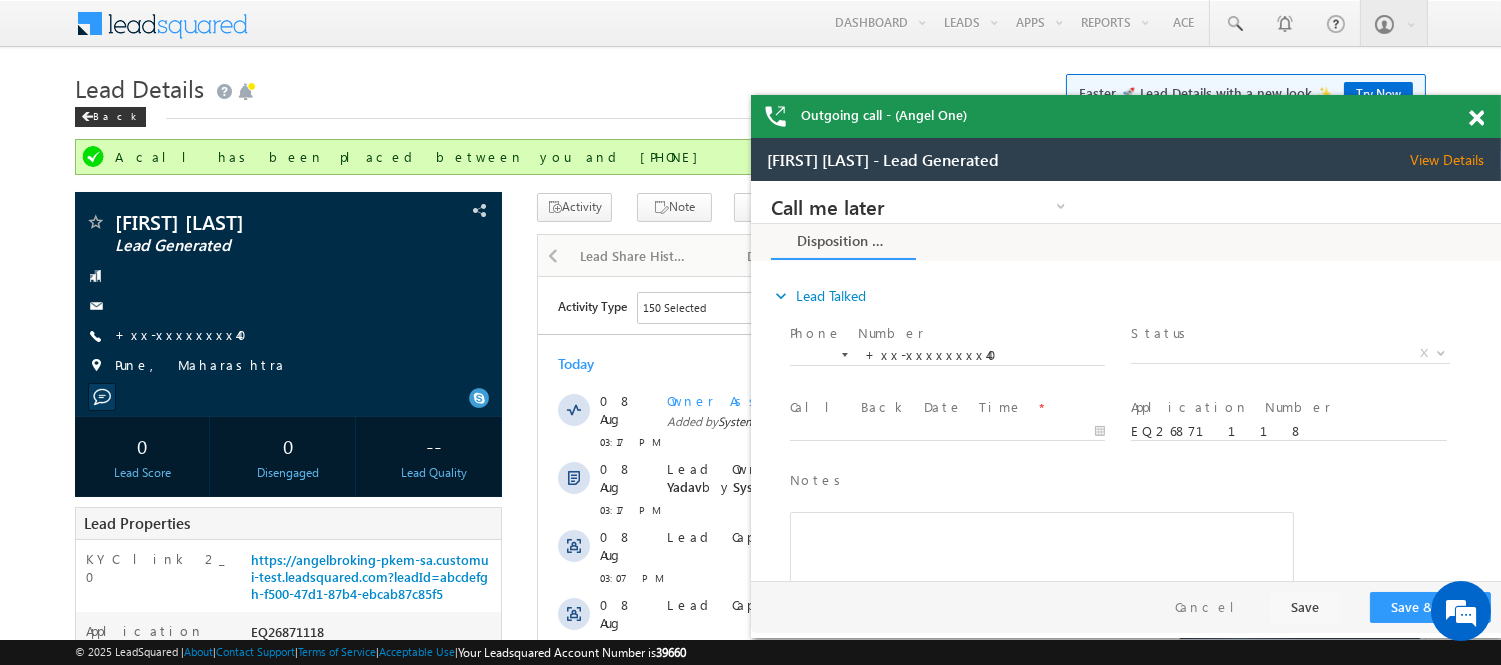 scroll, scrollTop: 0, scrollLeft: 0, axis: both 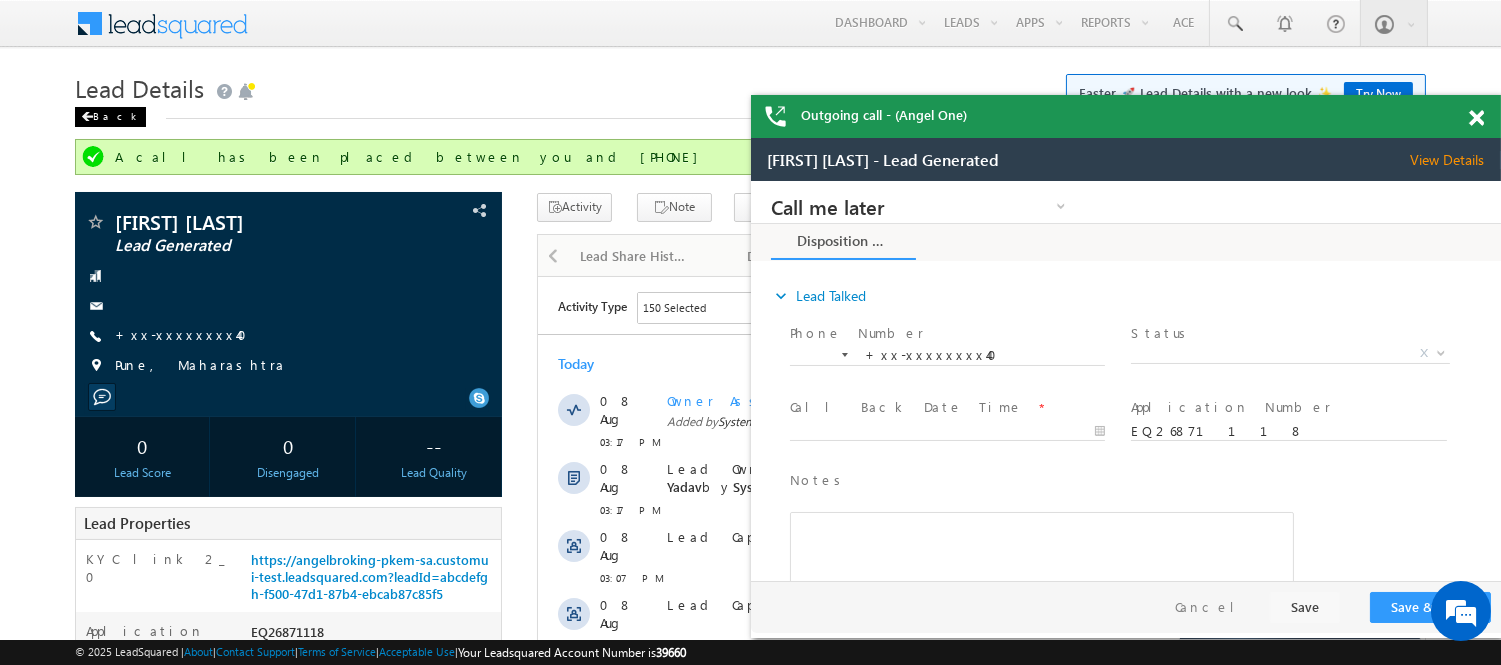 click on "Back" at bounding box center [110, 117] 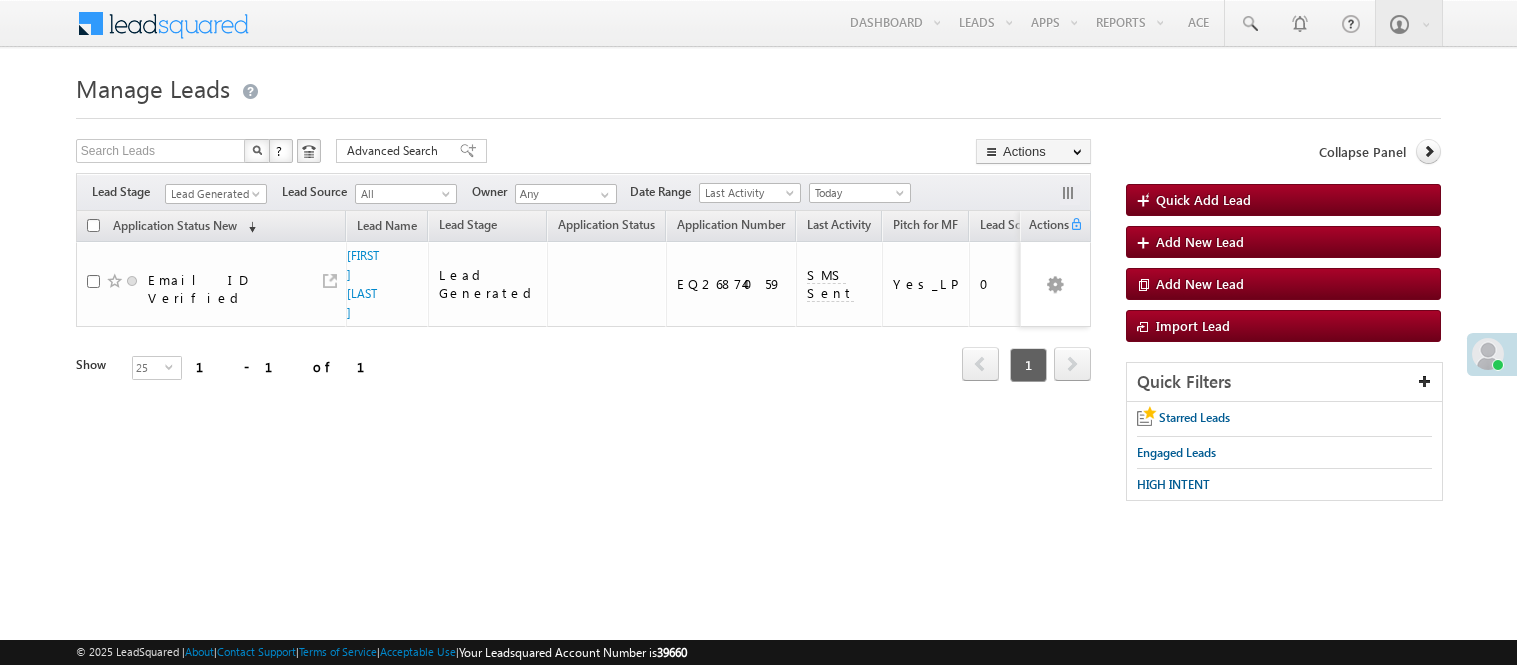 scroll, scrollTop: 0, scrollLeft: 0, axis: both 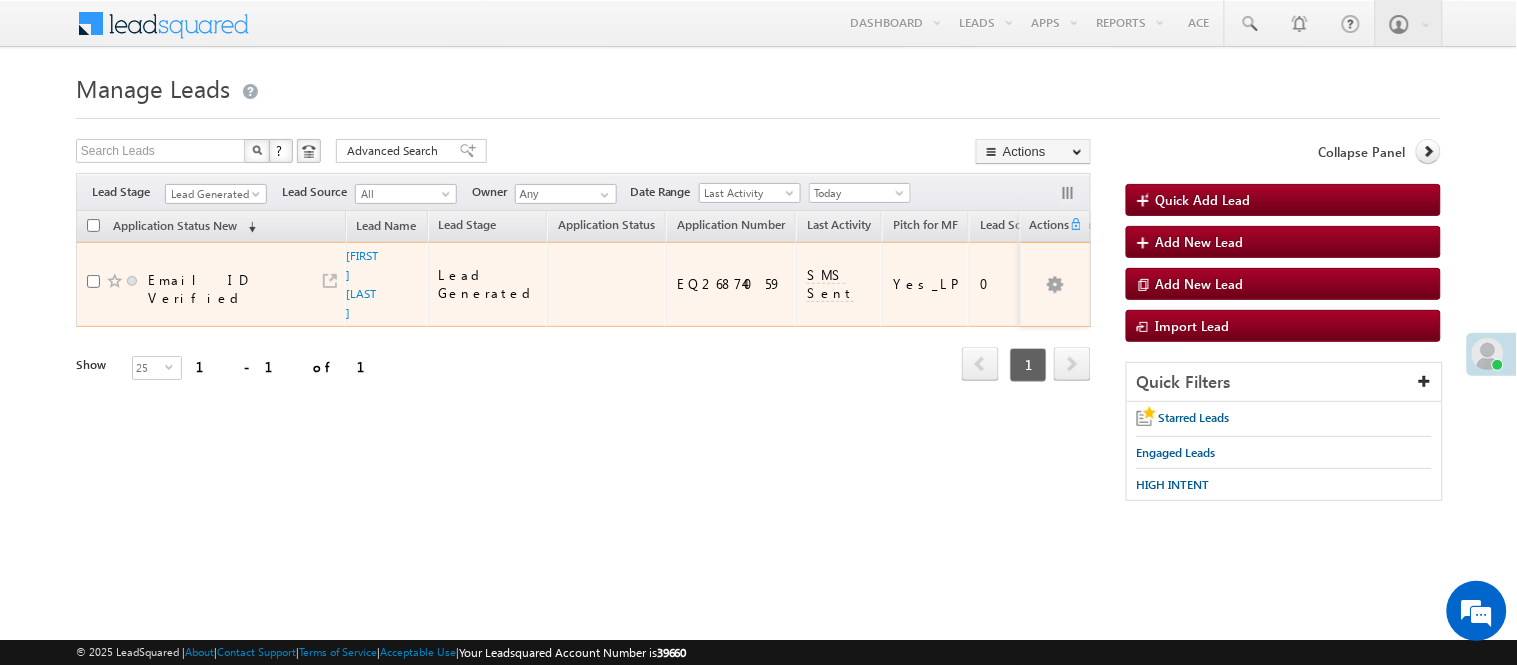 click on "[FIRST] [LAST]" at bounding box center [364, 284] 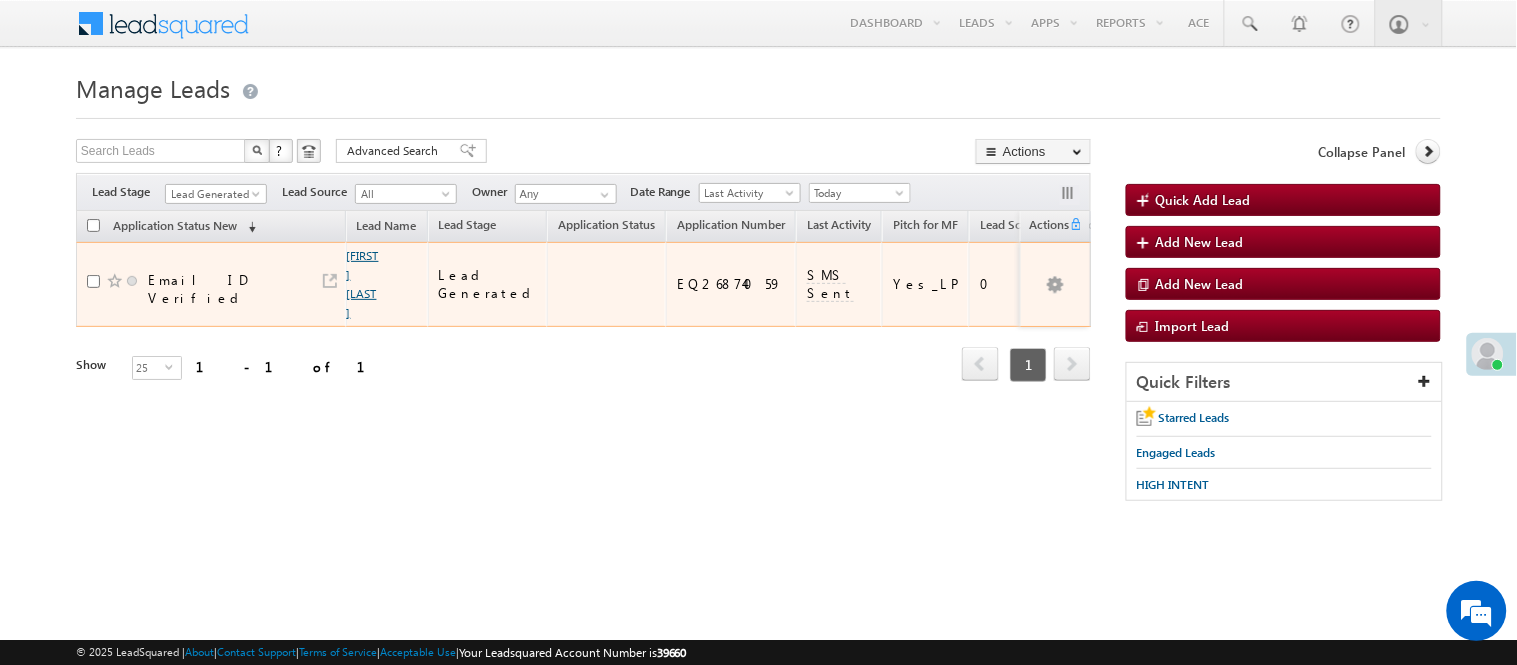 click on "[FIRST] [LAST]" at bounding box center [363, 284] 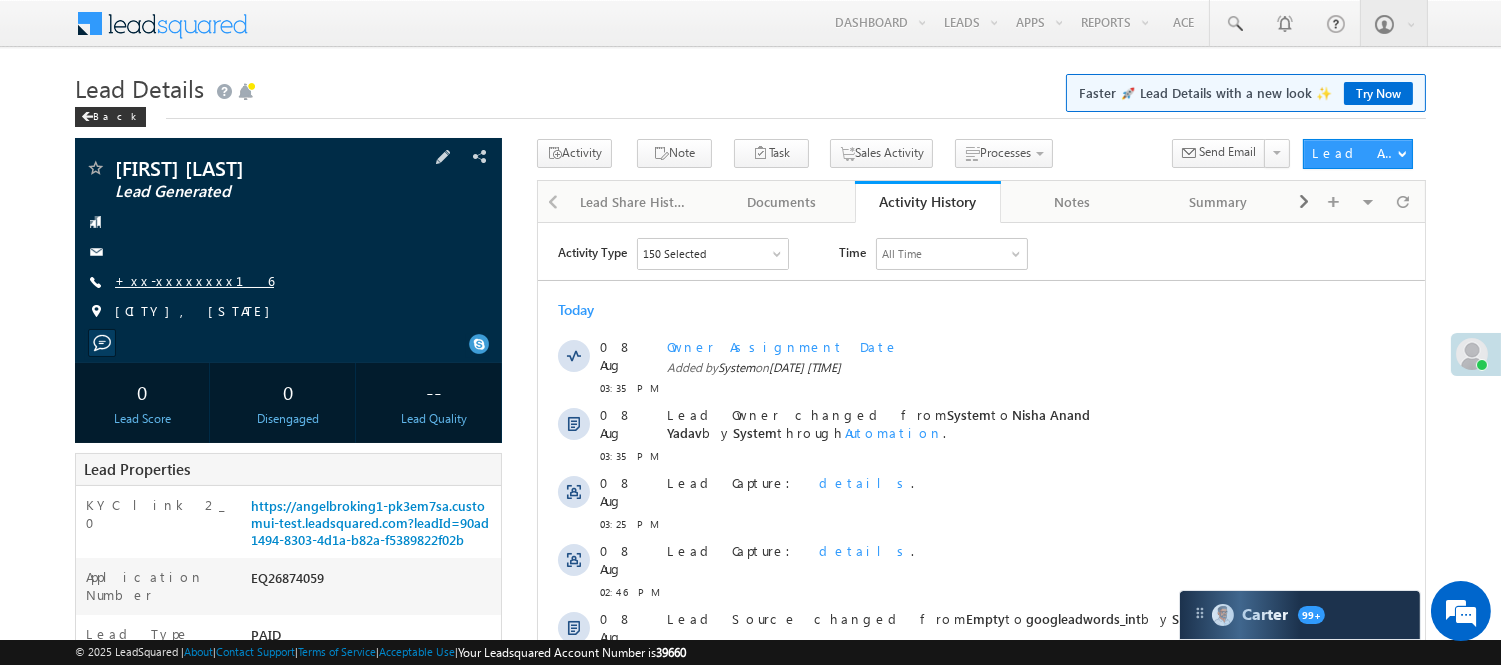 scroll, scrollTop: 0, scrollLeft: 0, axis: both 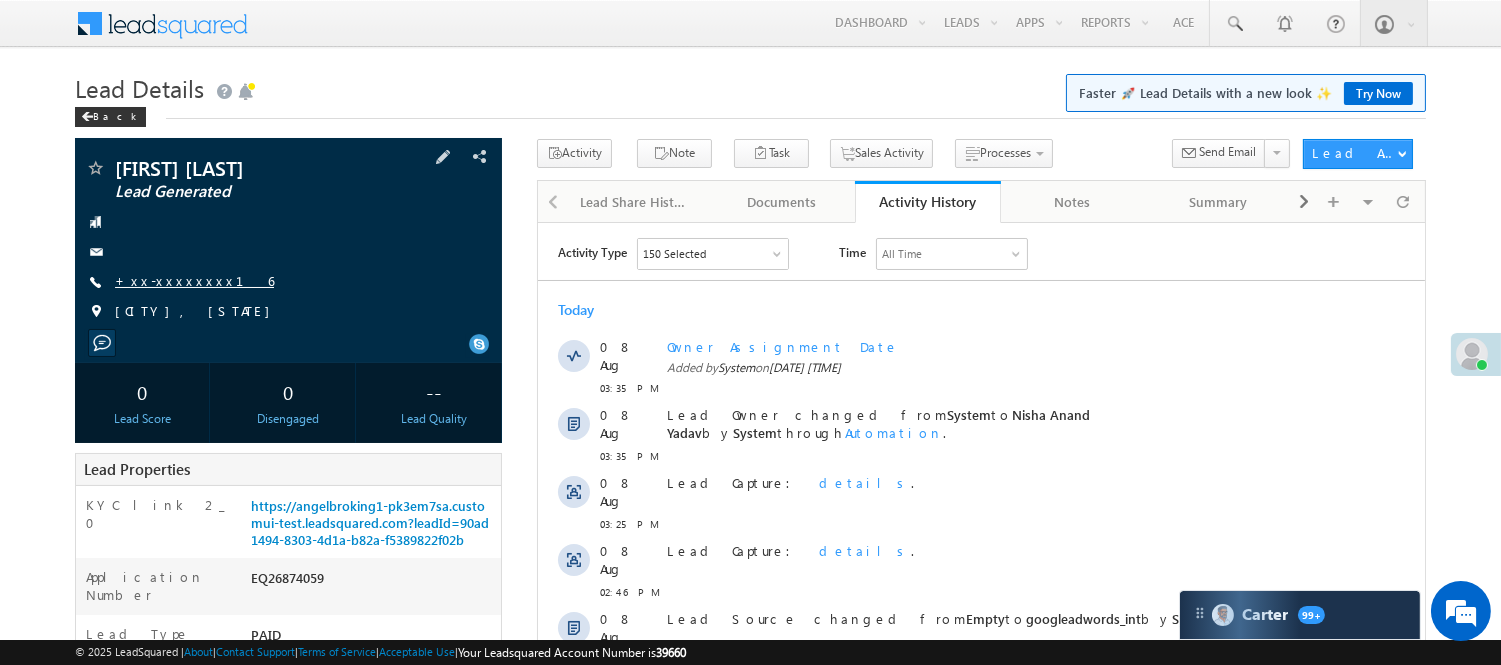click on "+xx-xxxxxxxx16" at bounding box center (194, 280) 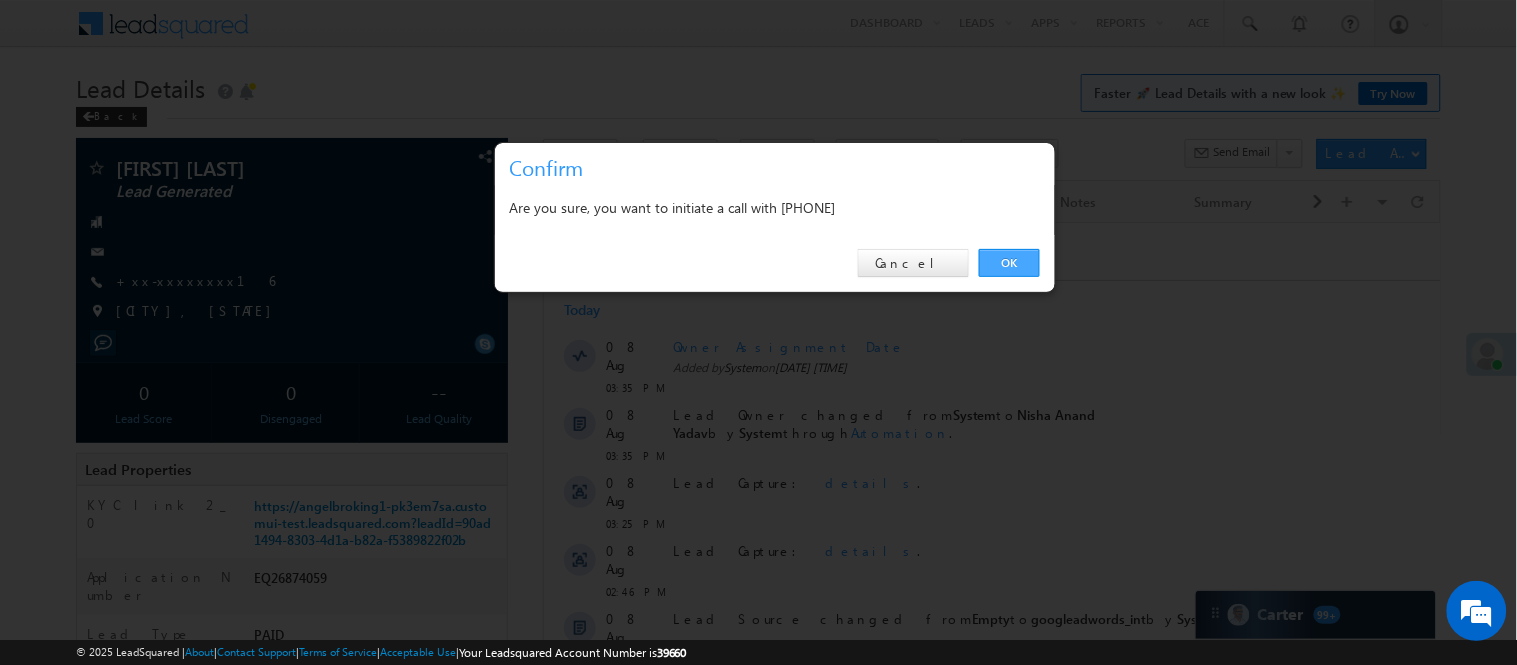 click on "OK" at bounding box center [1009, 263] 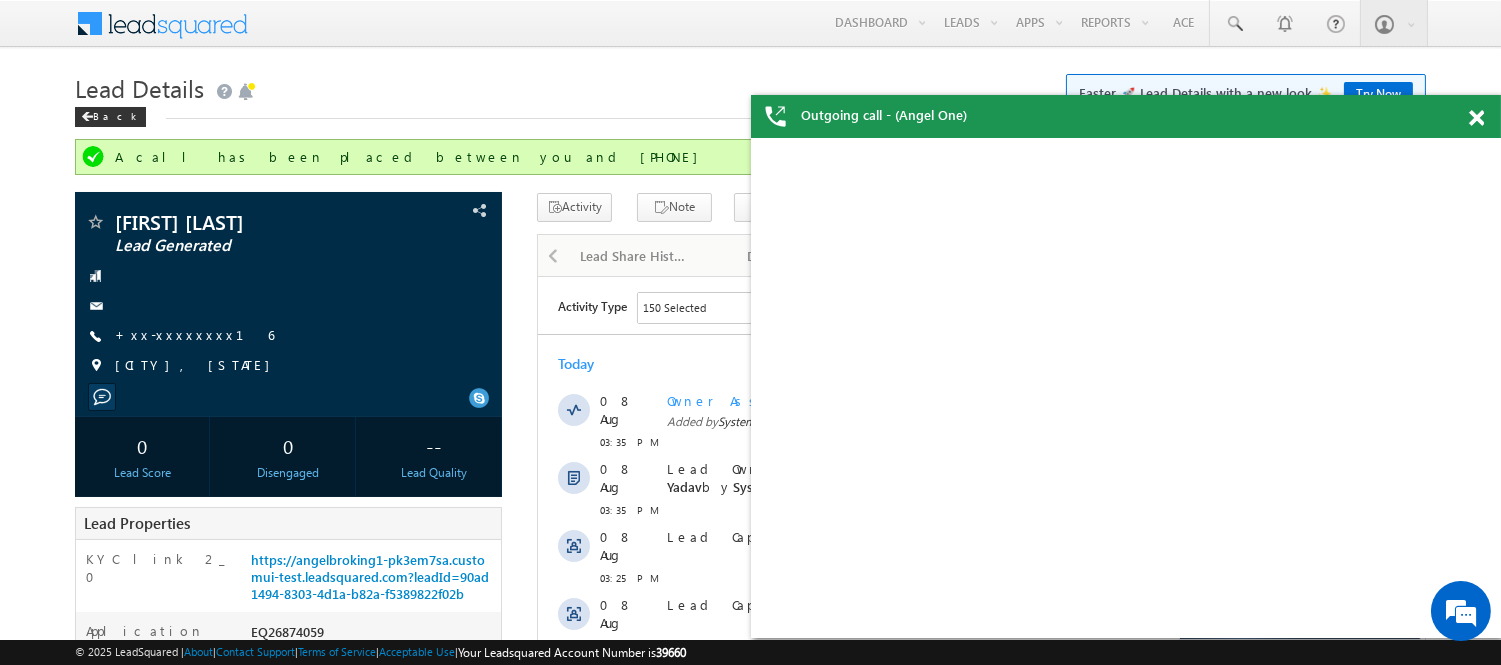 scroll, scrollTop: 0, scrollLeft: 0, axis: both 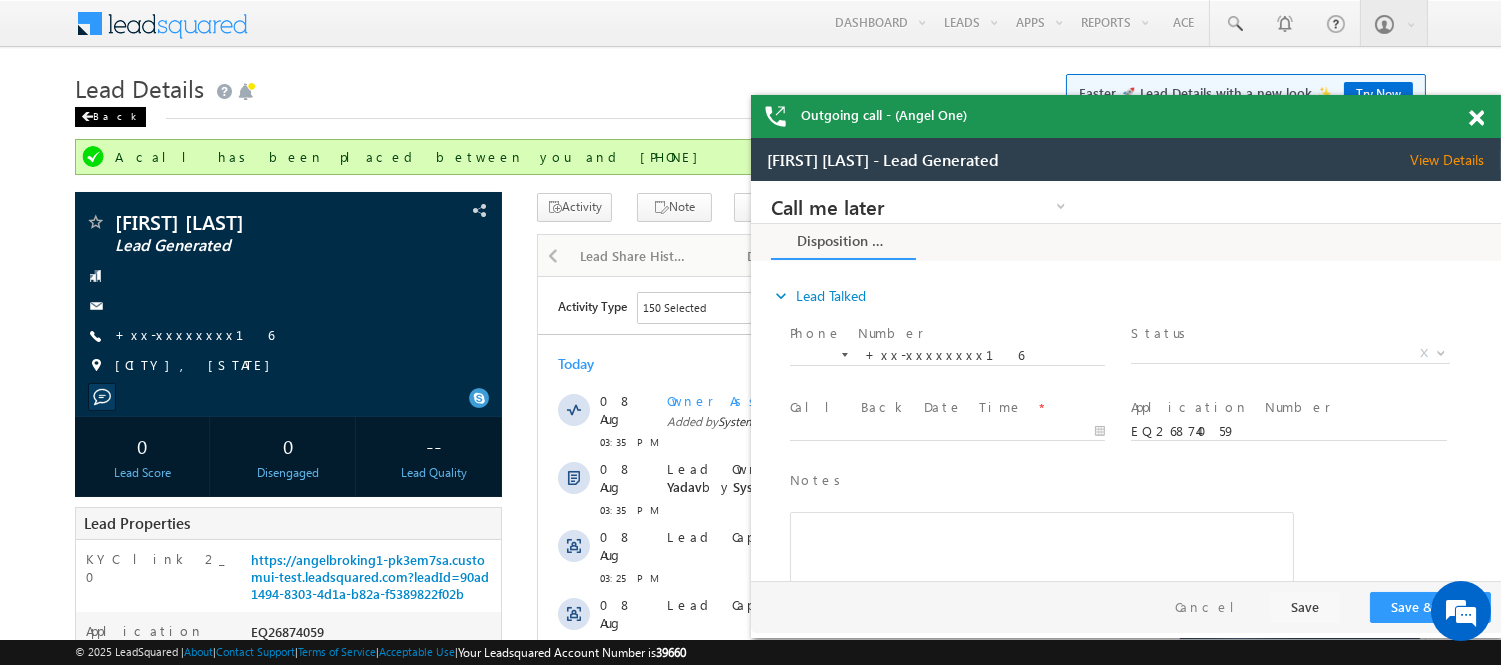click at bounding box center (87, 117) 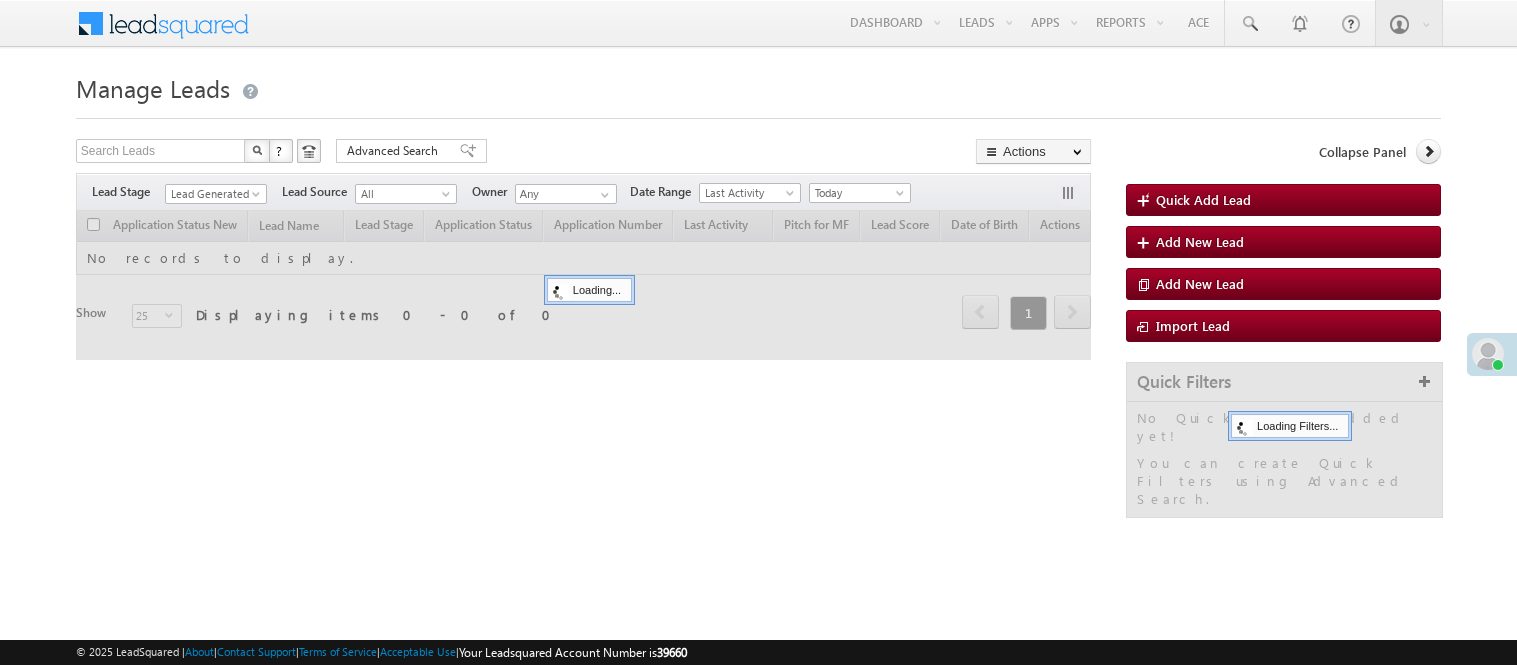 scroll, scrollTop: 0, scrollLeft: 0, axis: both 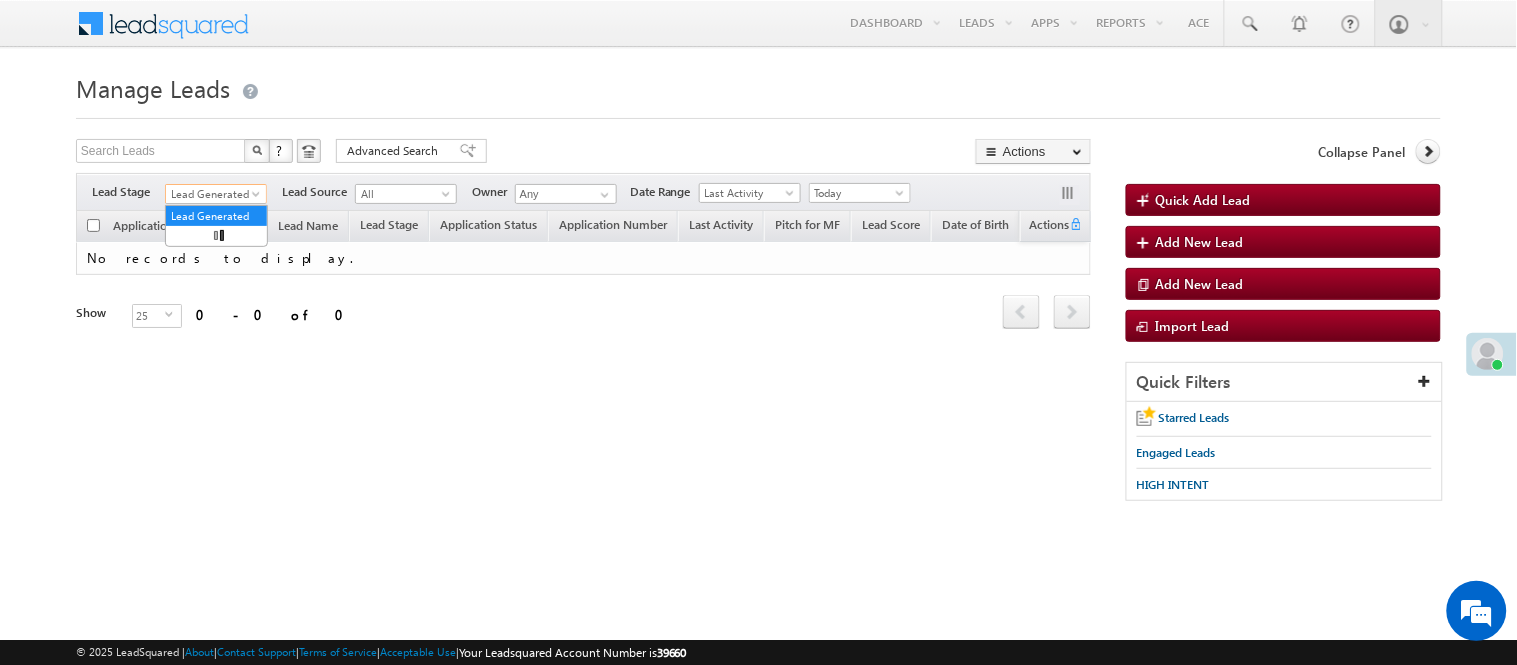 click on "Lead Generated" at bounding box center [213, 194] 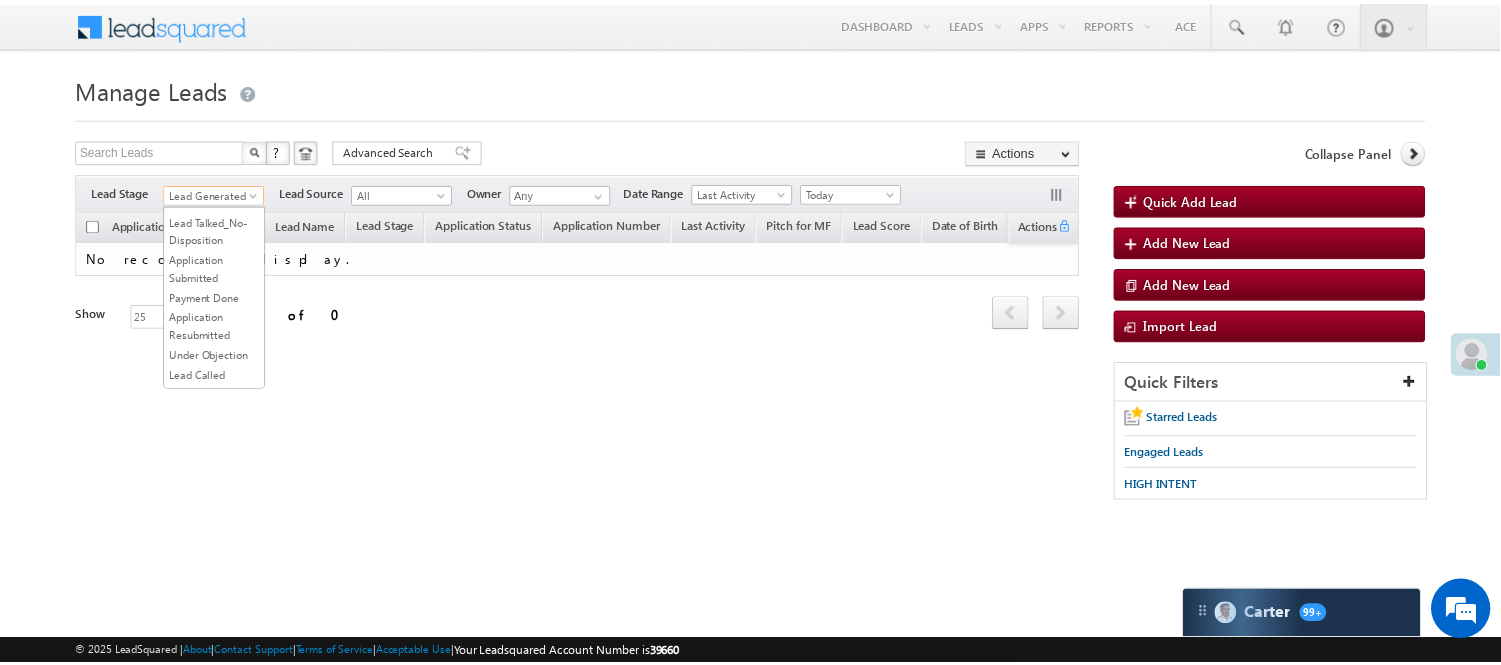 scroll, scrollTop: 496, scrollLeft: 0, axis: vertical 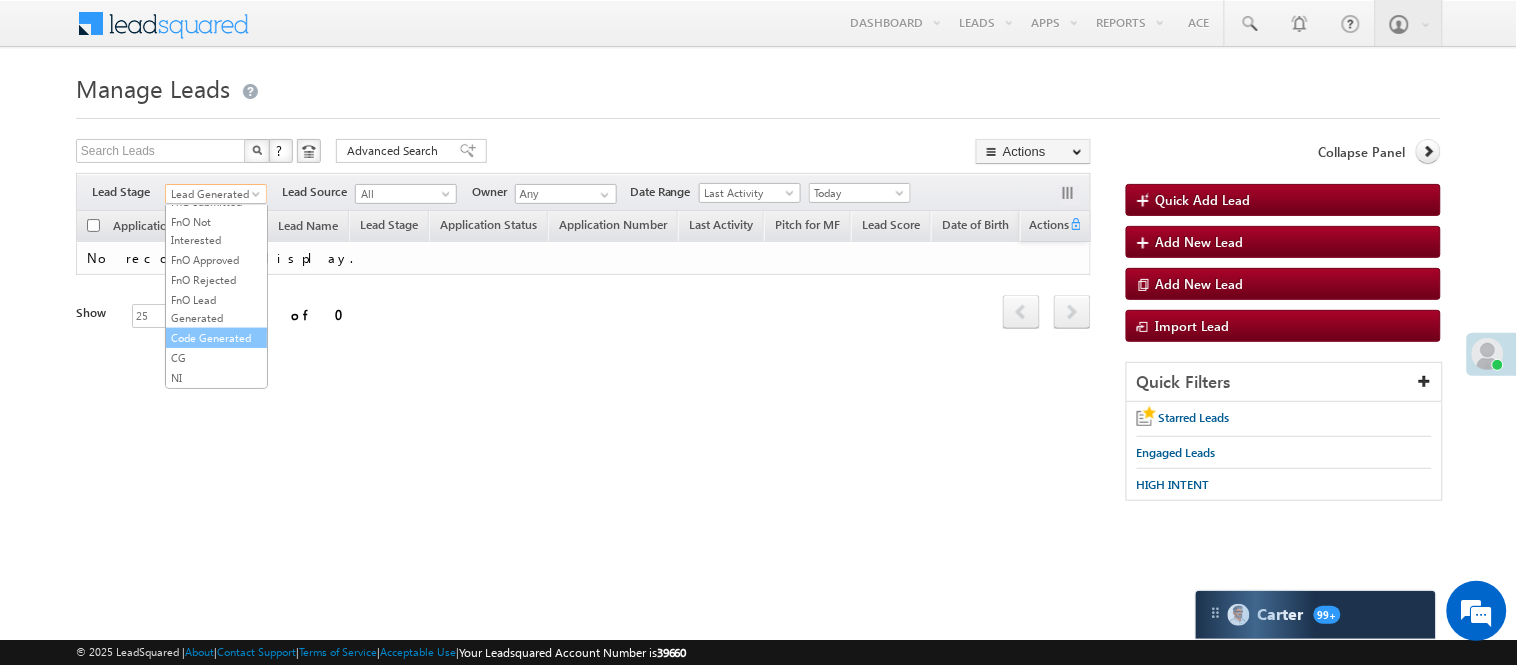 click on "Code Generated" at bounding box center (216, 338) 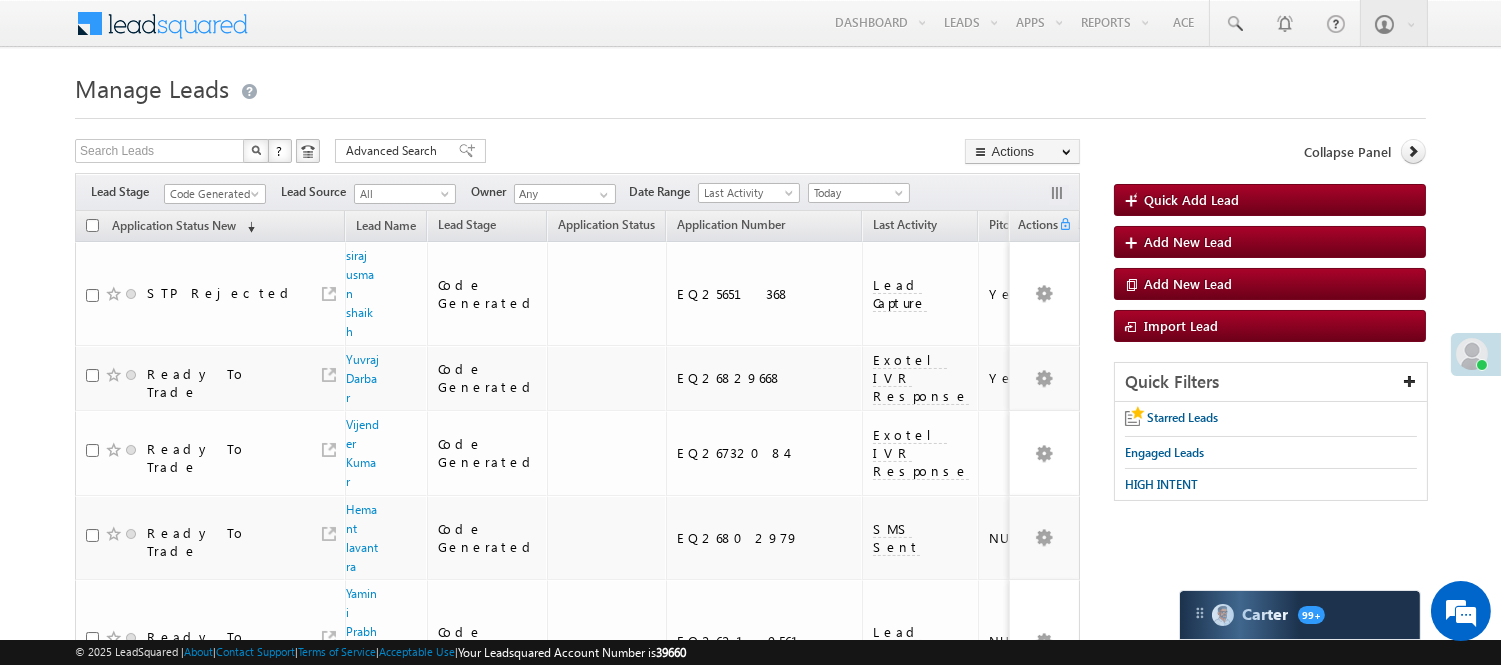 scroll, scrollTop: 0, scrollLeft: 0, axis: both 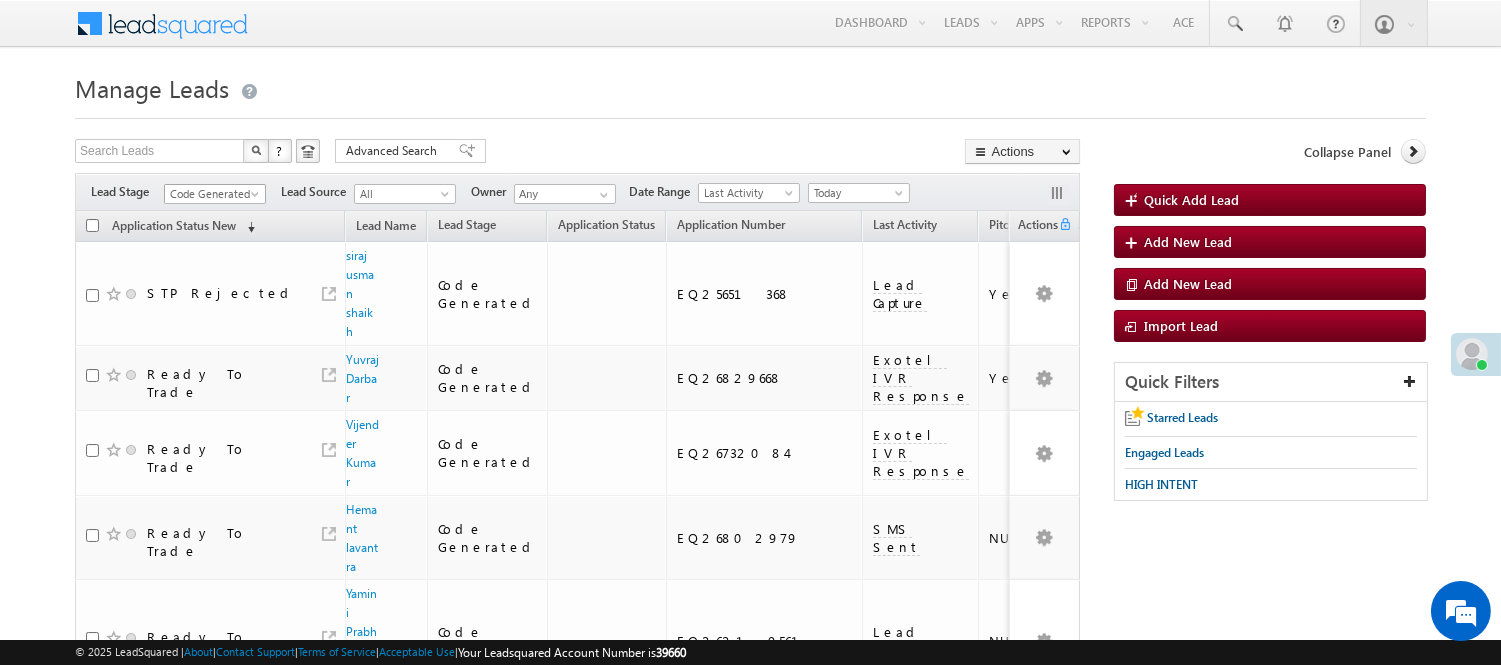 click on "Code Generated" at bounding box center [212, 194] 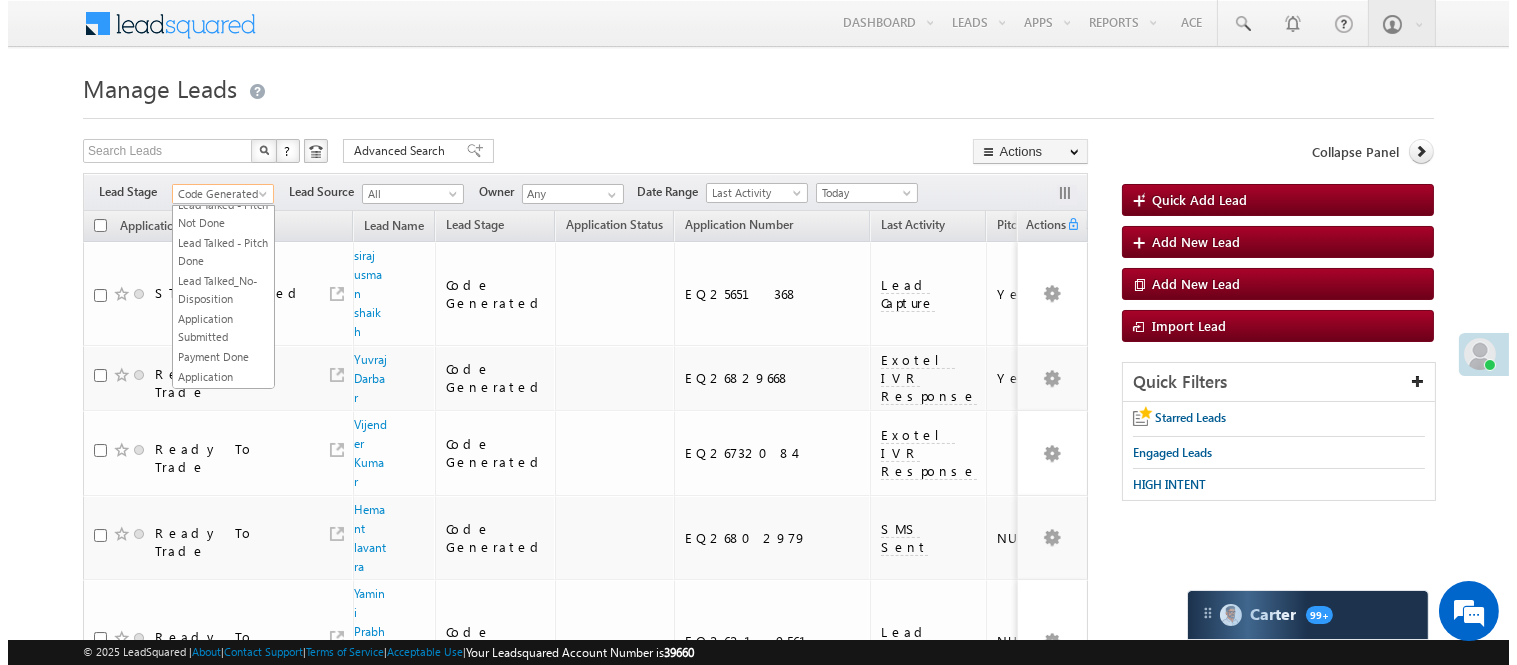 scroll, scrollTop: 0, scrollLeft: 0, axis: both 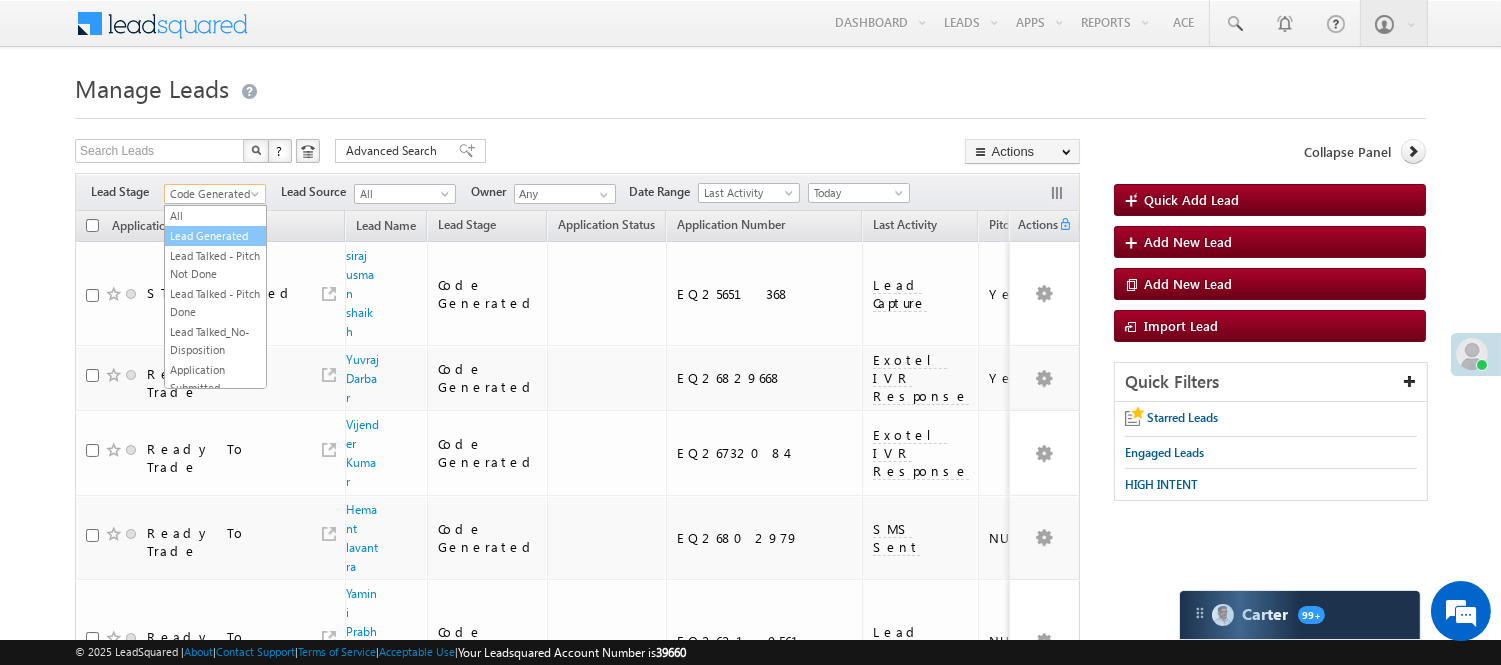 click on "Lead Generated" at bounding box center (215, 236) 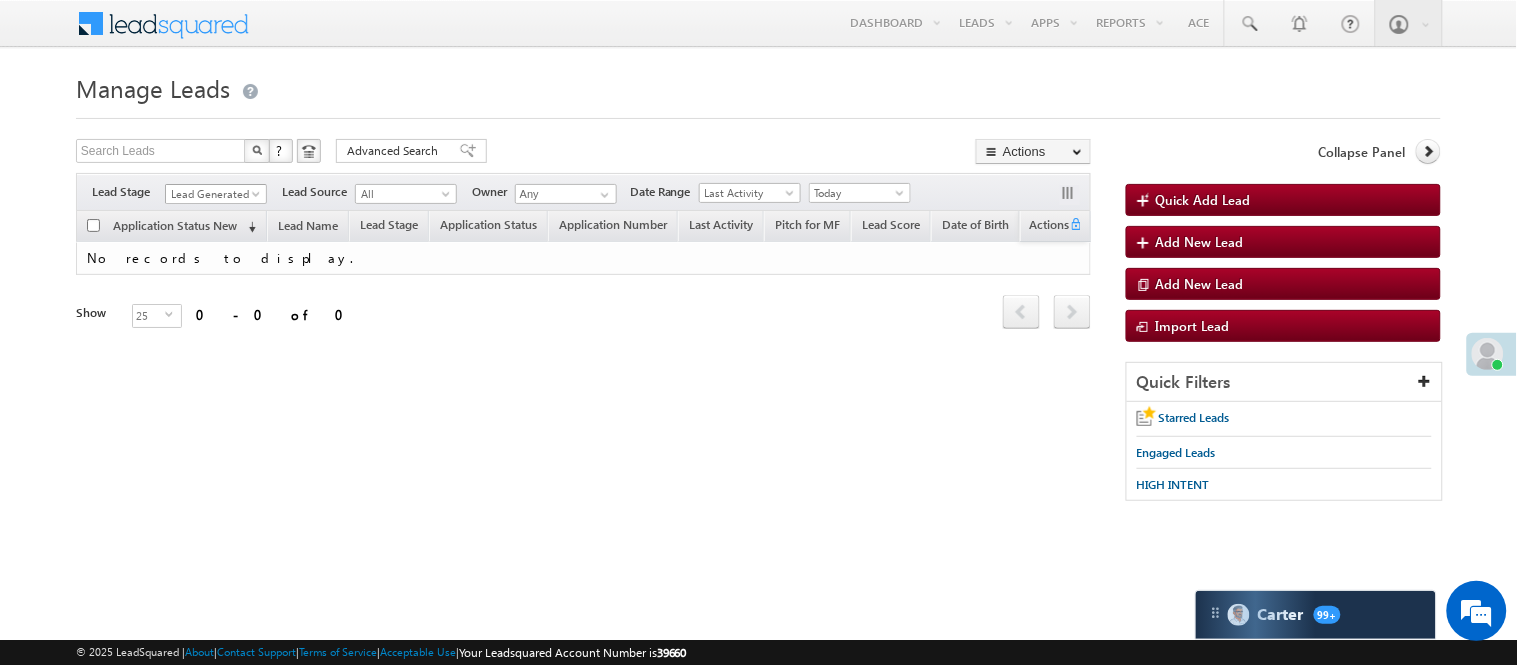 click on "Lead Generated" at bounding box center [213, 194] 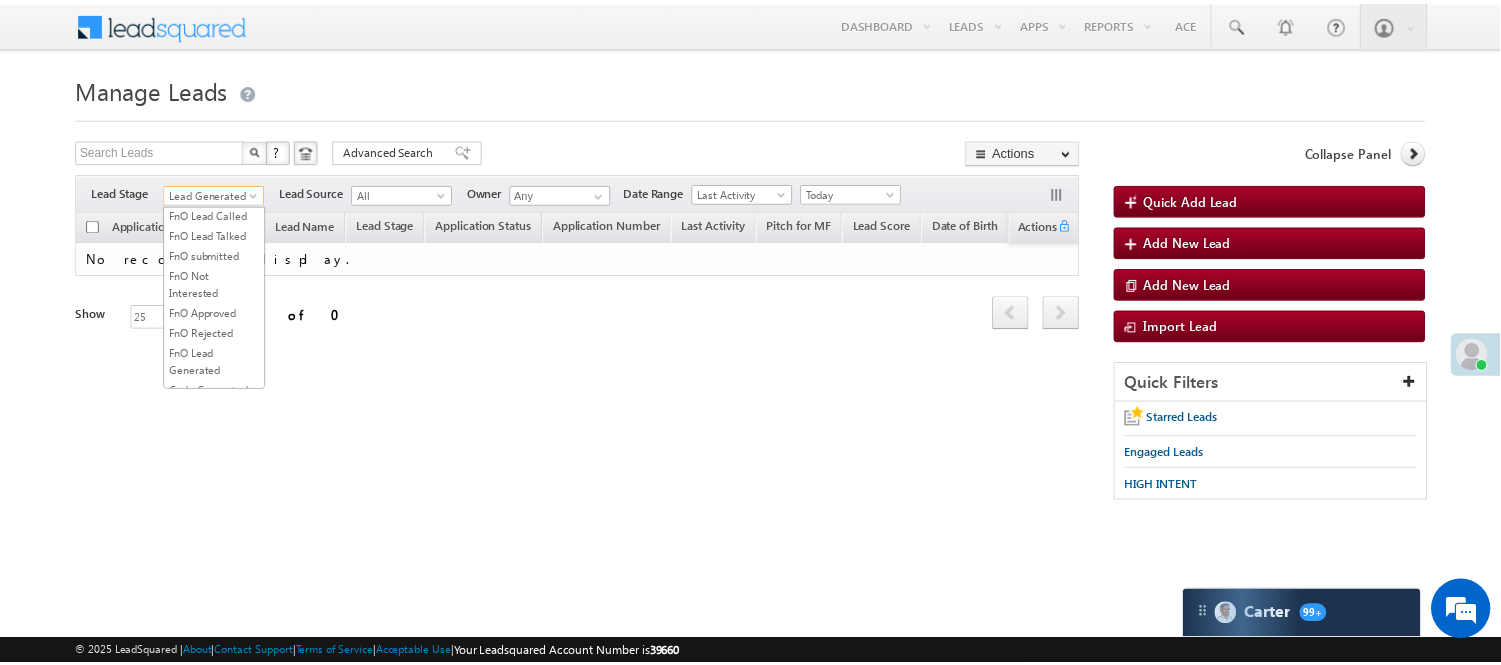scroll, scrollTop: 333, scrollLeft: 0, axis: vertical 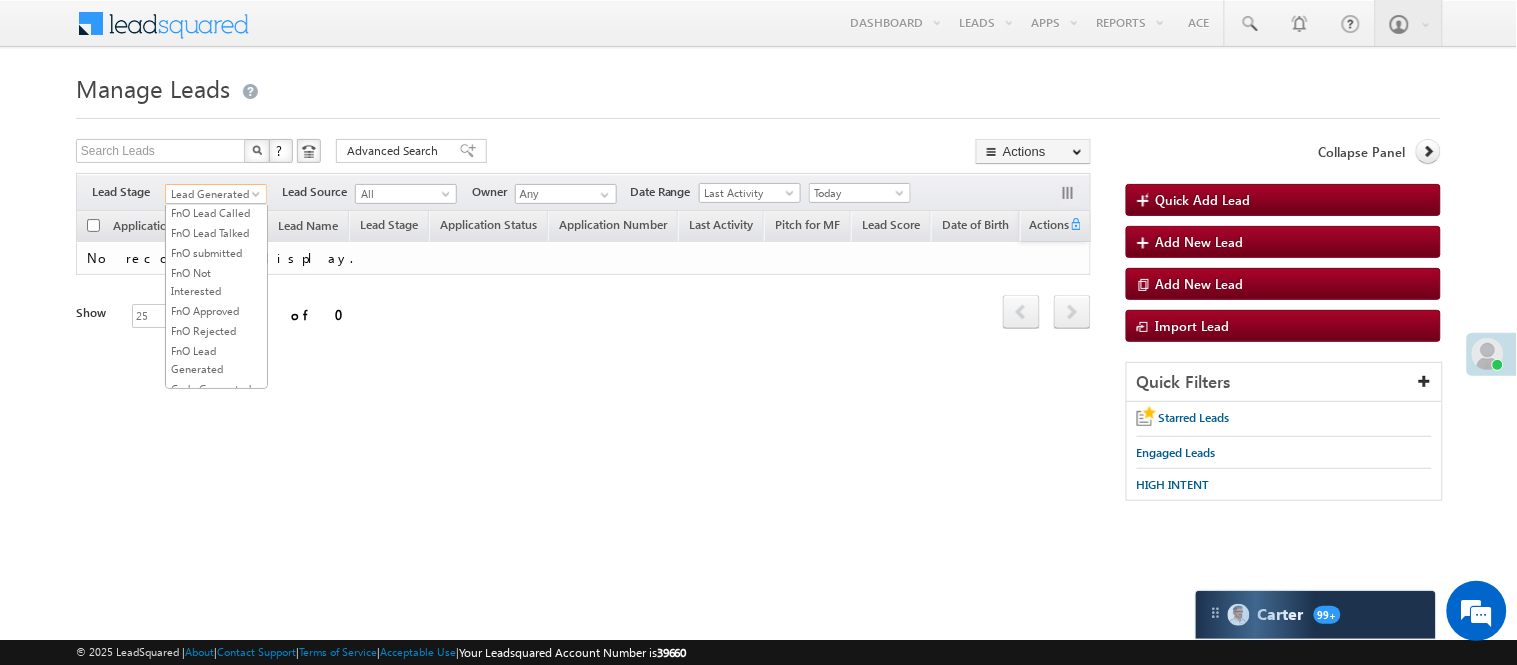 click on "Lead Called" at bounding box center [216, 153] 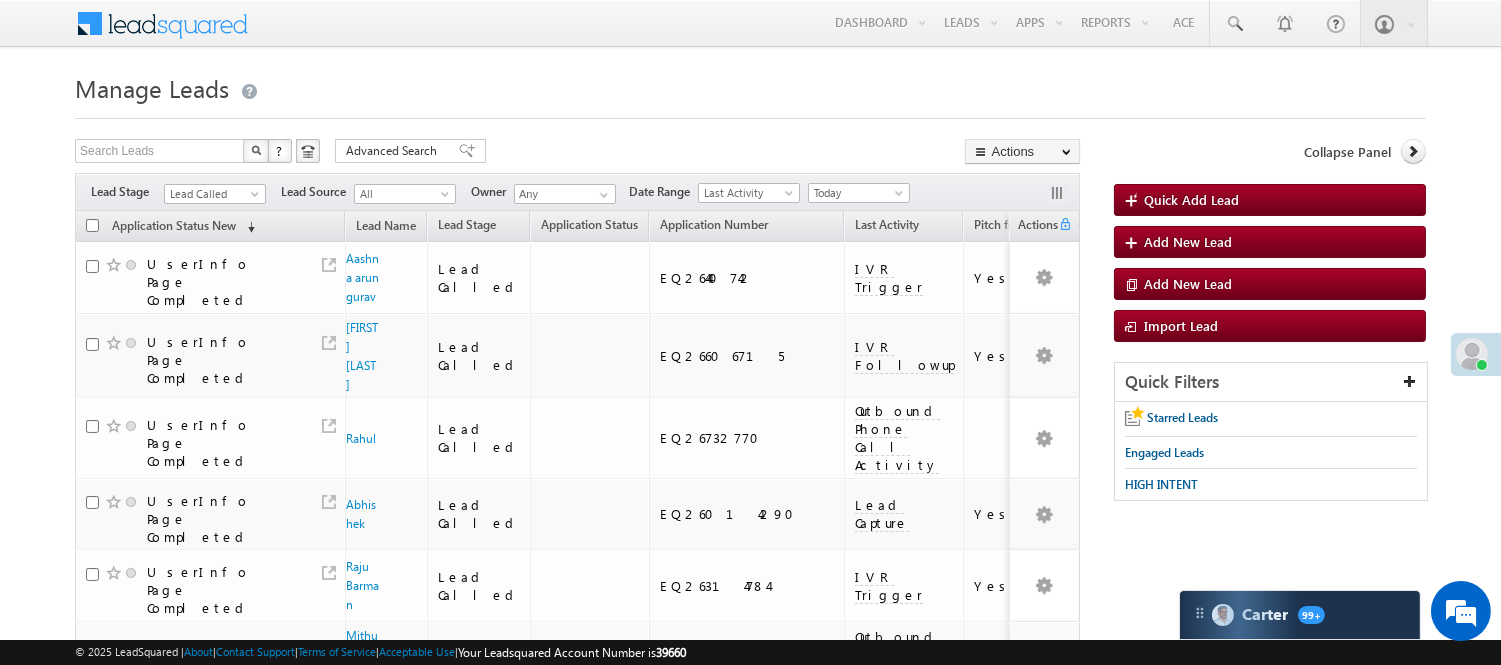 scroll, scrollTop: 0, scrollLeft: 0, axis: both 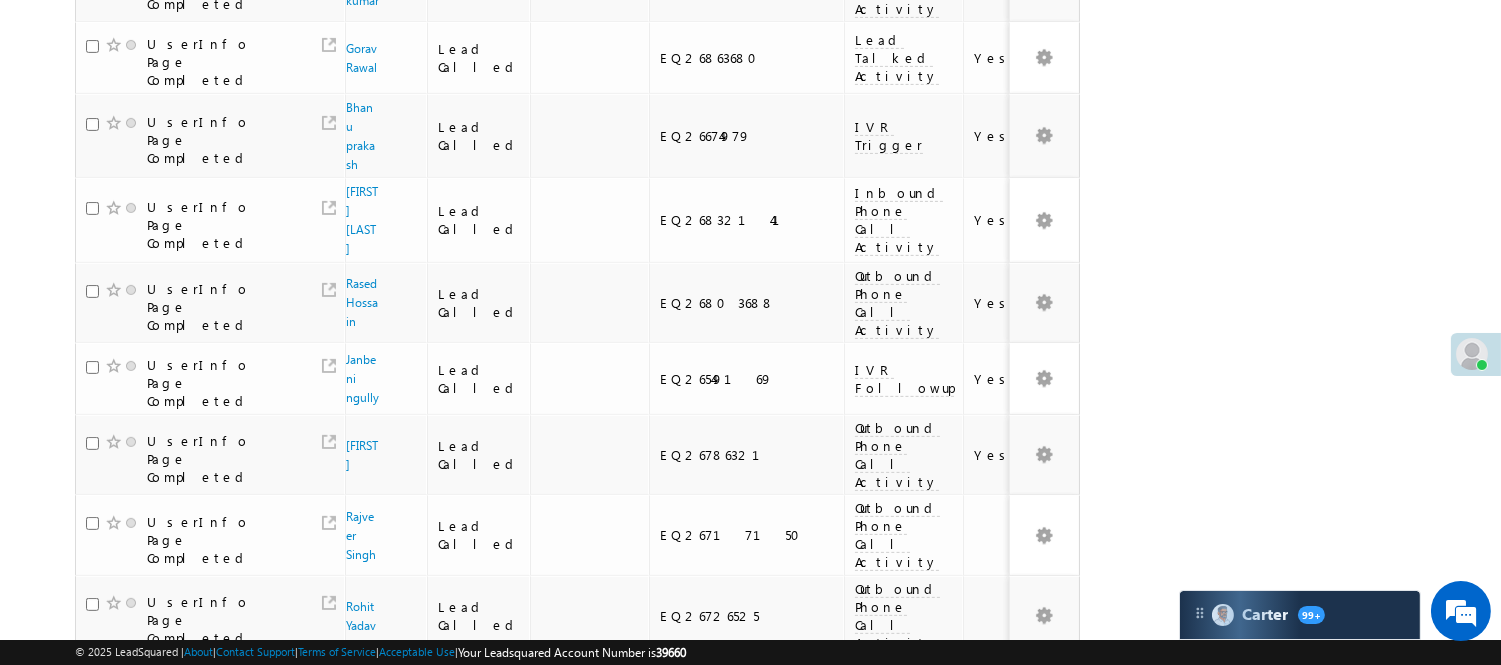 click on "3" at bounding box center [938, 922] 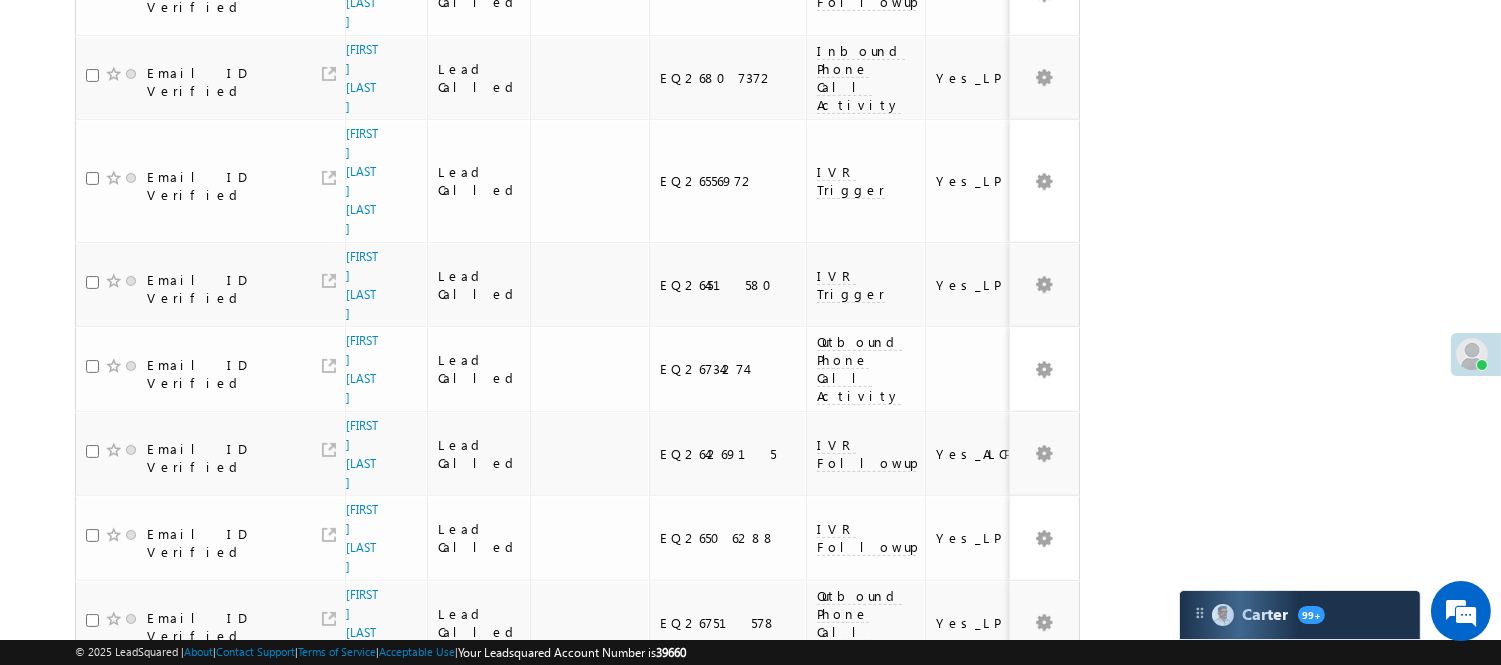 scroll, scrollTop: 1300, scrollLeft: 0, axis: vertical 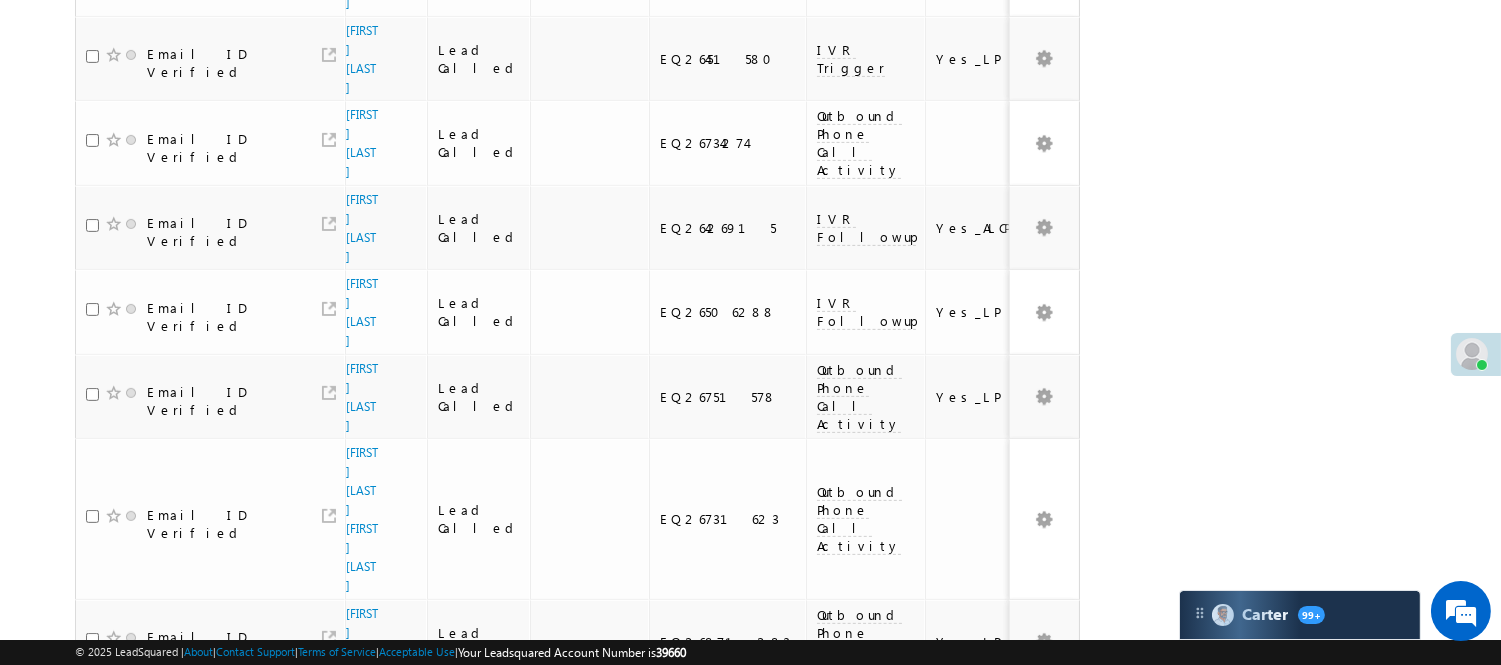click on "2" at bounding box center [897, 1110] 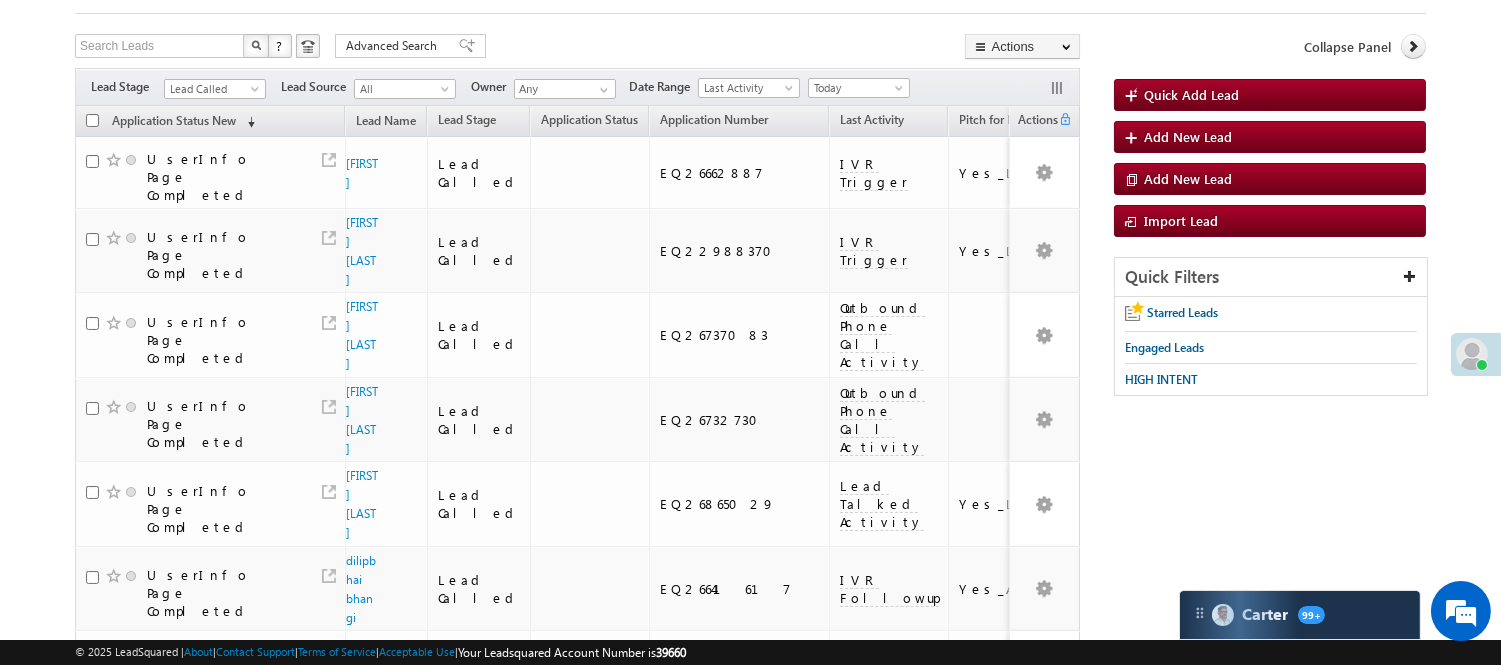 scroll, scrollTop: 77, scrollLeft: 0, axis: vertical 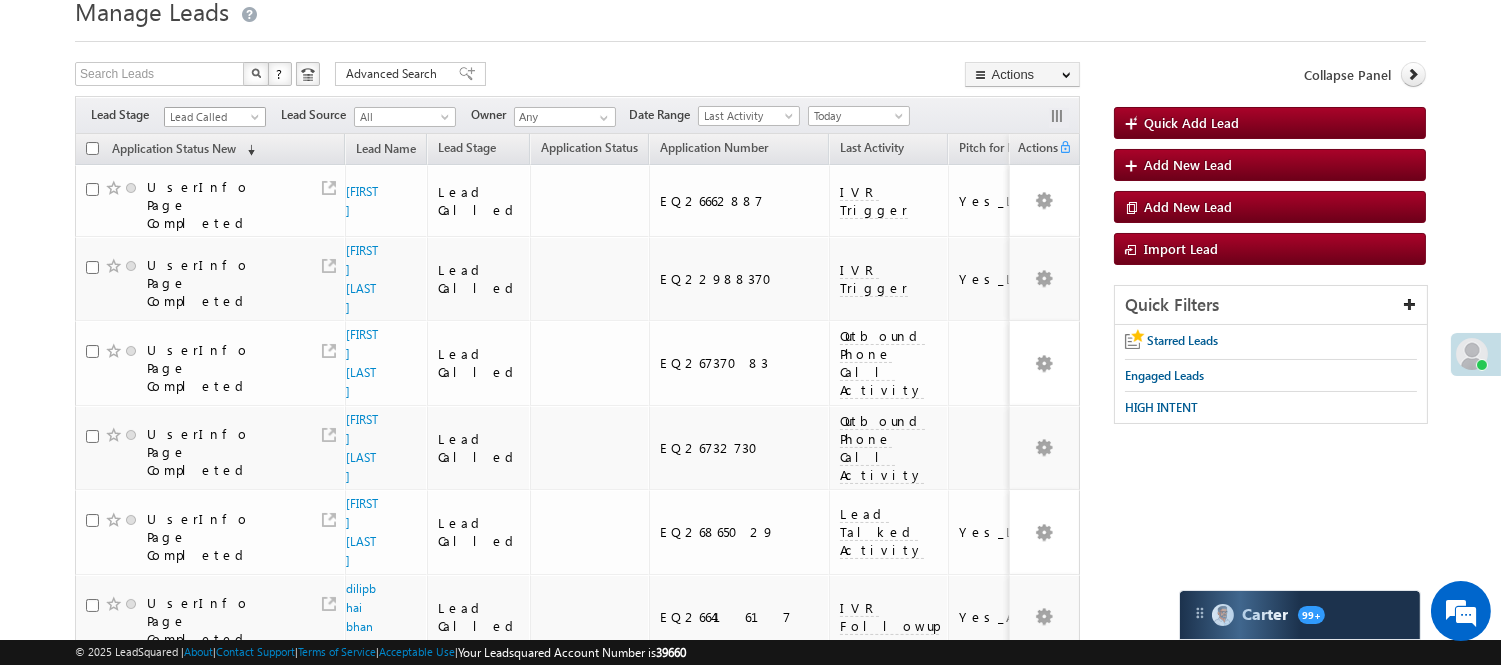 click on "Lead Called" at bounding box center [212, 117] 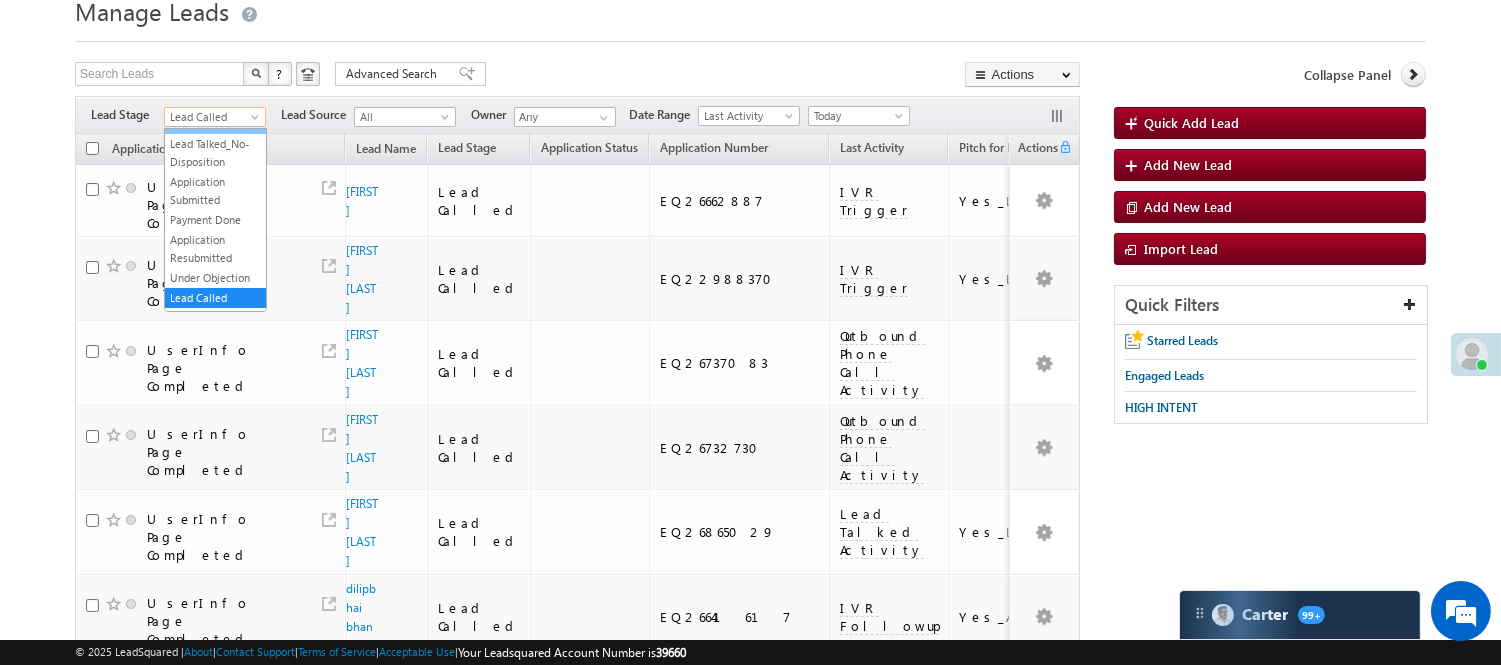 scroll, scrollTop: 0, scrollLeft: 0, axis: both 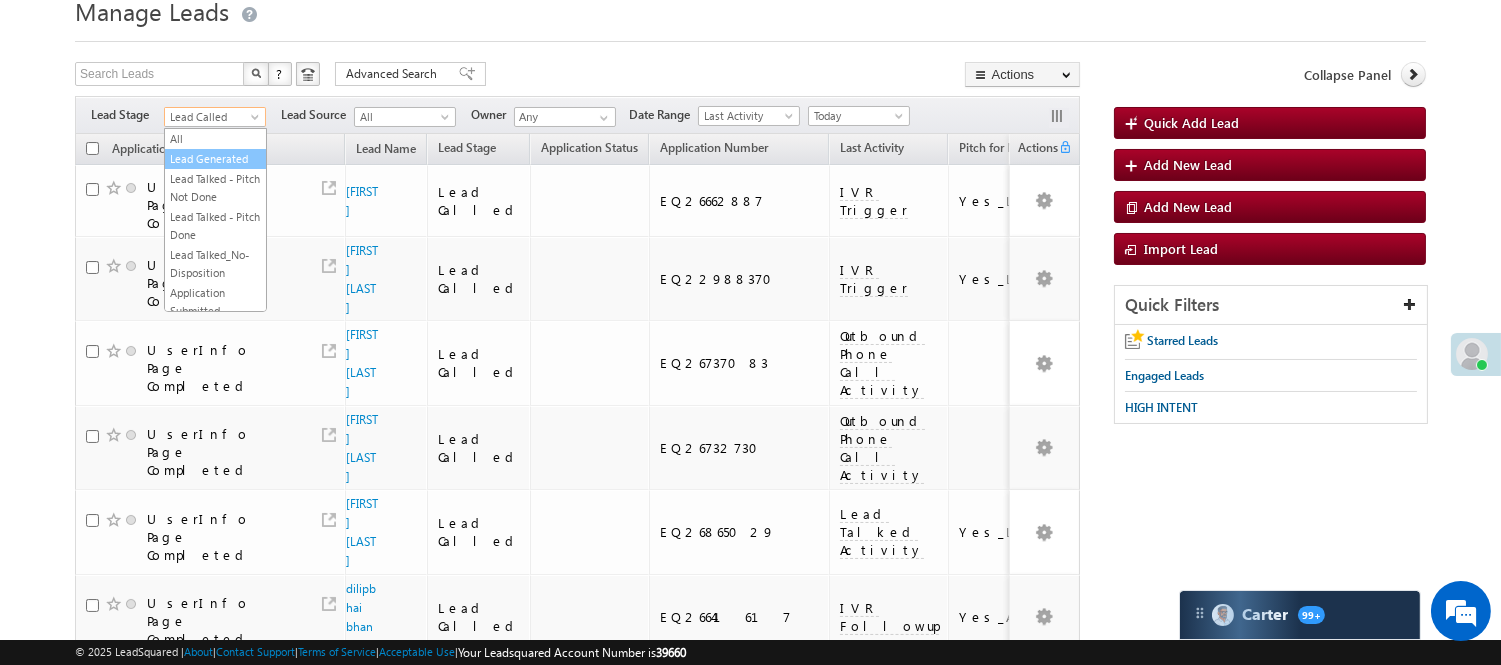 drag, startPoint x: 182, startPoint y: 188, endPoint x: 210, endPoint y: 164, distance: 36.878178 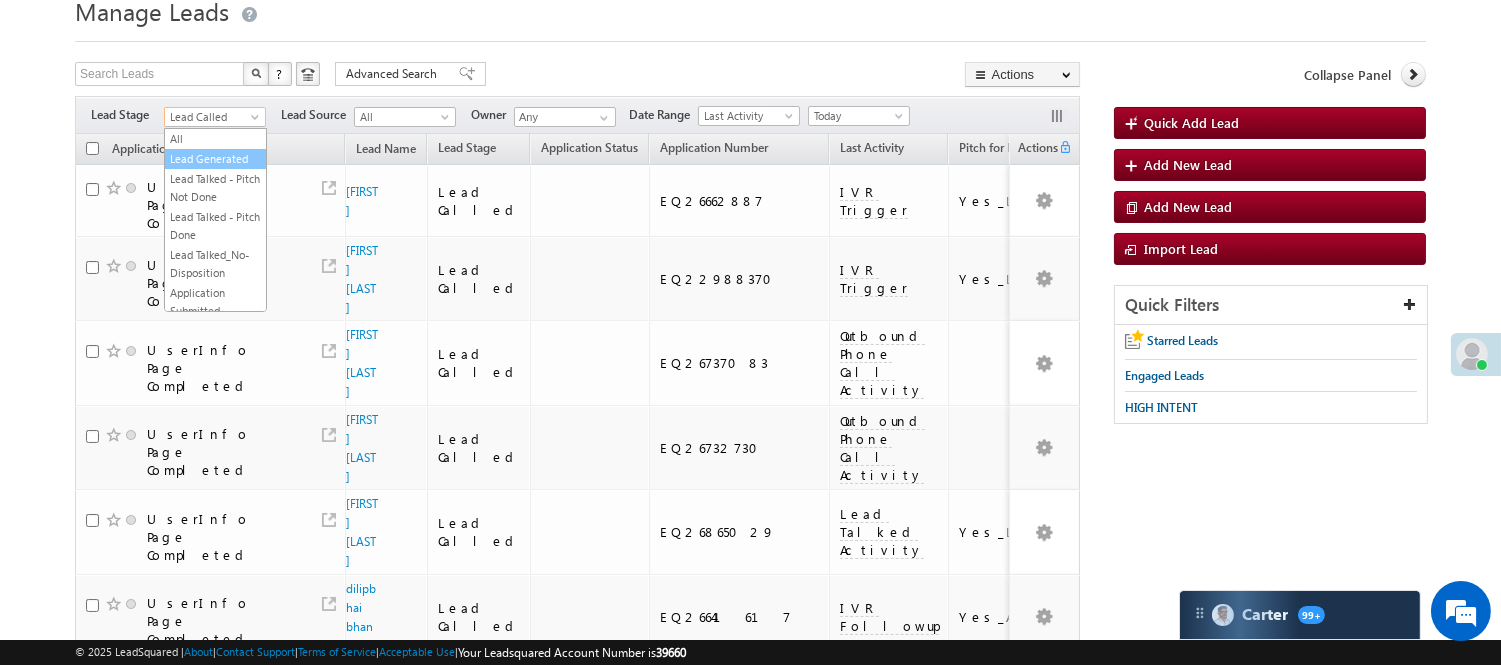 click on "All Lead Generated Lead Talked - Pitch Not Done Lead Talked - Pitch Done Lead Talked_No-Disposition Application Submitted Payment Done Application Resubmitted Under Objection Lead Called Lead Talked Not Interested FnO Lead Called FnO Lead Talked FnO submitted FnO Not Interested FnO Approved FnO Rejected FnO Lead Generated Code Generated CG NI" at bounding box center [215, 220] 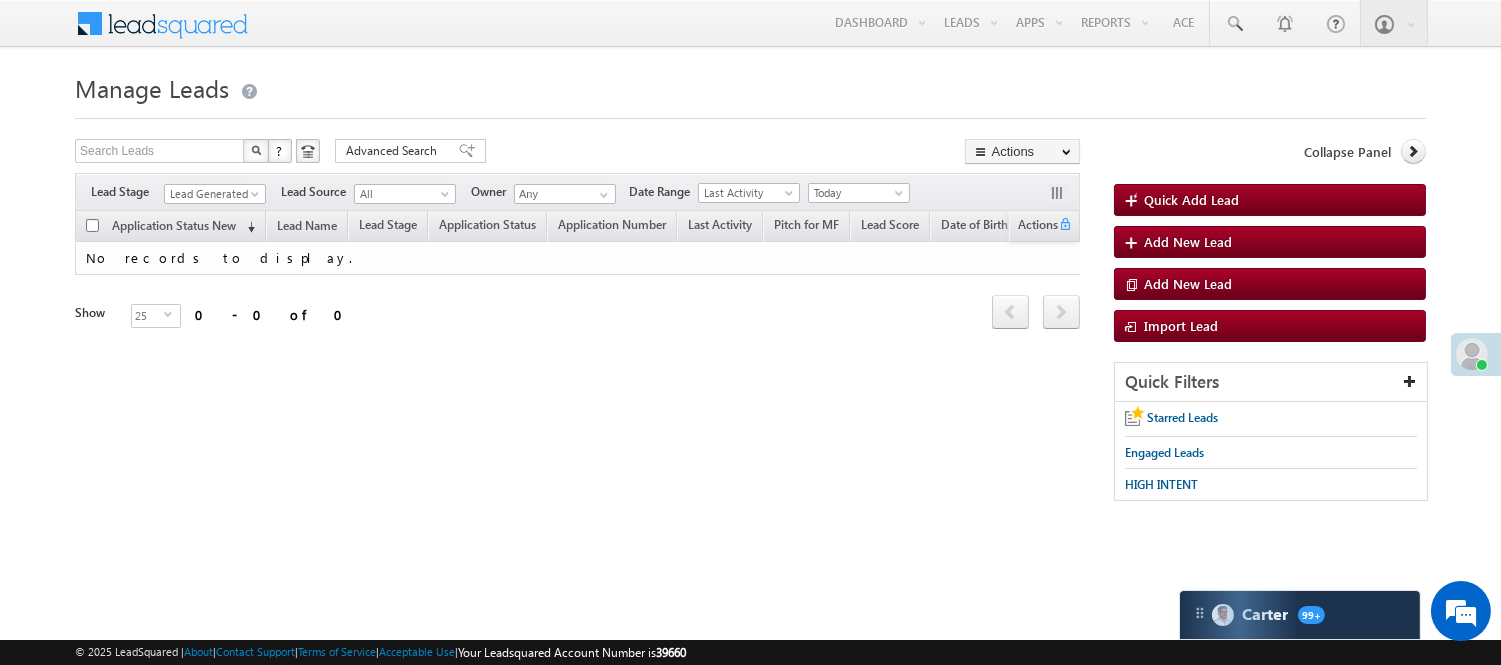 scroll, scrollTop: 0, scrollLeft: 0, axis: both 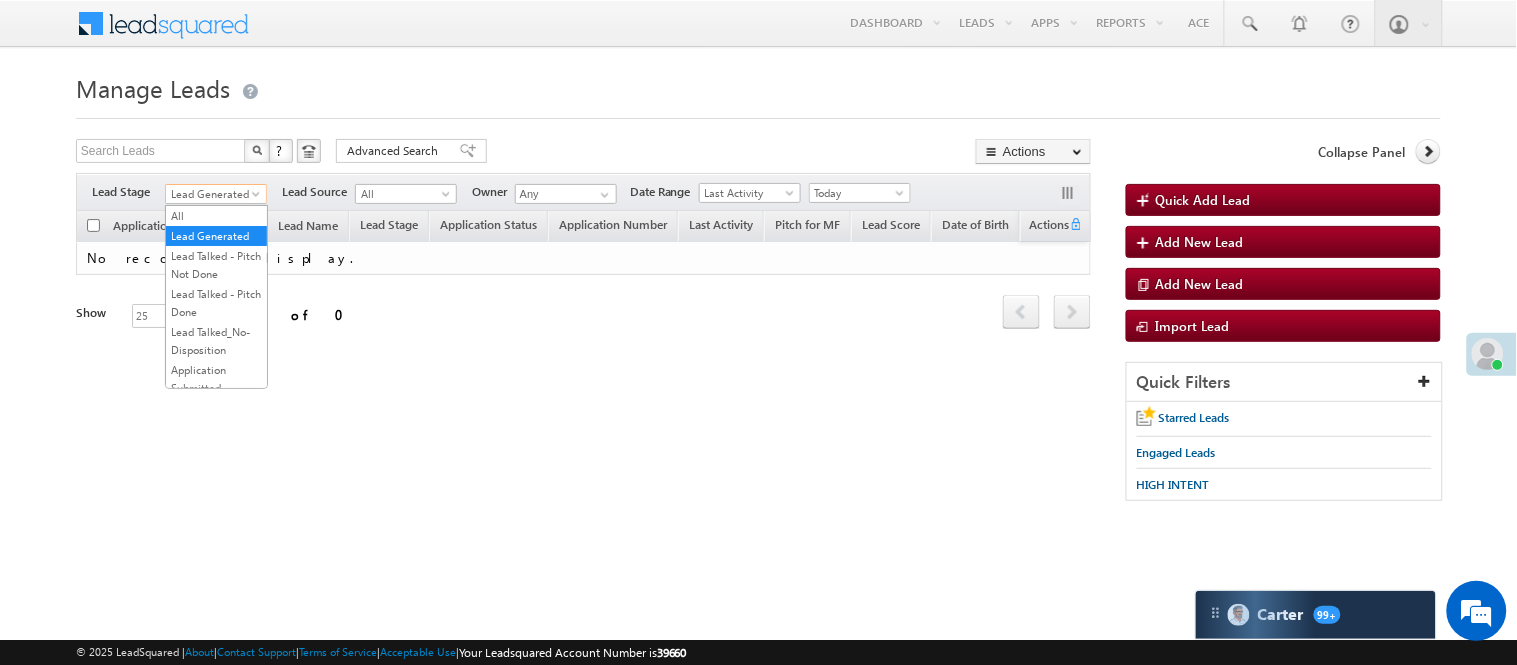 click on "Lead Generated" at bounding box center [213, 194] 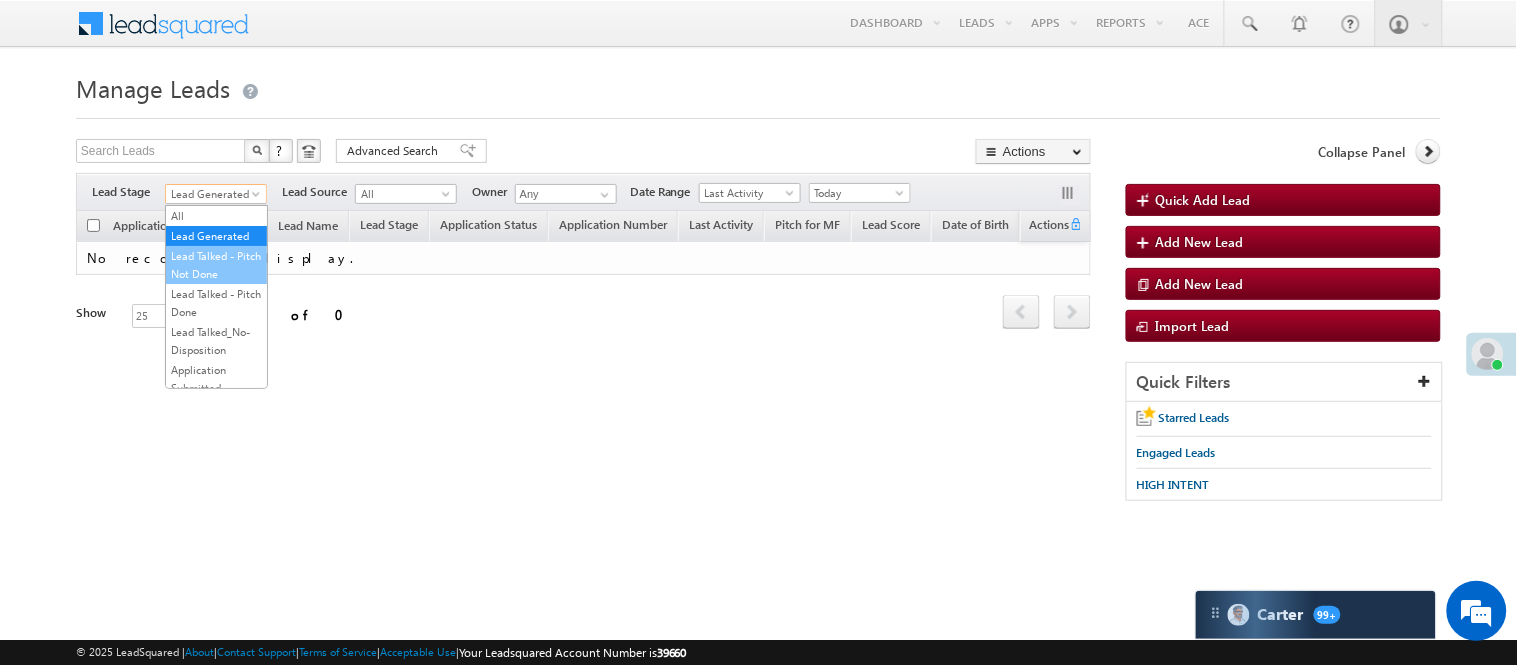 click on "Lead Talked - Pitch Not Done" at bounding box center (216, 265) 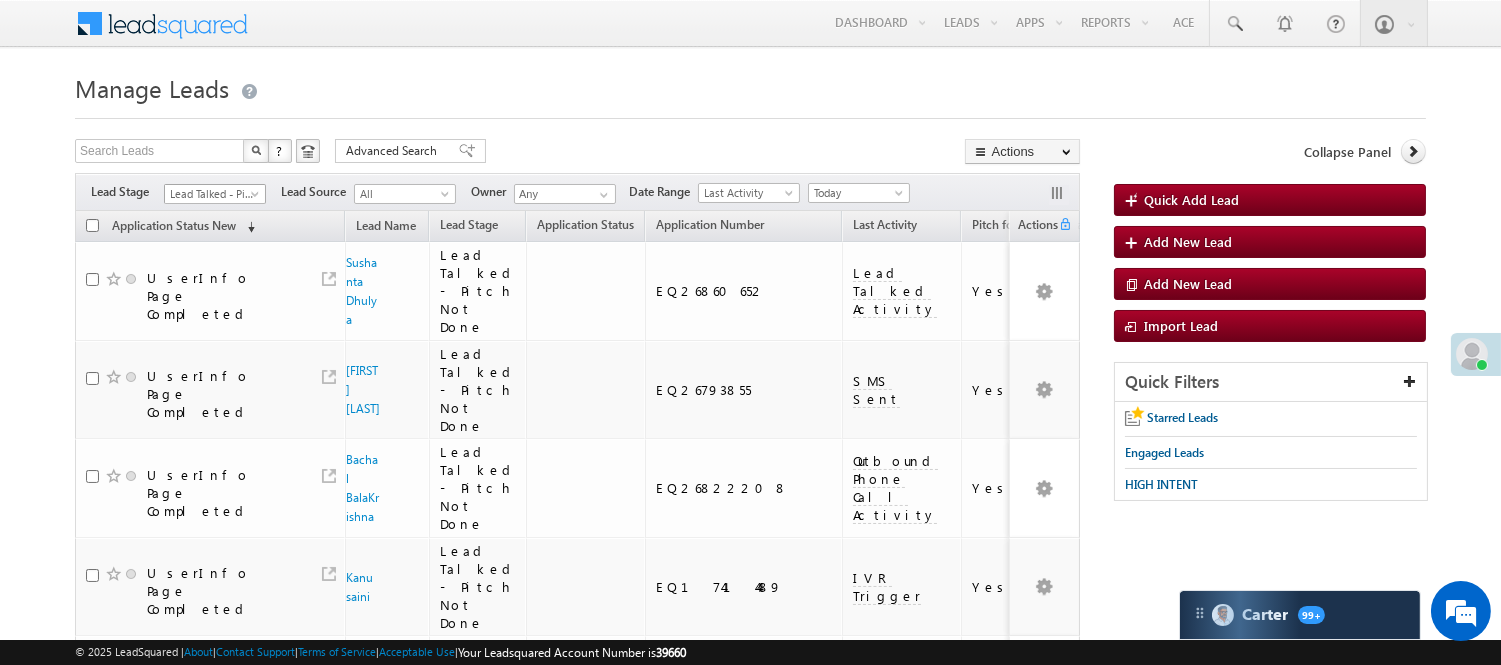 click on "Lead Talked - Pitch Not Done" at bounding box center (212, 194) 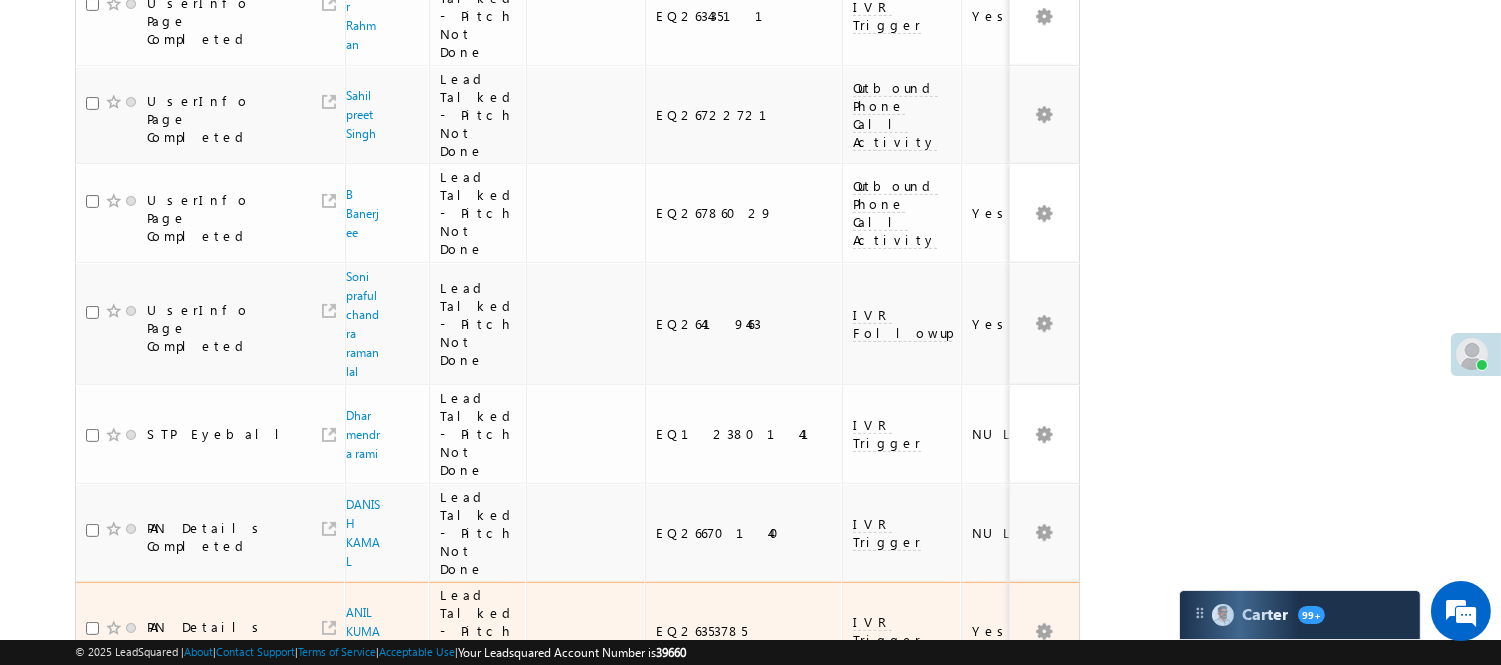 scroll, scrollTop: 1222, scrollLeft: 0, axis: vertical 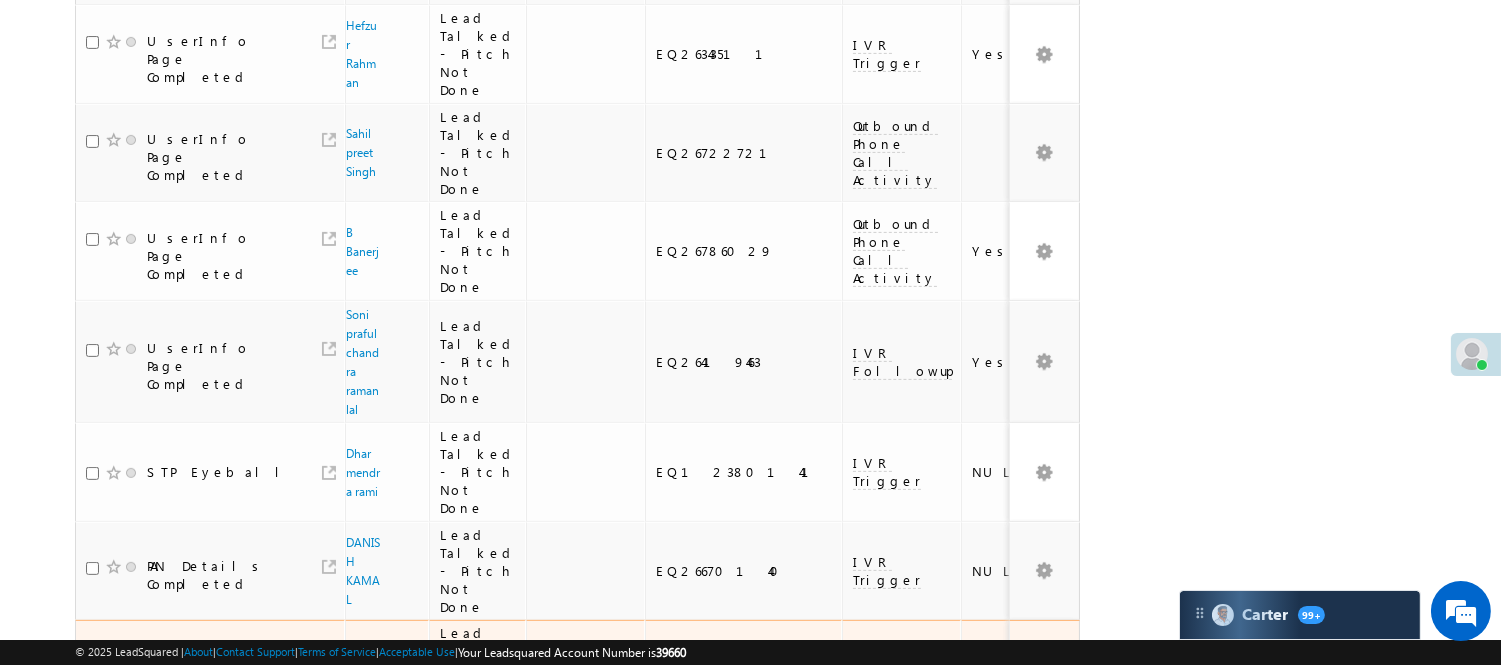 click on "ANIL KUMAR" at bounding box center [363, 669] 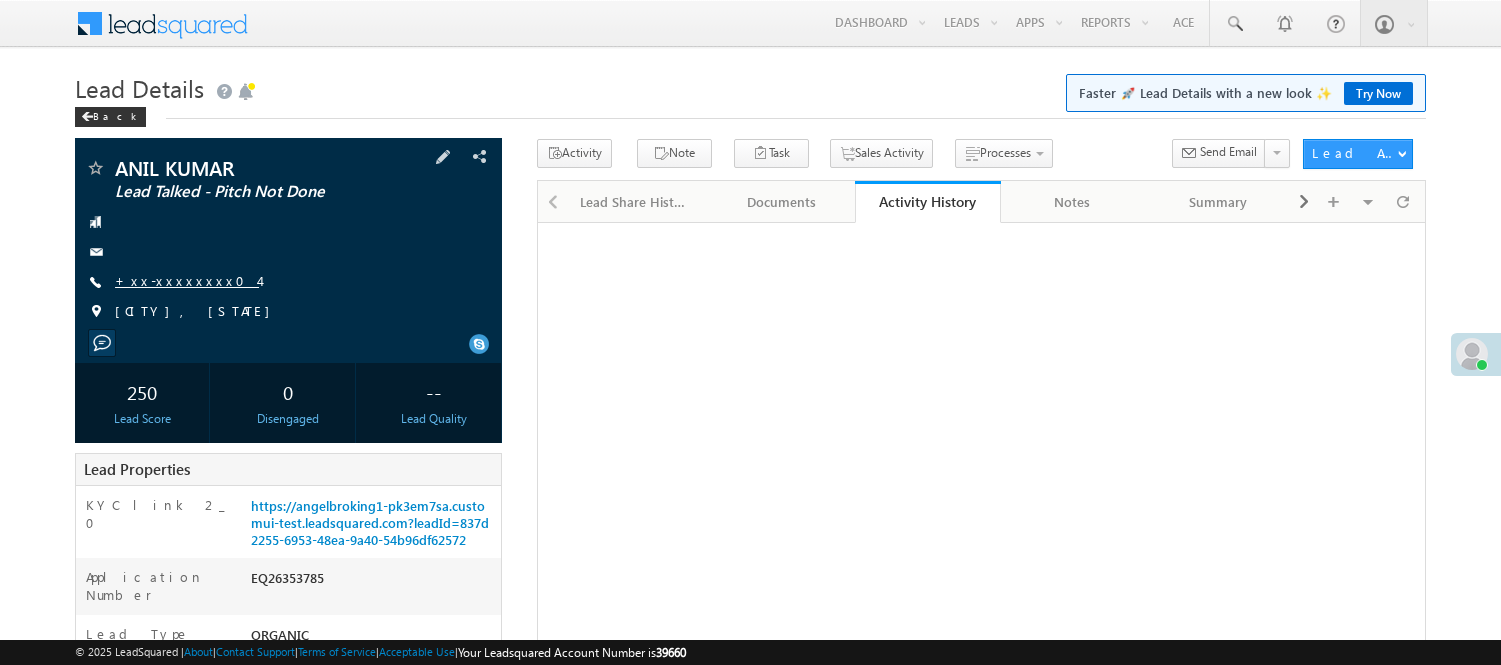 scroll, scrollTop: 0, scrollLeft: 0, axis: both 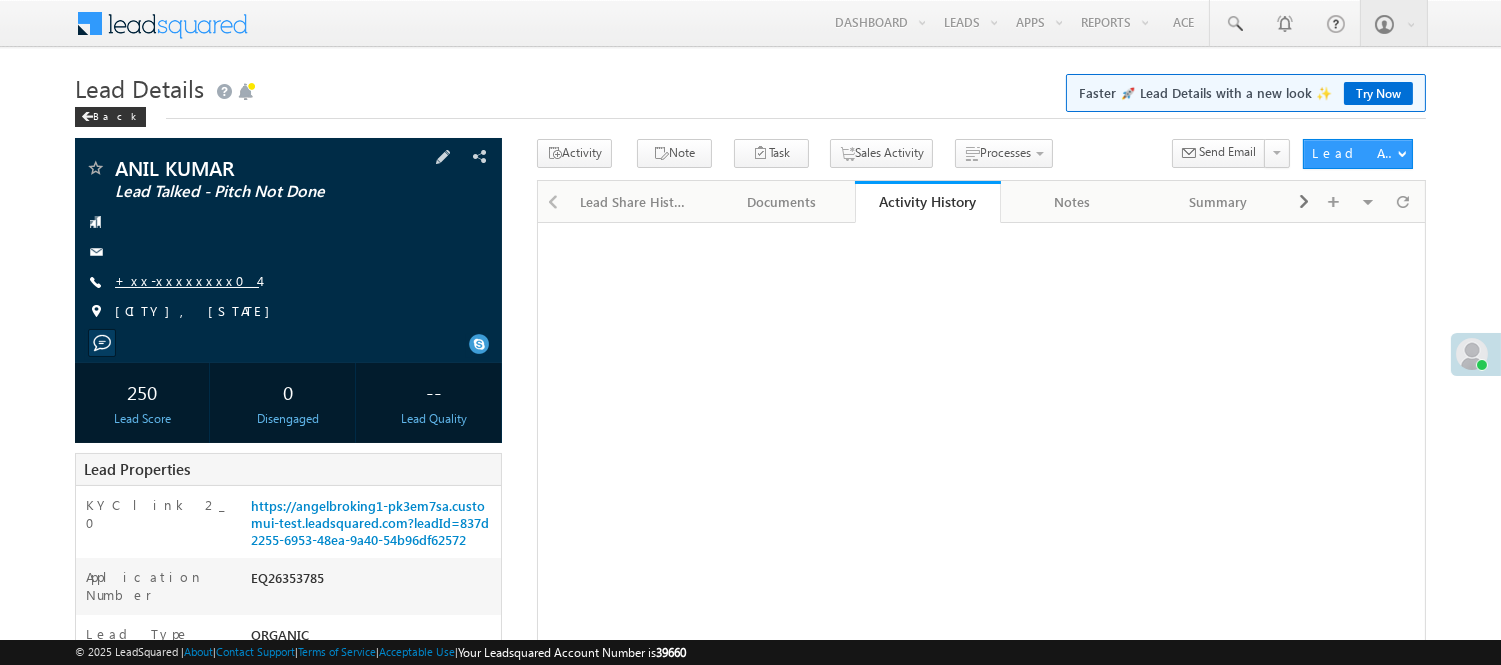 click on "+xx-xxxxxxxx04" at bounding box center (187, 280) 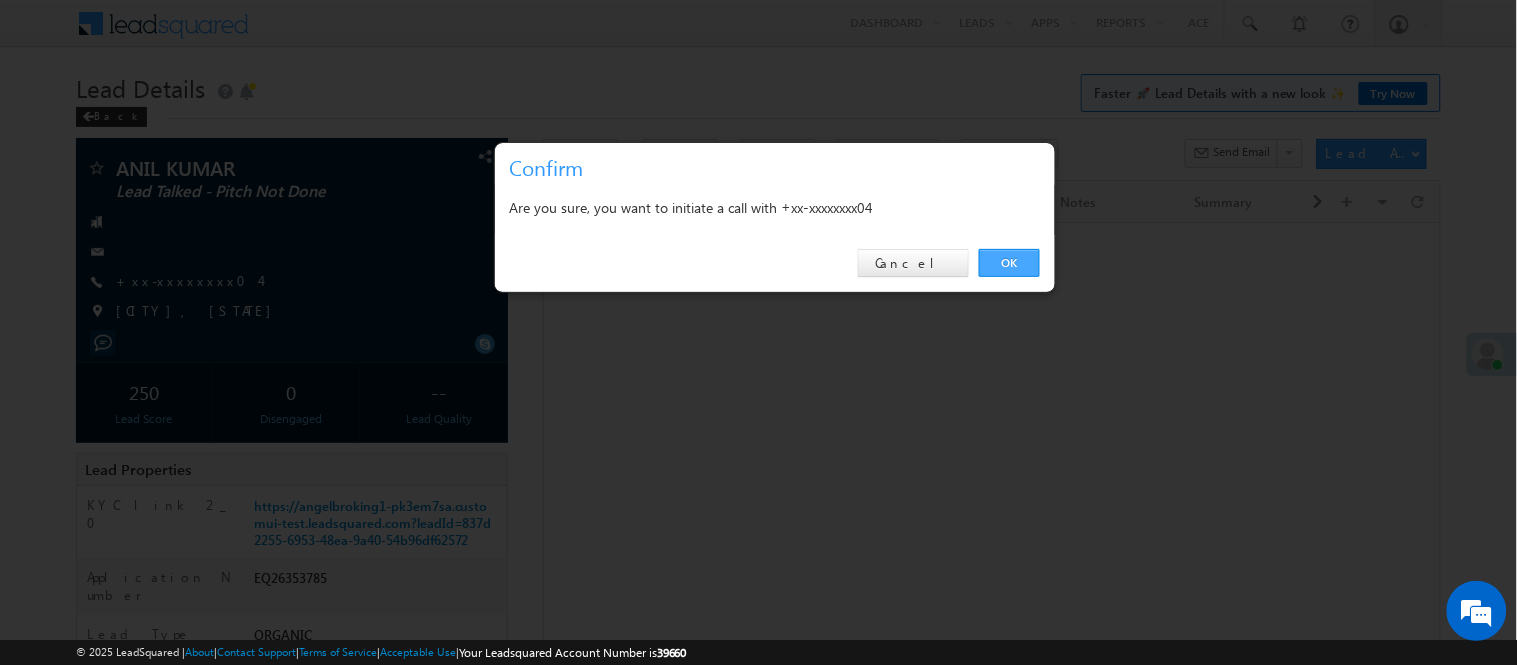 click on "OK" at bounding box center (1009, 263) 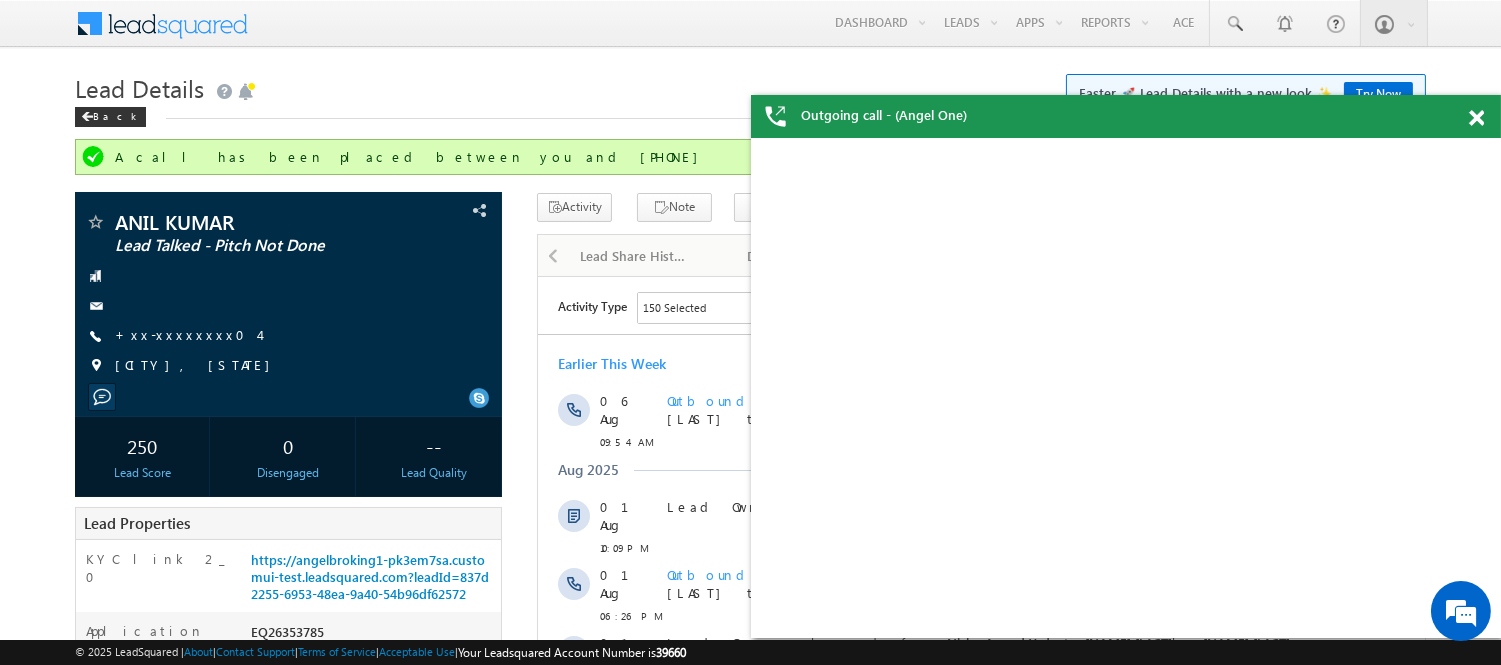 scroll, scrollTop: 0, scrollLeft: 0, axis: both 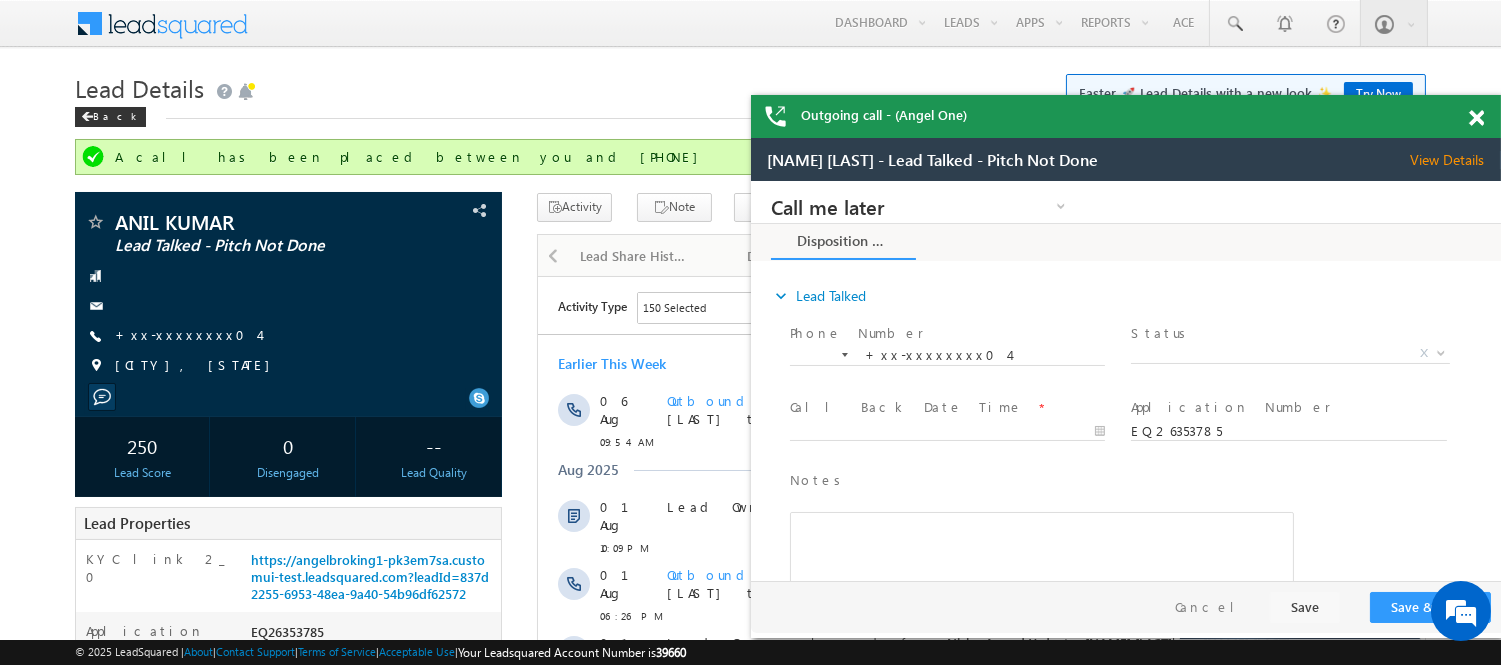 click at bounding box center [1476, 118] 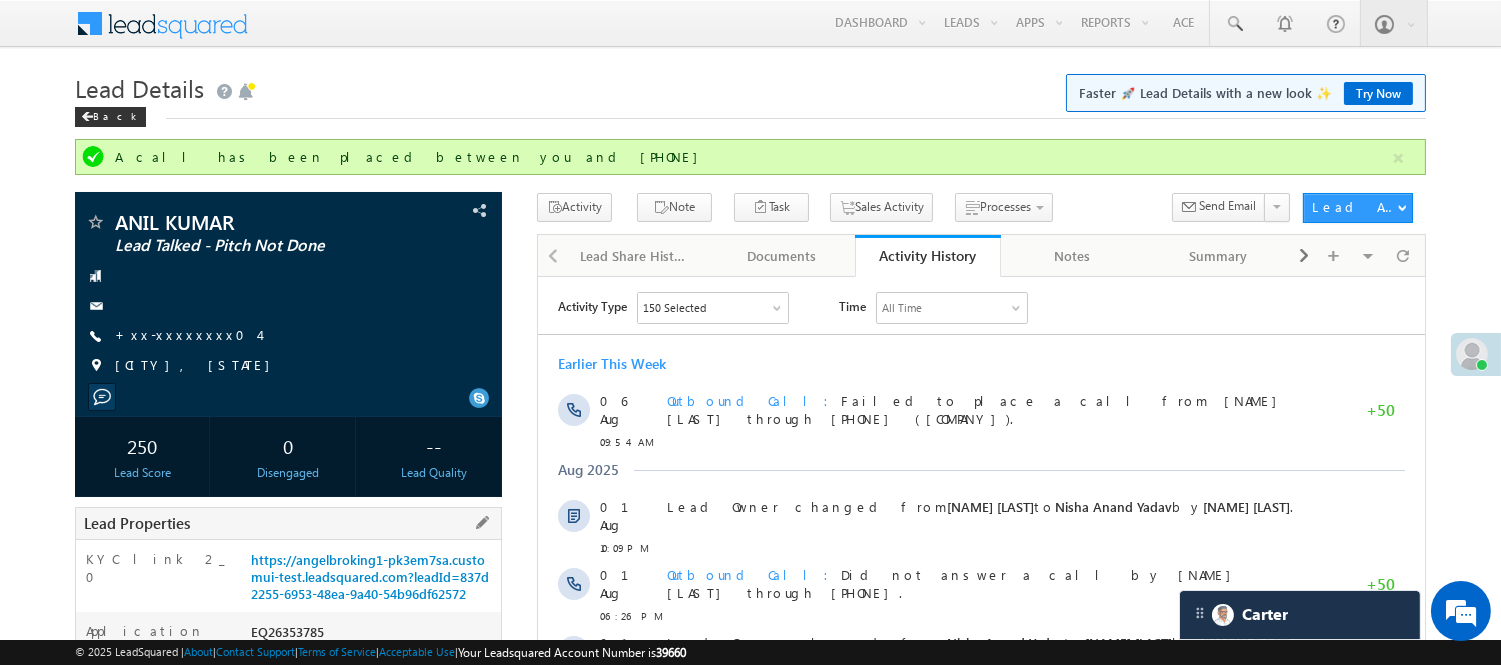 scroll, scrollTop: 333, scrollLeft: 0, axis: vertical 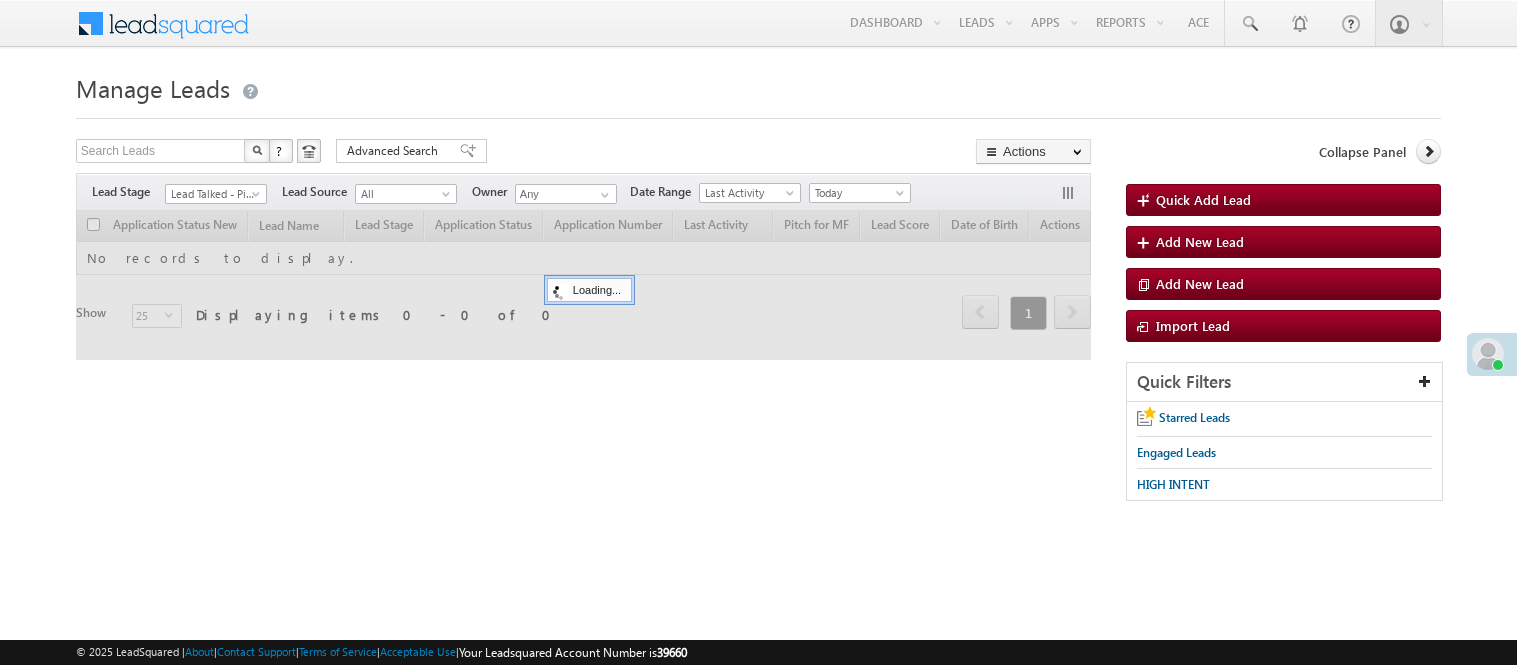 click on "Lead Talked - Pitch Not Done" at bounding box center (213, 194) 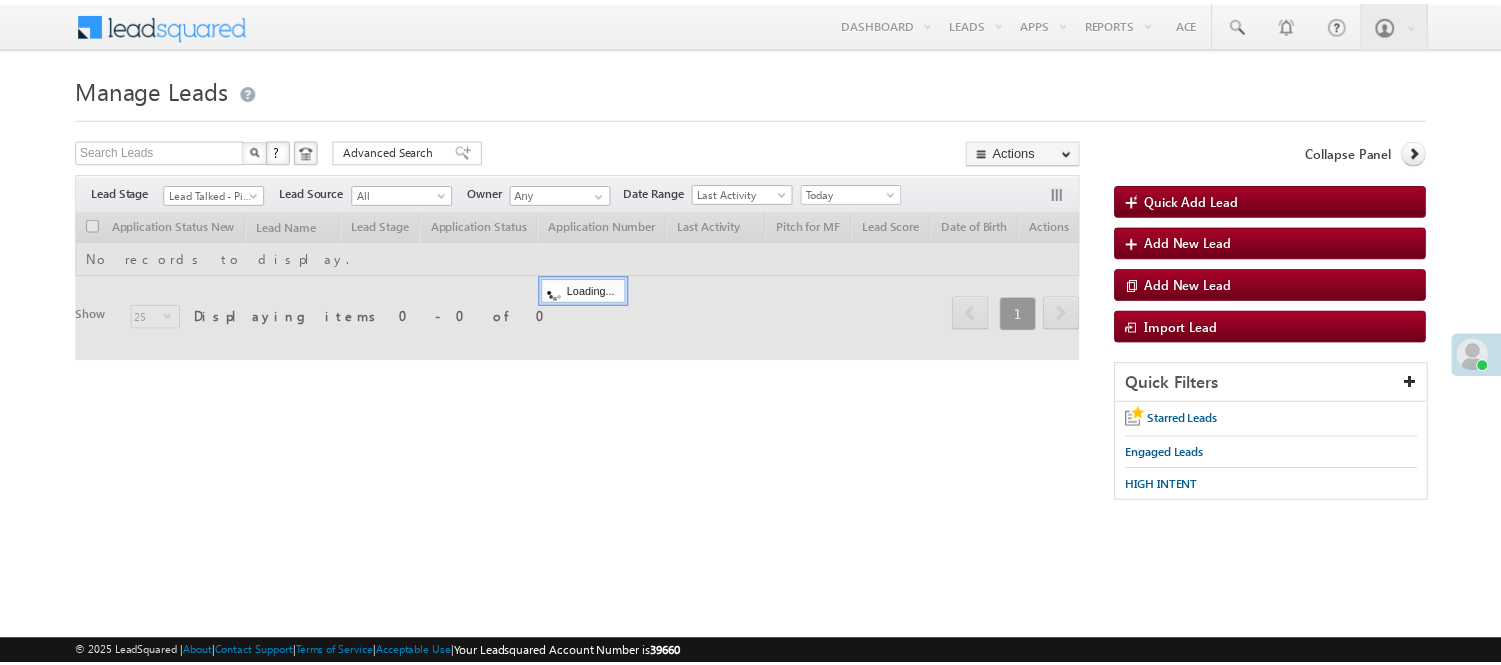 scroll, scrollTop: 0, scrollLeft: 0, axis: both 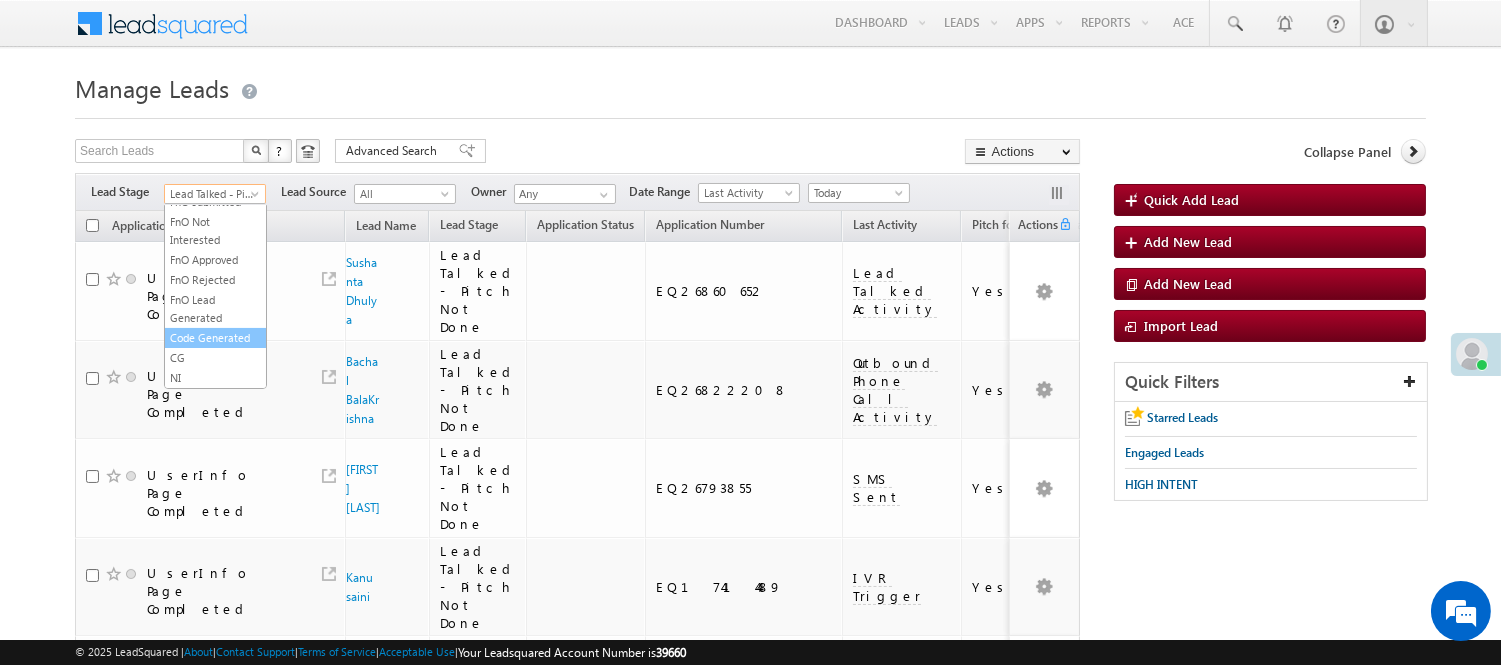 click on "Code Generated" at bounding box center [215, 338] 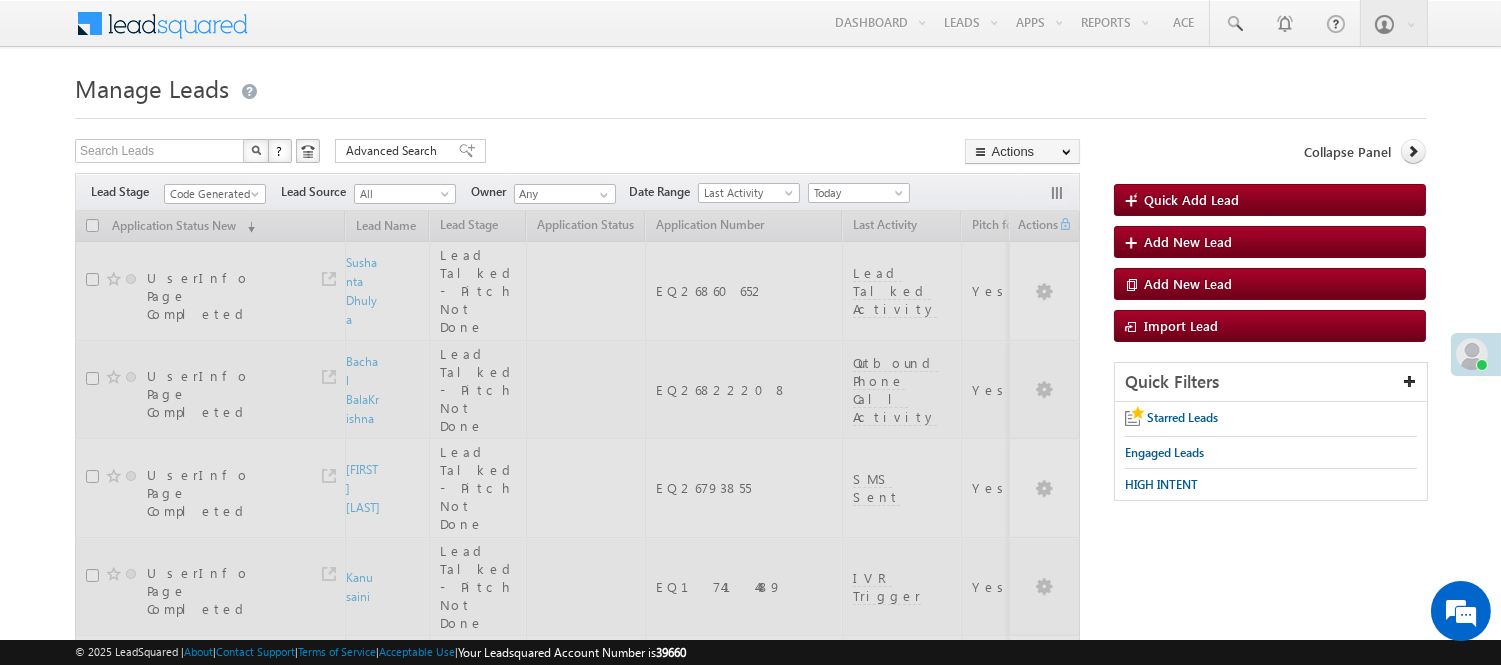 click on "Manage Leads
Quick Add Lead
Search Leads X ?   57 results found
Advanced Search
Advanced Search
Actions Actions" at bounding box center [750, 1453] 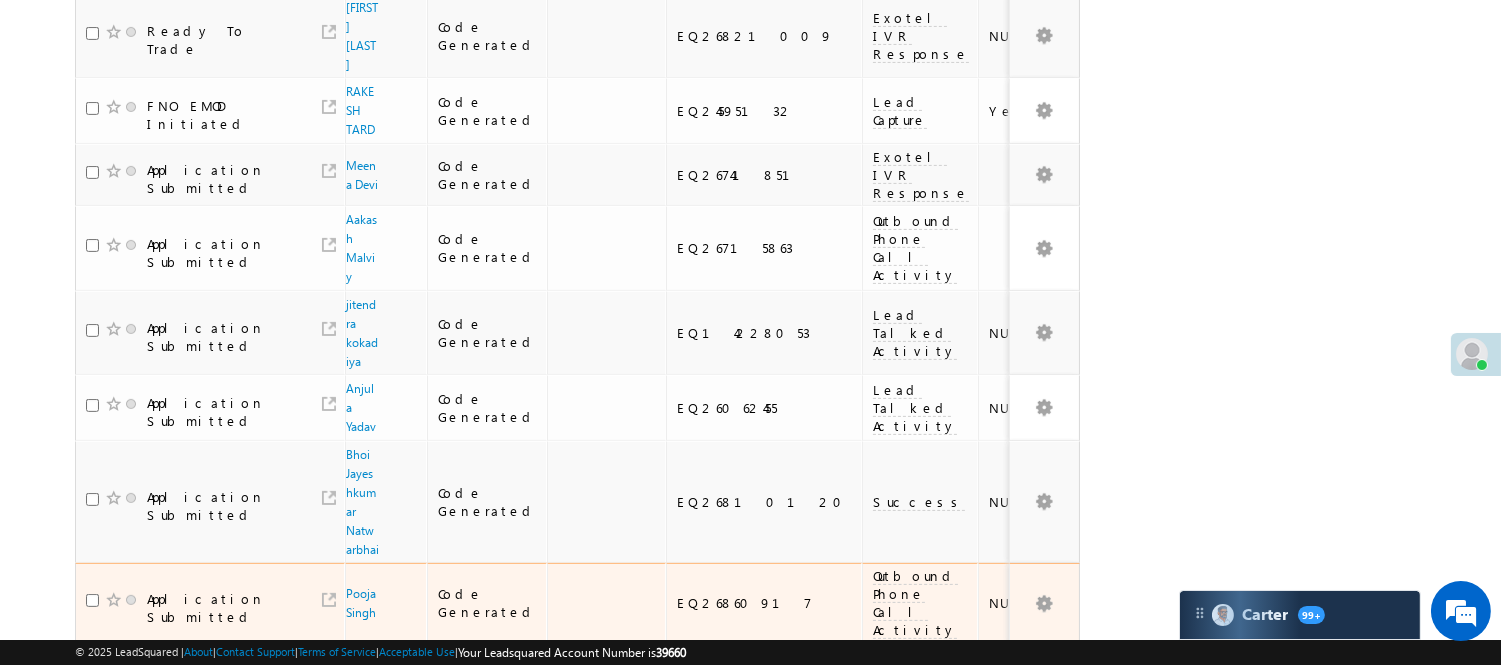scroll, scrollTop: 1111, scrollLeft: 0, axis: vertical 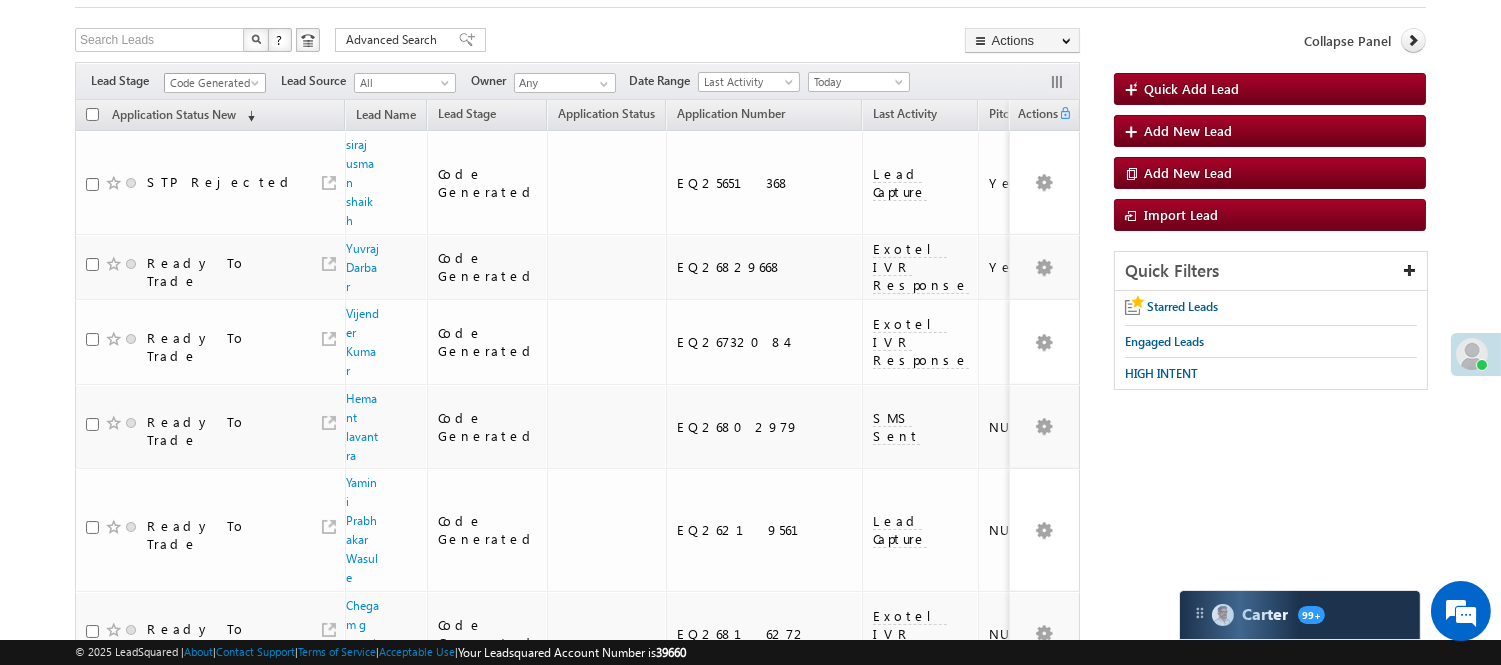 click on "Code Generated" at bounding box center [212, 83] 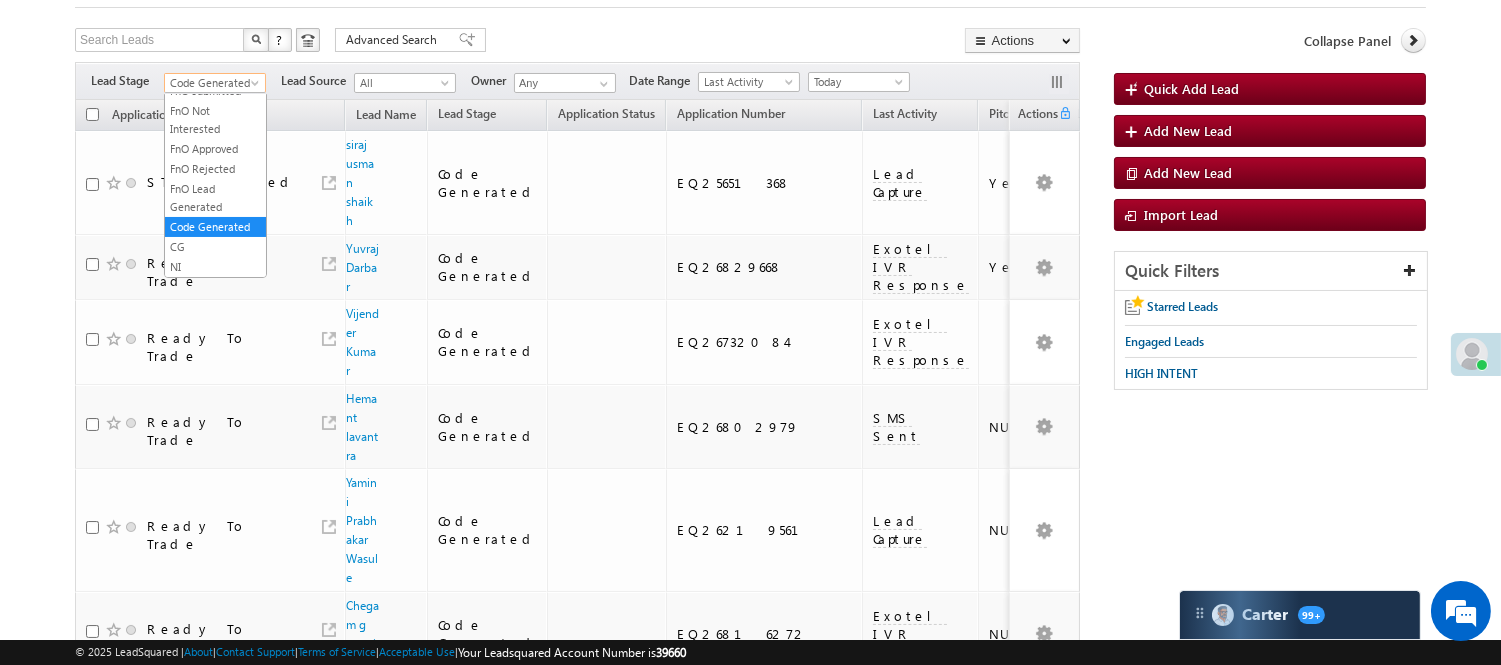 scroll, scrollTop: 0, scrollLeft: 0, axis: both 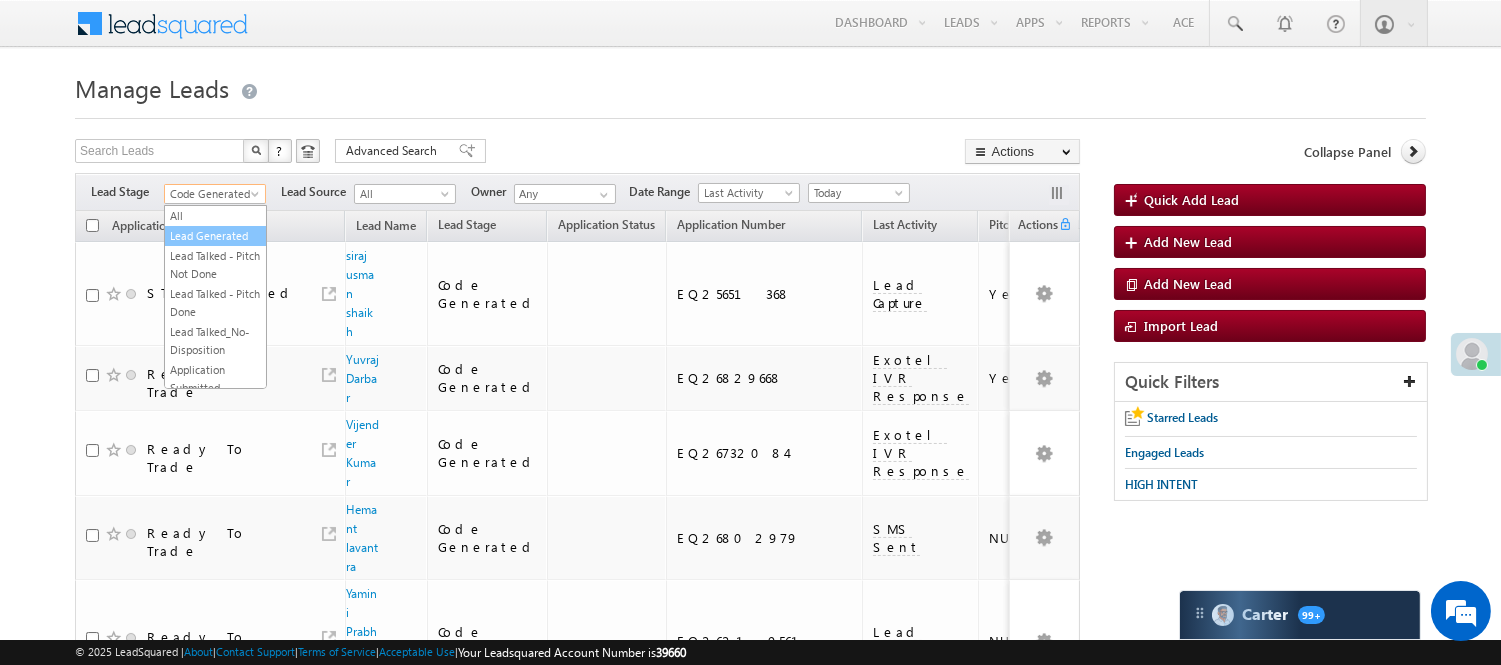 click on "Lead Generated" at bounding box center [215, 236] 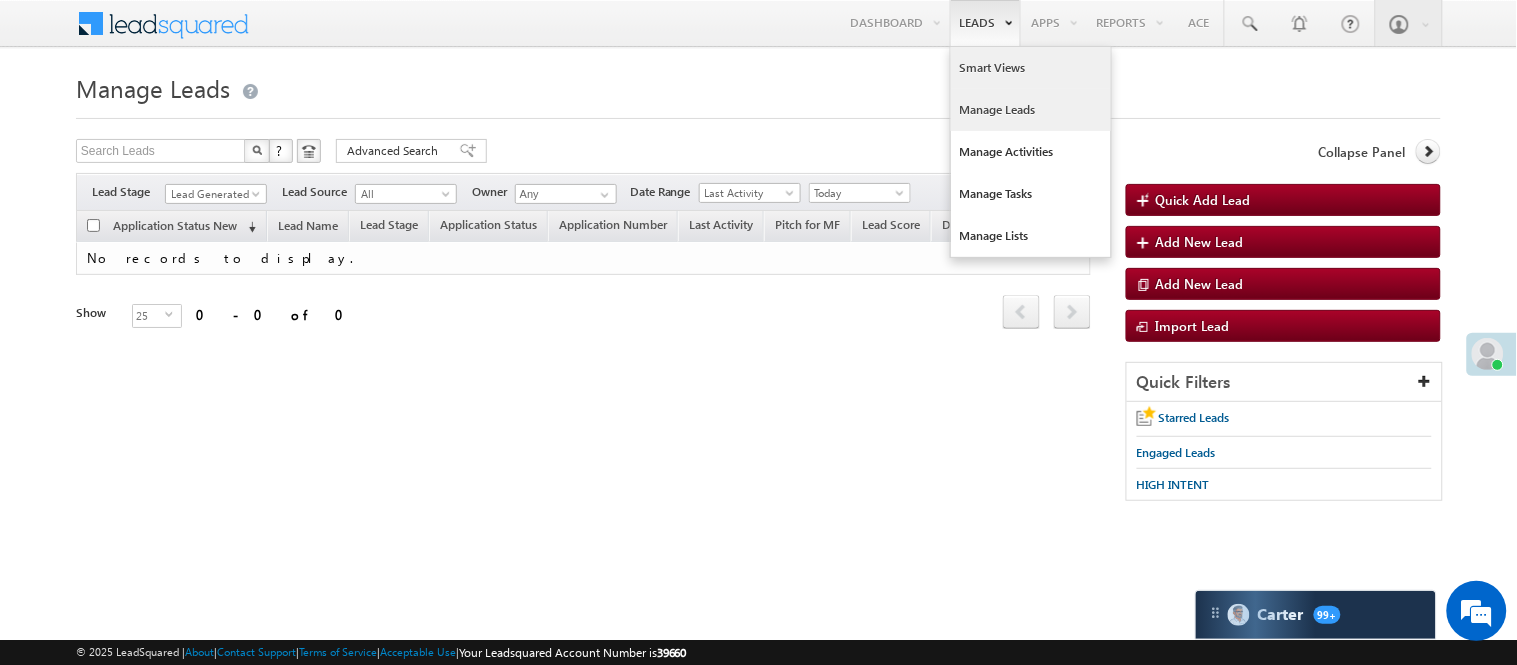 click on "Smart Views" at bounding box center [1031, 68] 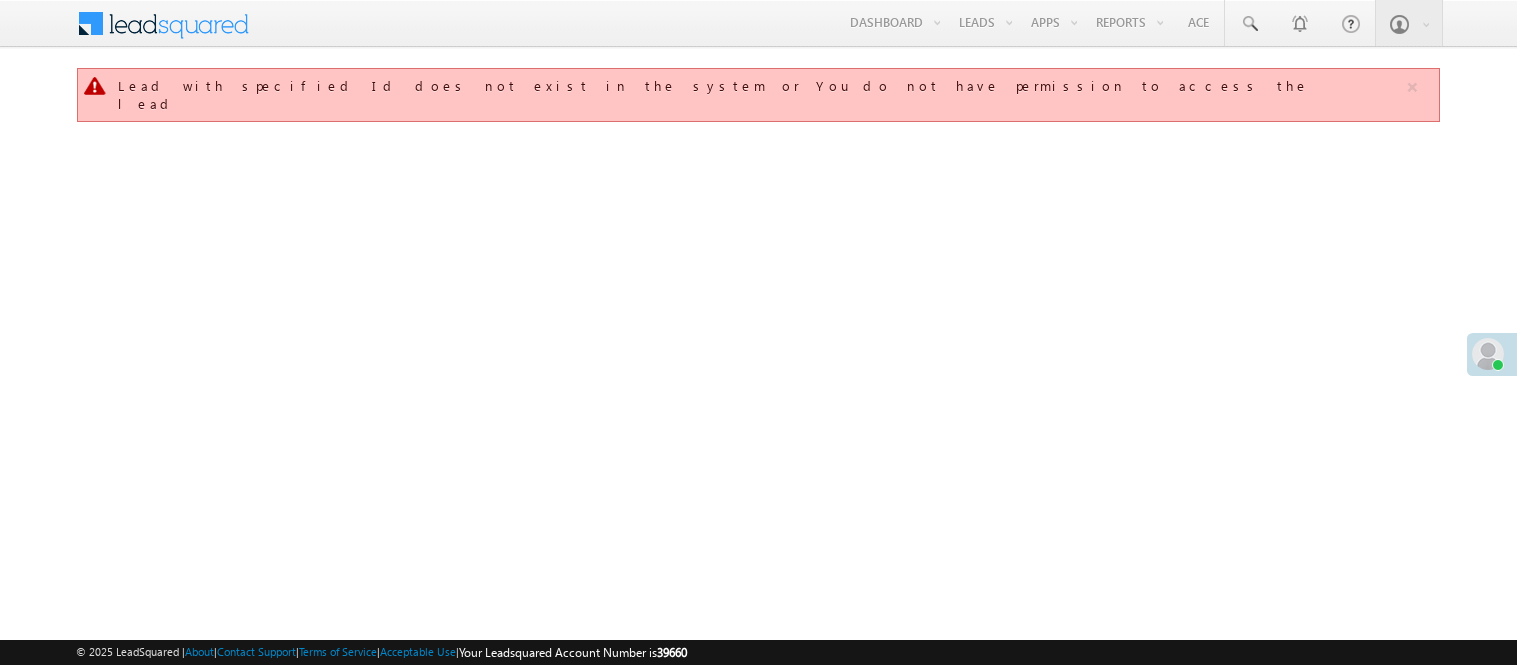 scroll, scrollTop: 0, scrollLeft: 0, axis: both 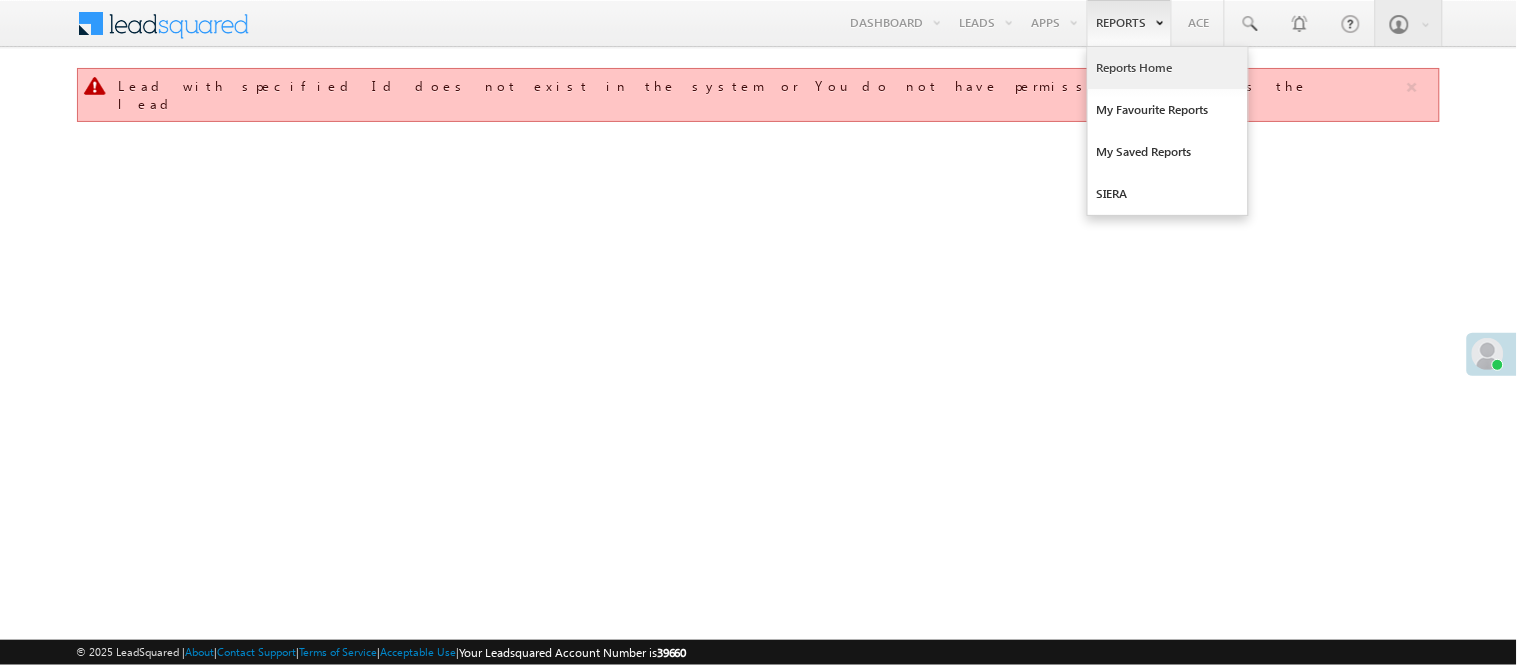 click on "Reports Home" at bounding box center [1168, 68] 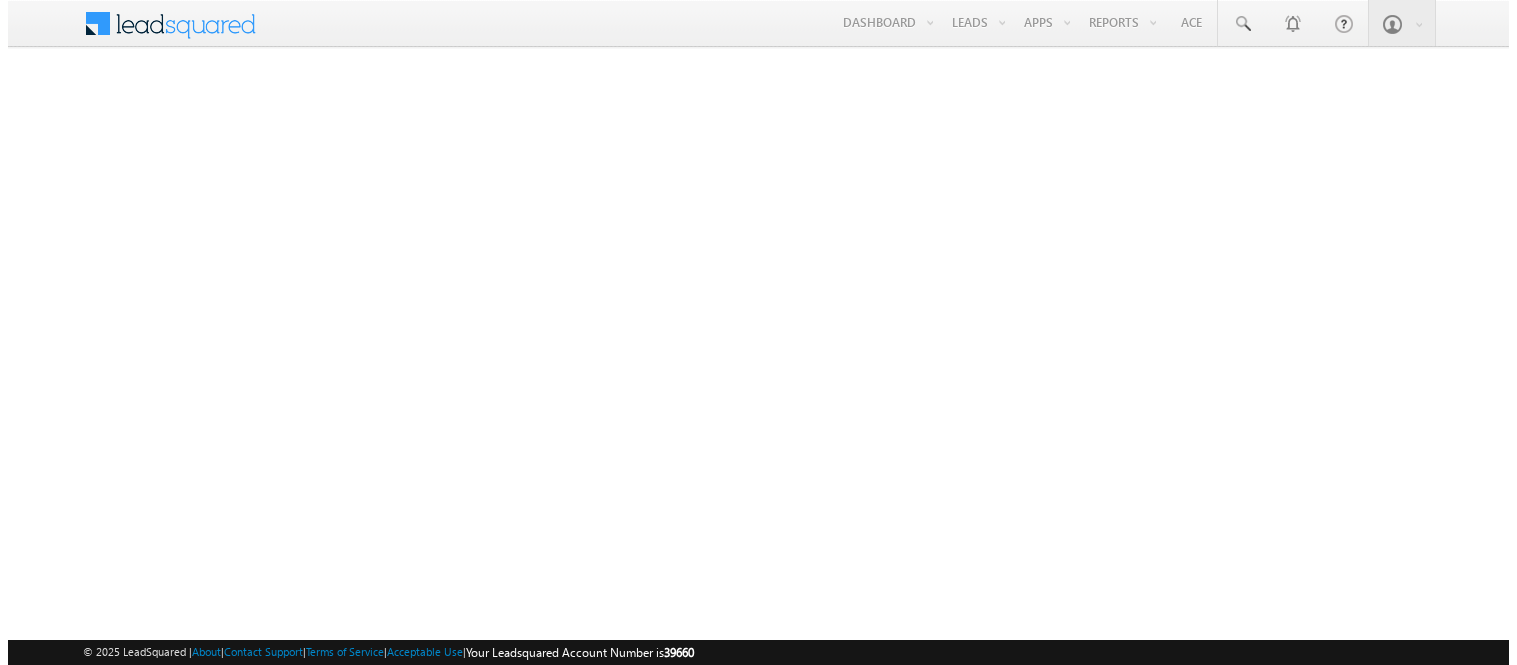scroll, scrollTop: 0, scrollLeft: 0, axis: both 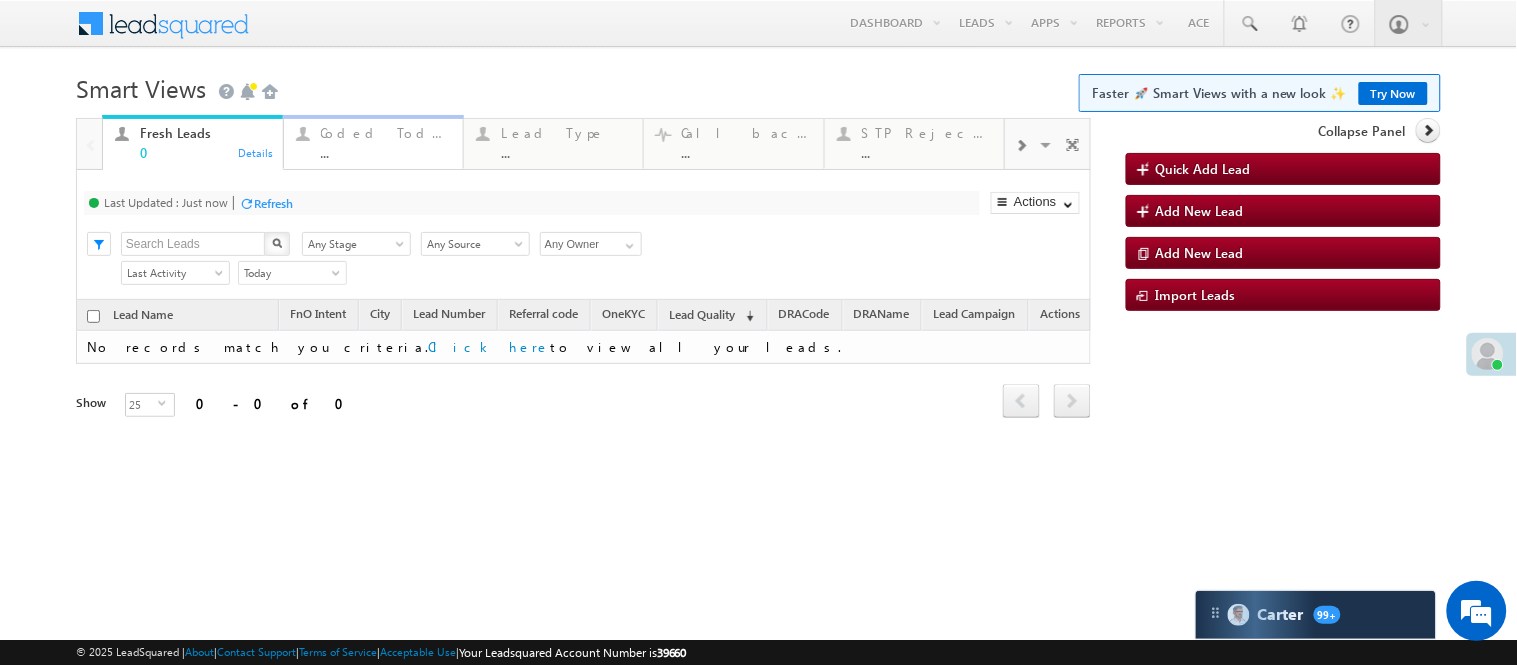 click on "Coded Today ..." at bounding box center (386, 140) 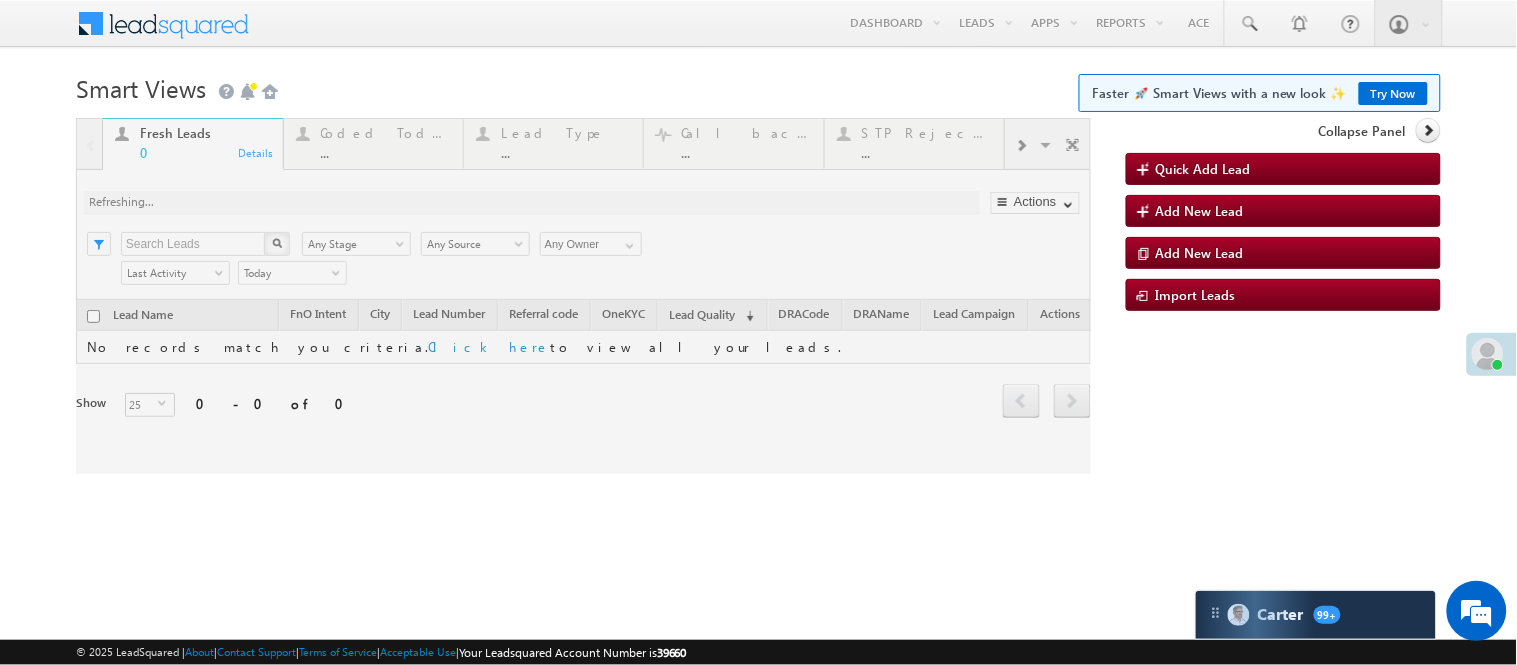 click at bounding box center [583, 296] 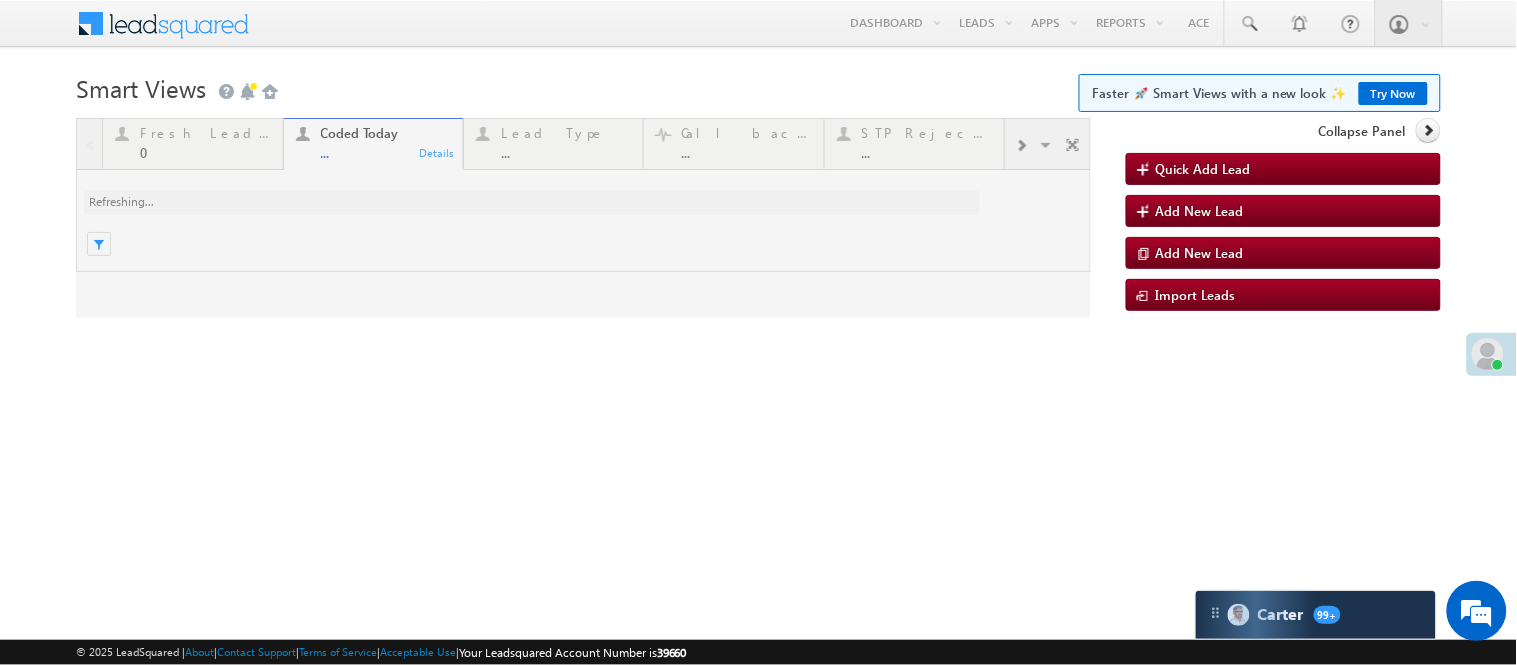 scroll, scrollTop: 0, scrollLeft: 0, axis: both 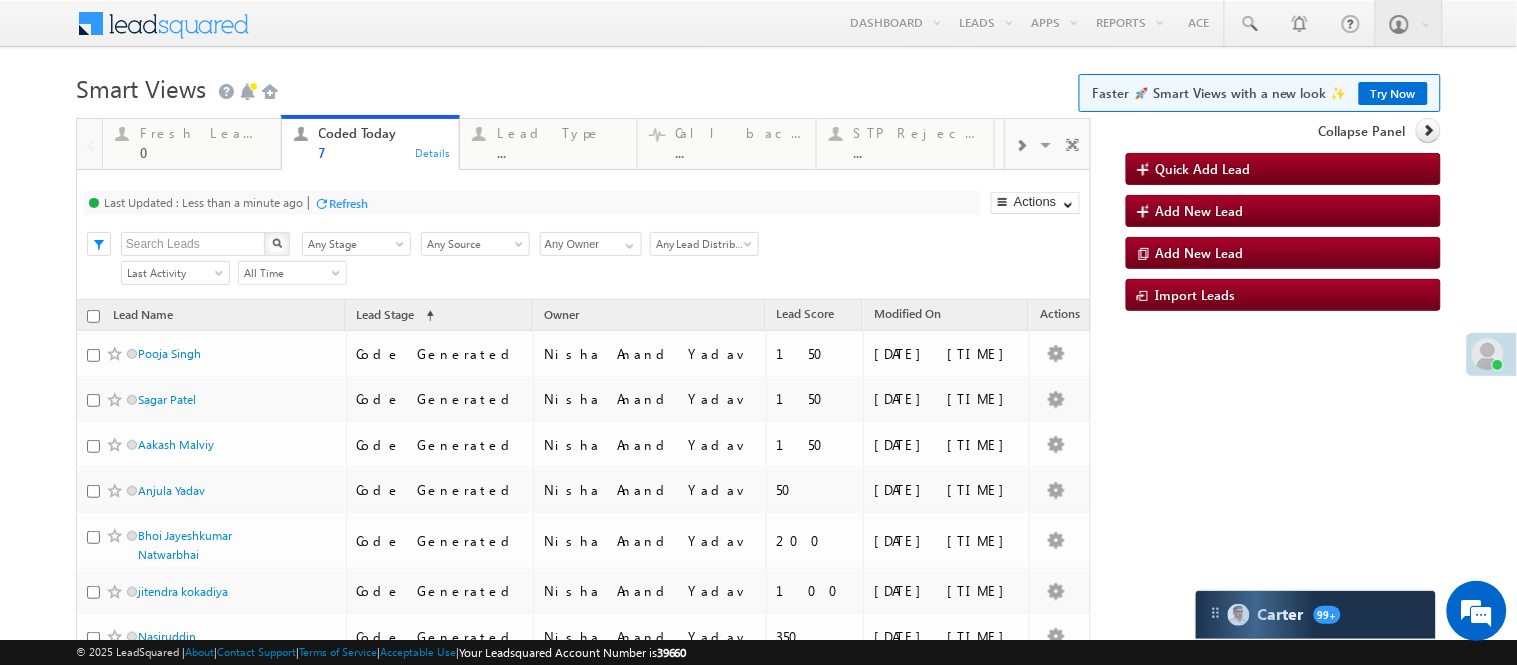 click on "Smart Views Getting Started Faster 🚀 Smart Views with a new look ✨ Try Now" at bounding box center (758, 86) 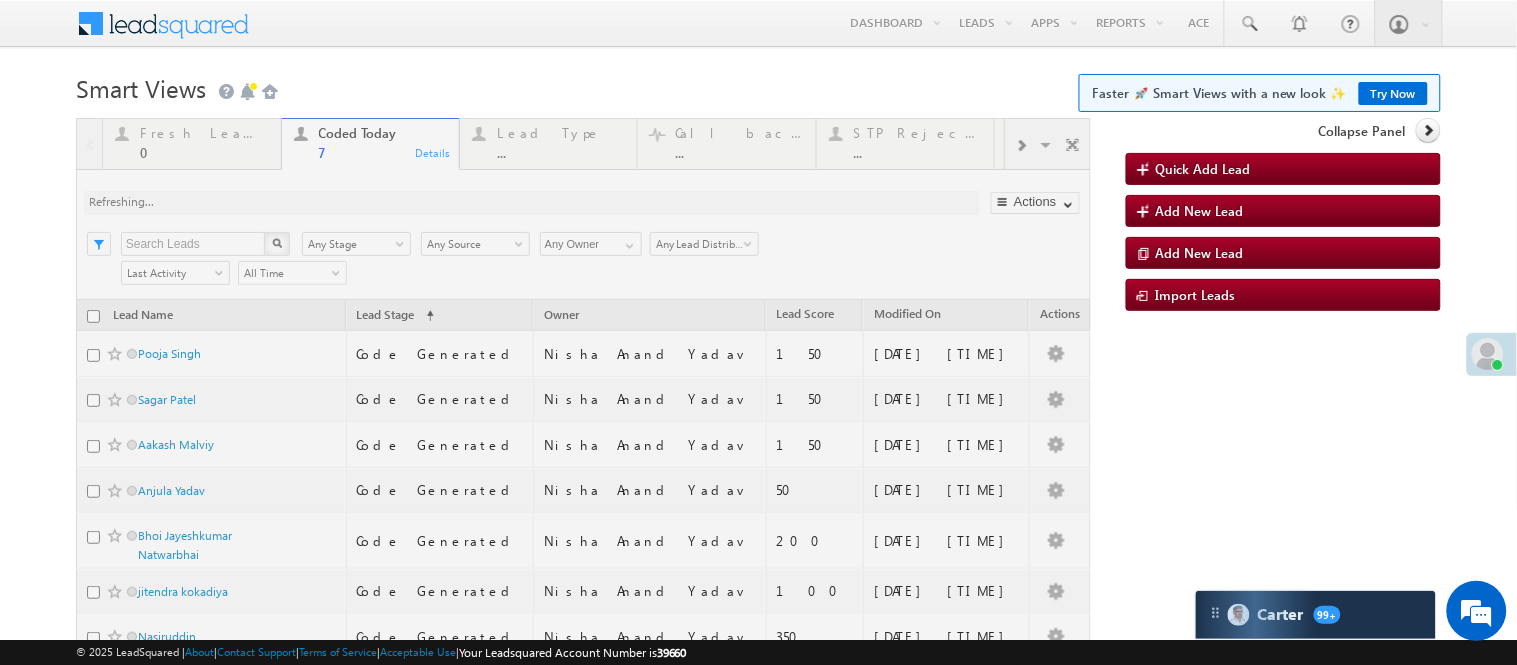 click on "Menu
Nisha Anand Yadav
Nisha .Yada v@ang elbro king. com" at bounding box center [758, 385] 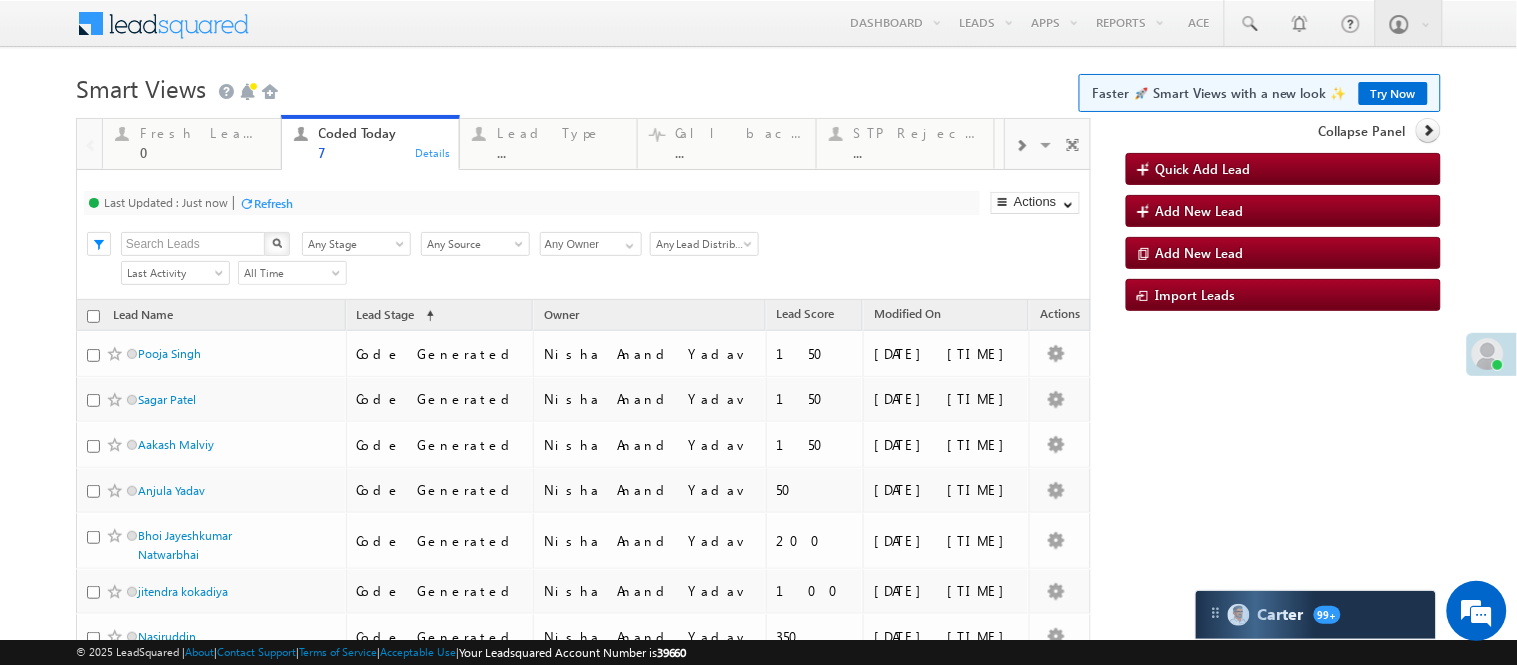click on "Menu
Nisha Anand Yadav
Nisha .Yada v@ang elbro king. com" at bounding box center (758, 385) 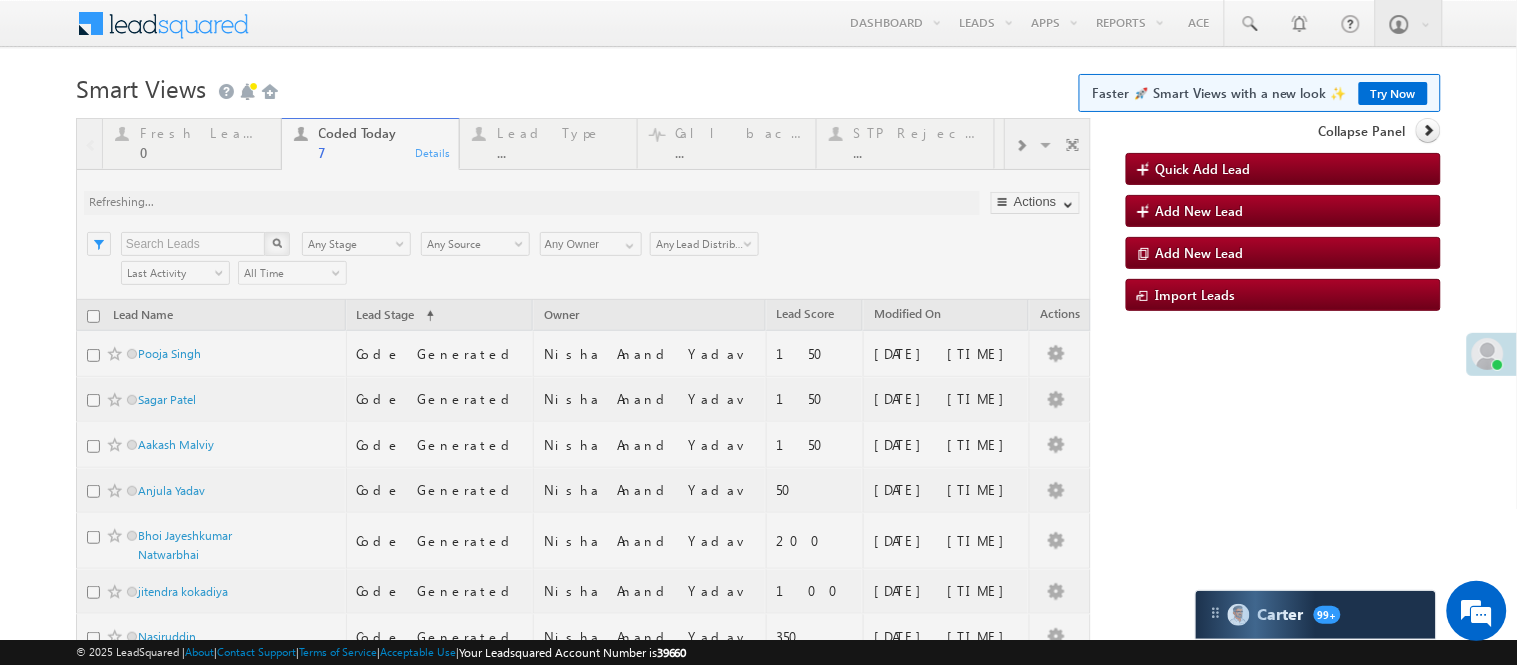 click on "Smart Views Getting Started Faster 🚀 Smart Views with a new look ✨ Try Now" at bounding box center (758, 86) 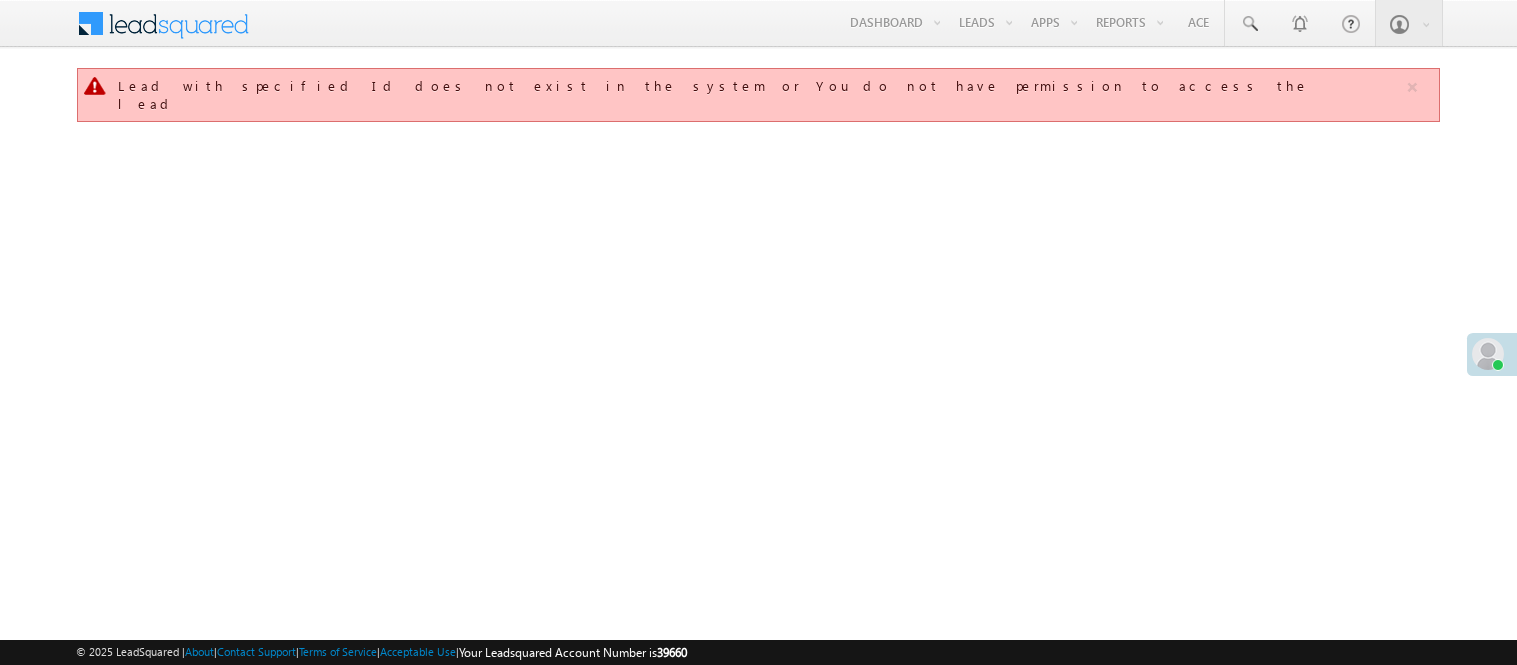 scroll, scrollTop: 0, scrollLeft: 0, axis: both 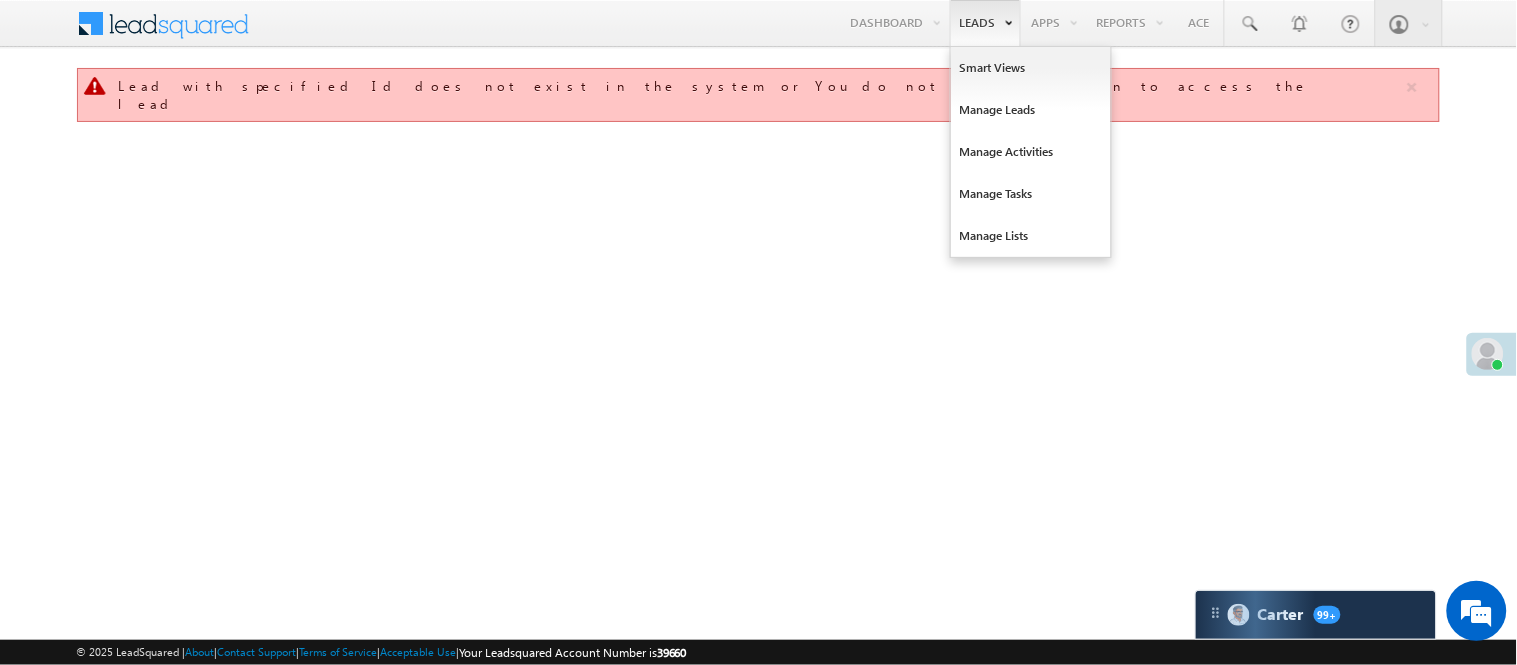 click on "Leads" at bounding box center [985, 23] 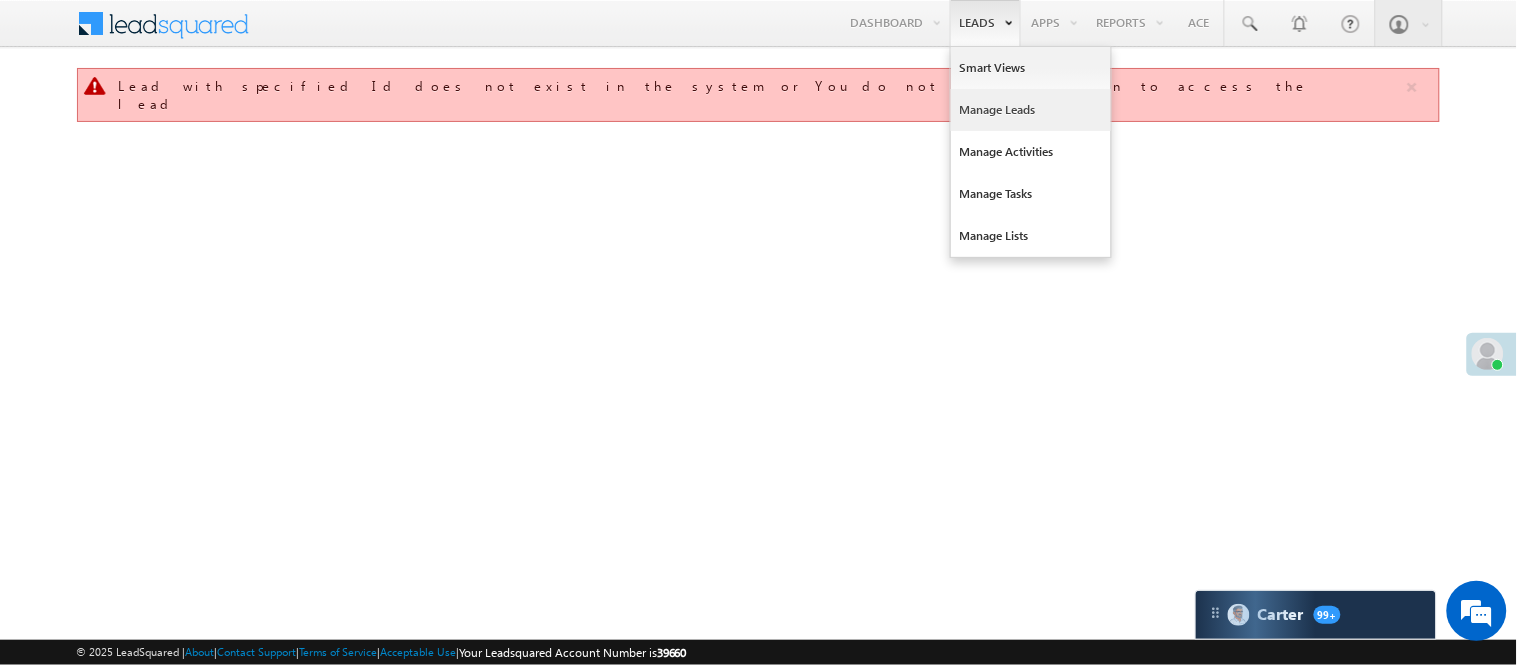 click on "Manage Leads" at bounding box center (1031, 110) 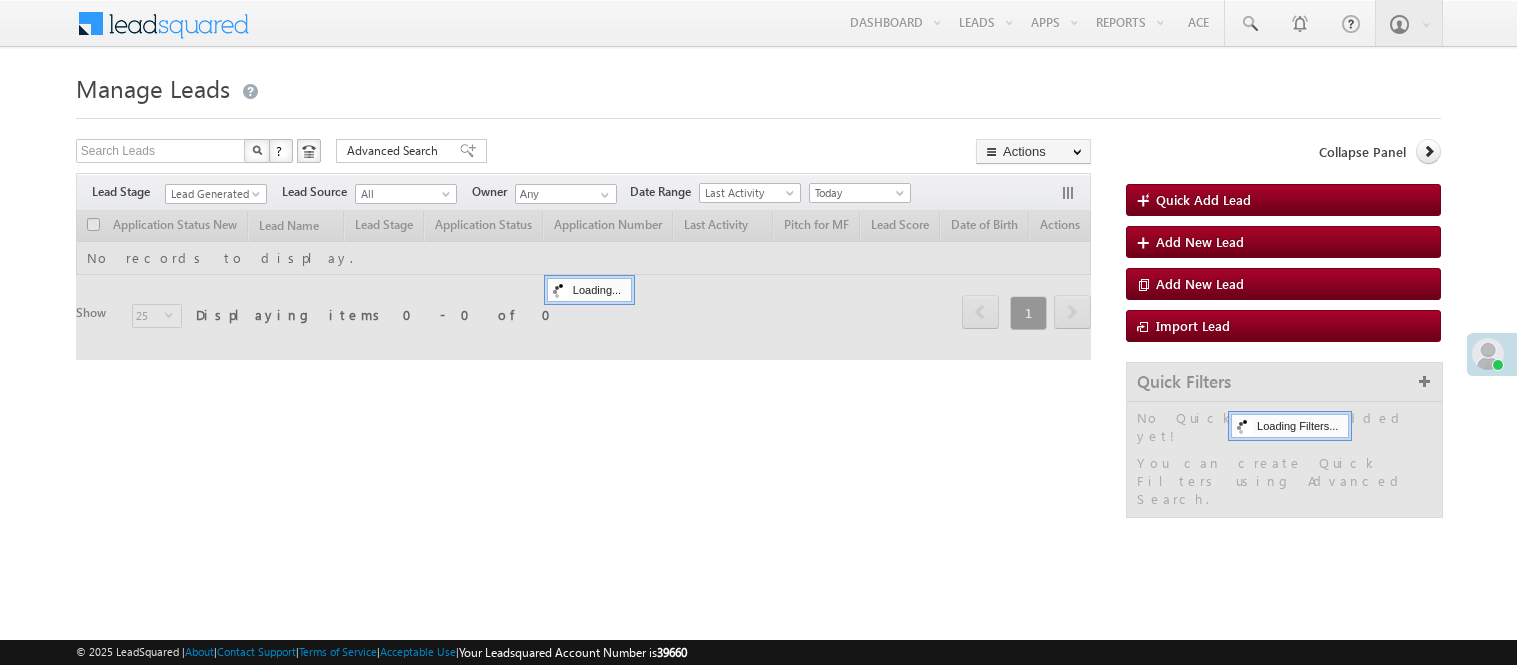 scroll, scrollTop: 0, scrollLeft: 0, axis: both 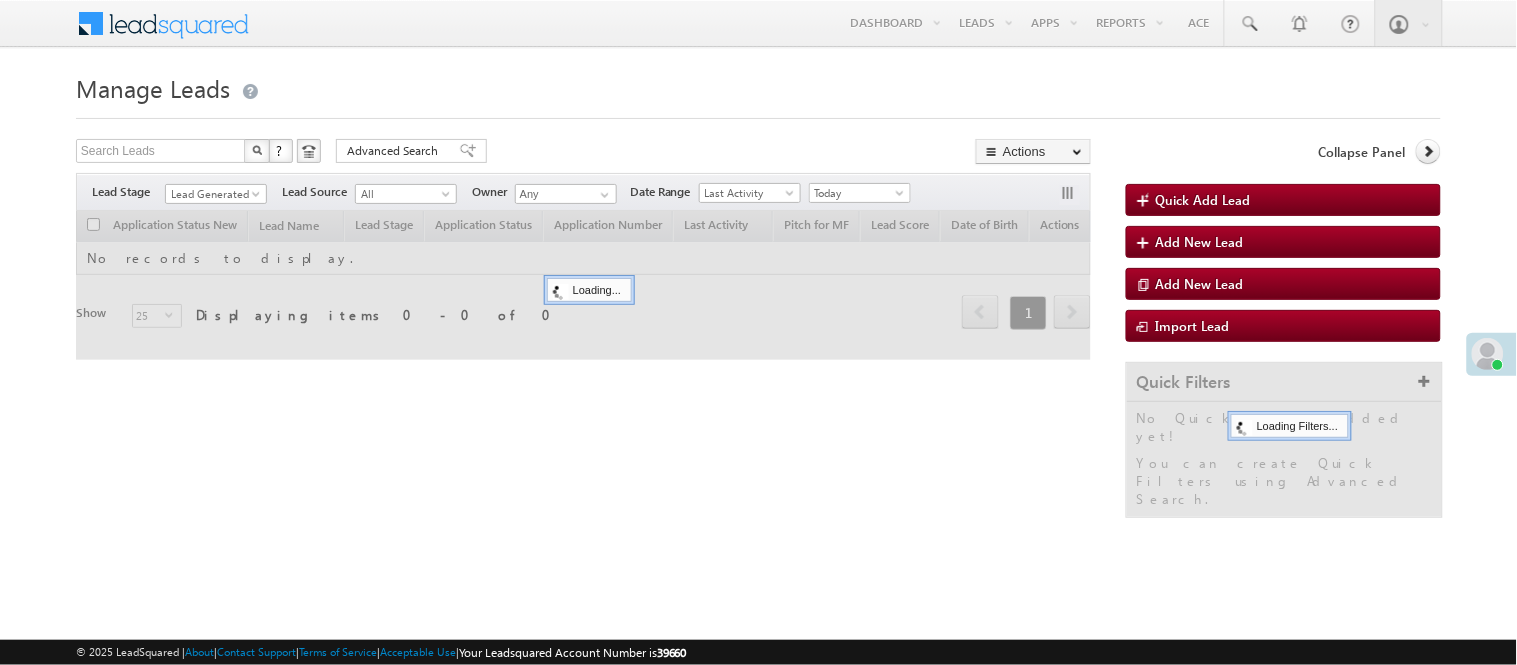 click at bounding box center (758, 112) 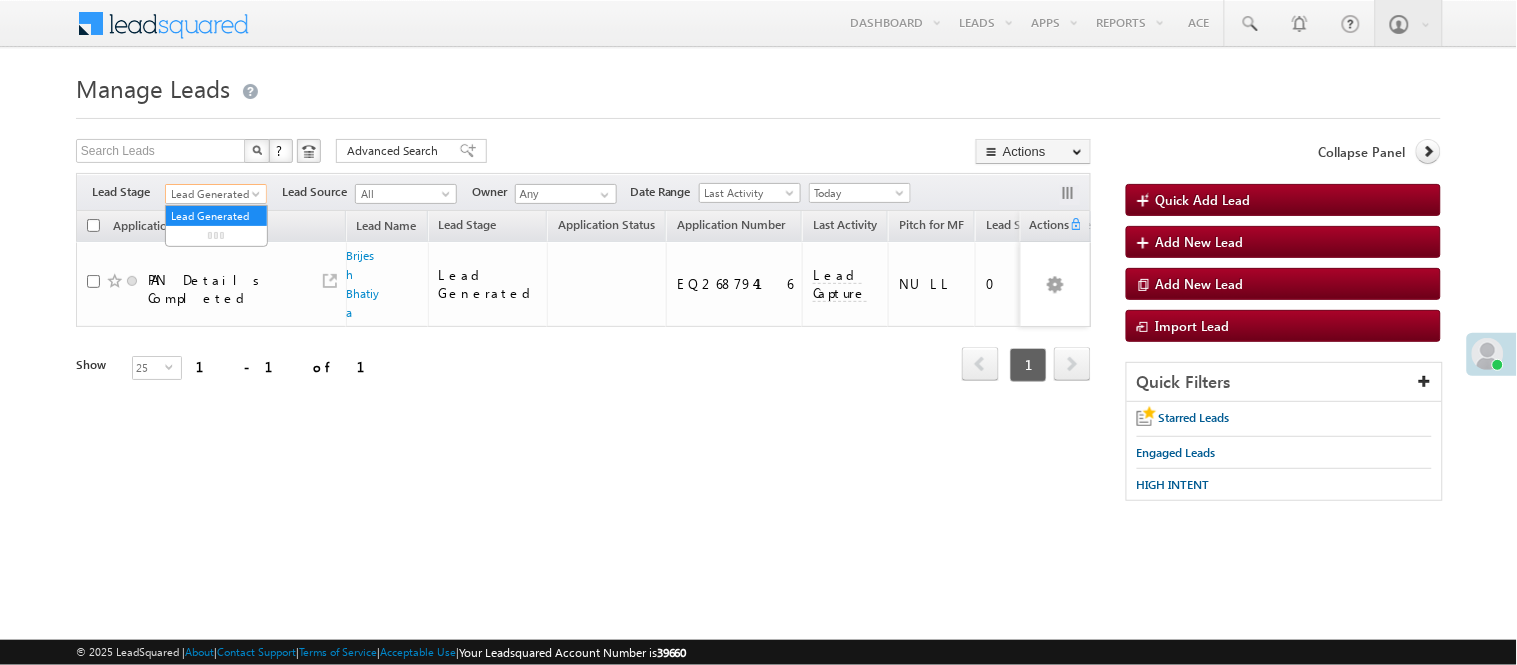 click on "Lead Generated" at bounding box center (213, 194) 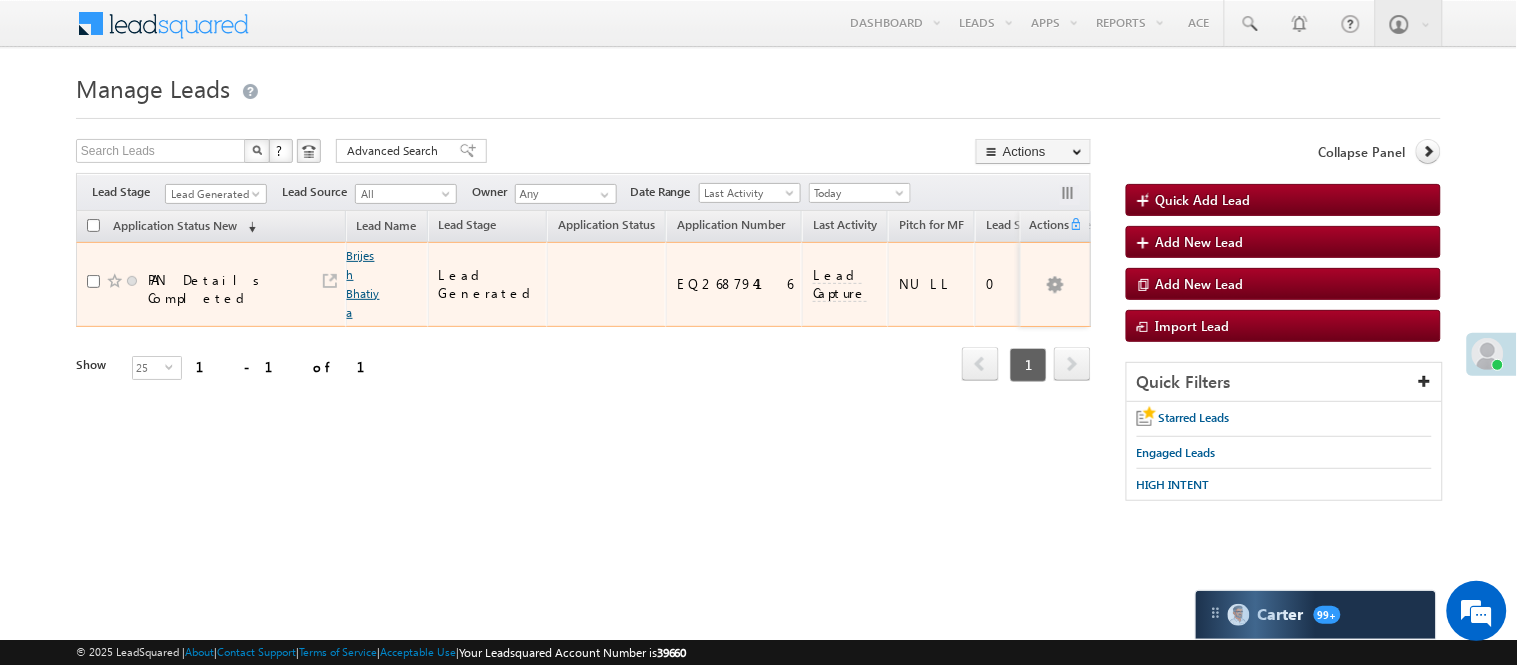 click on "Brijesh Bhatiya" at bounding box center [363, 284] 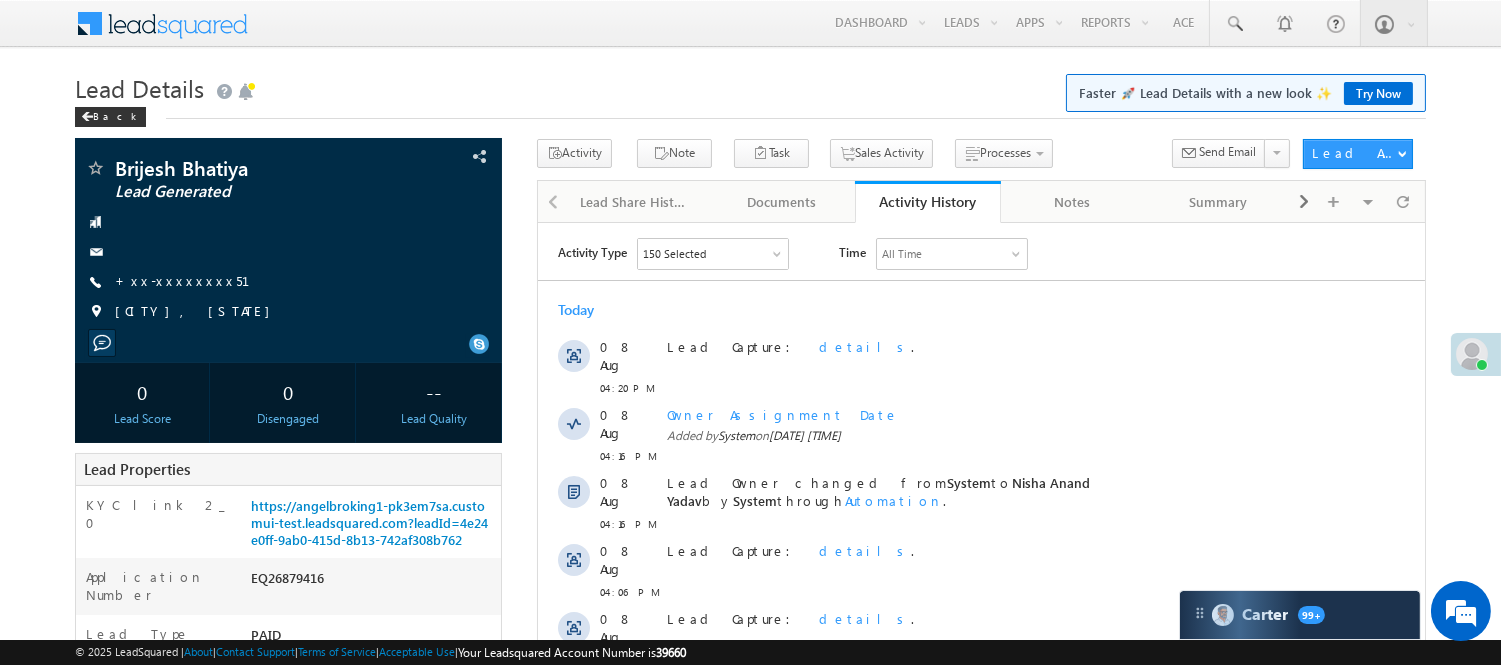 scroll, scrollTop: 0, scrollLeft: 0, axis: both 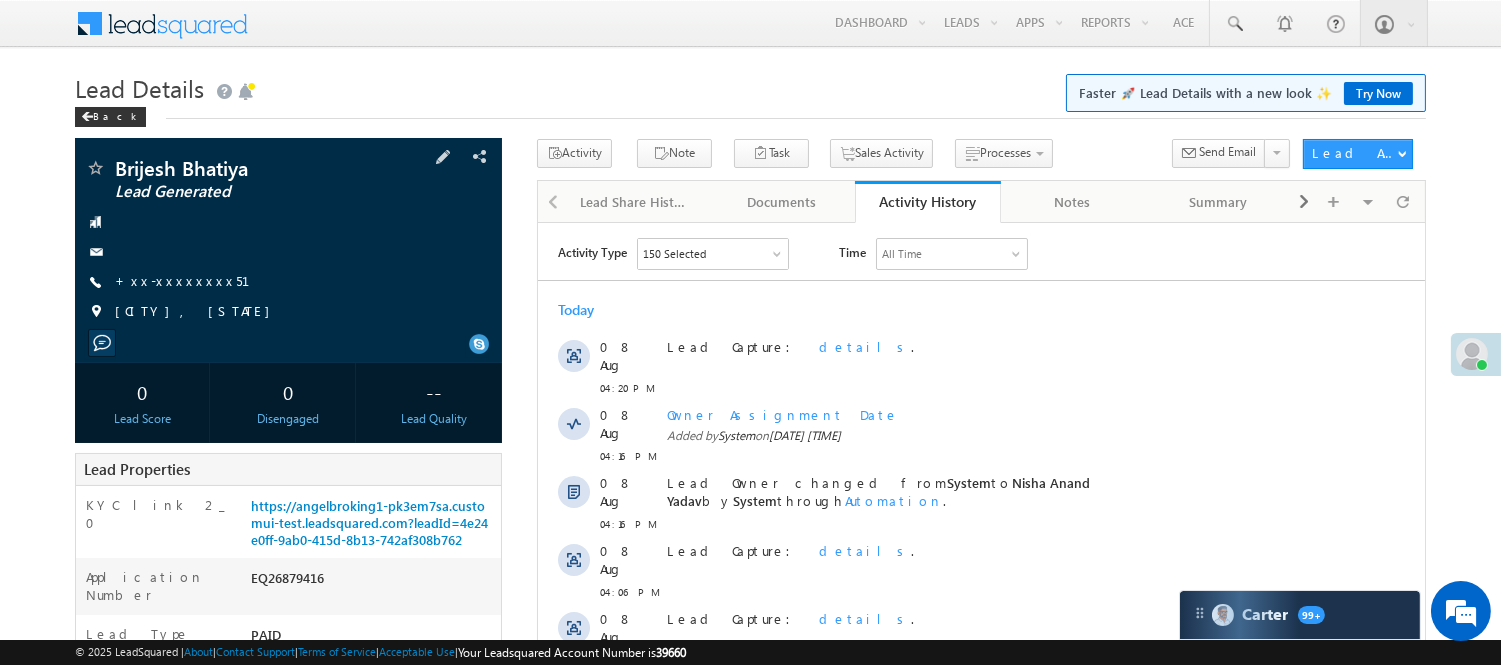 click on "[FIRST] [LAST]
Lead Generated
[PHONE]" at bounding box center [288, 245] 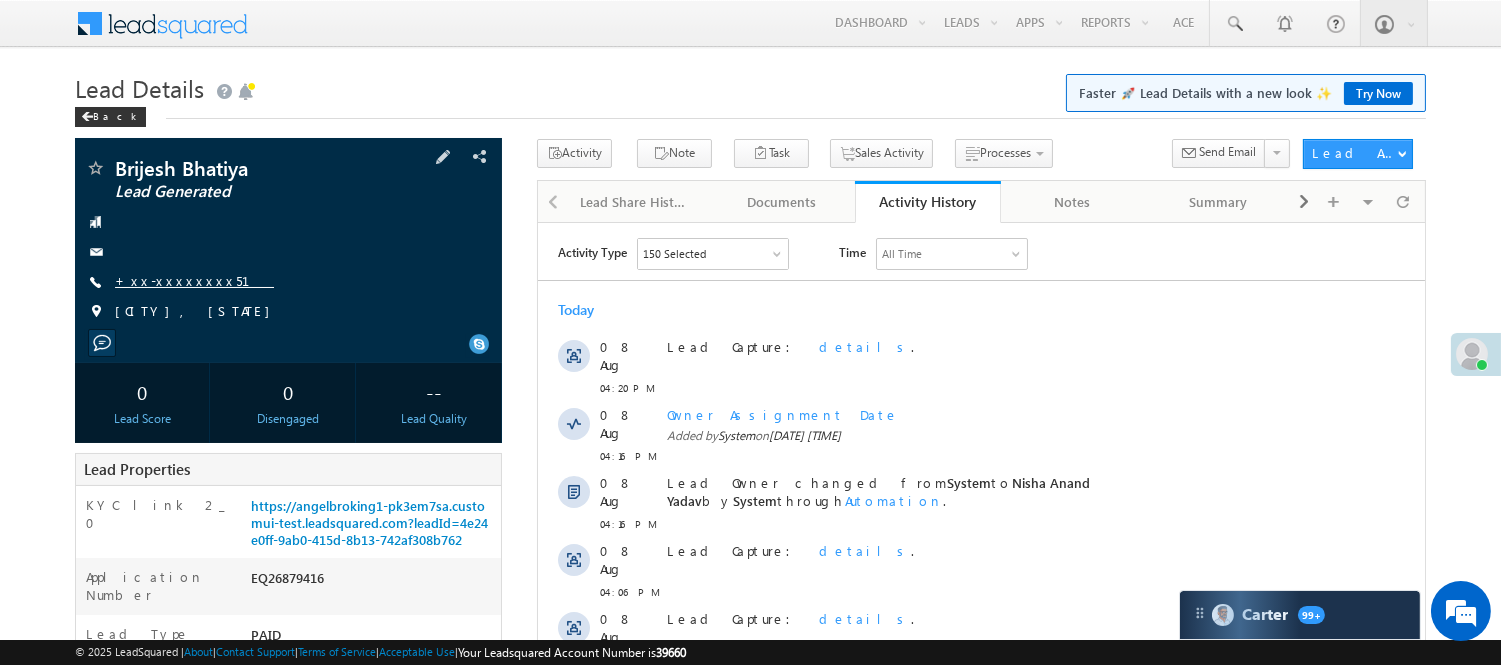 click on "+xx-xxxxxxxx51" at bounding box center [194, 280] 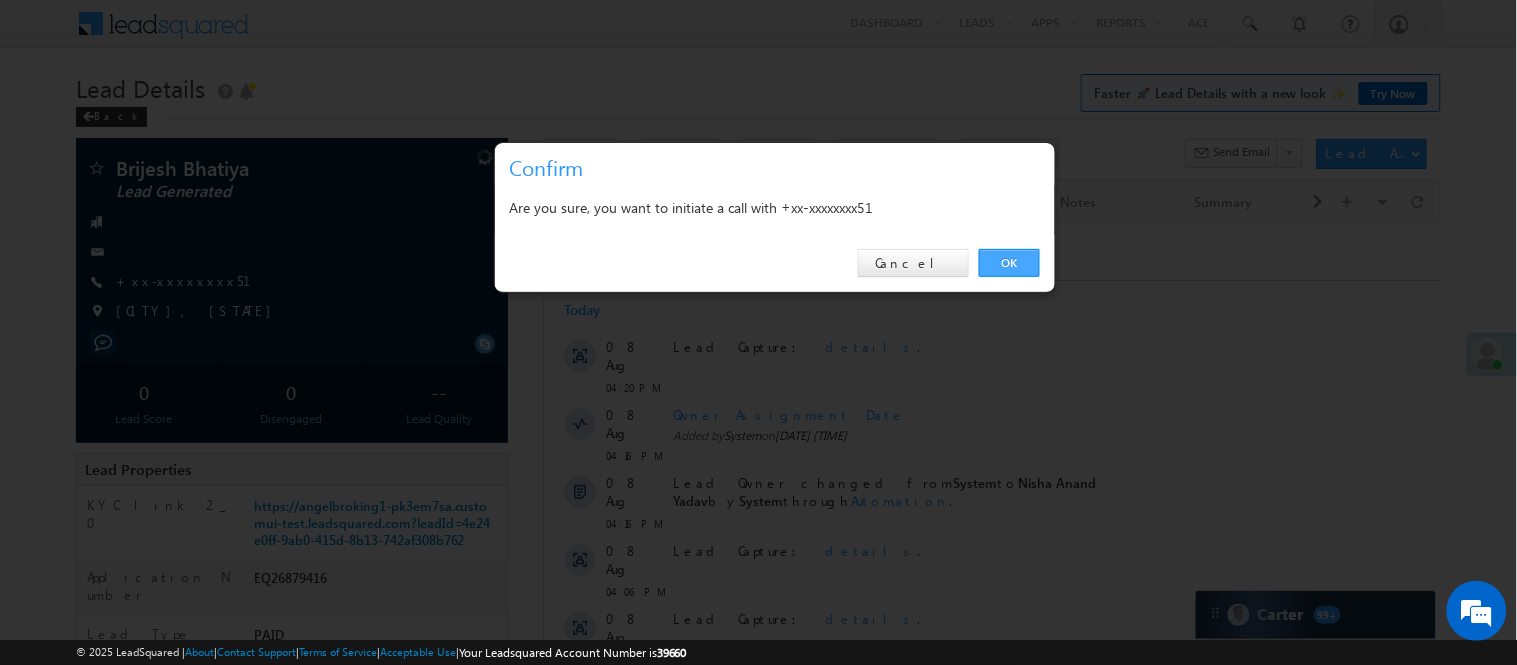 click on "OK" at bounding box center [1009, 263] 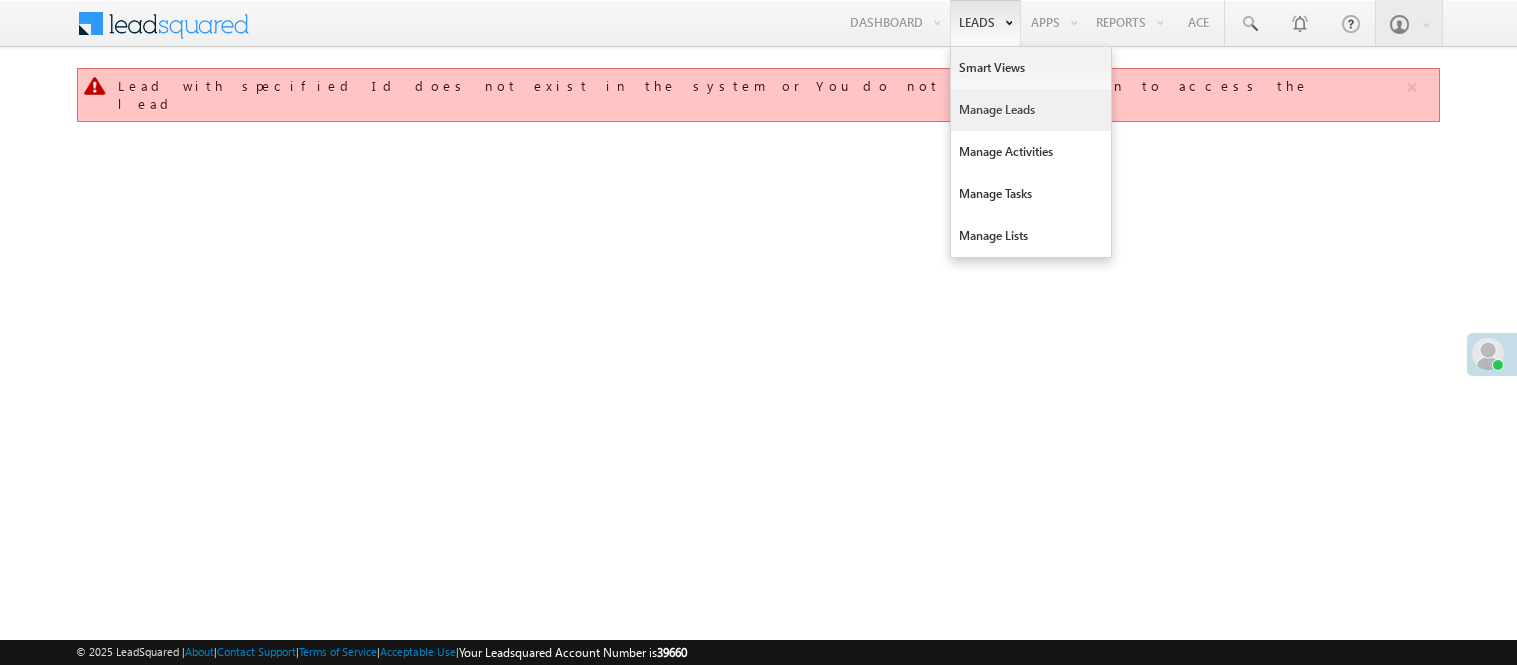 scroll, scrollTop: 0, scrollLeft: 0, axis: both 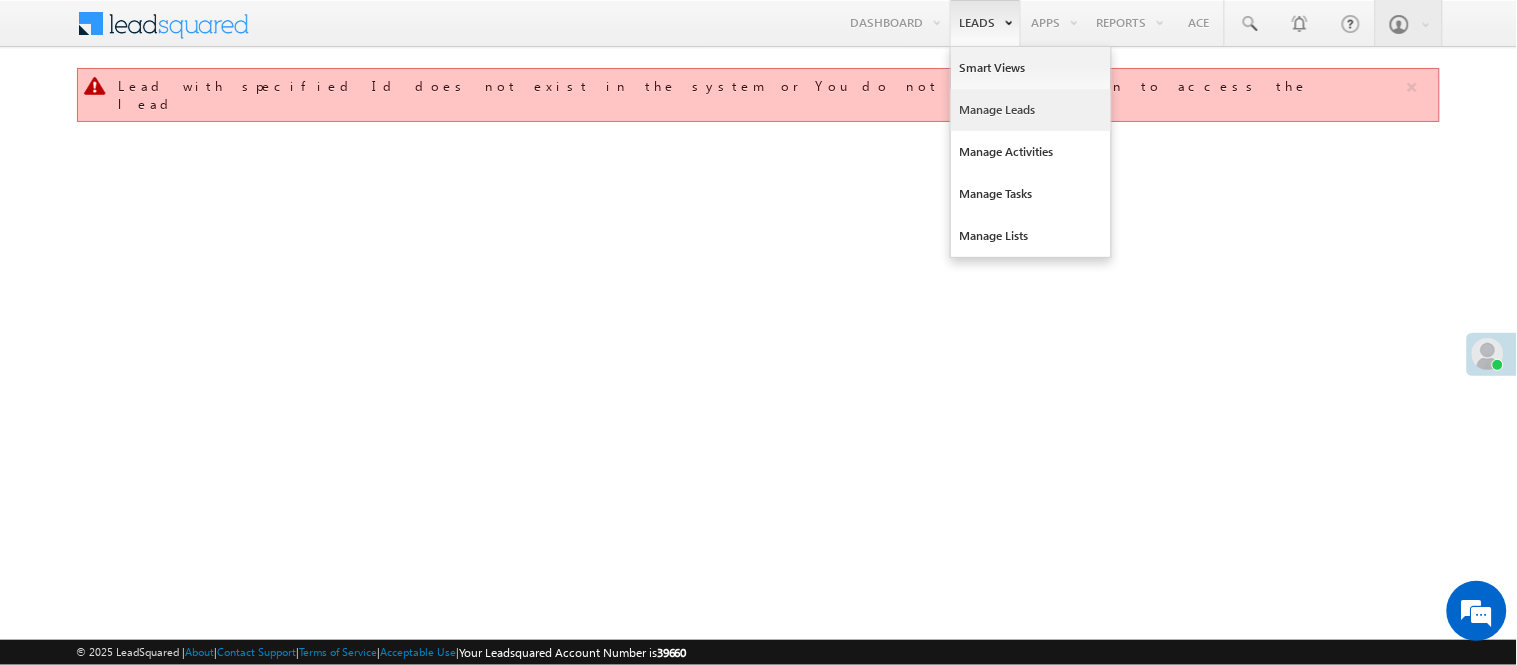 click on "Manage Leads" at bounding box center (1031, 110) 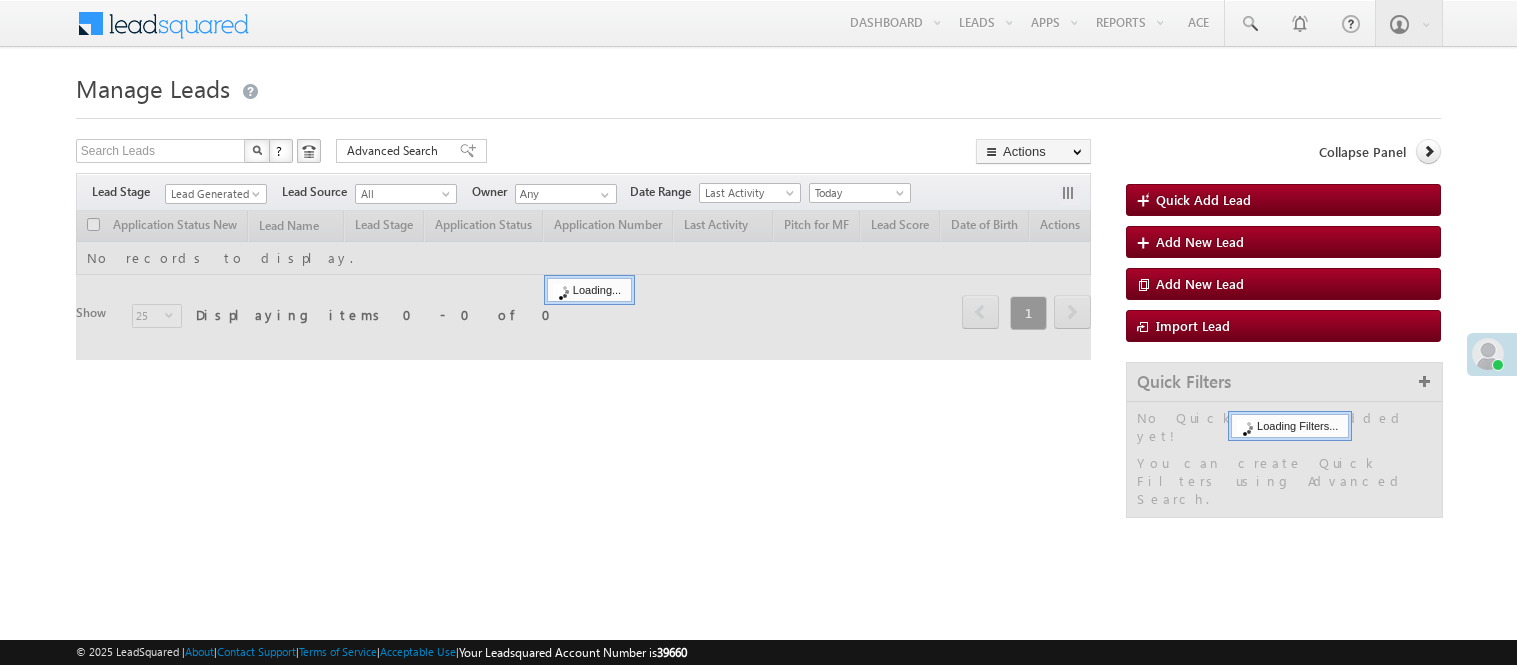 scroll, scrollTop: 0, scrollLeft: 0, axis: both 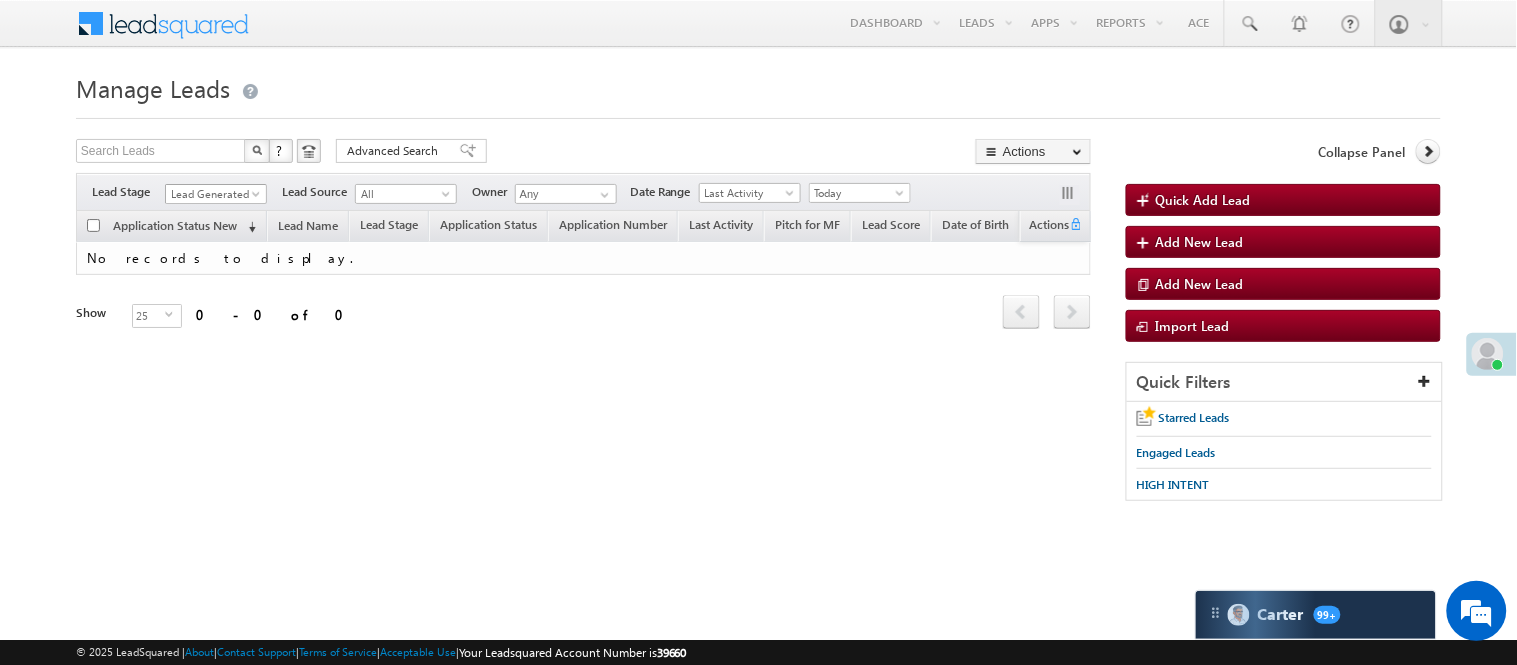 click on "Lead Generated" at bounding box center [213, 194] 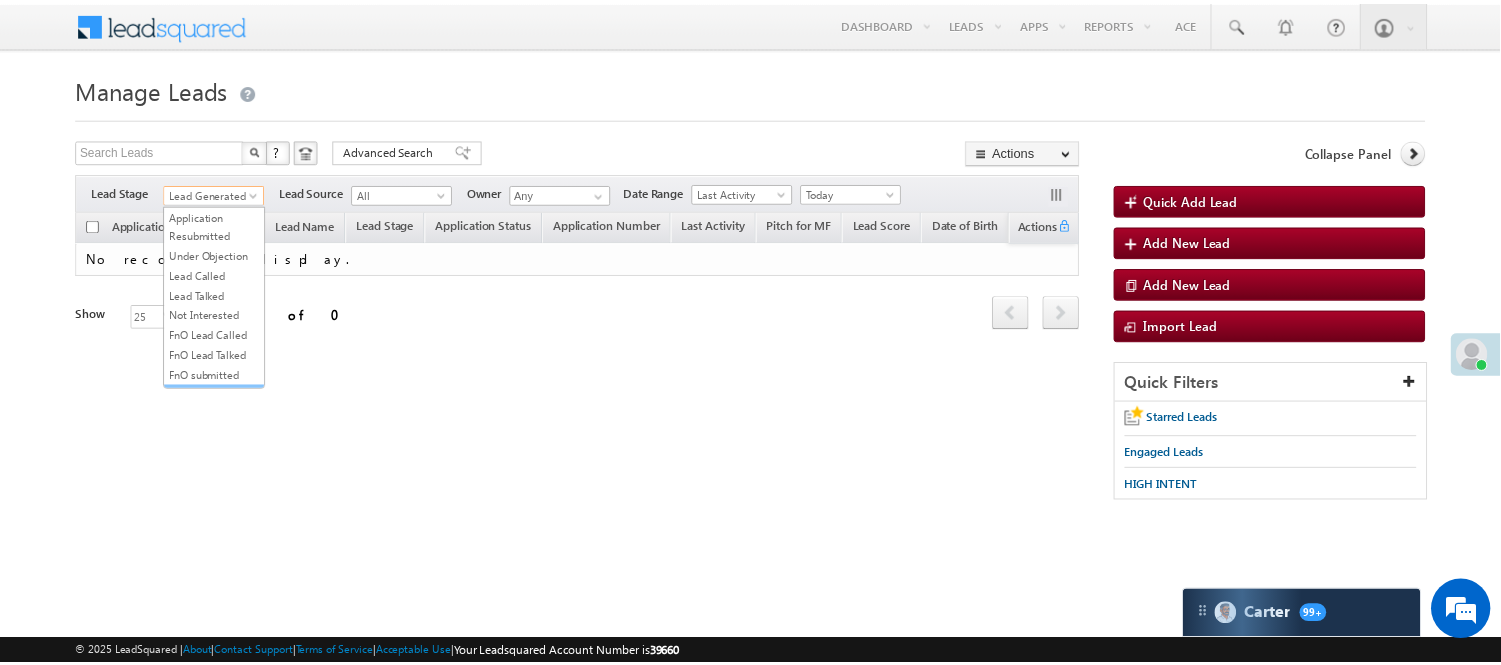 scroll, scrollTop: 444, scrollLeft: 0, axis: vertical 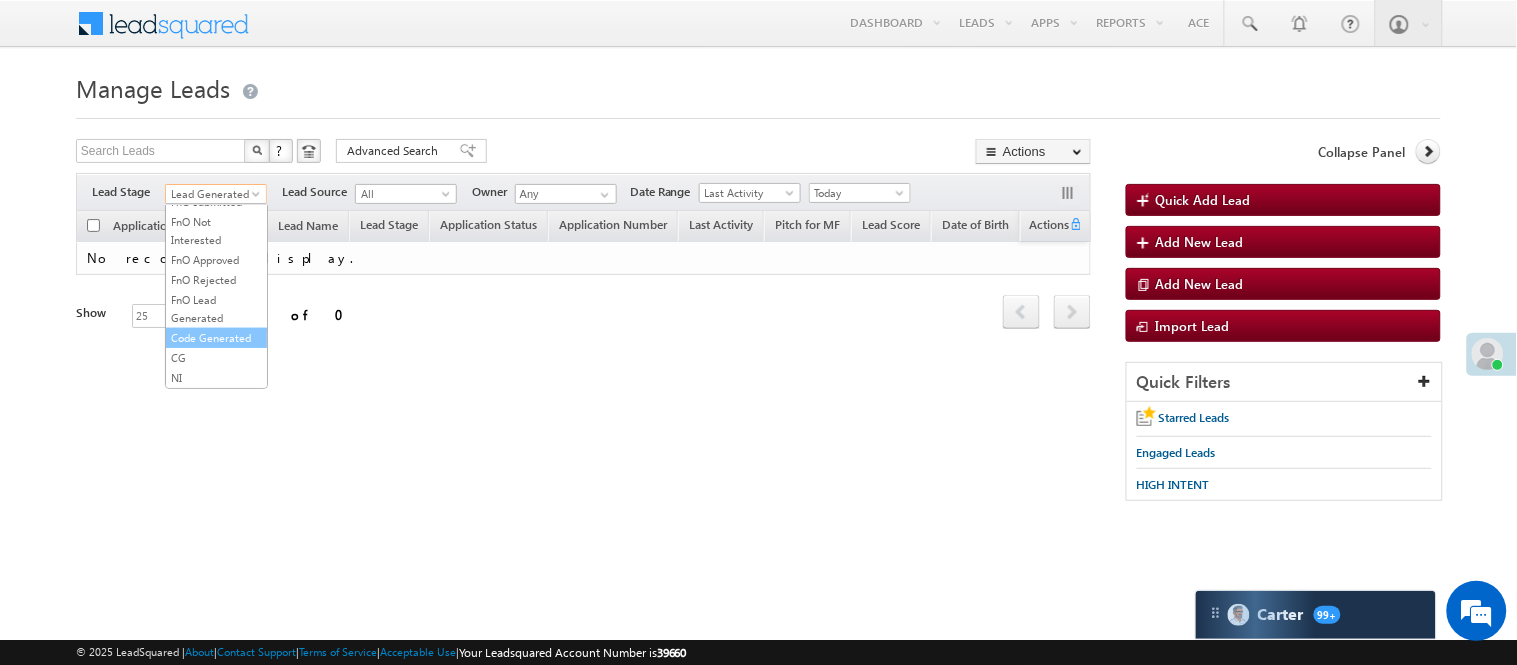 click on "Code Generated" at bounding box center [216, 338] 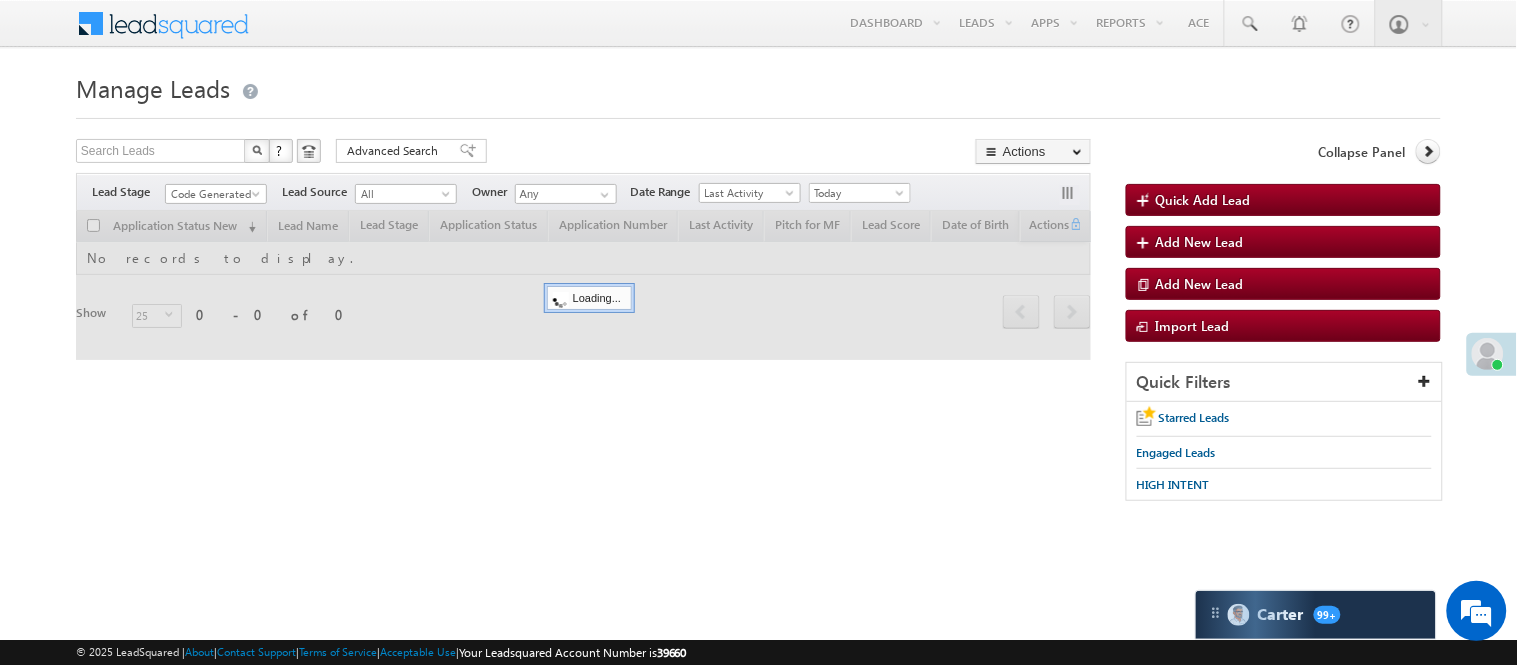 click on "Manage Leads" at bounding box center (758, 86) 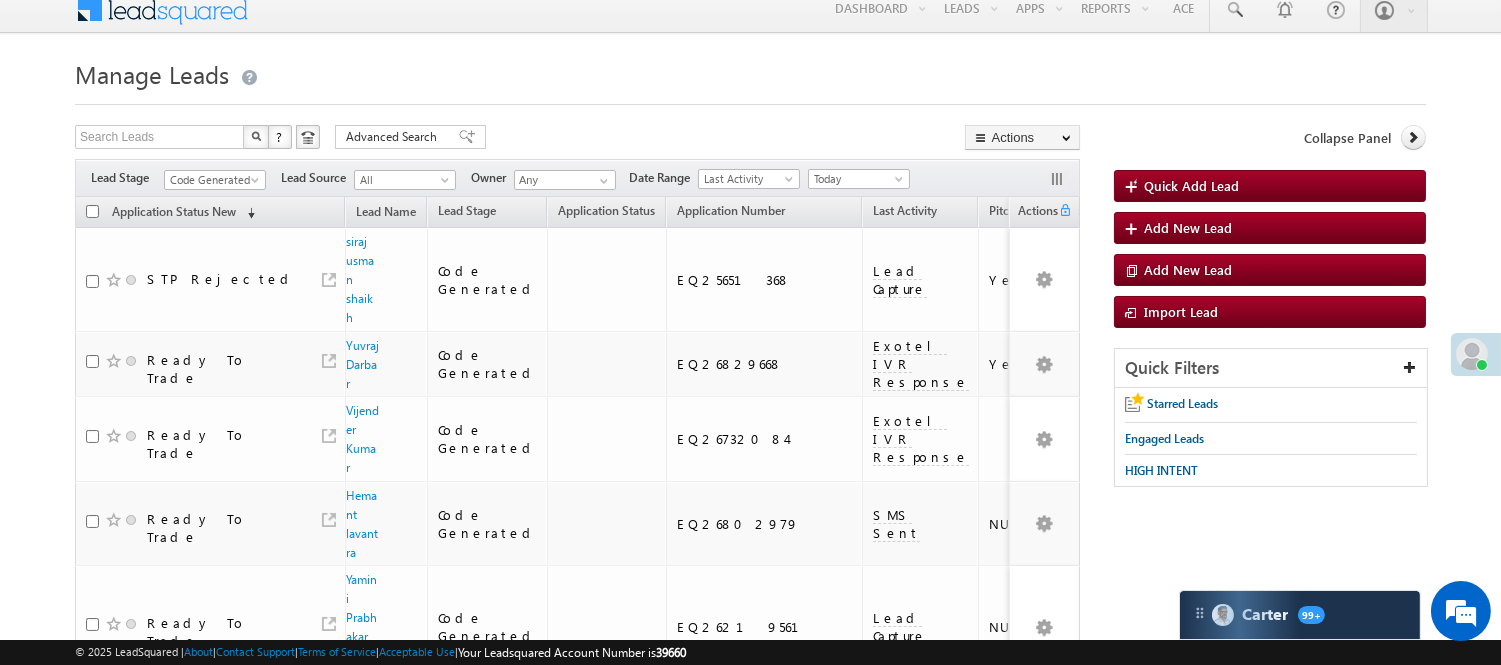 scroll, scrollTop: 0, scrollLeft: 0, axis: both 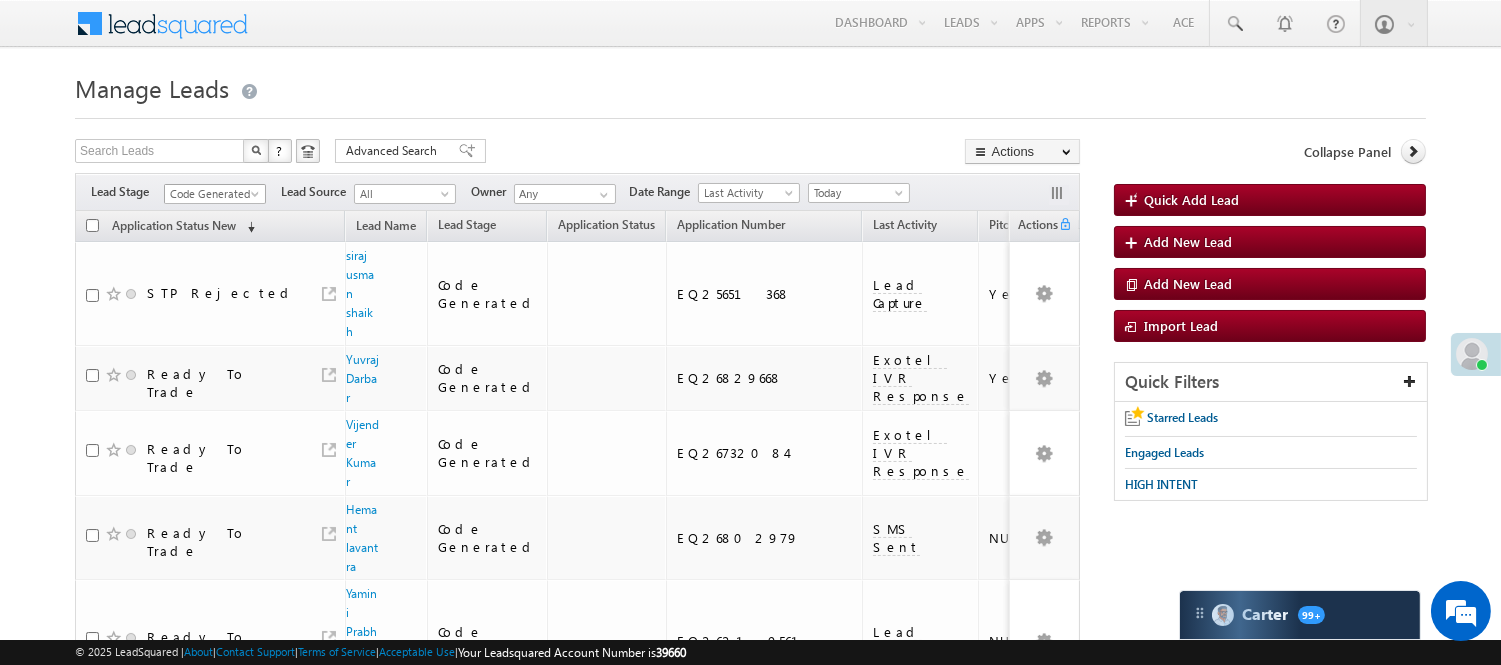 click on "Code Generated" at bounding box center [212, 194] 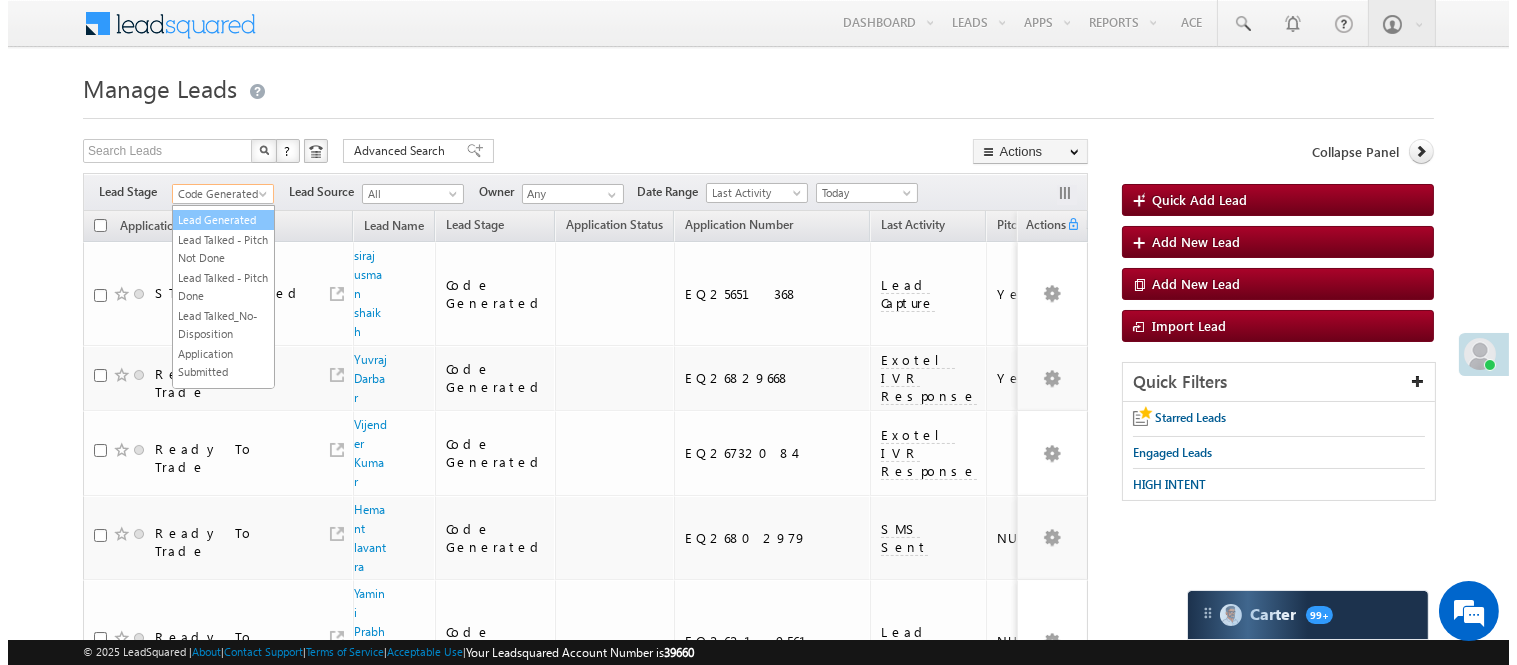 scroll, scrollTop: 0, scrollLeft: 0, axis: both 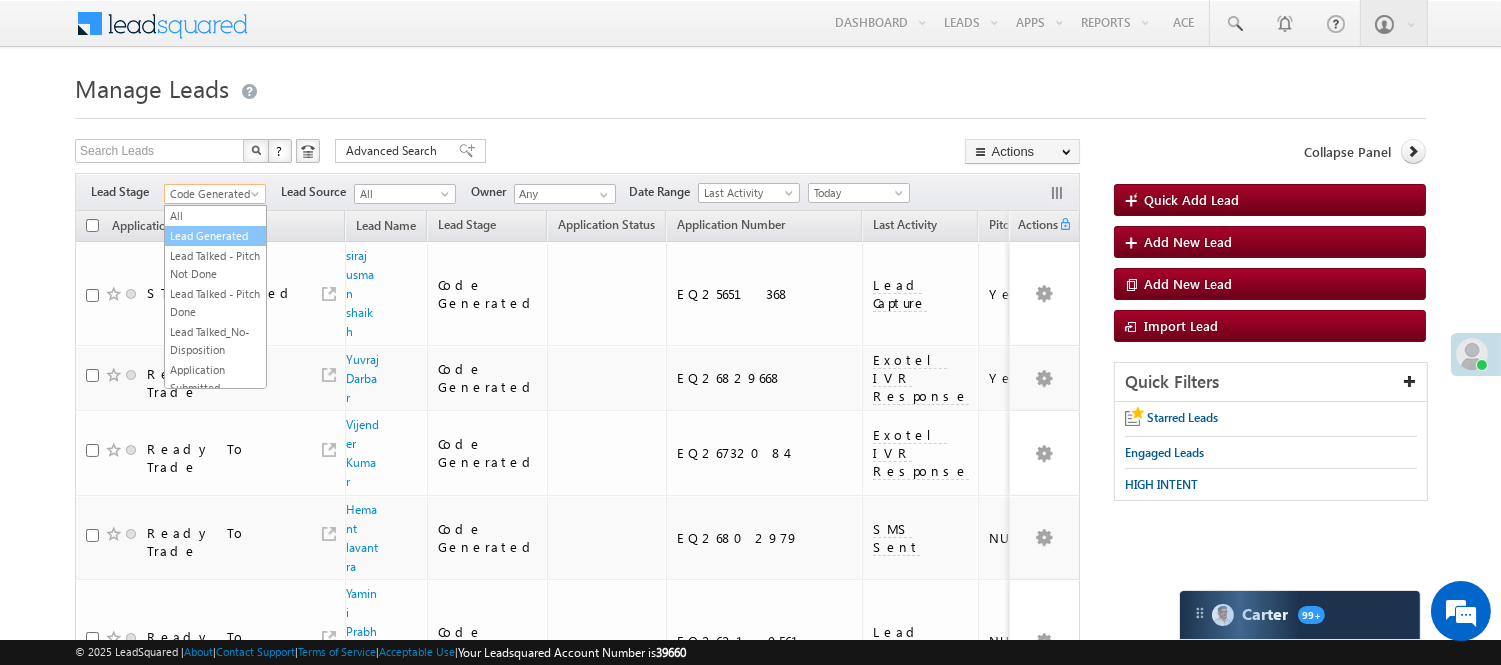 click on "Lead Generated" at bounding box center [215, 236] 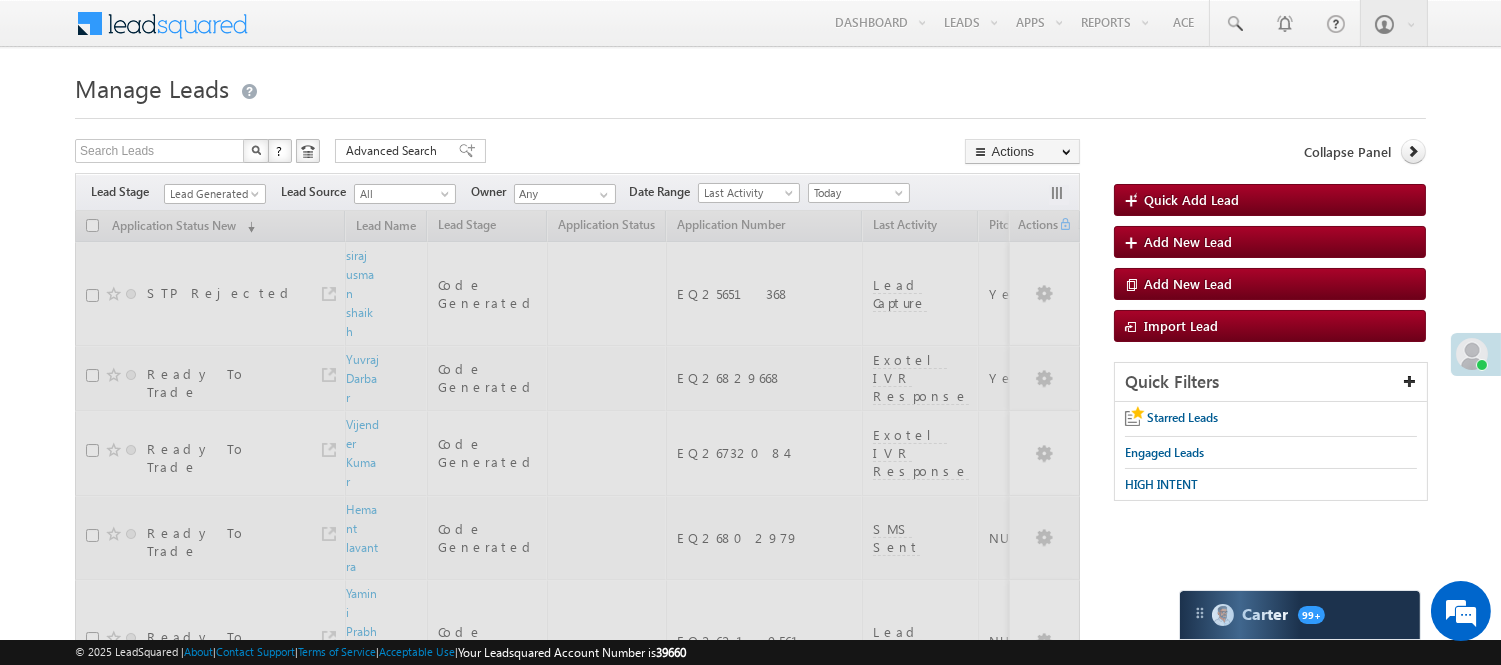 click on "Search Leads X ?   20 results found
Advanced Search
Advanced Search
Advanced search results
Actions Export Leads Reset all Filters
Actions Export Leads Bulk Update Send Email Add to List Add Activity Change Owner Change Stage Delete Merge Leads" at bounding box center (577, 153) 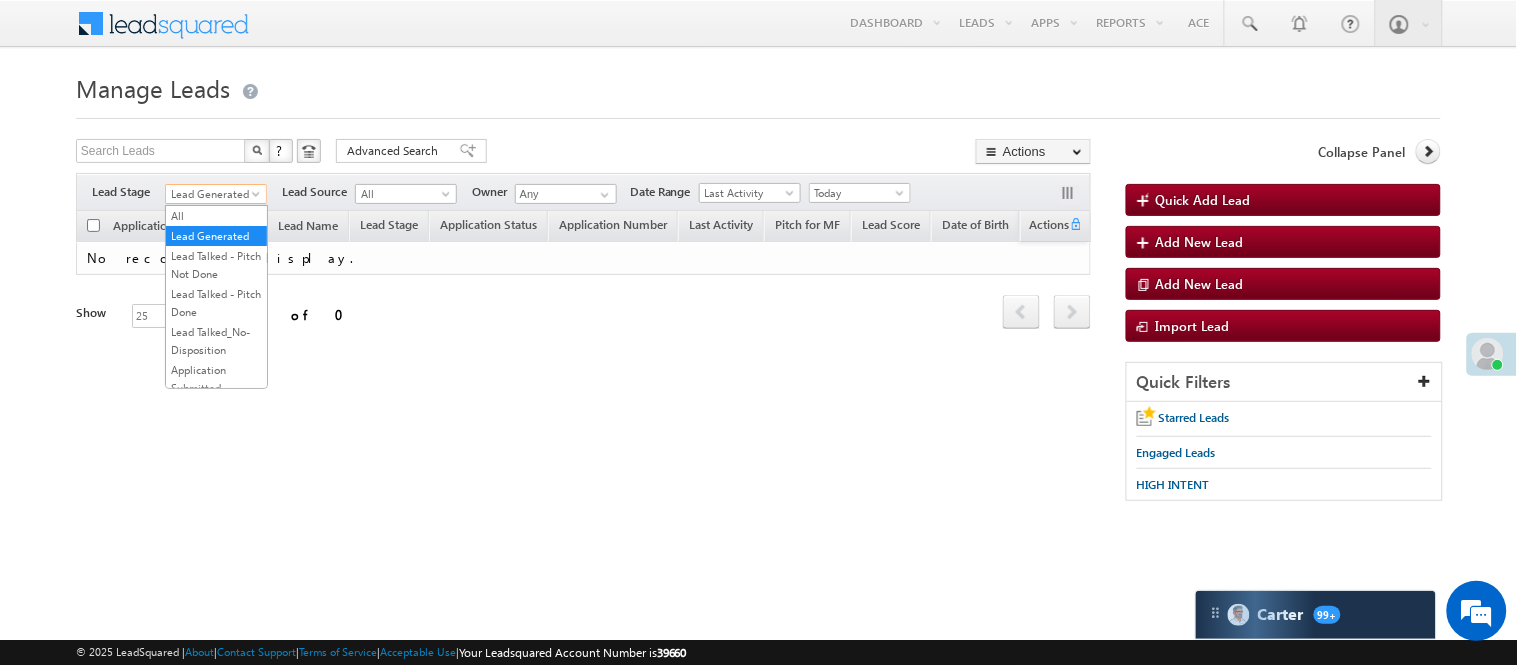 click on "Lead Generated" at bounding box center [213, 194] 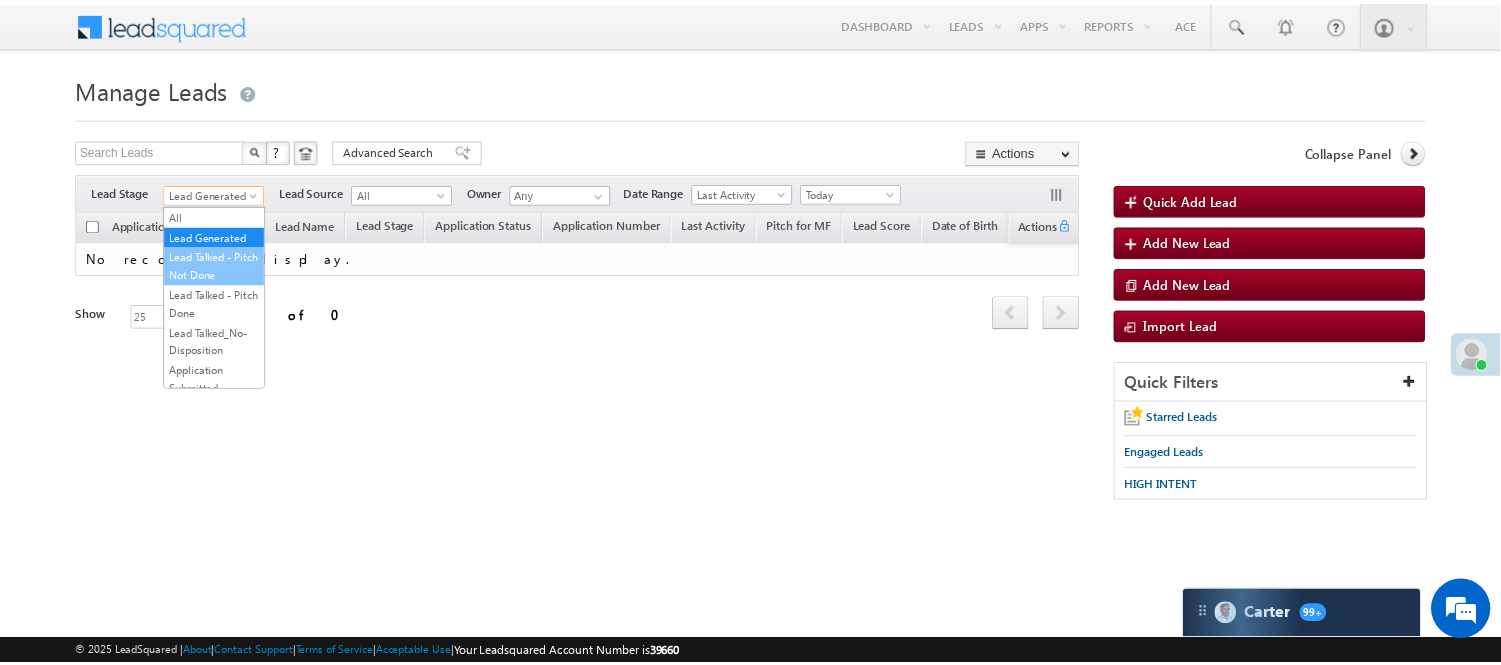 scroll, scrollTop: 222, scrollLeft: 0, axis: vertical 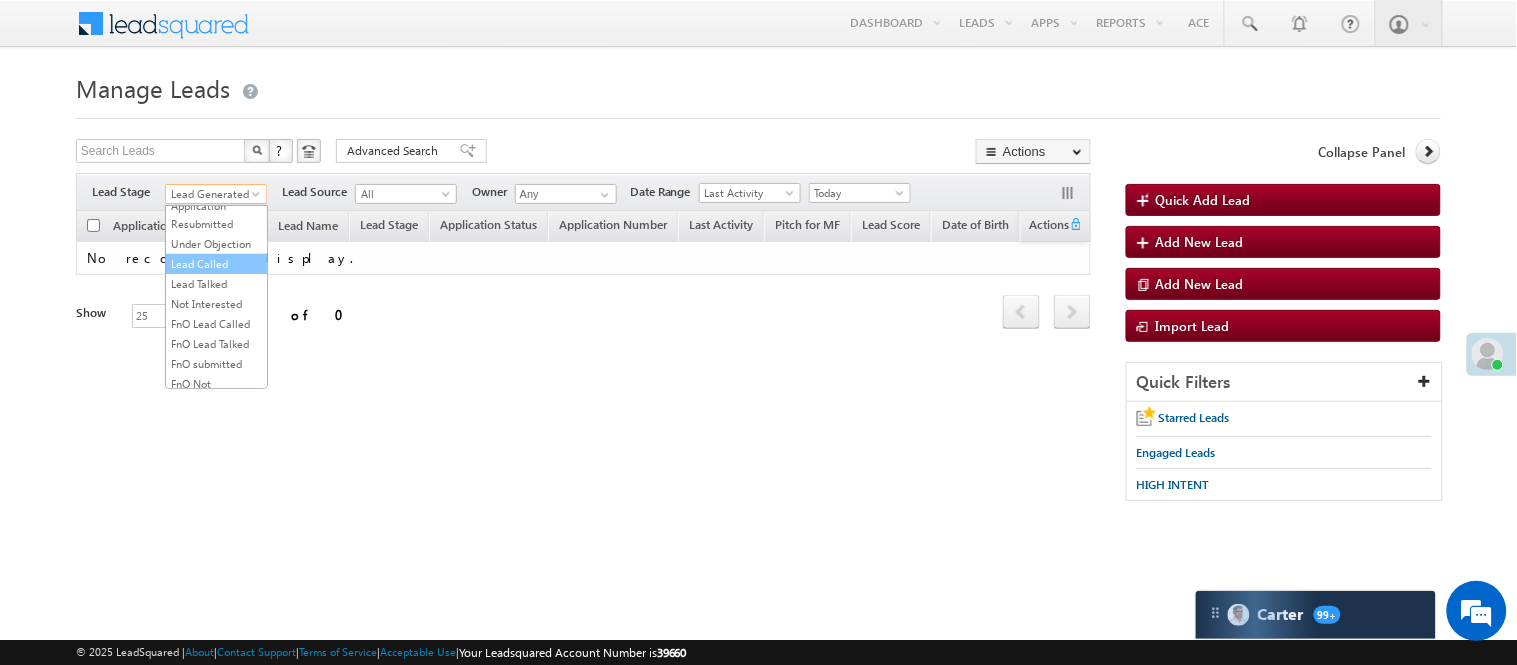 click on "Lead Called" at bounding box center [216, 264] 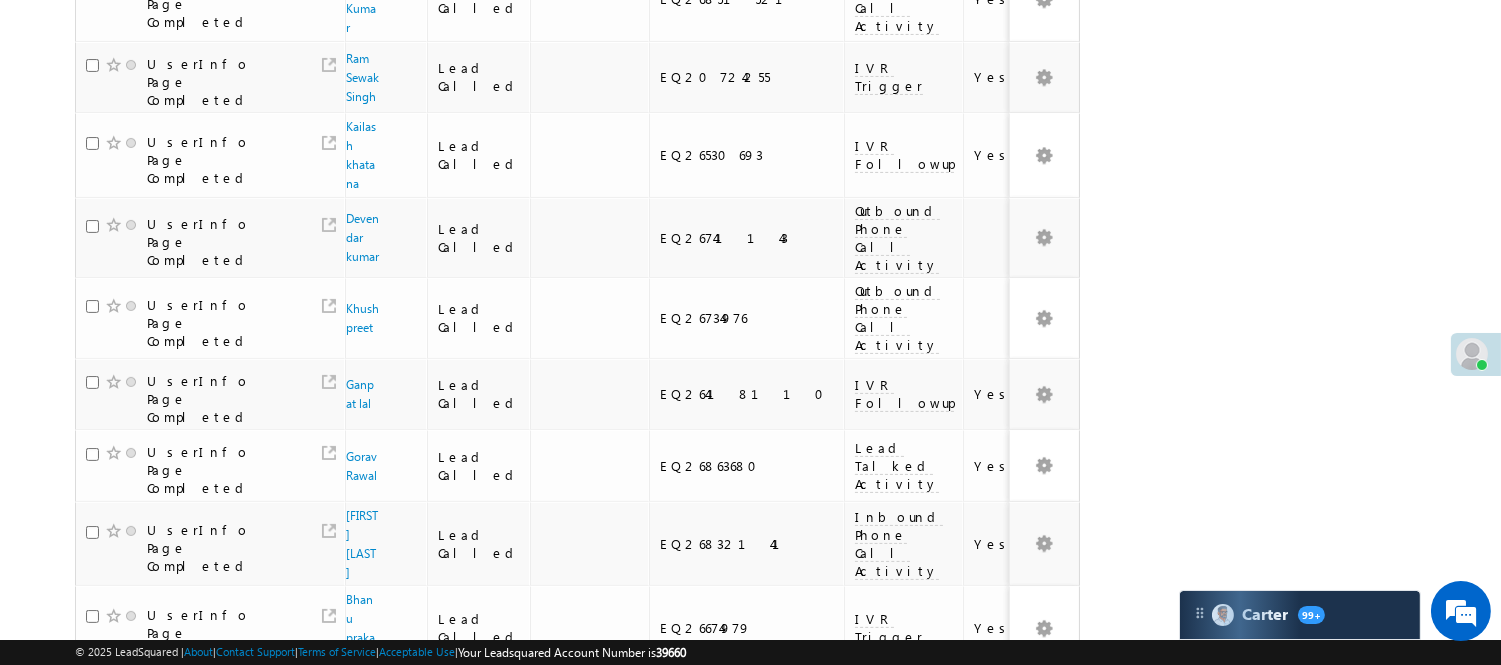 scroll, scrollTop: 1296, scrollLeft: 0, axis: vertical 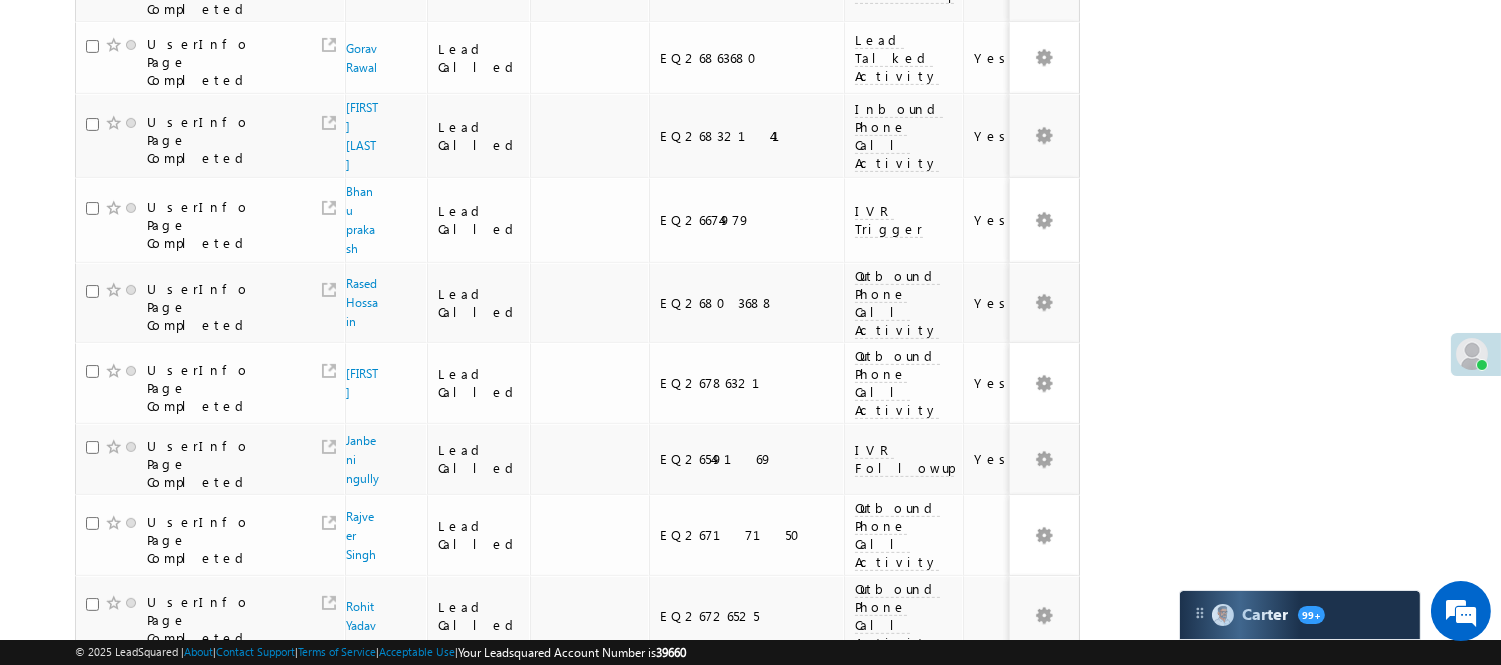 click on "3" at bounding box center [938, 922] 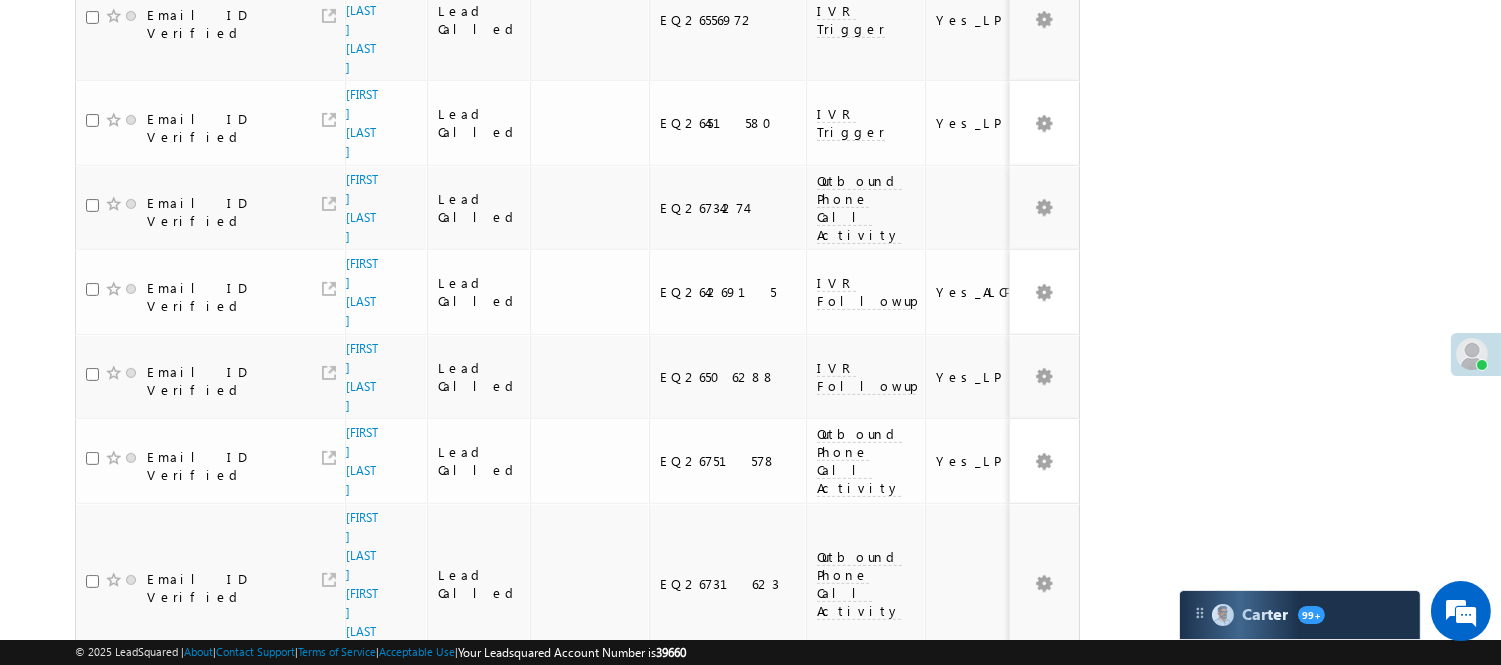 scroll, scrollTop: 1323, scrollLeft: 0, axis: vertical 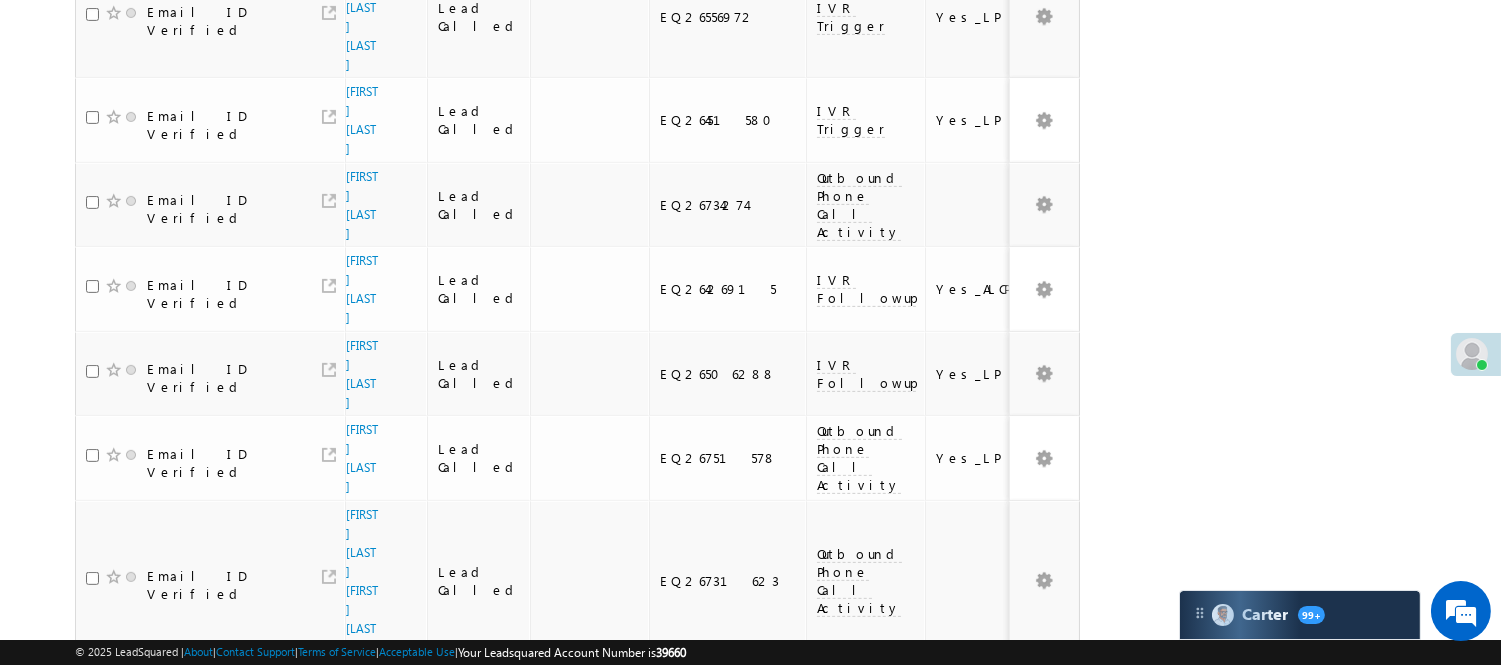 click on "4" at bounding box center [978, 1091] 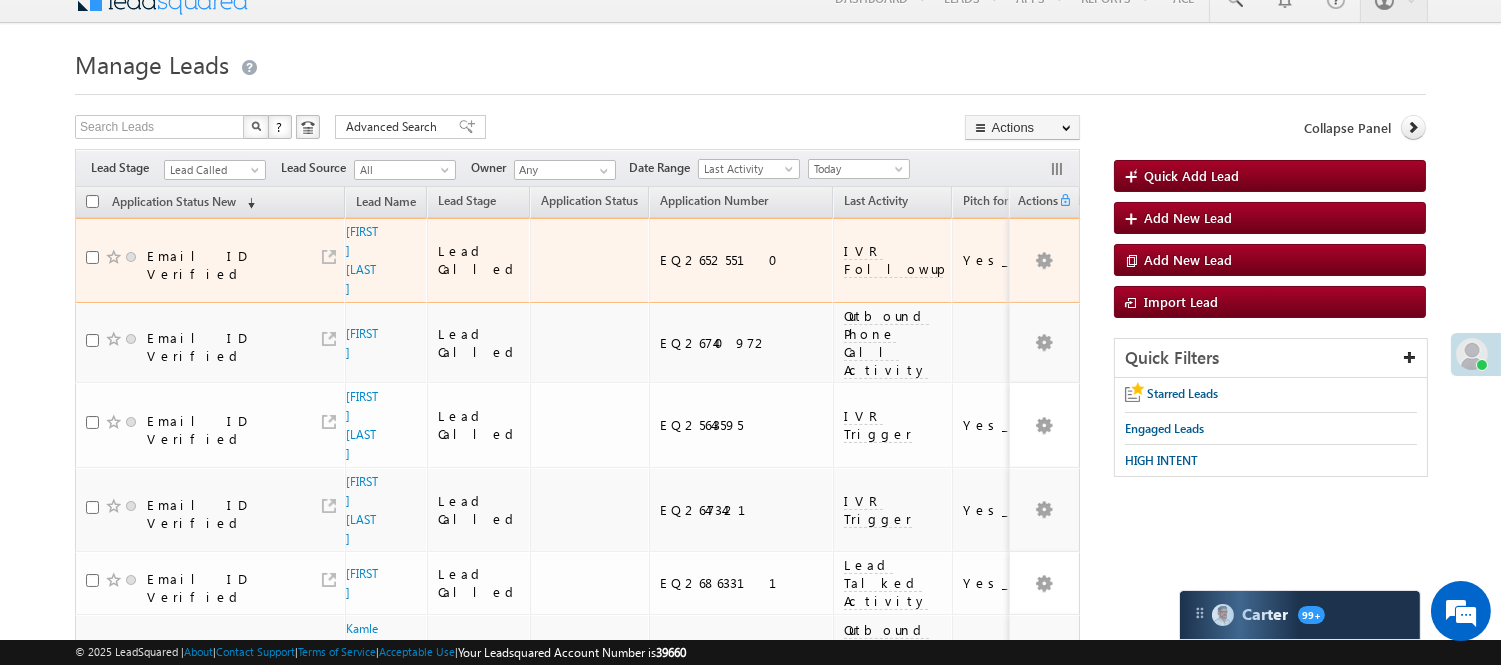 scroll, scrollTop: 0, scrollLeft: 0, axis: both 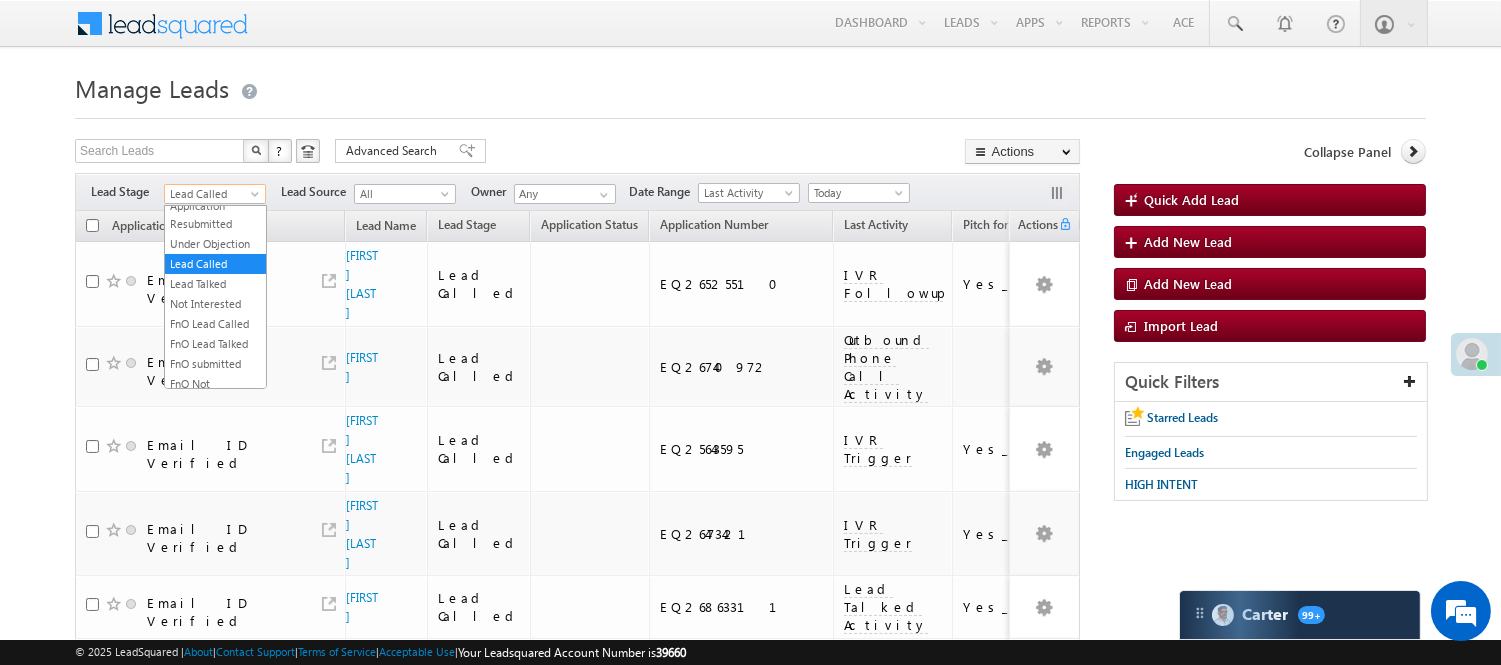 click on "Lead Called" at bounding box center [212, 194] 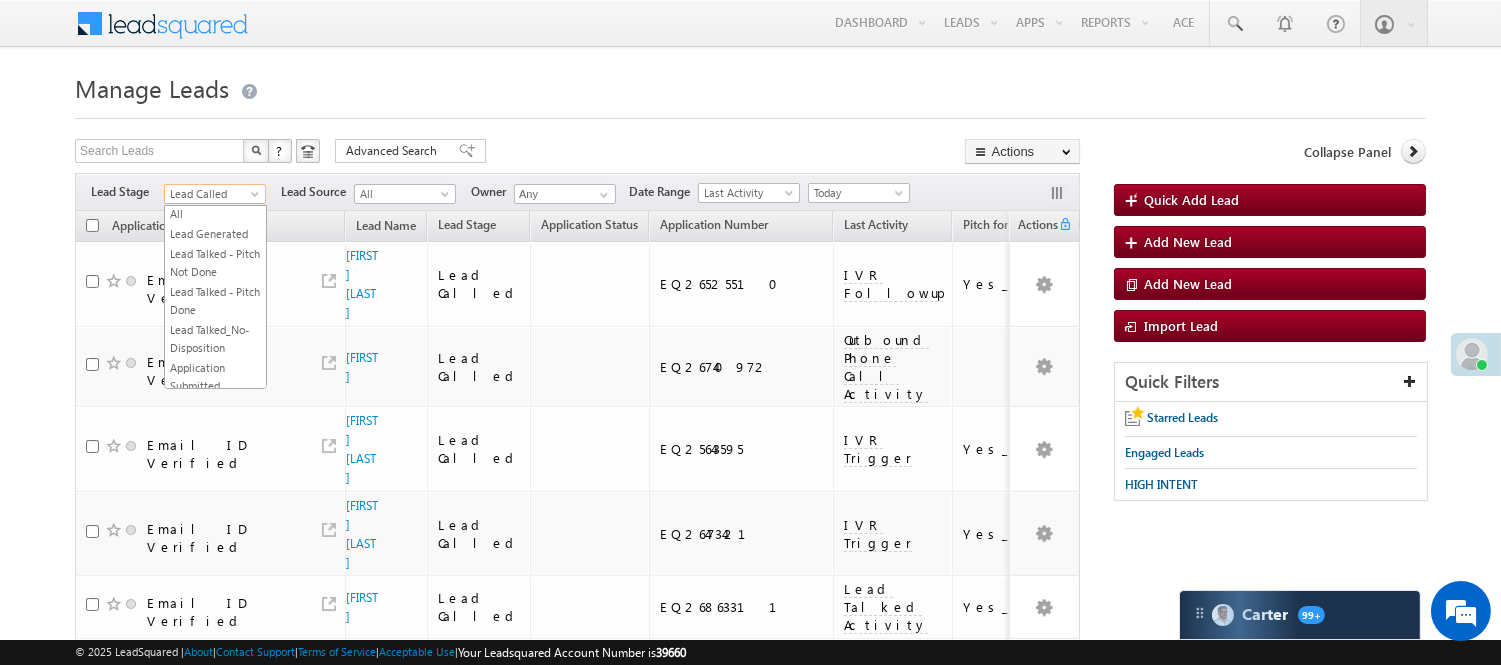 scroll, scrollTop: 0, scrollLeft: 0, axis: both 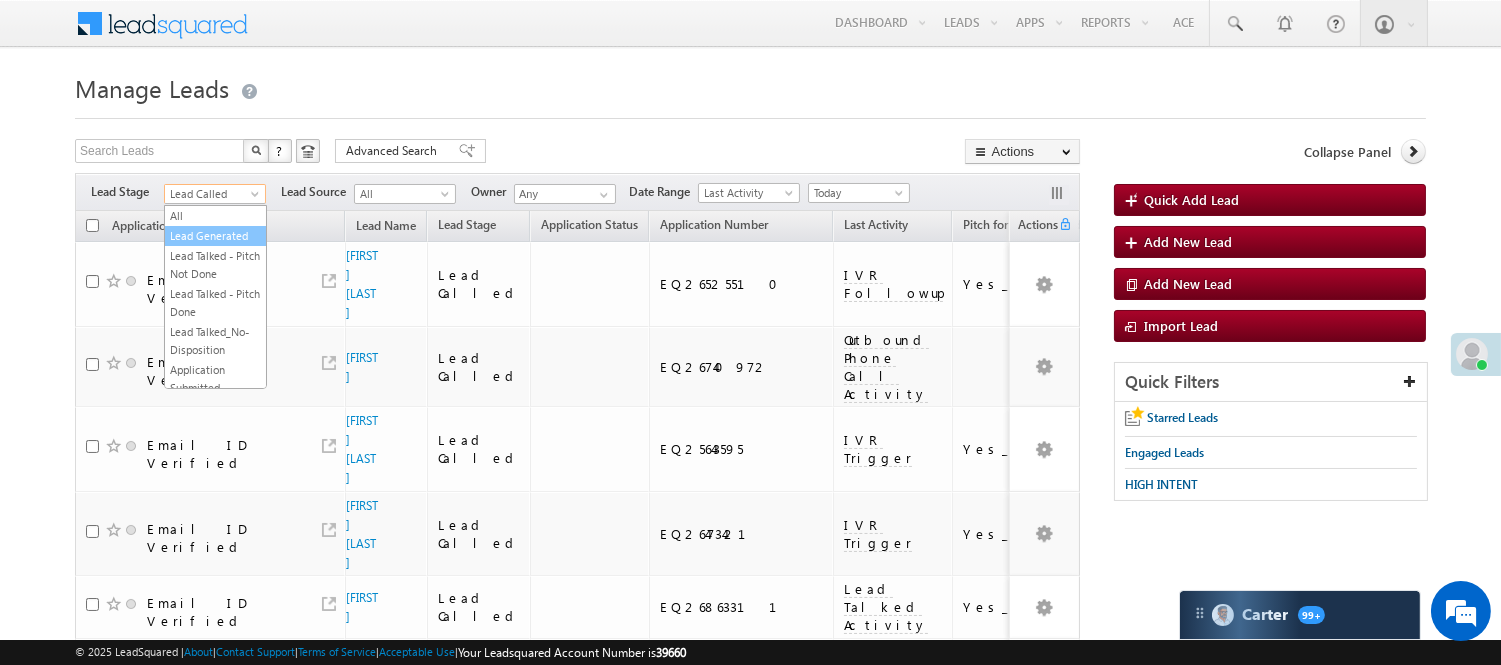 click on "Lead Generated" at bounding box center (215, 236) 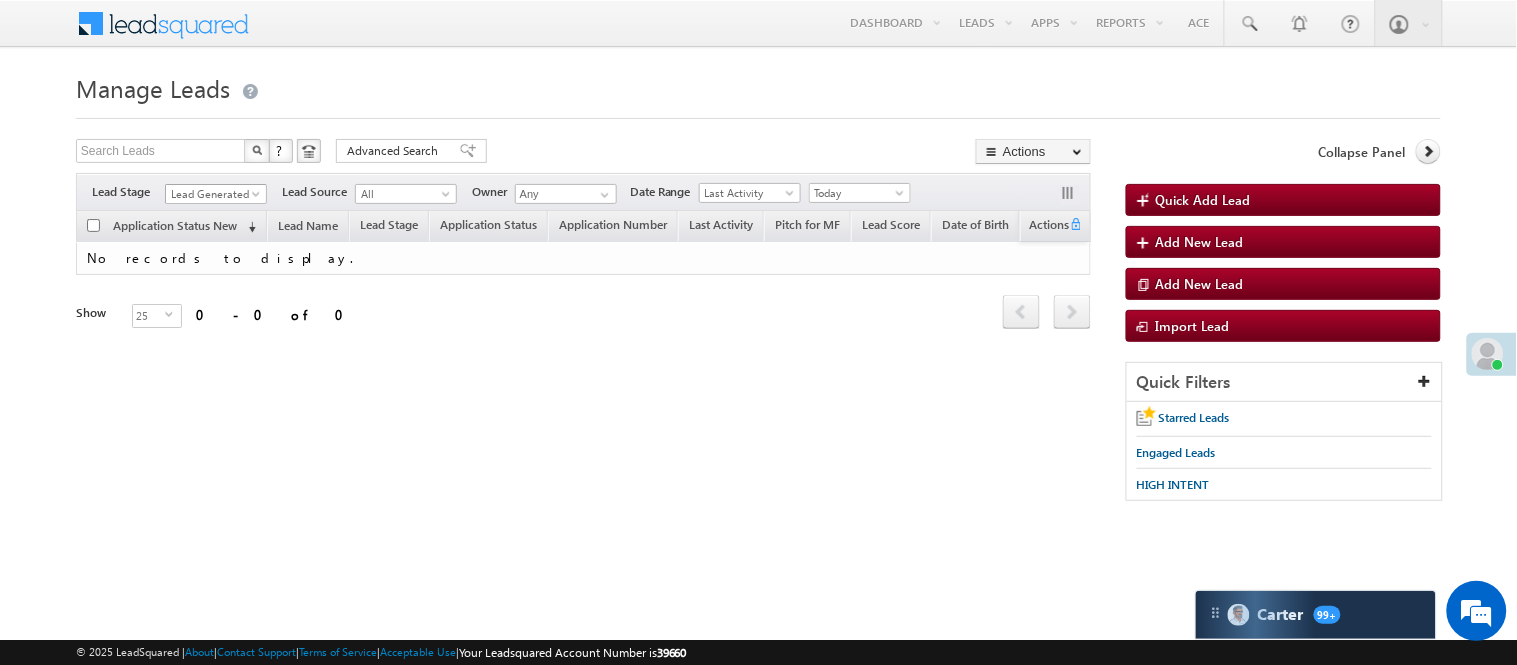 click on "Lead Generated" at bounding box center [213, 194] 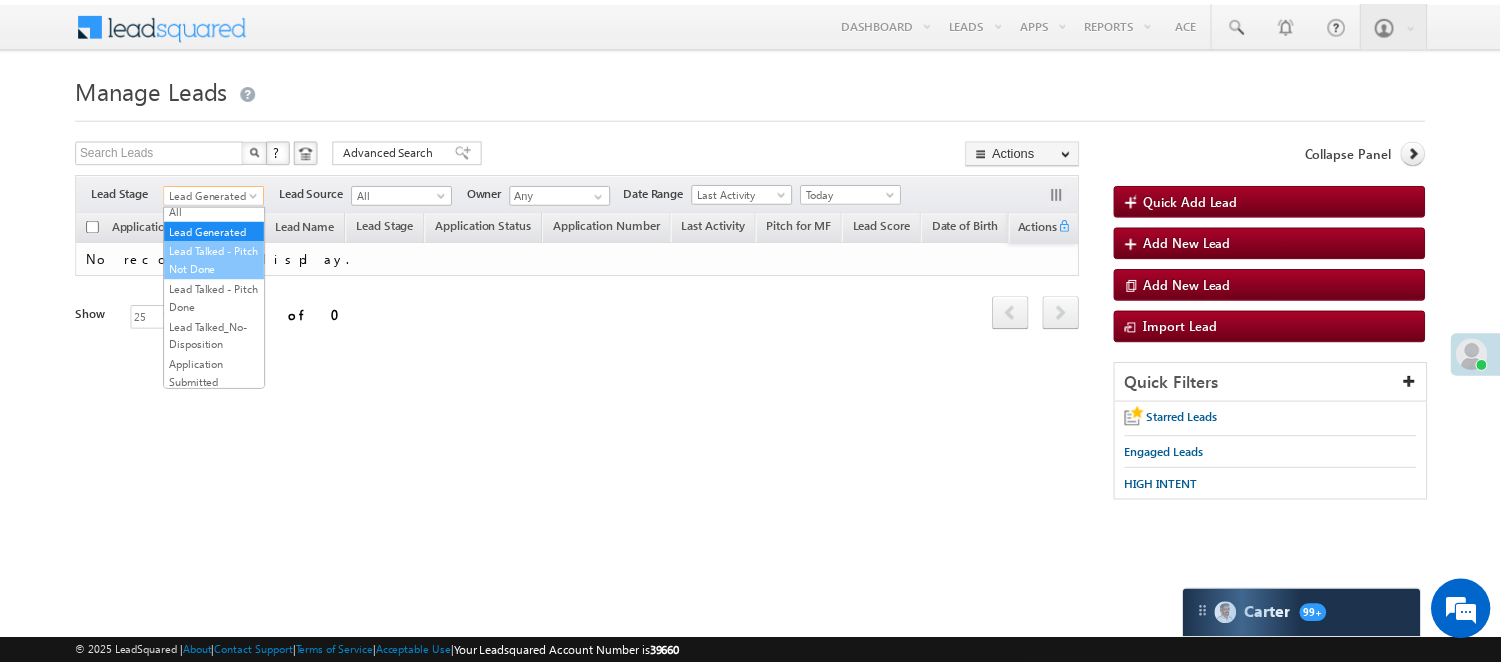 scroll, scrollTop: 0, scrollLeft: 0, axis: both 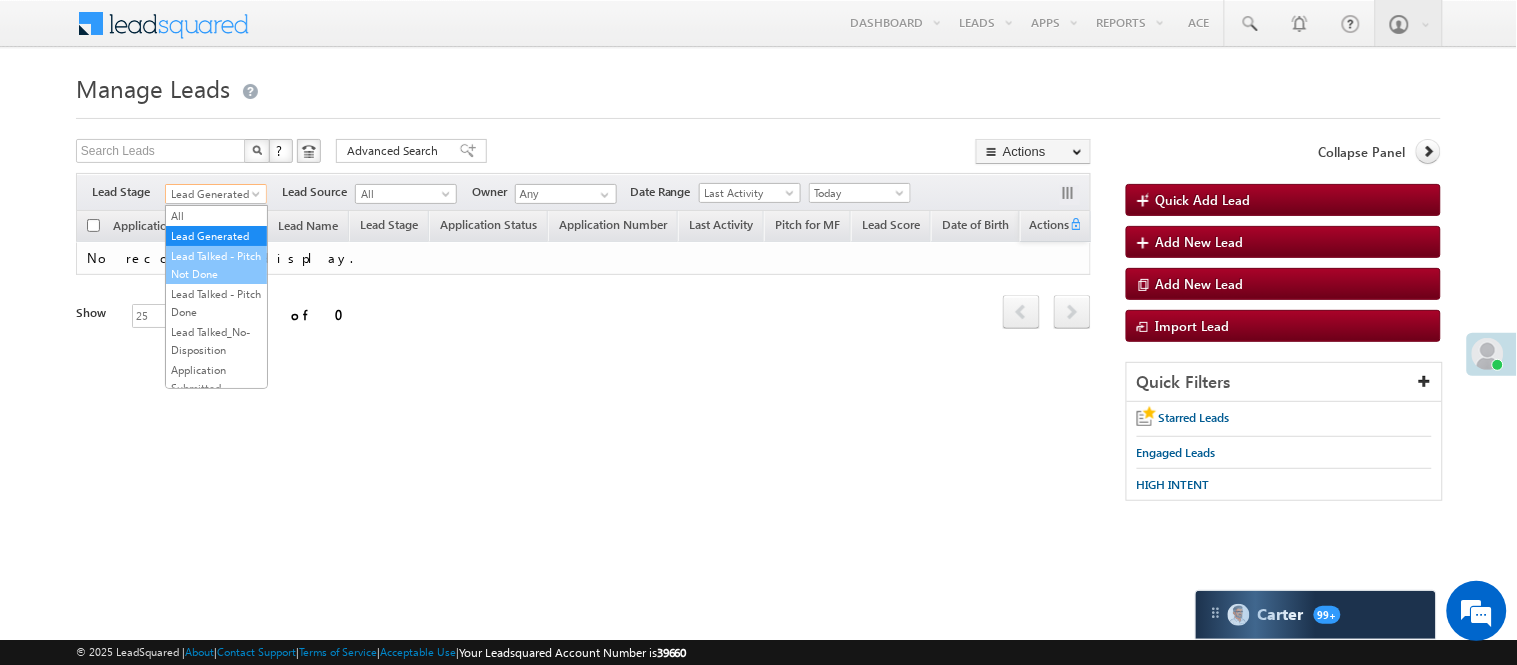 click on "Lead Talked - Pitch Not Done" at bounding box center (216, 265) 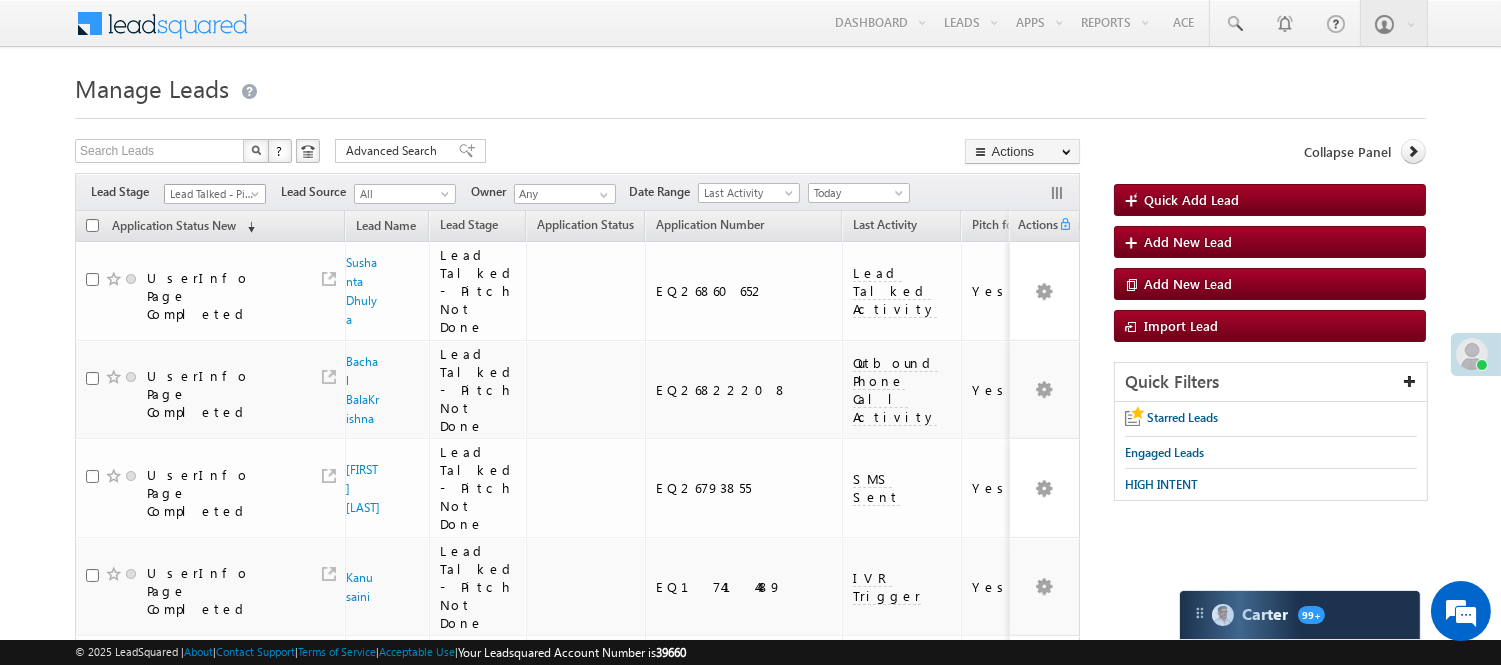 click on "Lead Talked - Pitch Not Done" at bounding box center [212, 194] 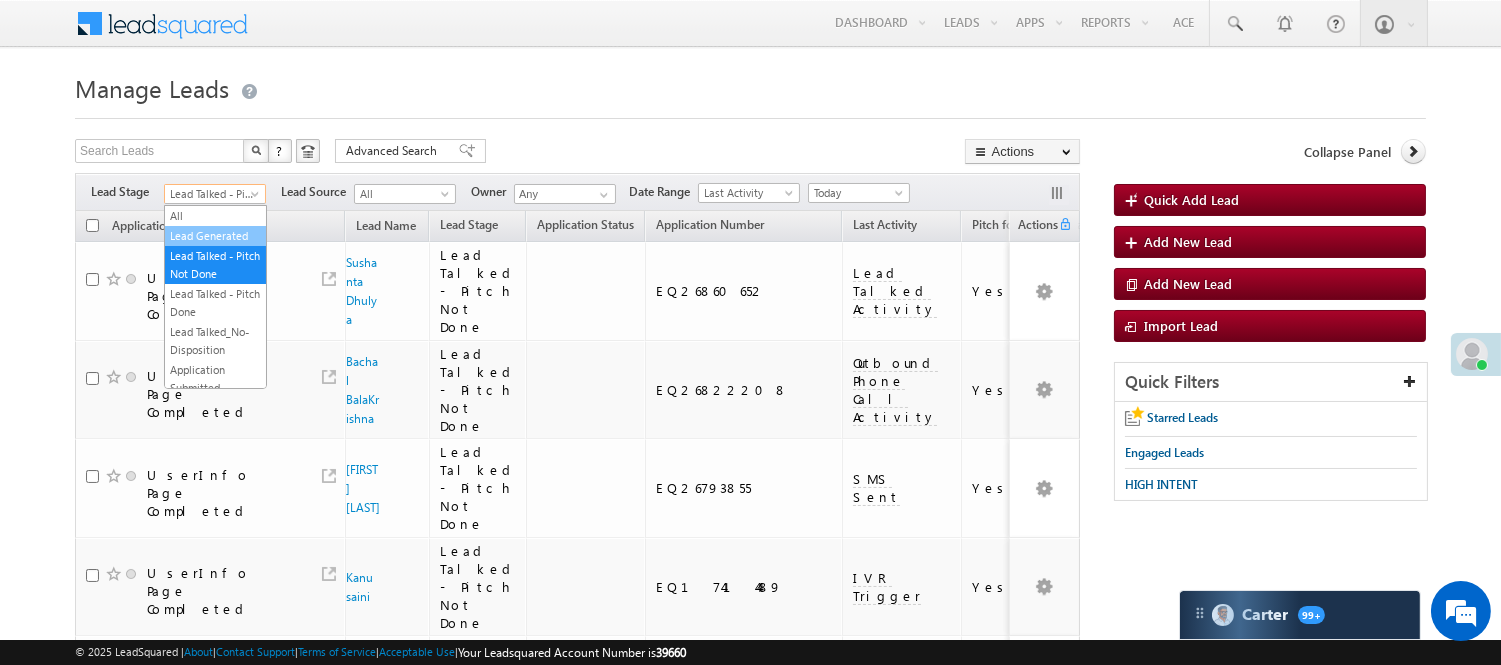 click on "Lead Generated" at bounding box center (215, 236) 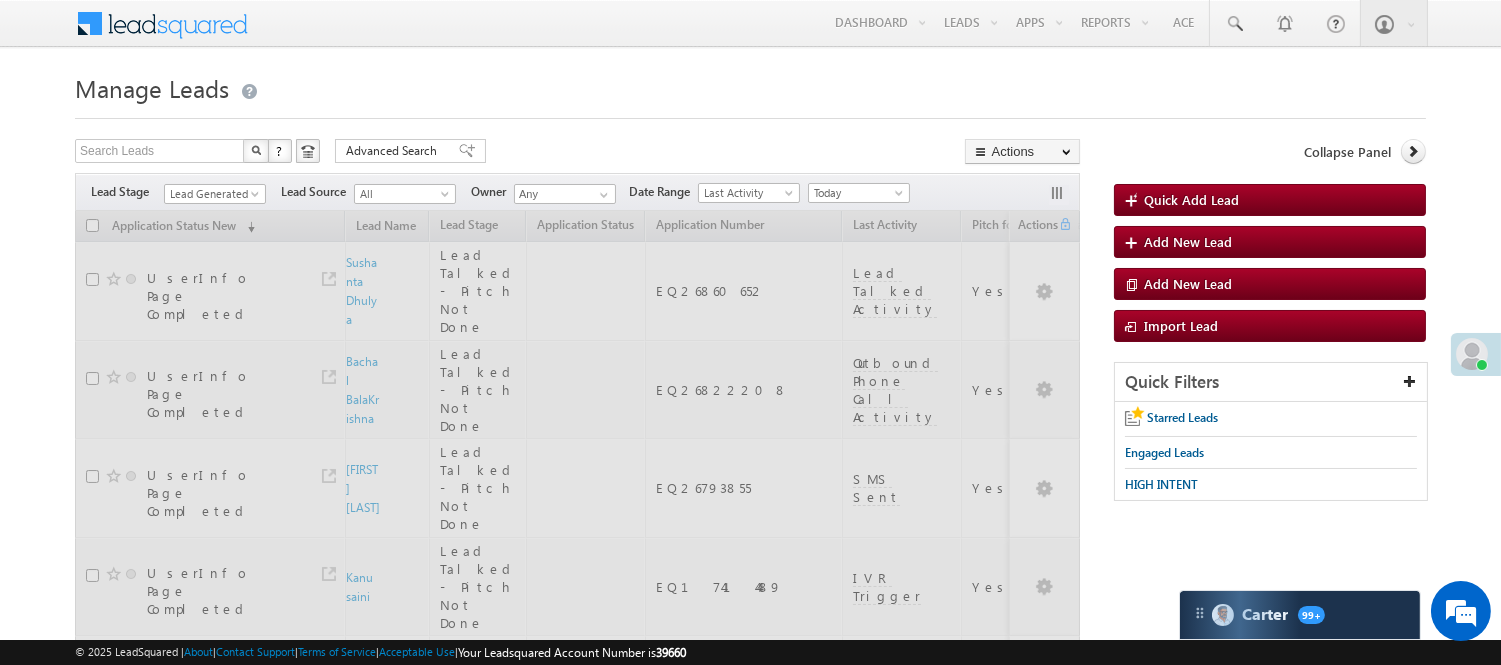 click on "Search Leads X ?   59 results found
Advanced Search
Advanced Search
Advanced search results
Actions Export Leads Reset all Filters
Actions Export Leads Bulk Update Send Email Add to List Add Activity Change Owner Change Stage Delete Merge Leads" at bounding box center [577, 153] 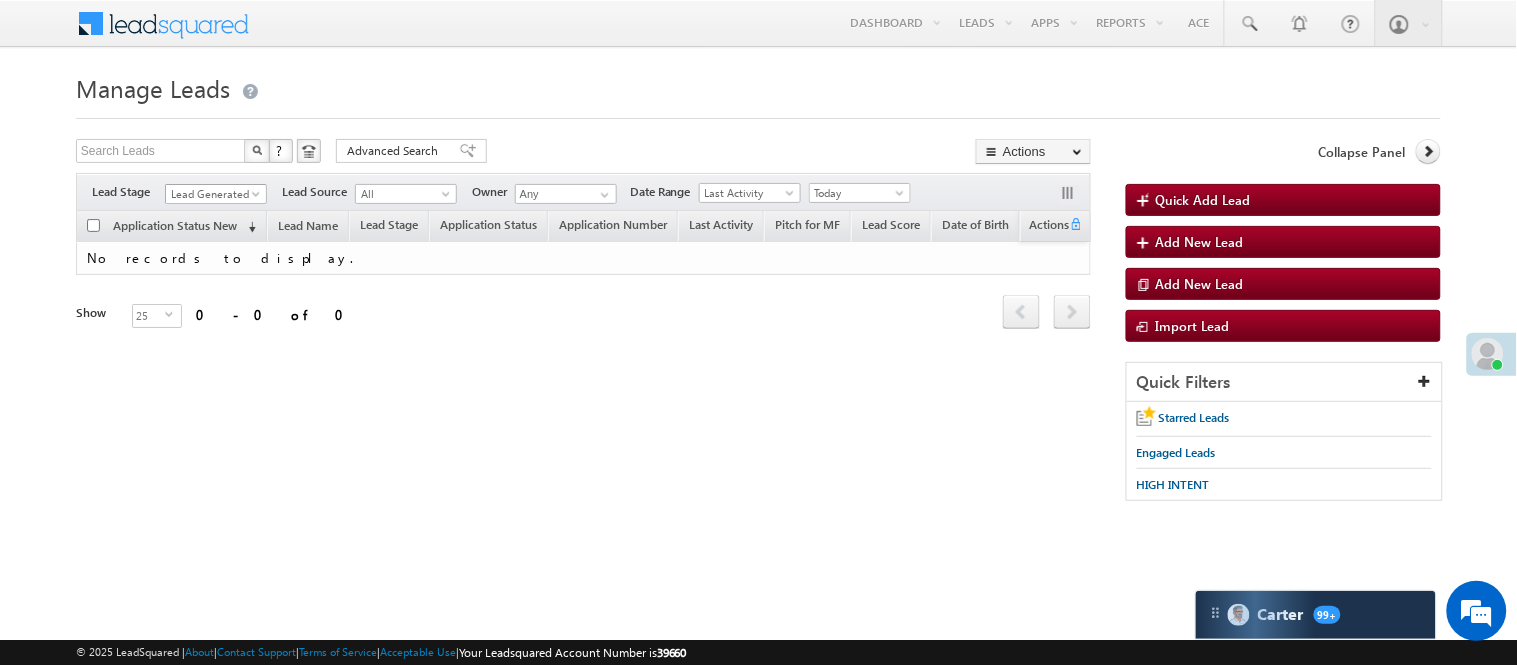 click on "Lead Generated" at bounding box center [213, 194] 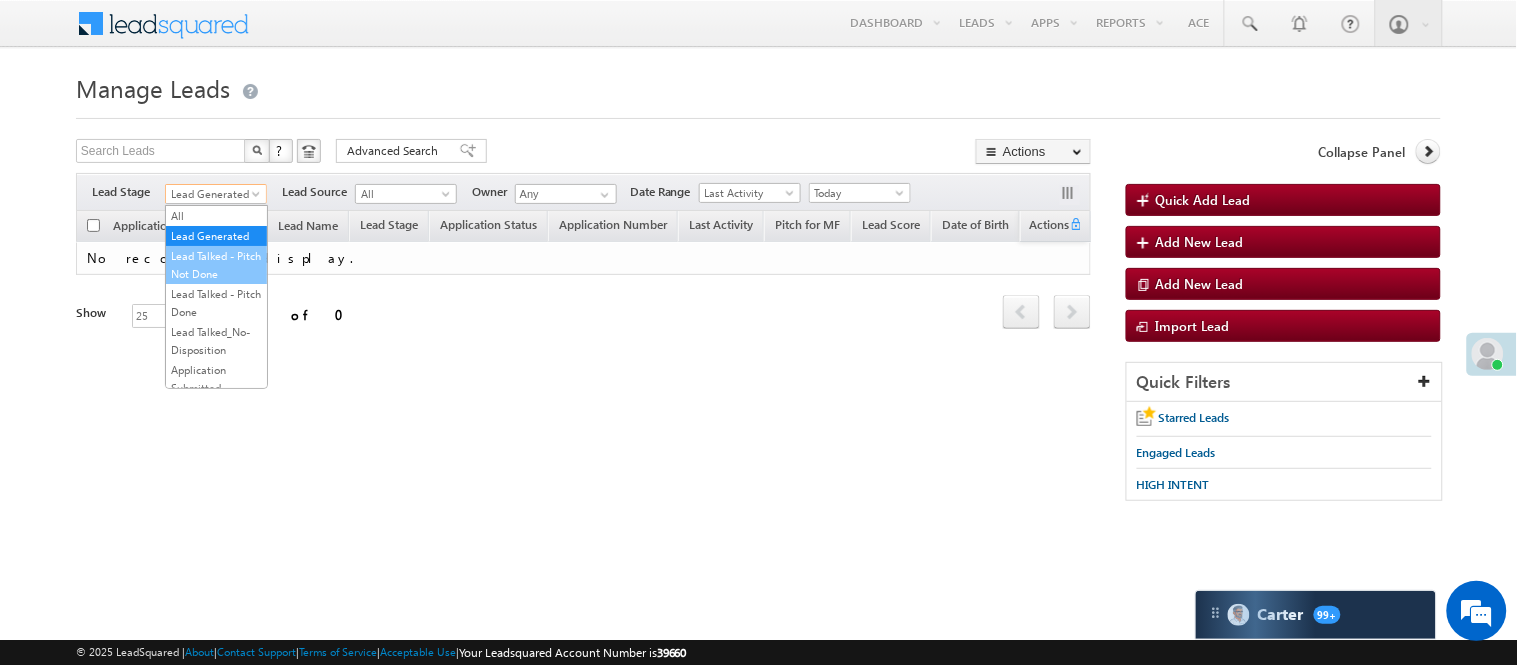 click on "Lead Talked - Pitch Not Done" at bounding box center (216, 265) 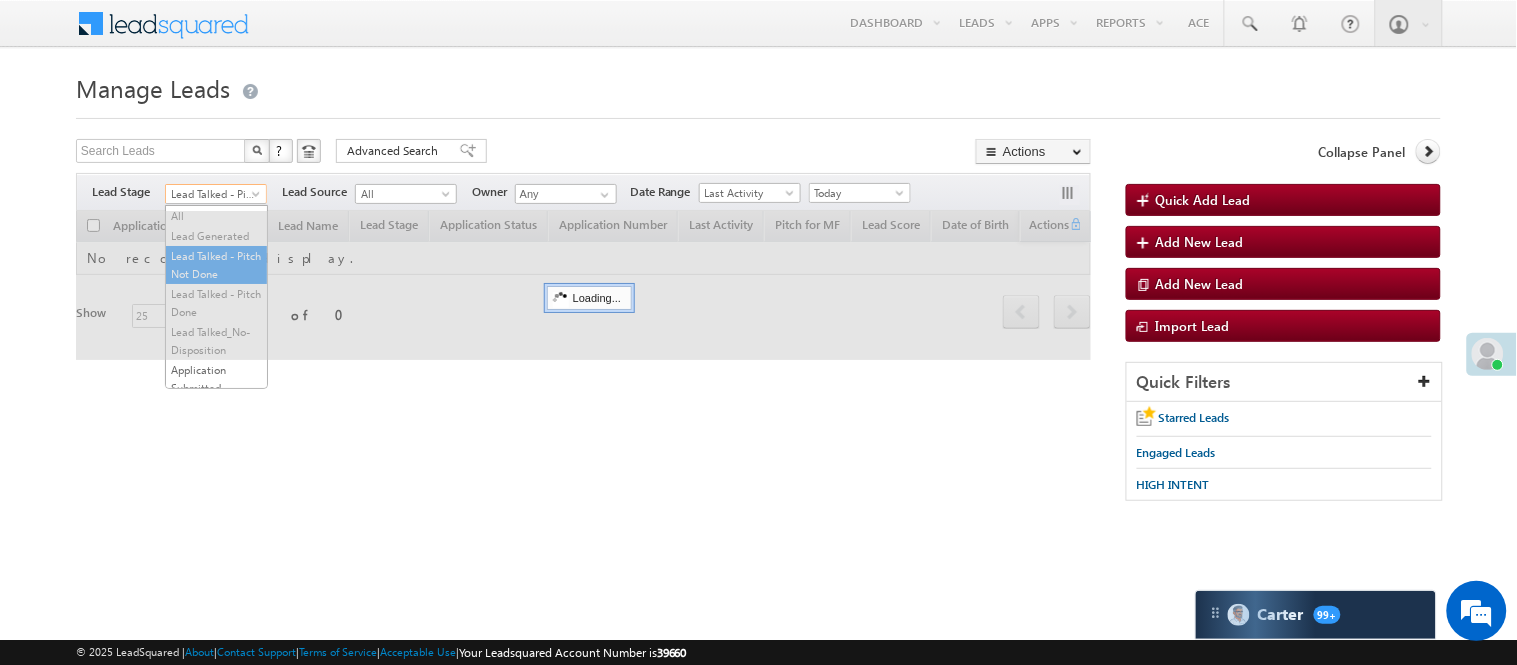 click on "Lead Talked - Pitch Not Done" at bounding box center [213, 194] 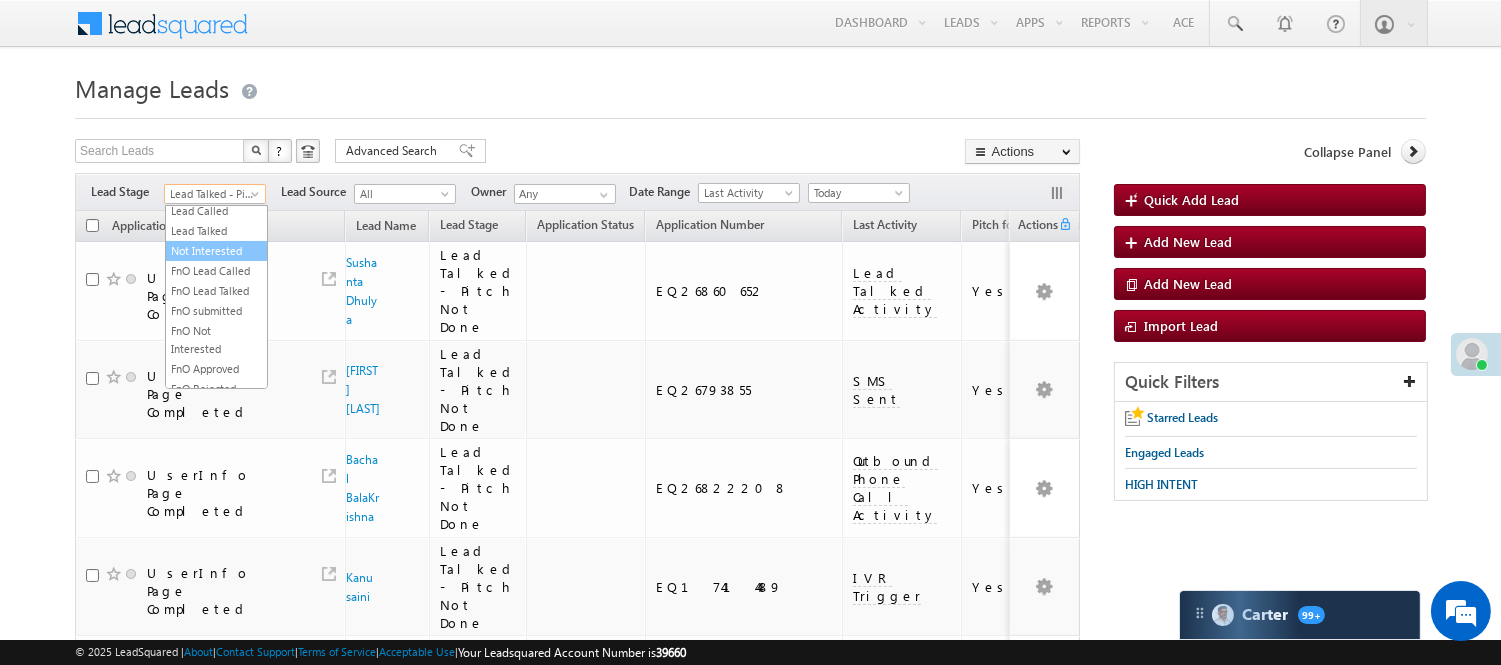 scroll, scrollTop: 274, scrollLeft: 0, axis: vertical 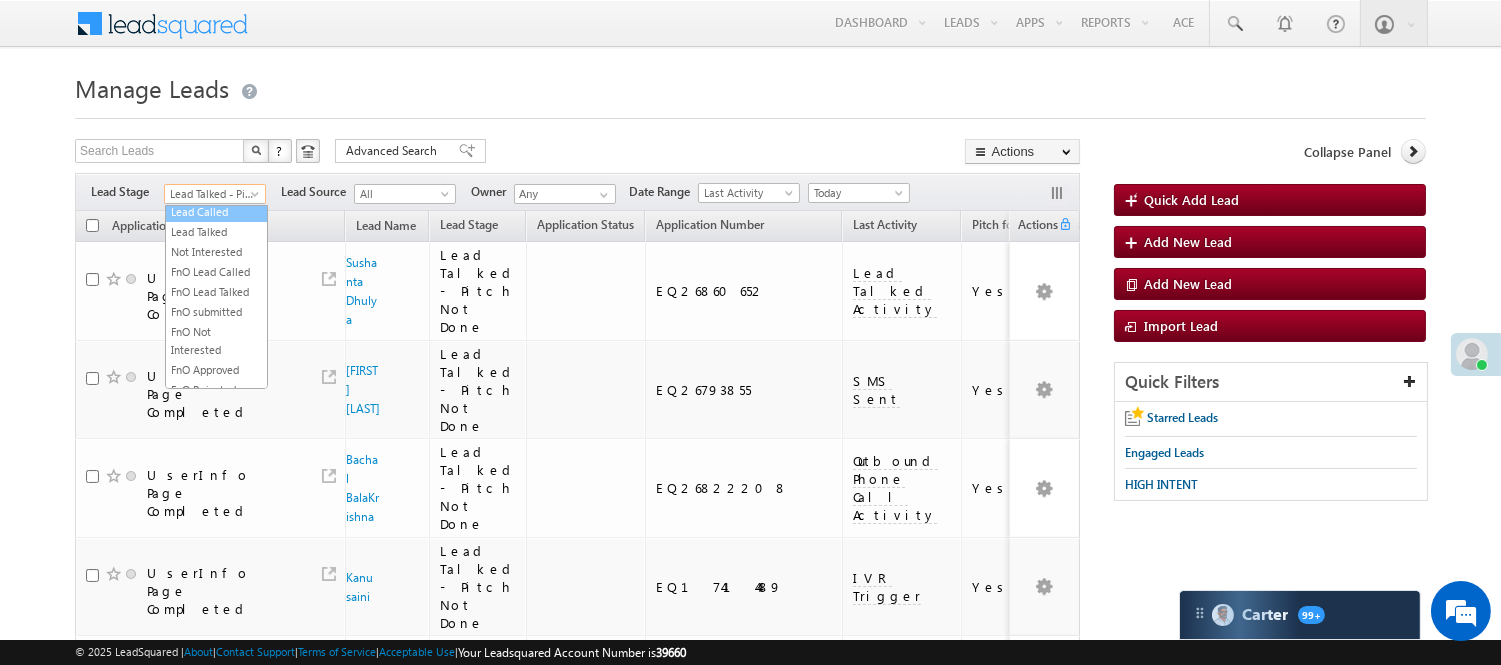 click on "Lead Called" at bounding box center [216, 212] 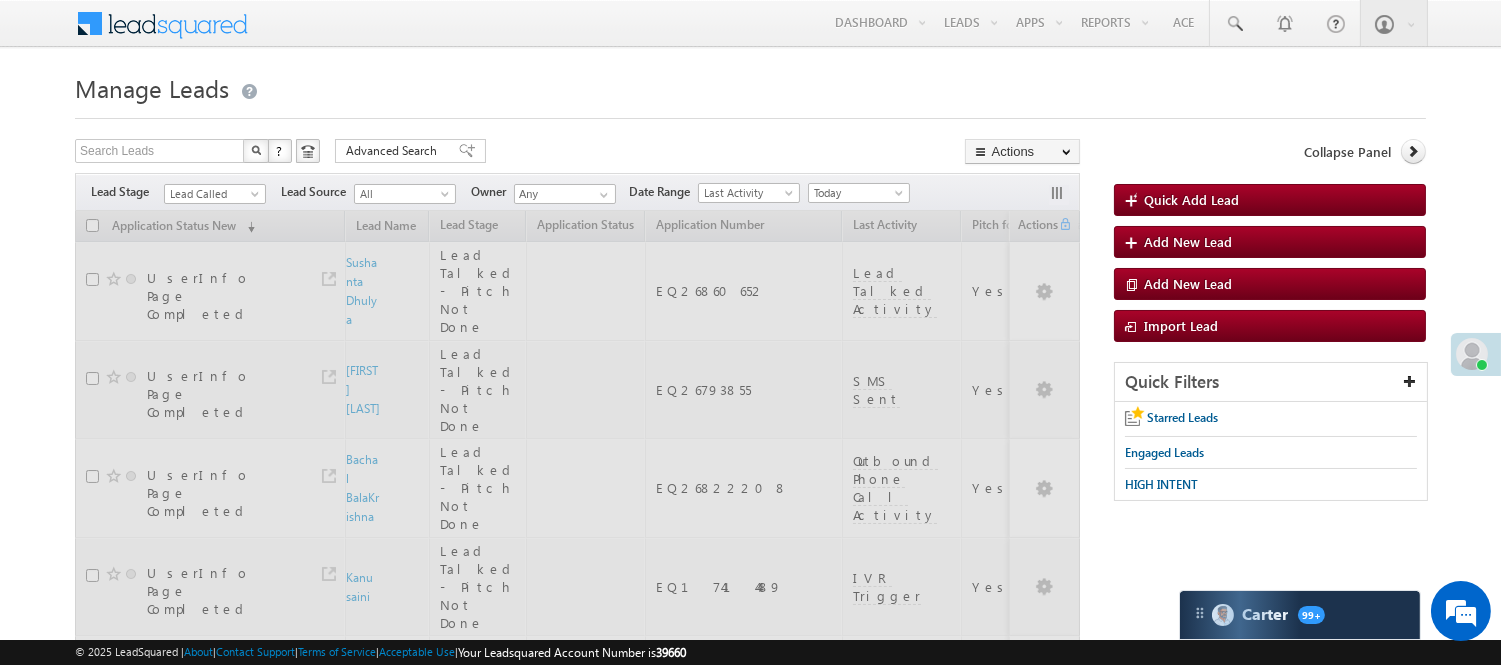 click on "Manage Leads" at bounding box center [750, 86] 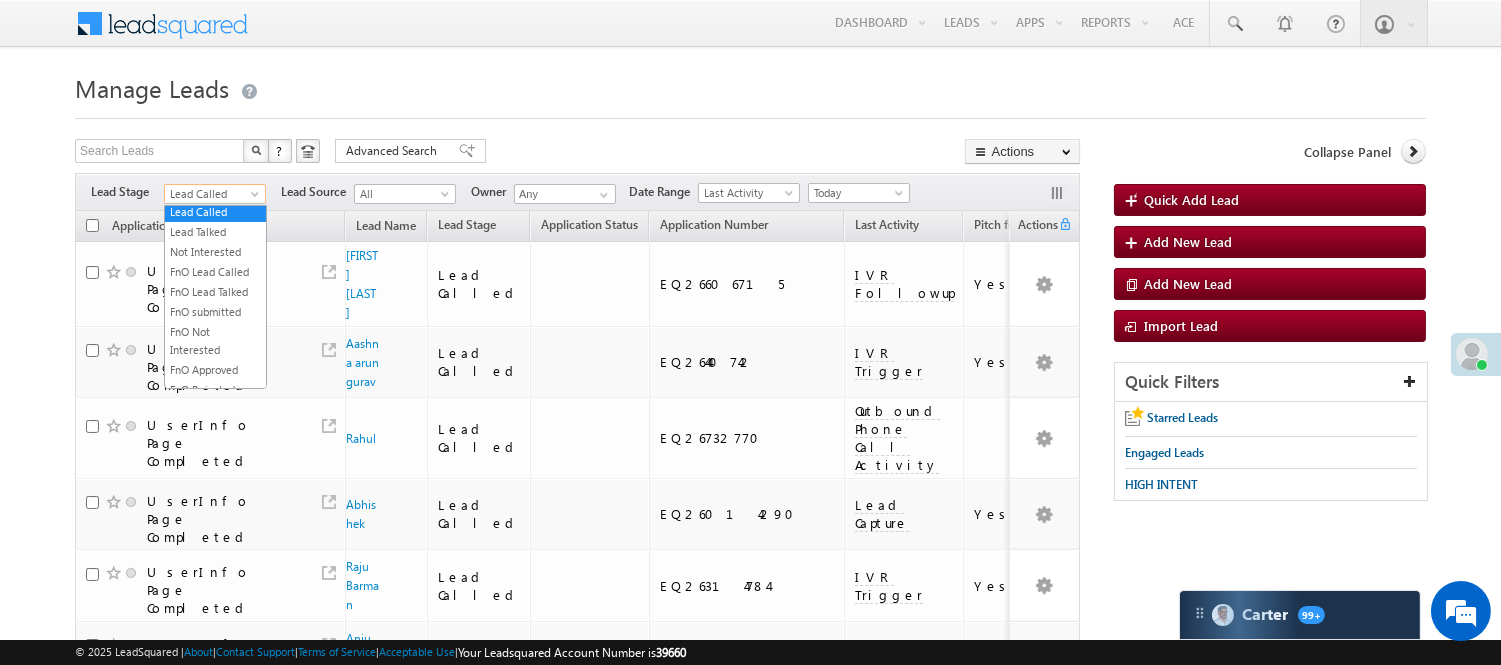 click on "Lead Called" at bounding box center (212, 194) 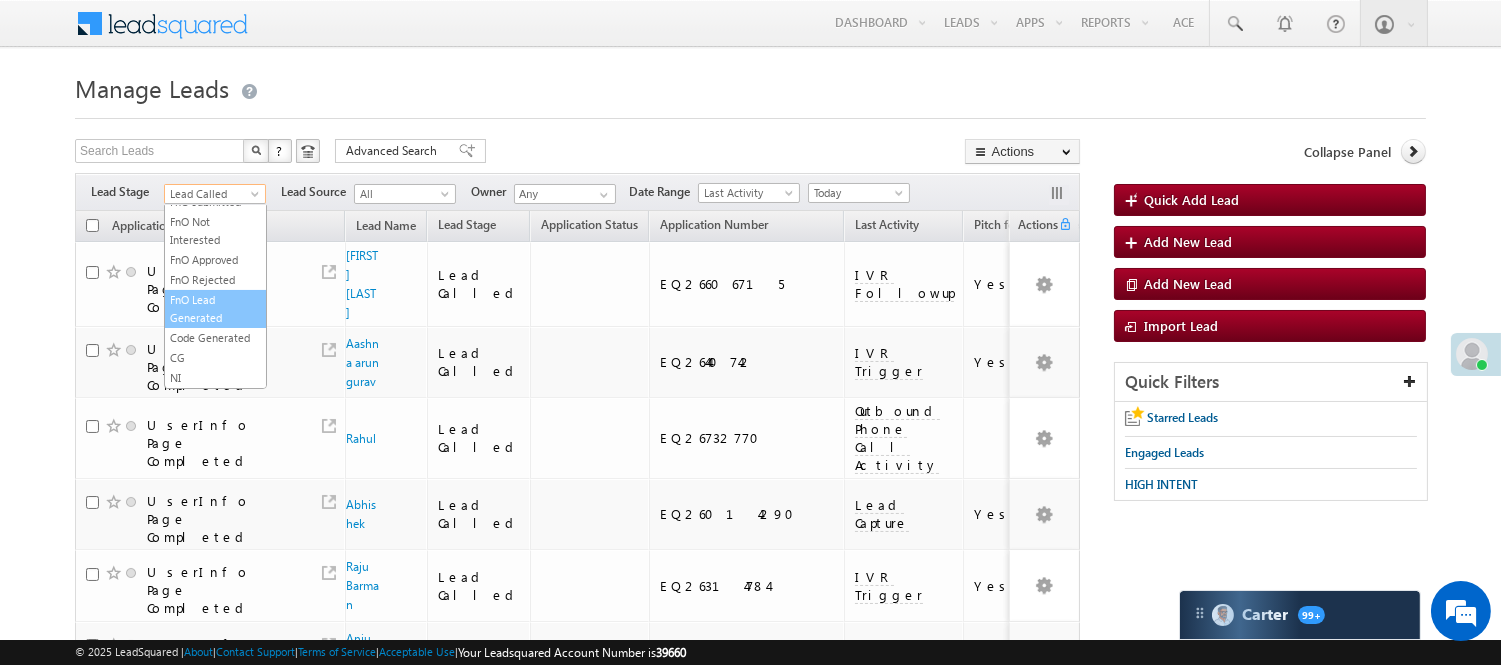 scroll, scrollTop: 496, scrollLeft: 0, axis: vertical 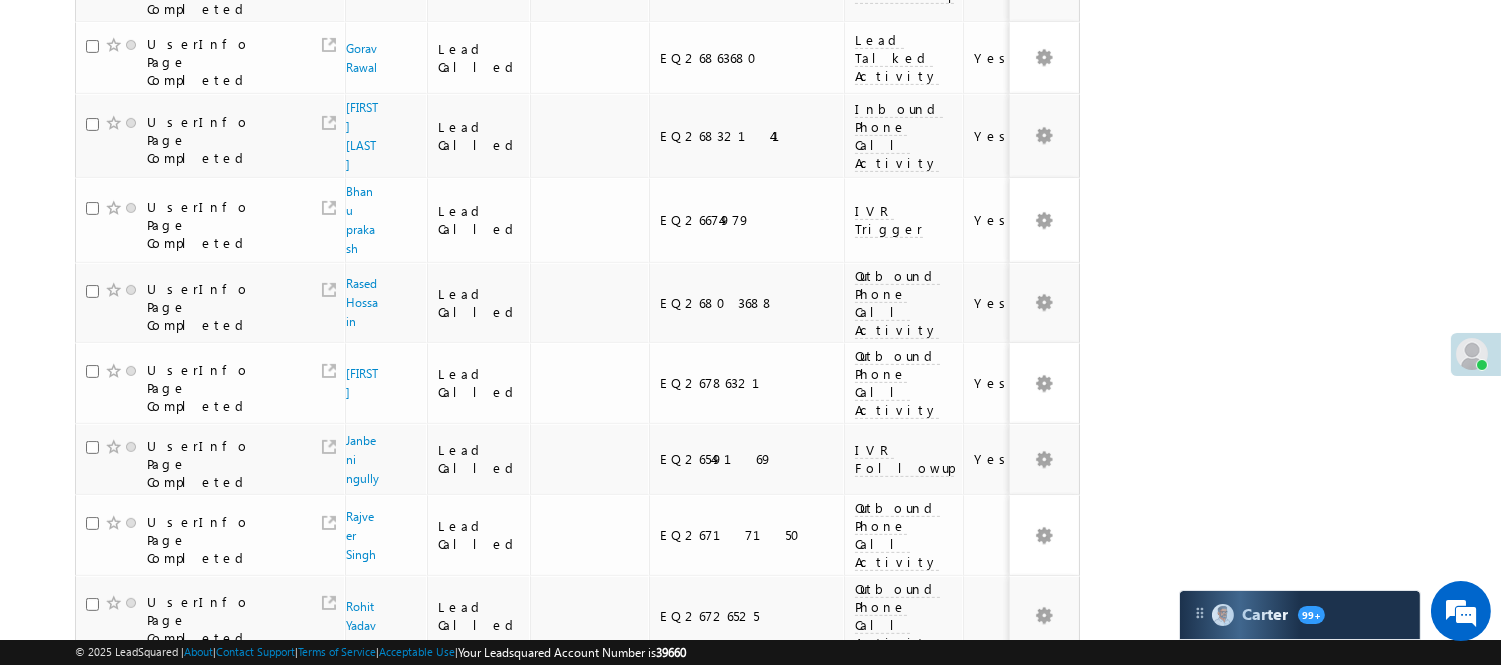 click on "3" at bounding box center (938, 922) 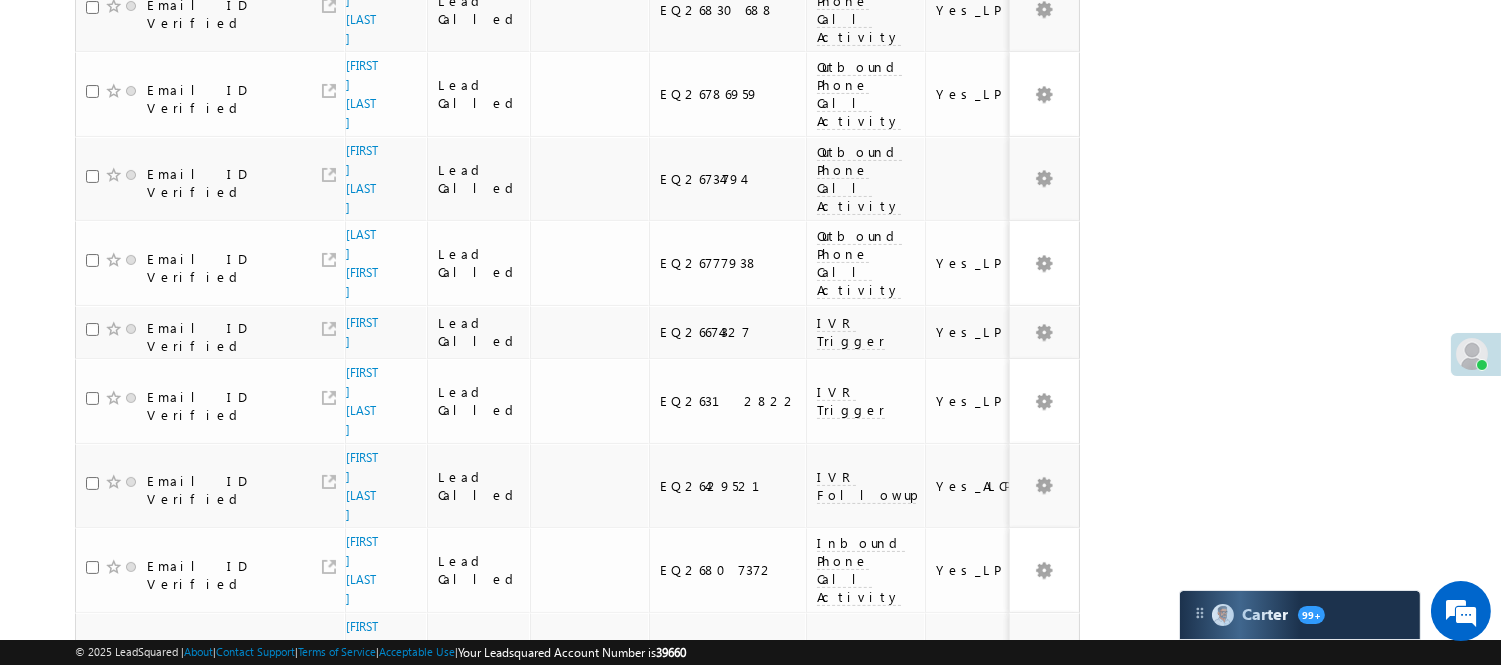 scroll, scrollTop: 1323, scrollLeft: 0, axis: vertical 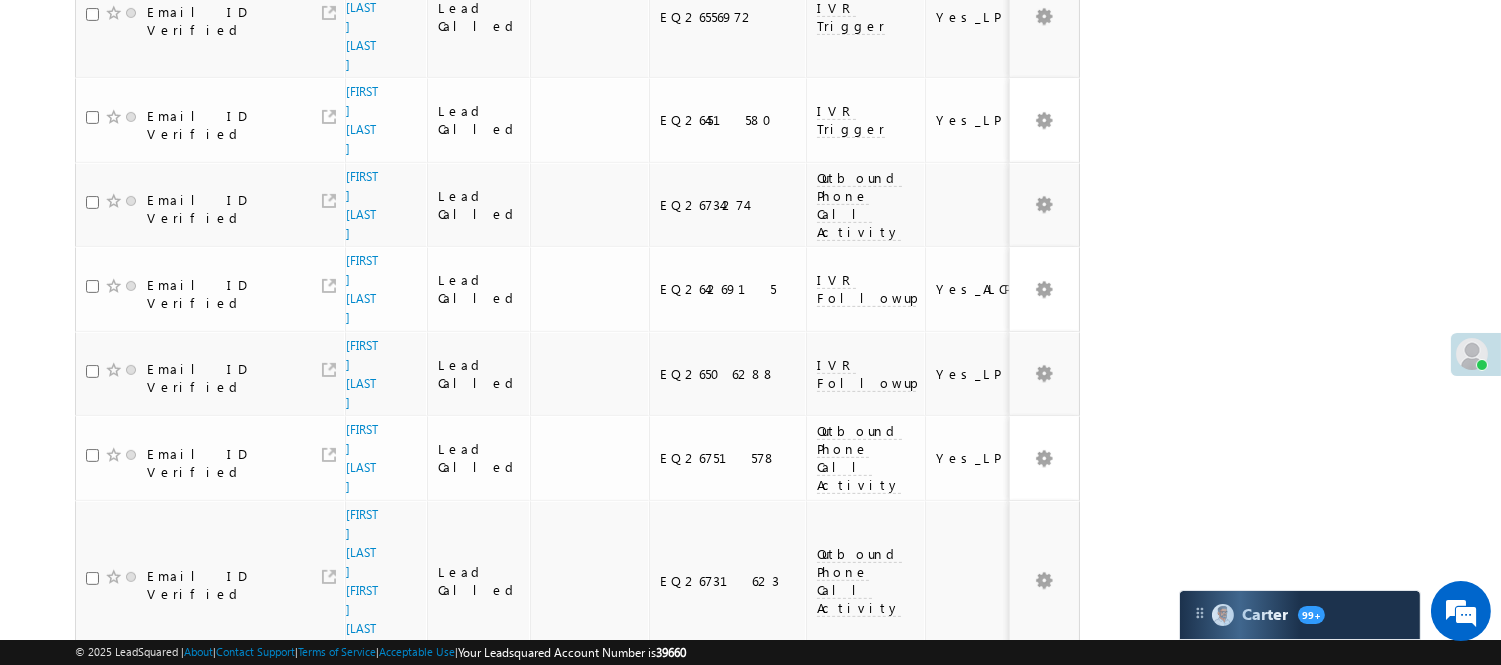 click on "4" at bounding box center [978, 1091] 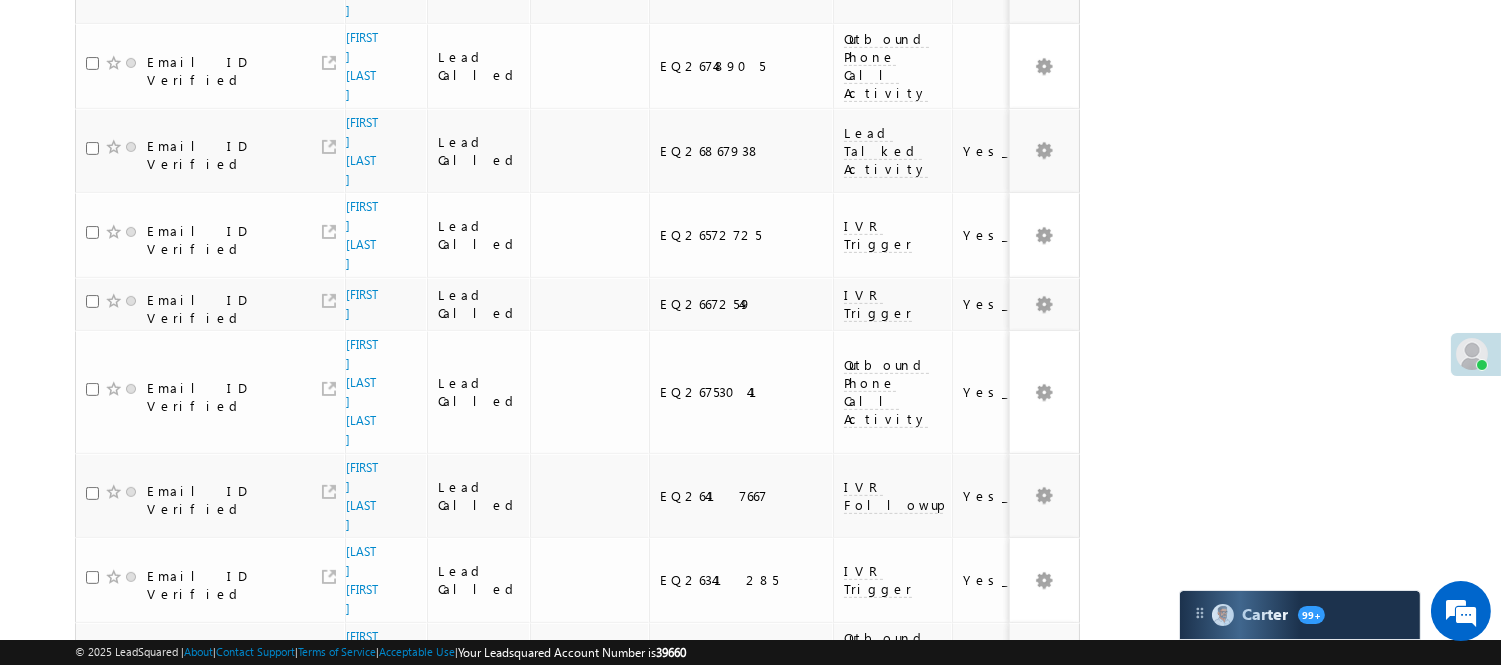 scroll, scrollTop: 1414, scrollLeft: 0, axis: vertical 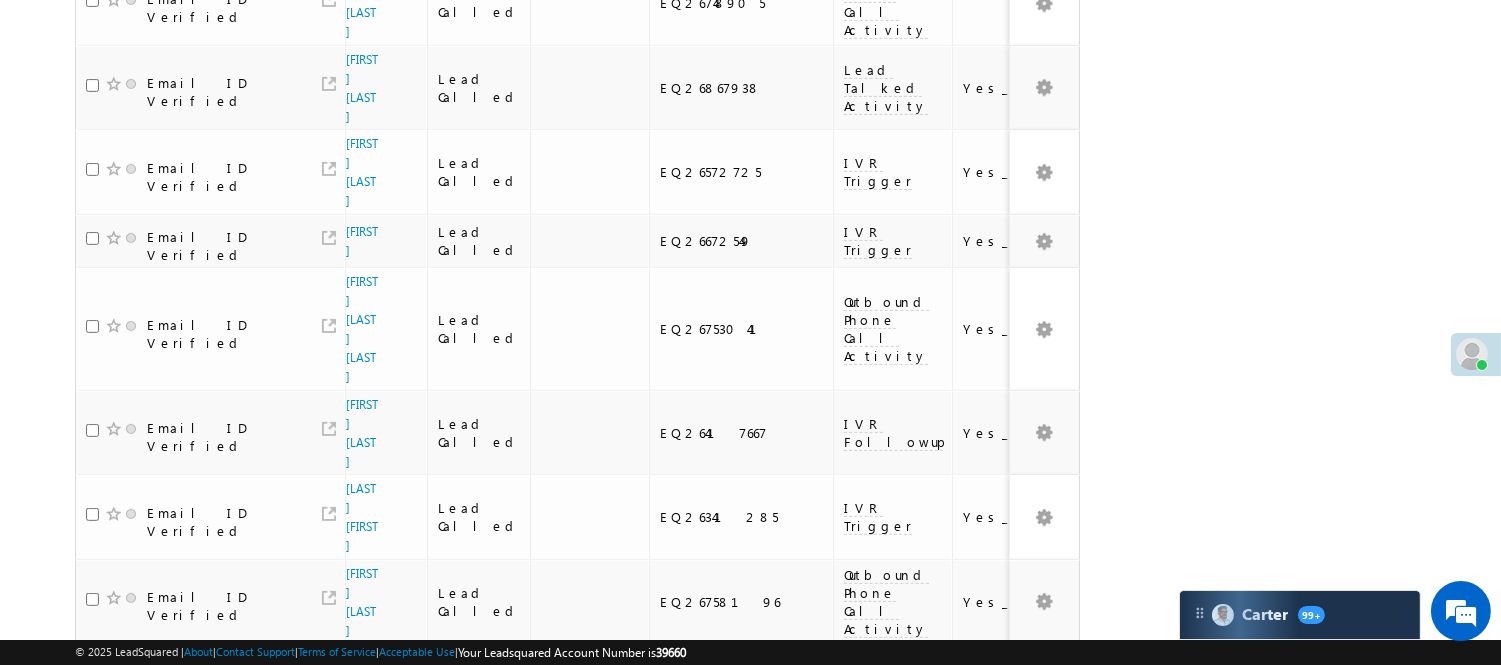 click on "5" at bounding box center (1018, 905) 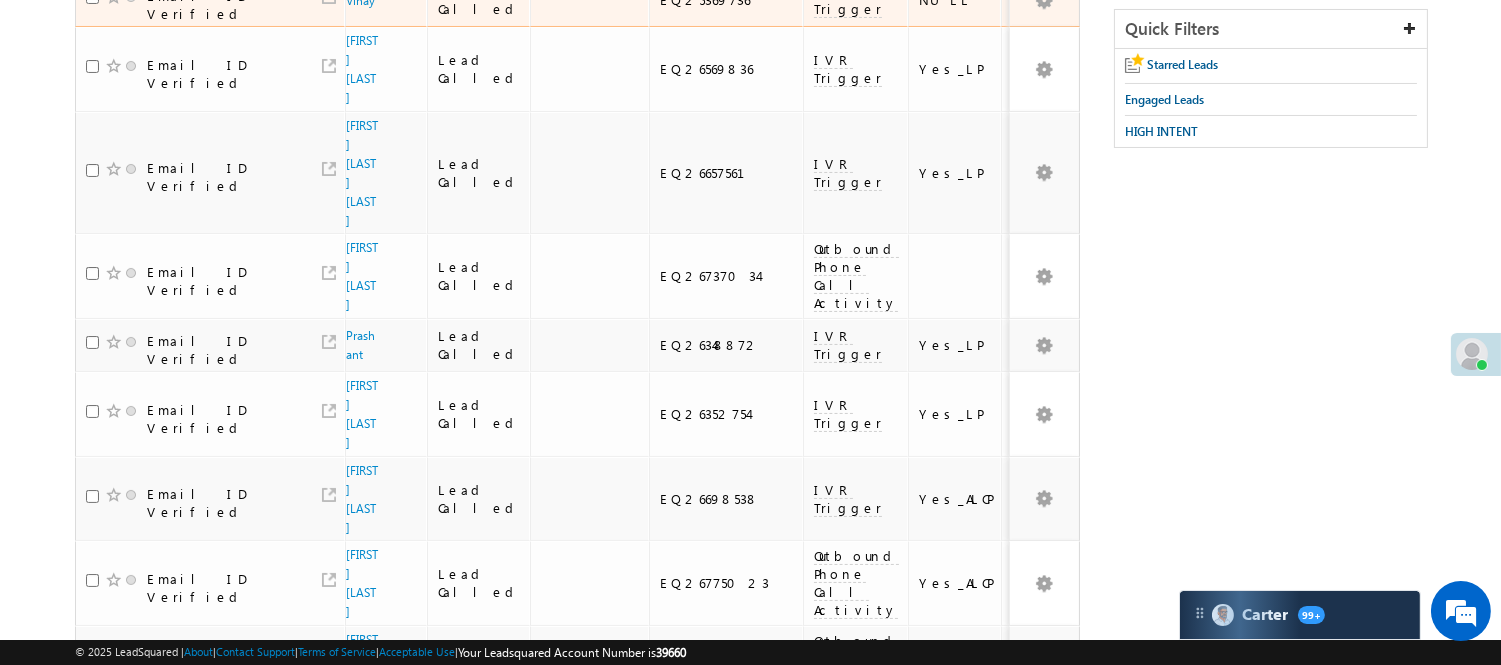 scroll, scrollTop: 0, scrollLeft: 0, axis: both 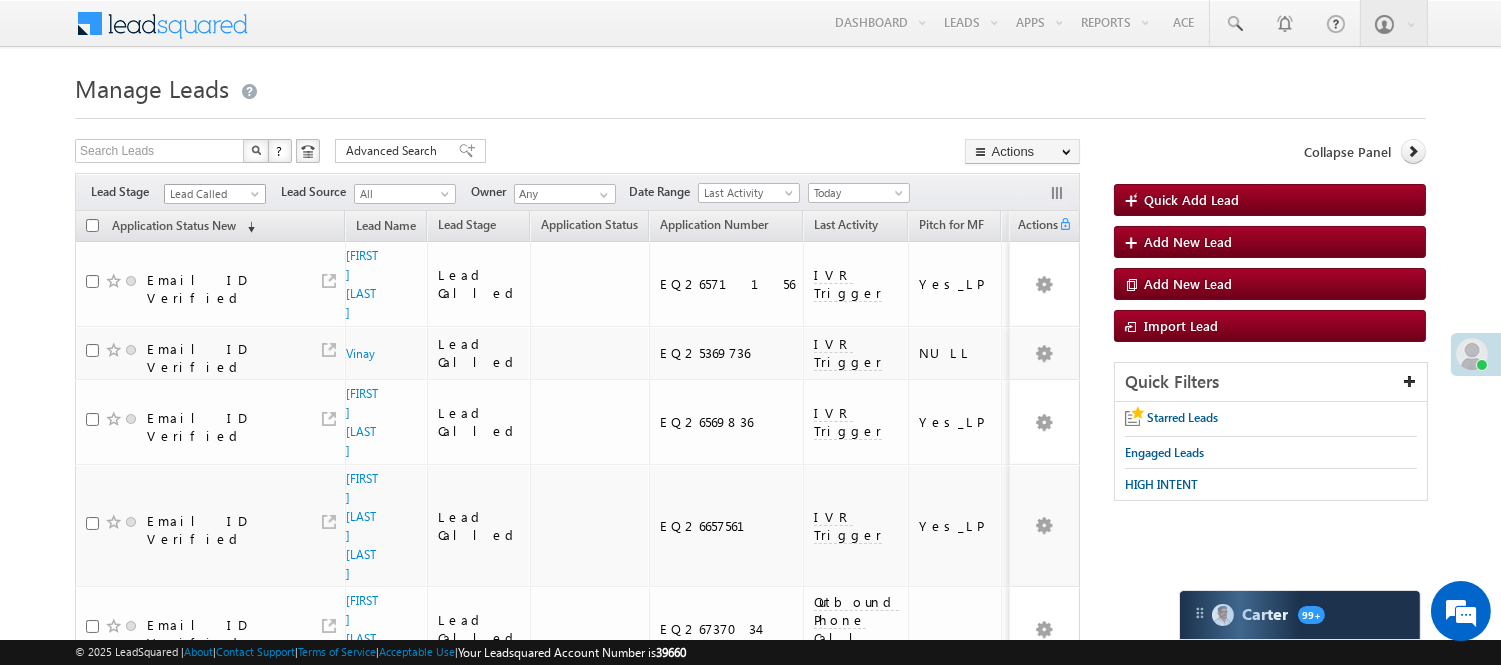 click on "Lead Called" at bounding box center [212, 194] 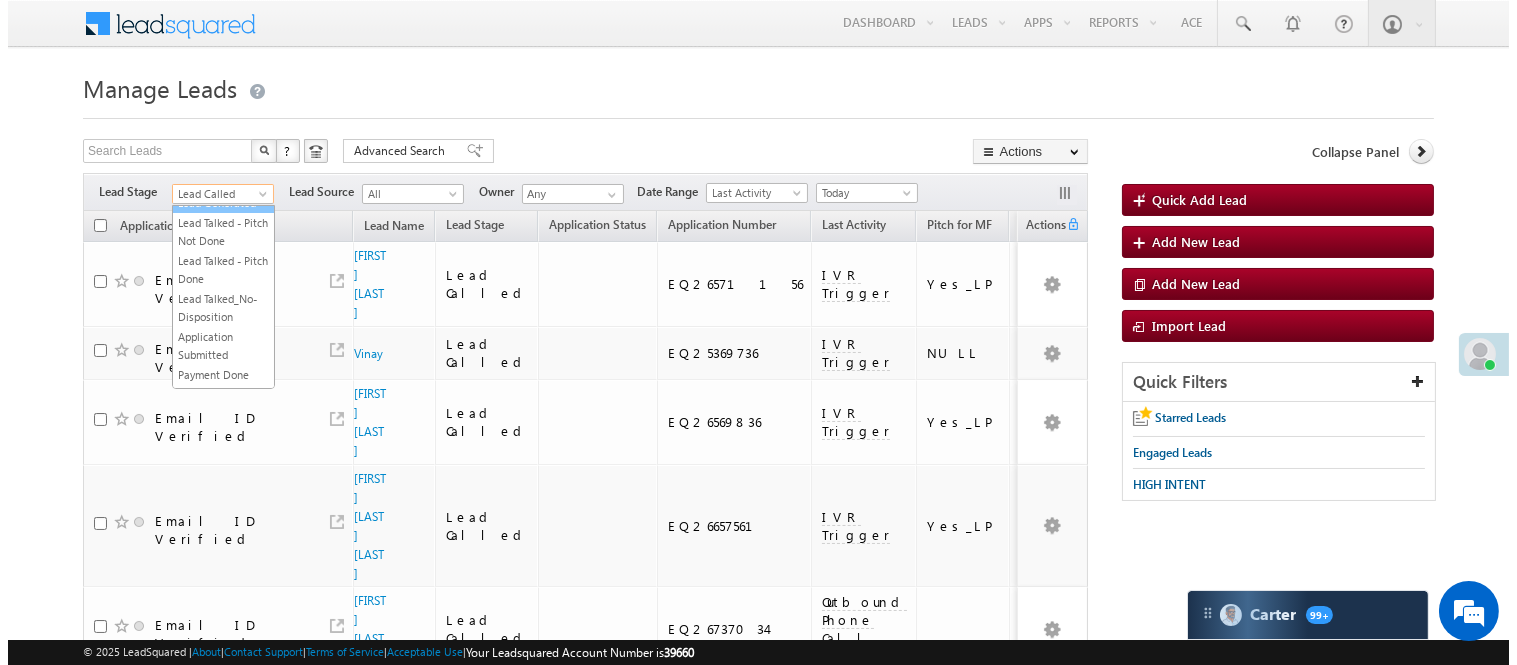 scroll, scrollTop: 0, scrollLeft: 0, axis: both 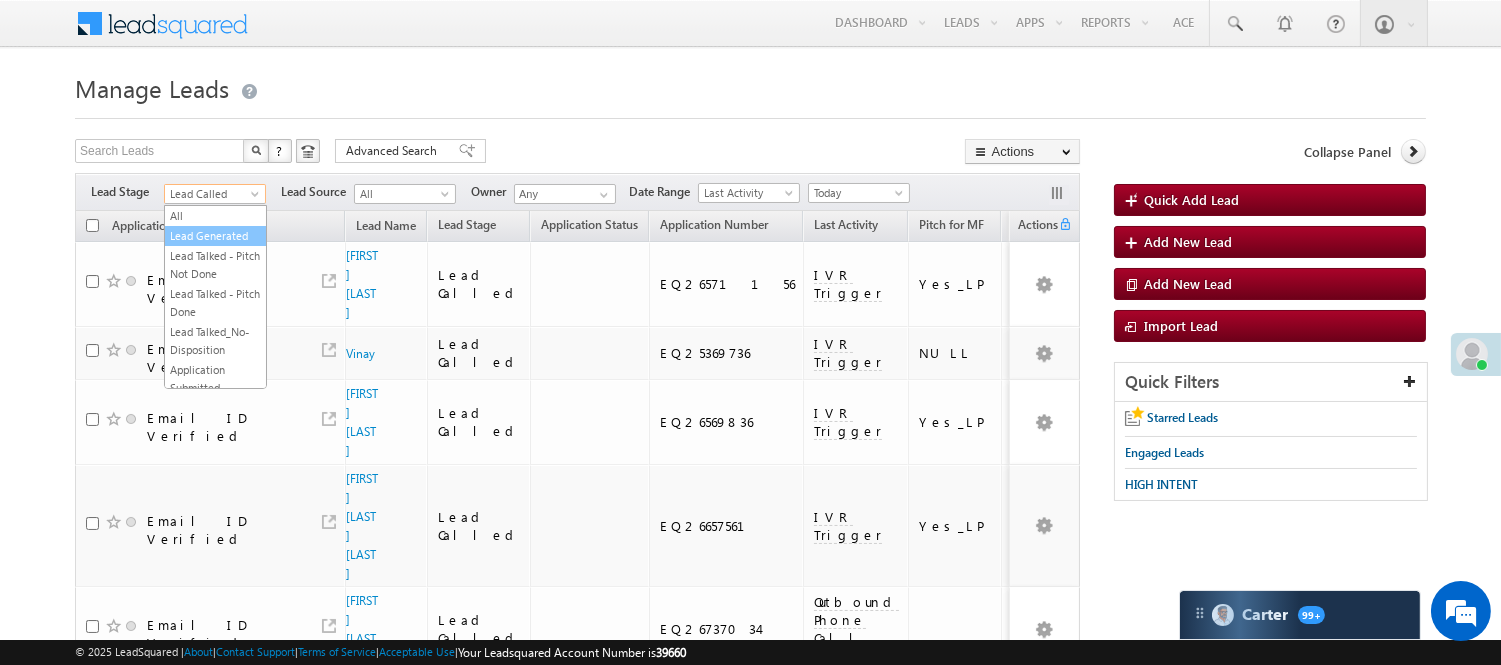 click on "Lead Generated" at bounding box center [215, 236] 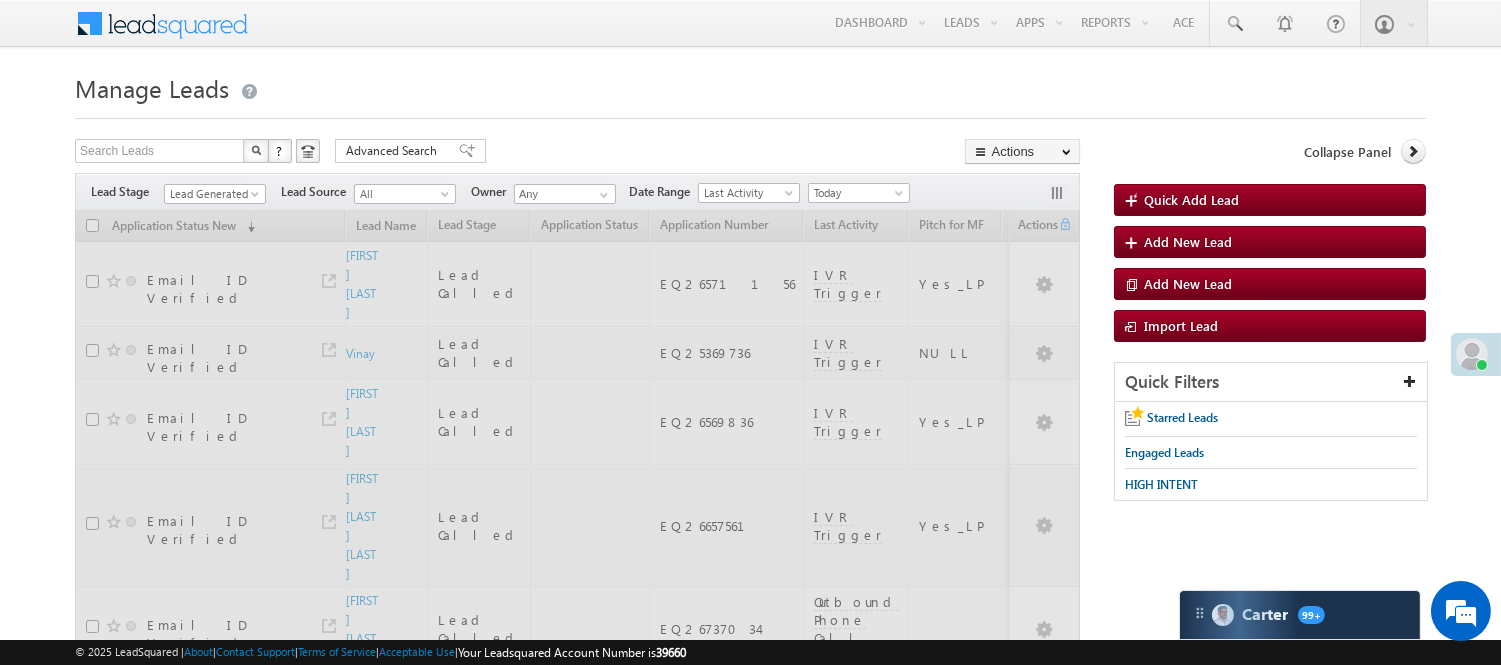 click on "Manage Leads" at bounding box center (750, 86) 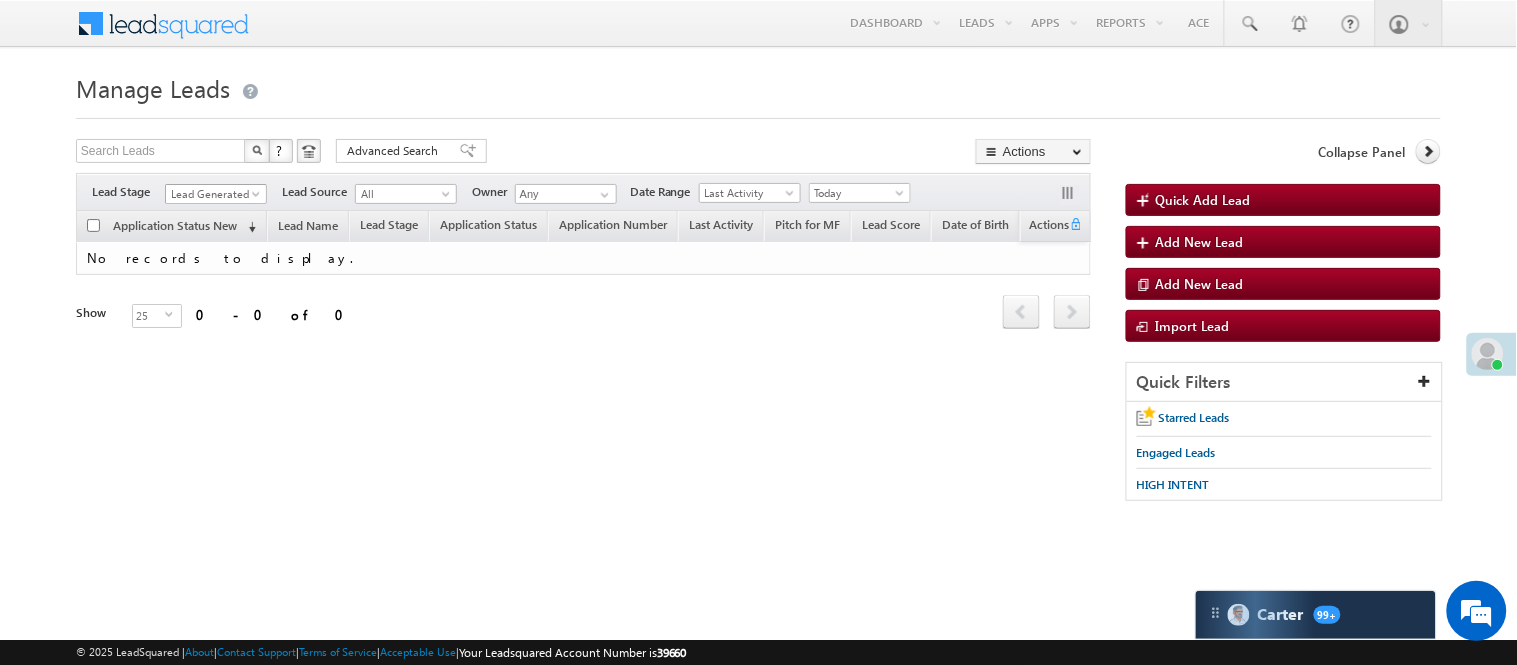 click on "Lead Generated" at bounding box center (213, 194) 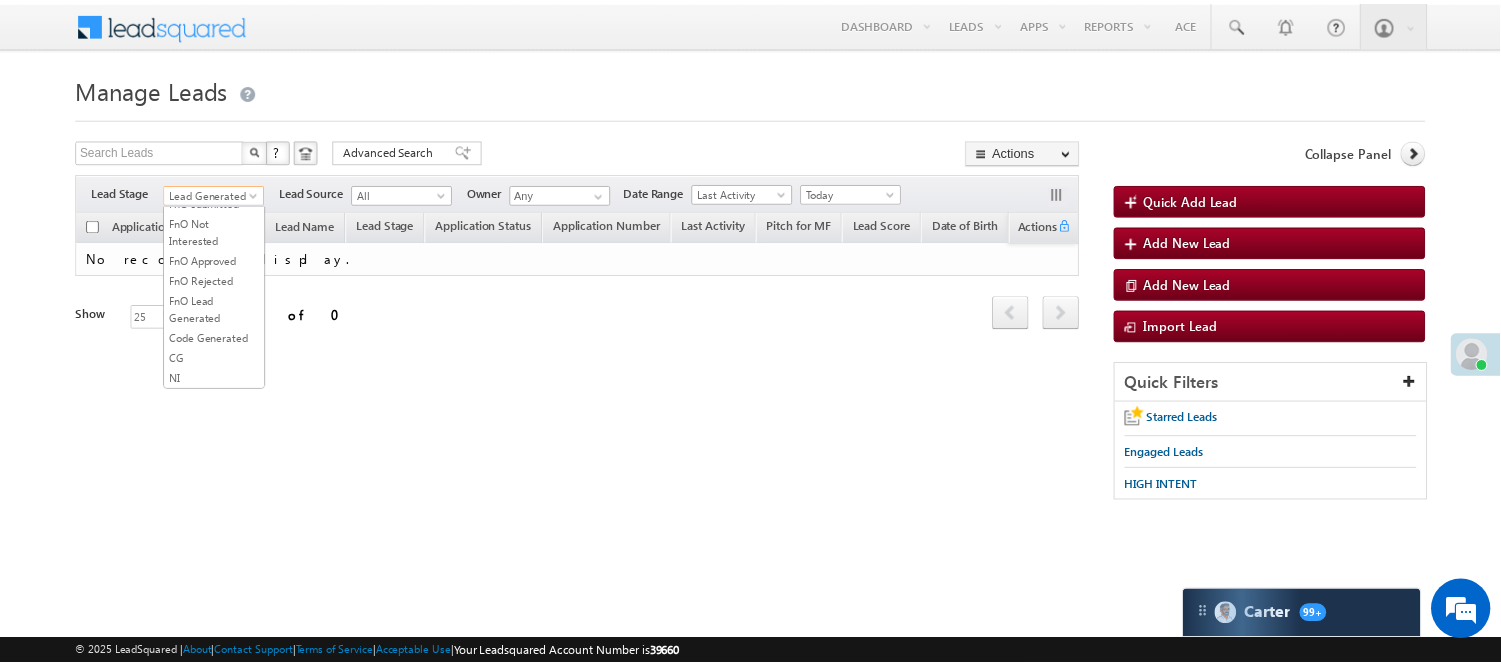 scroll, scrollTop: 274, scrollLeft: 0, axis: vertical 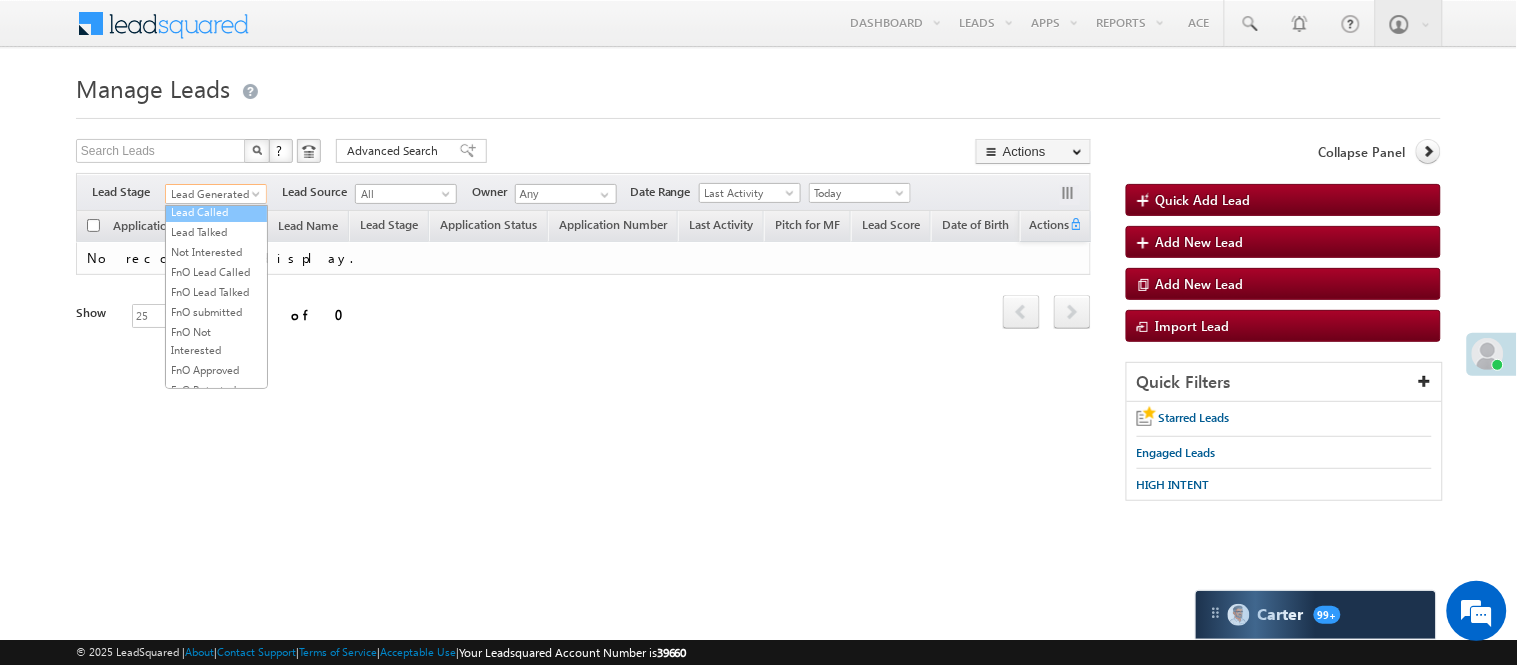 click on "Lead Called" at bounding box center [216, 212] 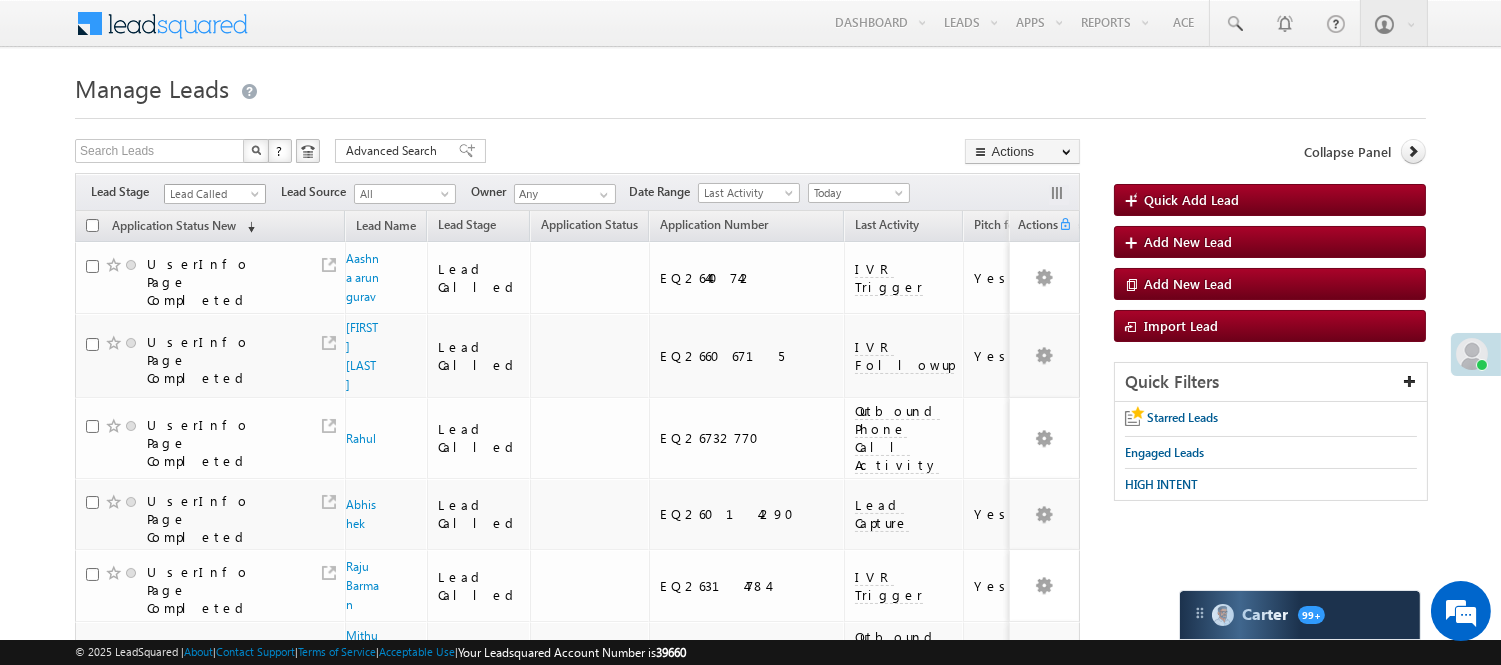 click on "Lead Called" at bounding box center (212, 194) 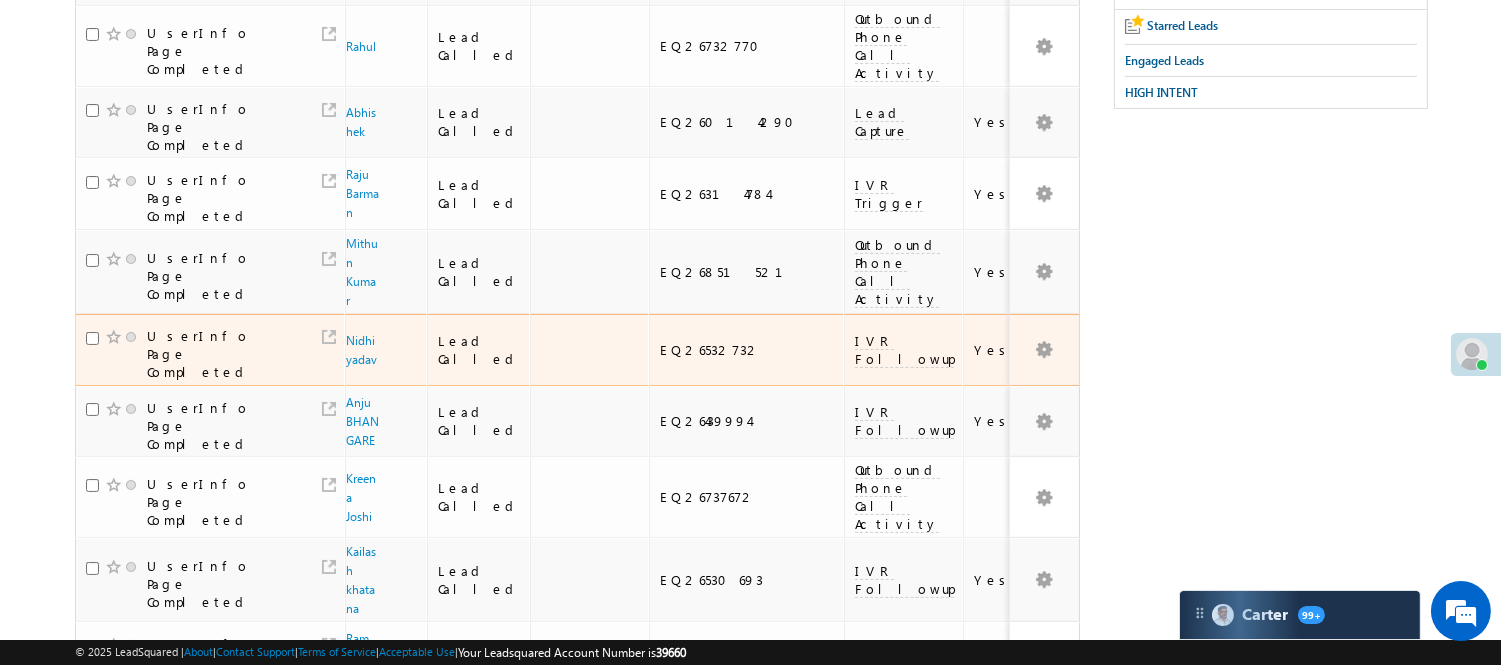 scroll, scrollTop: 222, scrollLeft: 0, axis: vertical 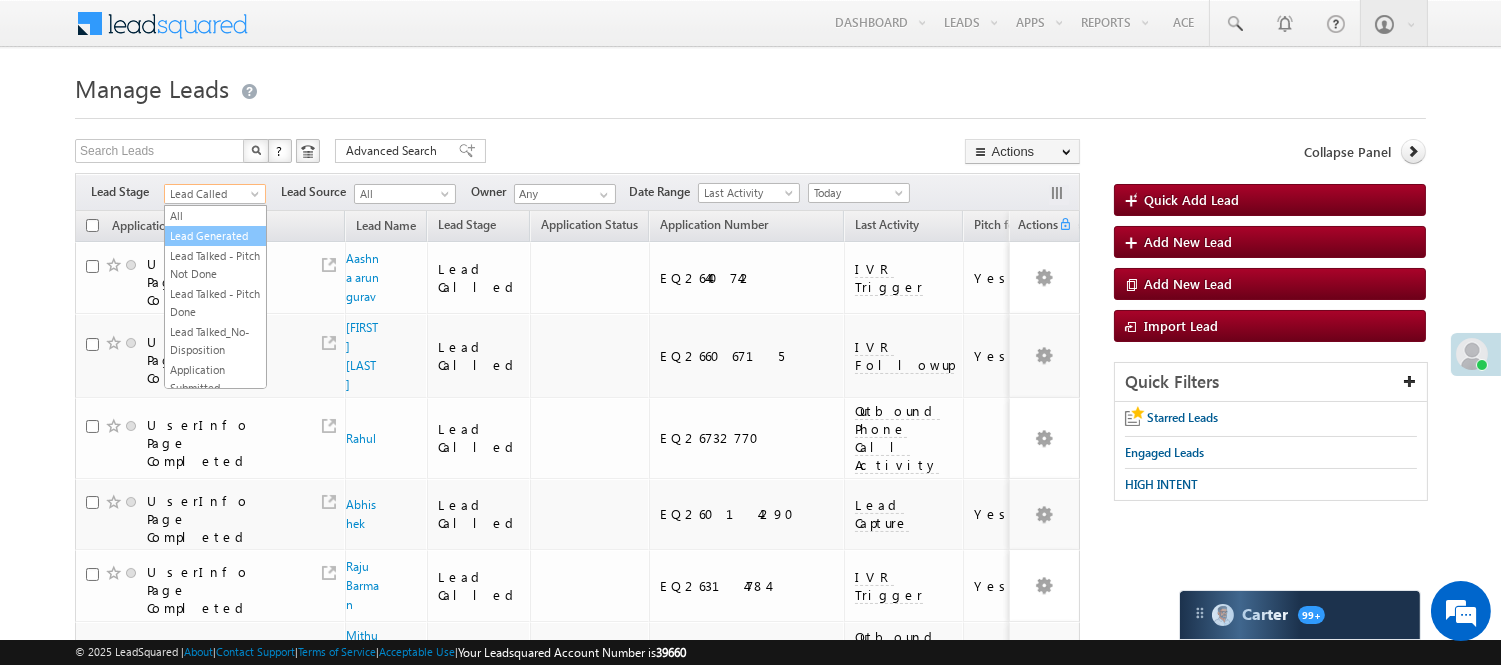 click on "Lead Generated" at bounding box center (215, 236) 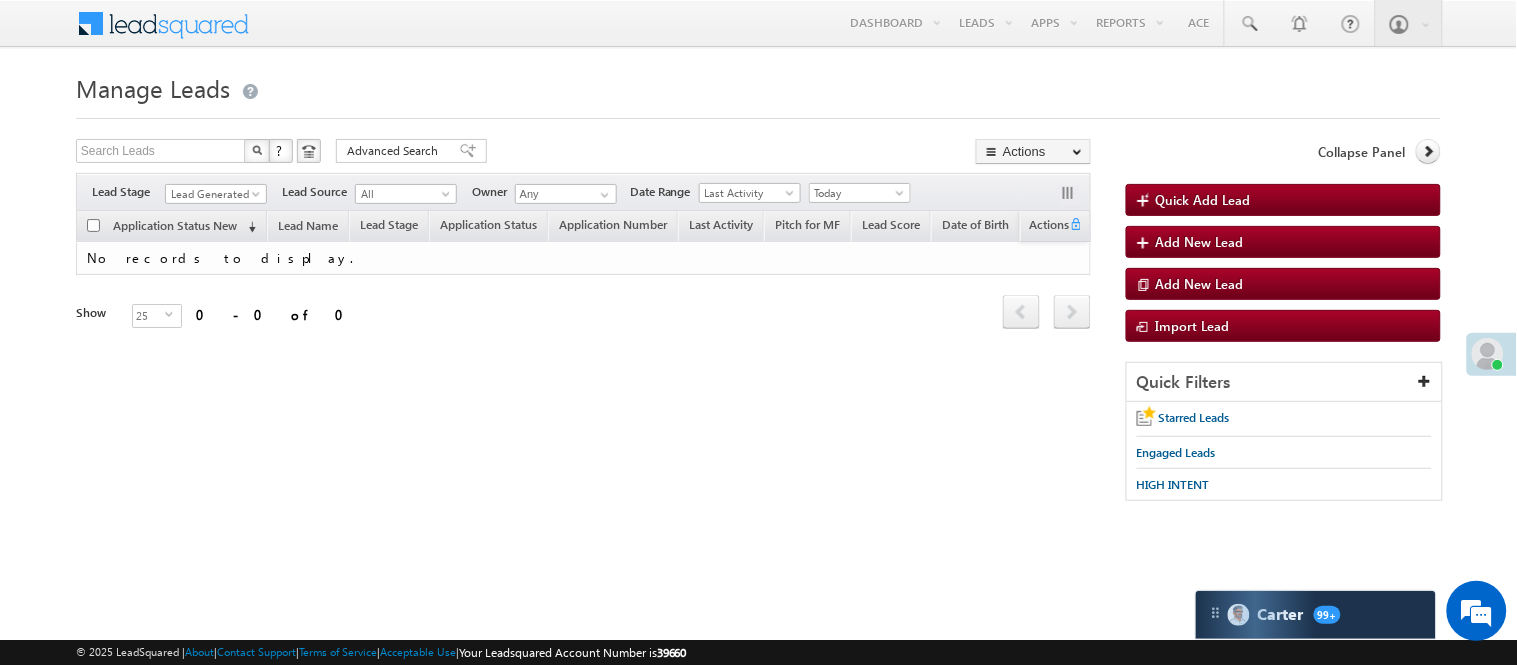 click on "Lead Generated" at bounding box center (216, 191) 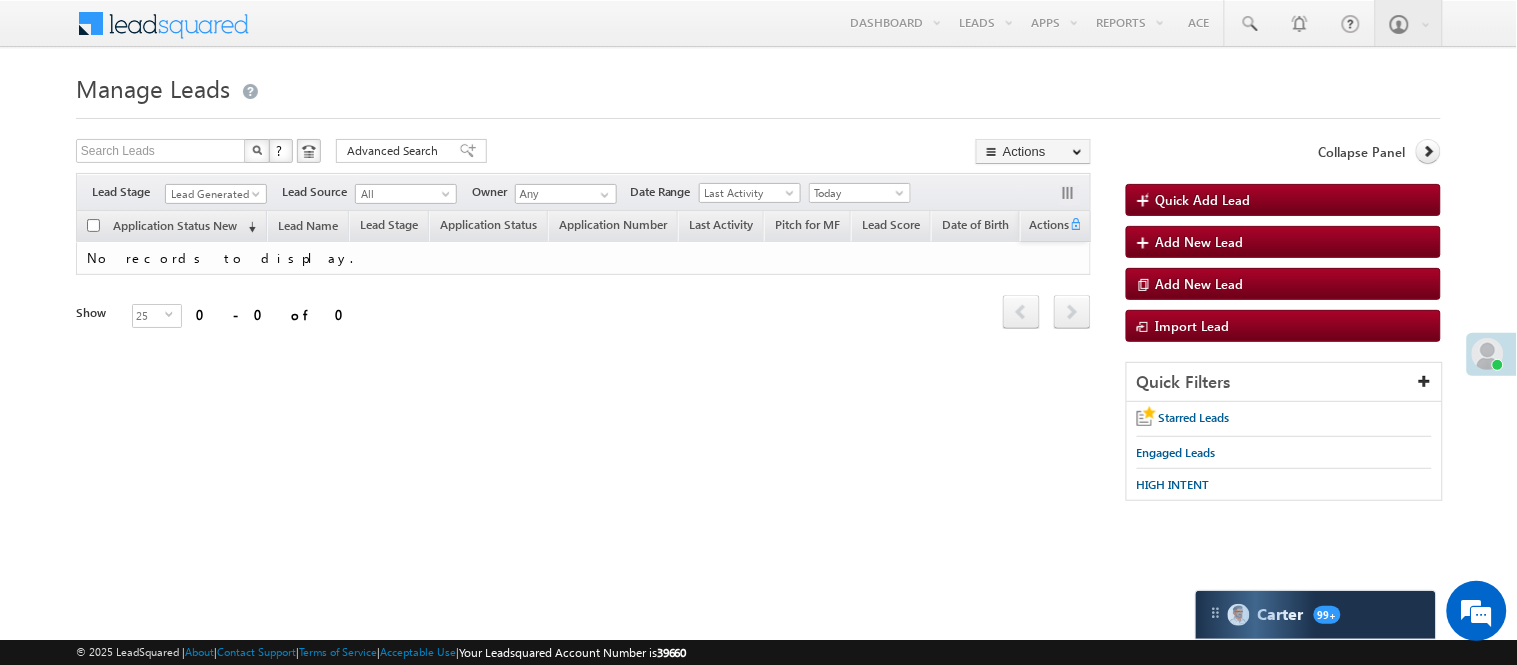 click on "Lead Generated" at bounding box center [213, 194] 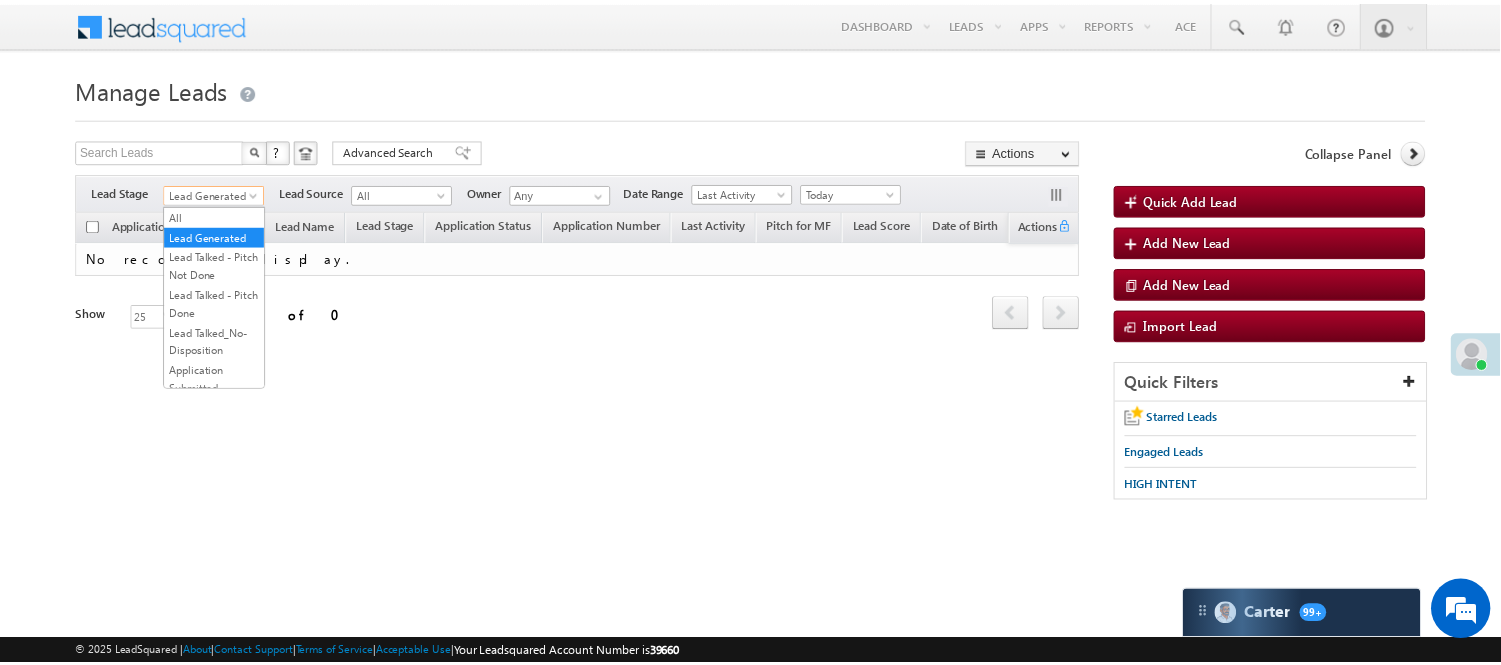 scroll, scrollTop: 333, scrollLeft: 0, axis: vertical 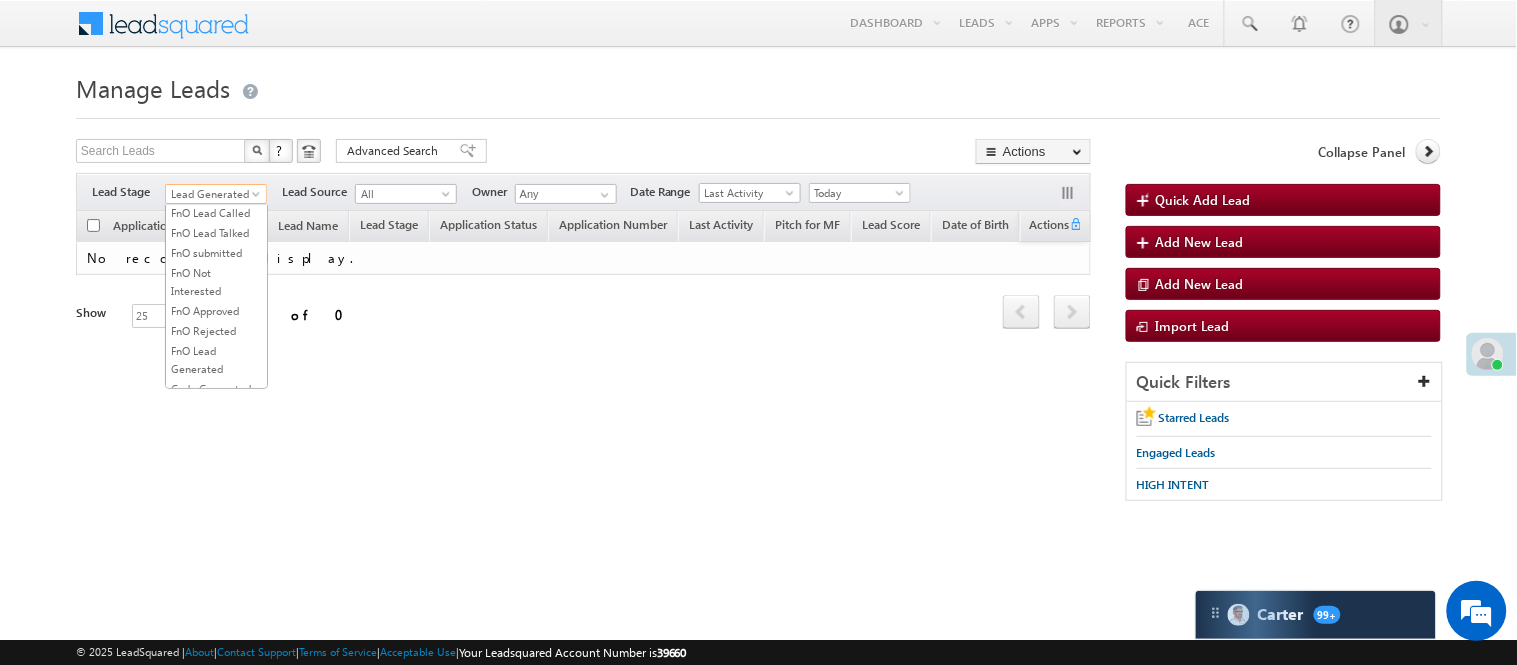 click on "Lead Called" at bounding box center (216, 153) 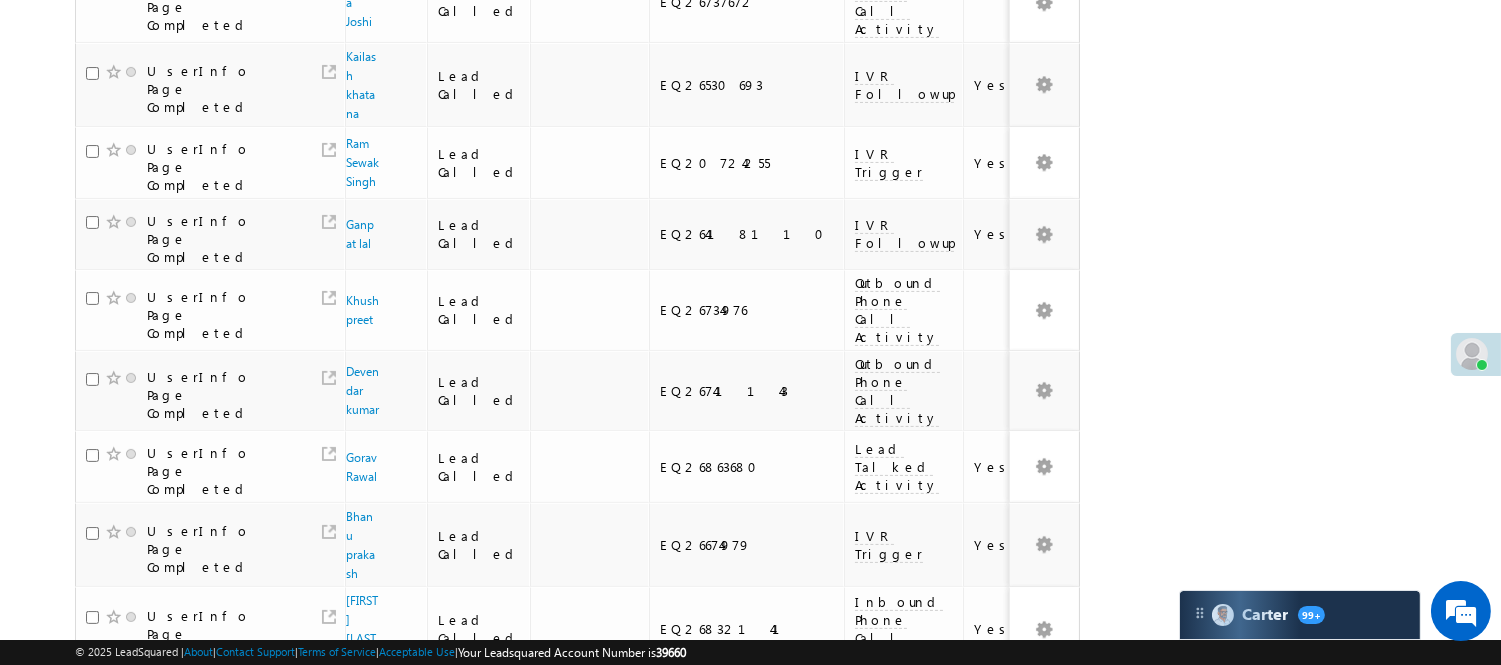 scroll, scrollTop: 1296, scrollLeft: 0, axis: vertical 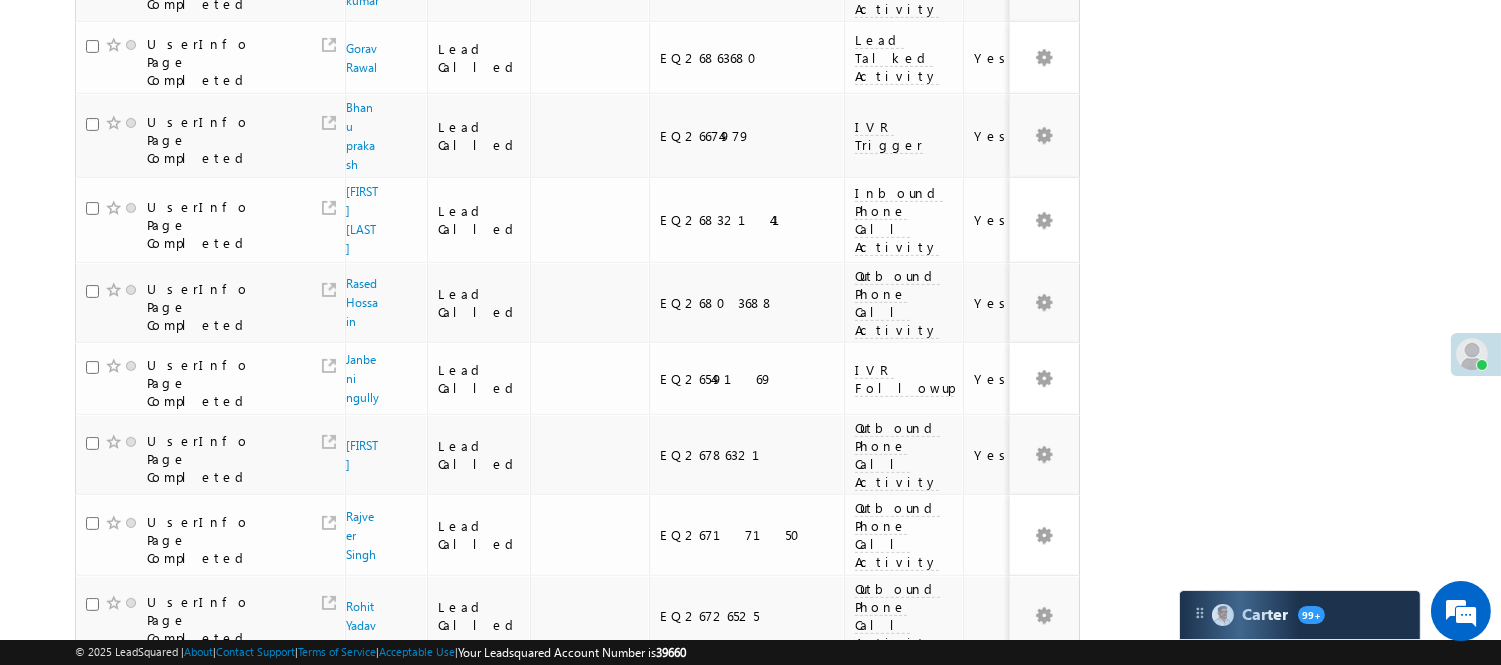 click on "4" at bounding box center (978, 935) 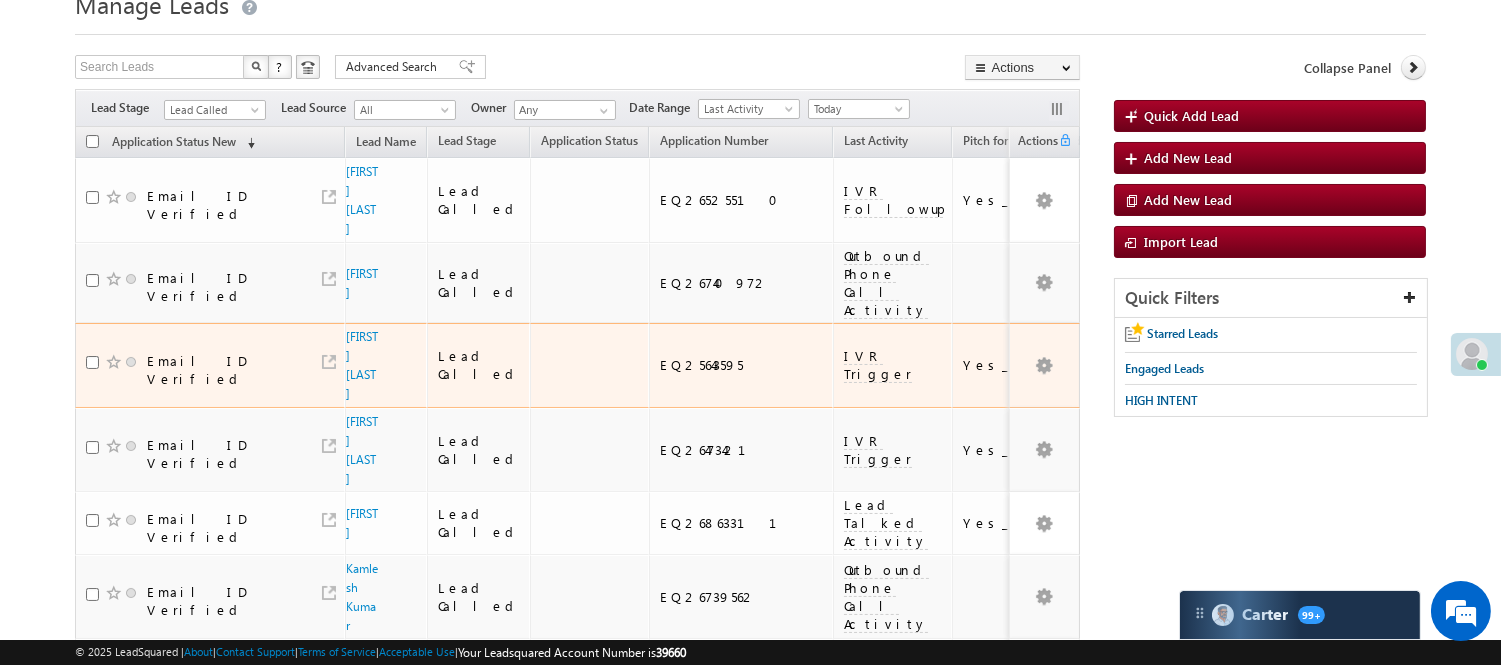scroll, scrollTop: 0, scrollLeft: 0, axis: both 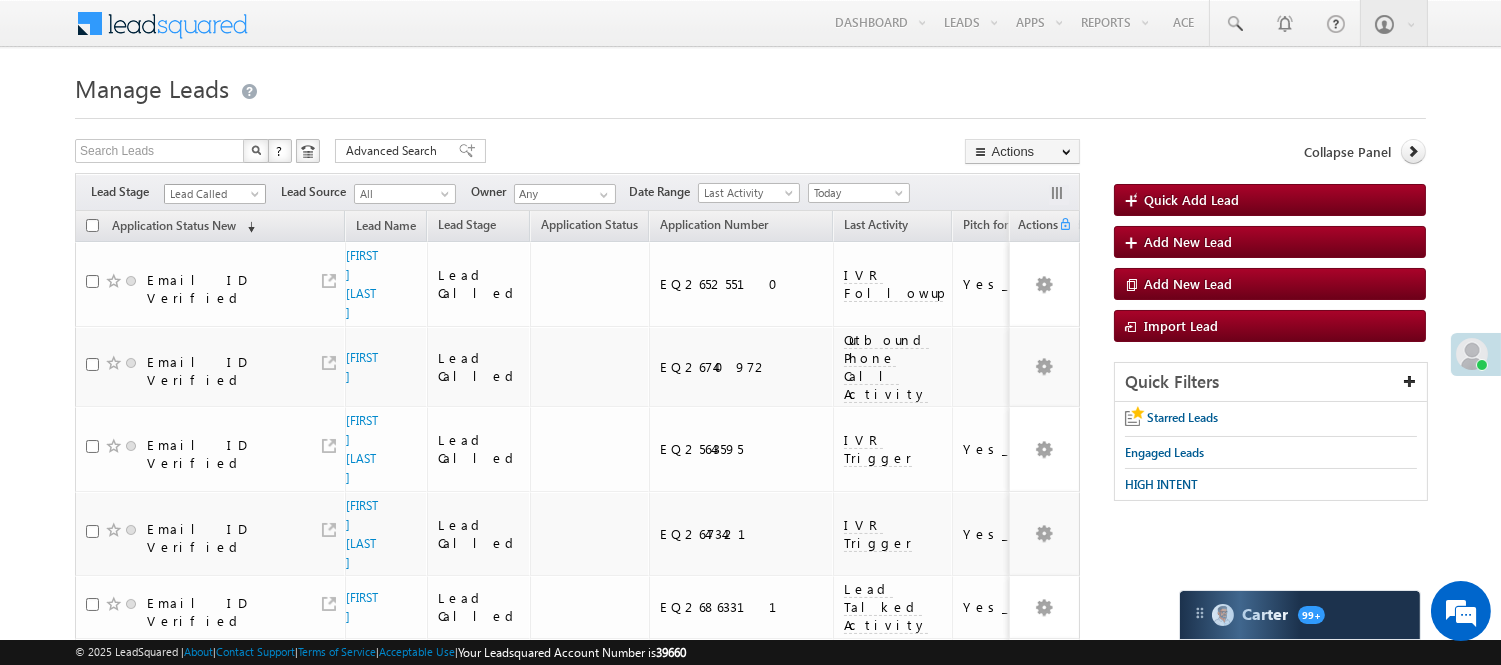 click on "Lead Called" at bounding box center [212, 194] 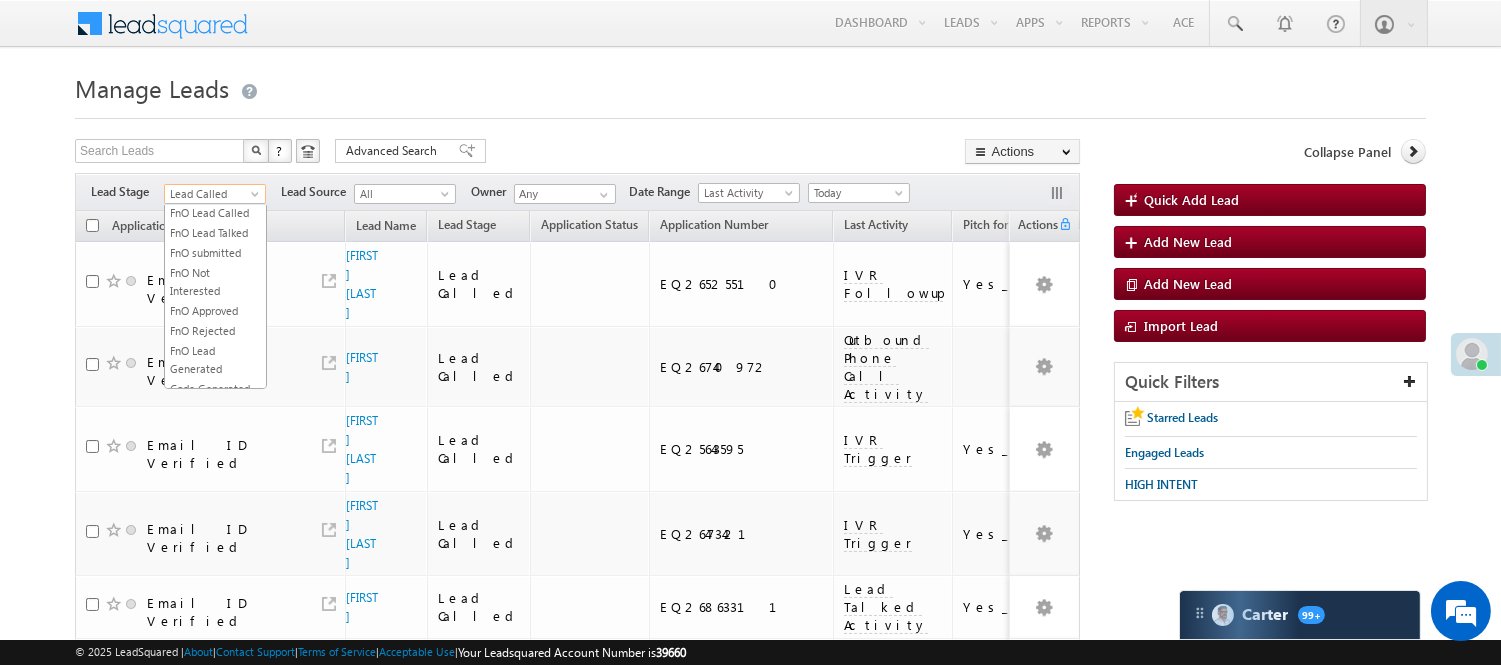 scroll, scrollTop: 326, scrollLeft: 0, axis: vertical 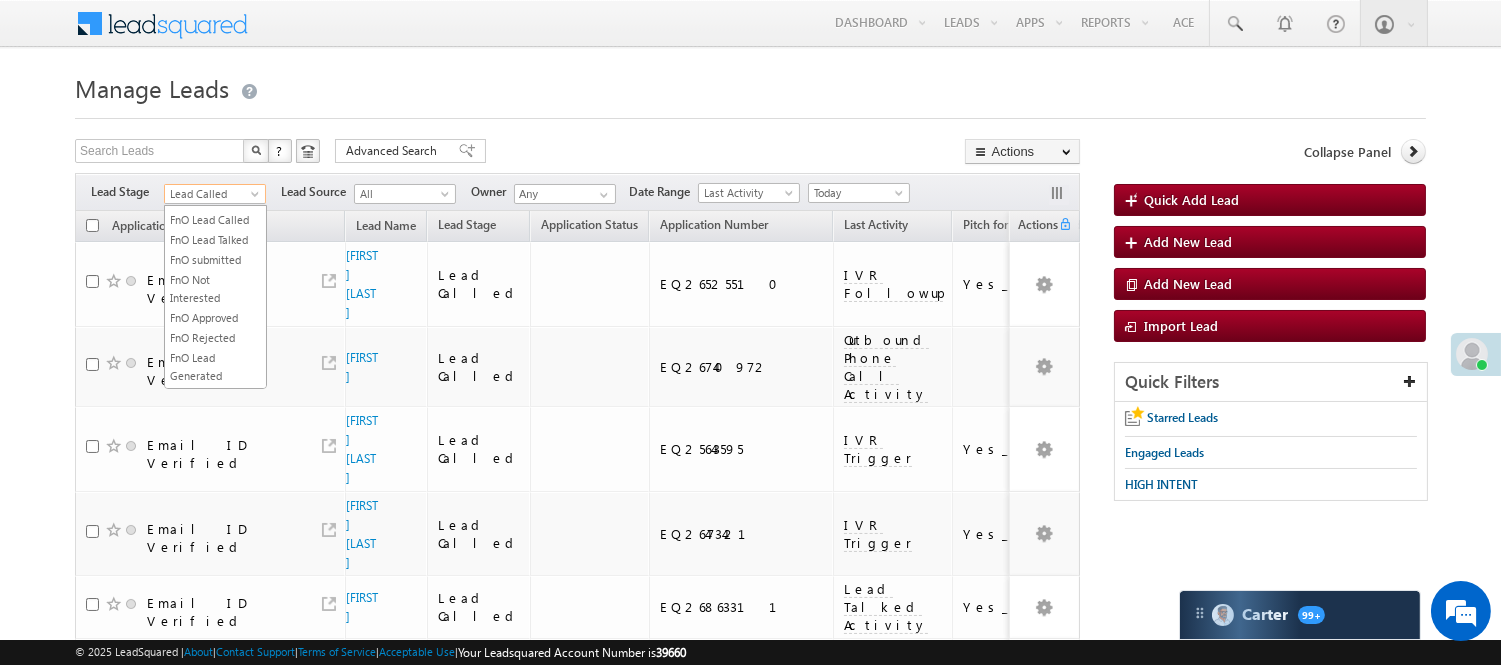 click on "Lead Talked" at bounding box center (215, 180) 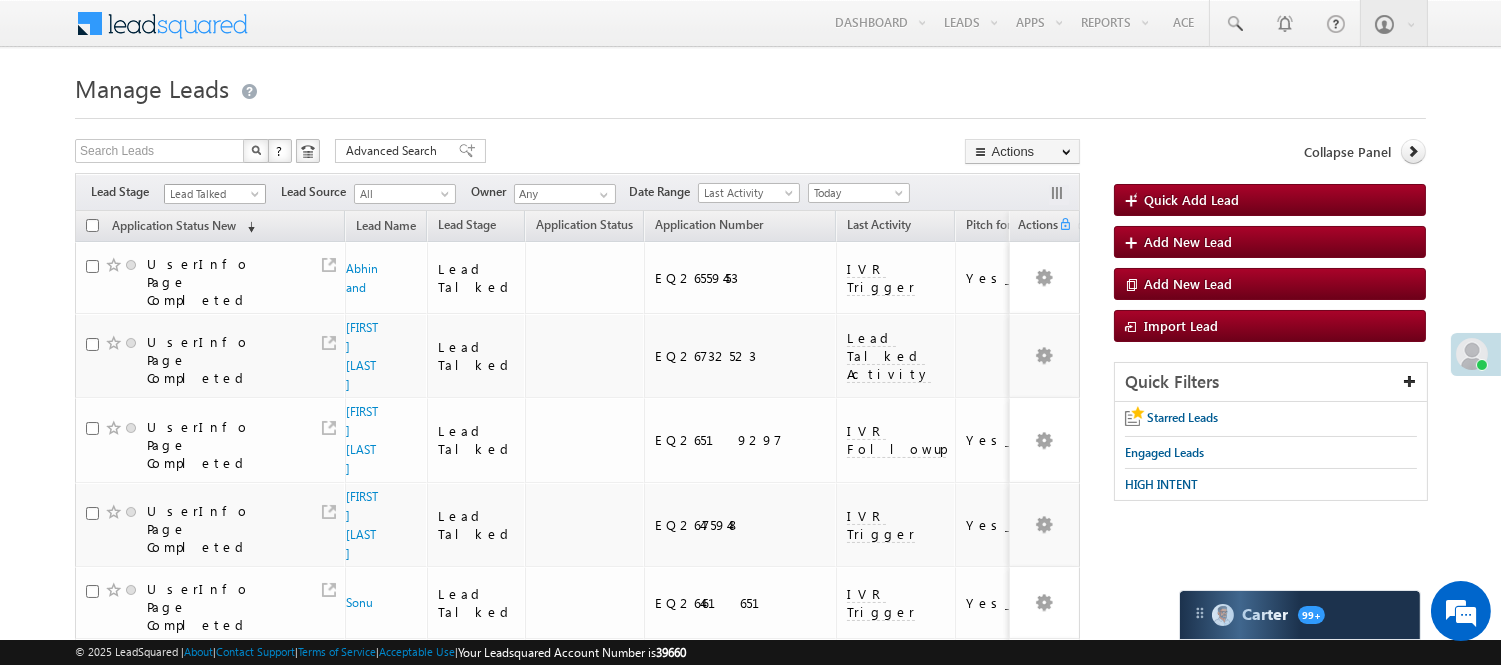 click on "Lead Talked" at bounding box center [212, 194] 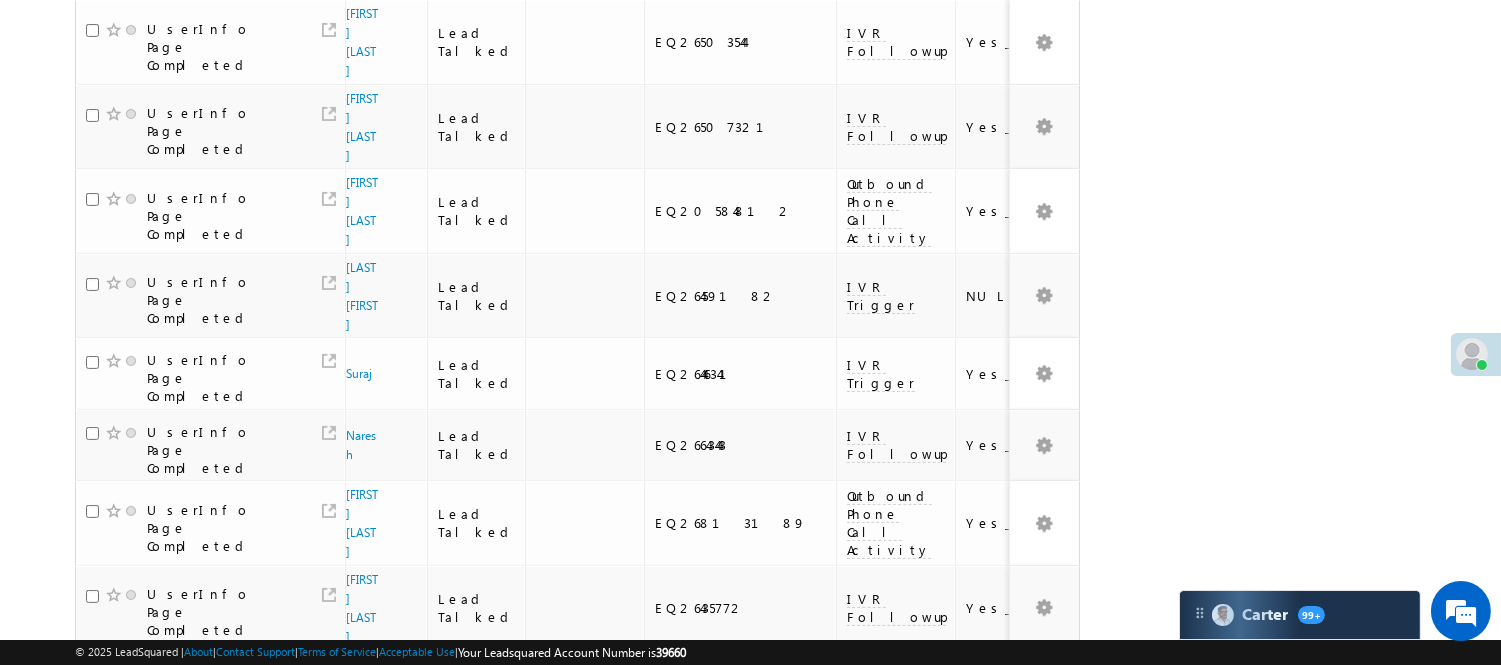 scroll, scrollTop: 1223, scrollLeft: 0, axis: vertical 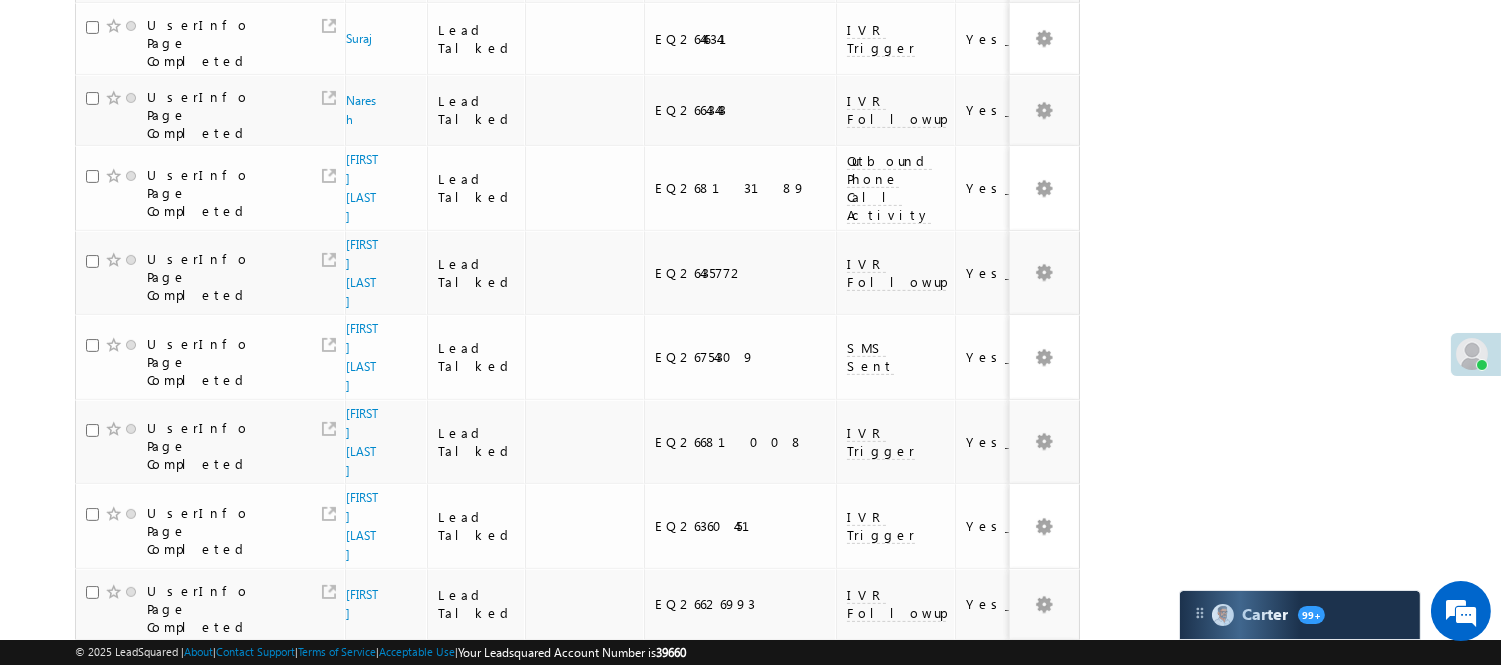 click on "3" at bounding box center [978, 1095] 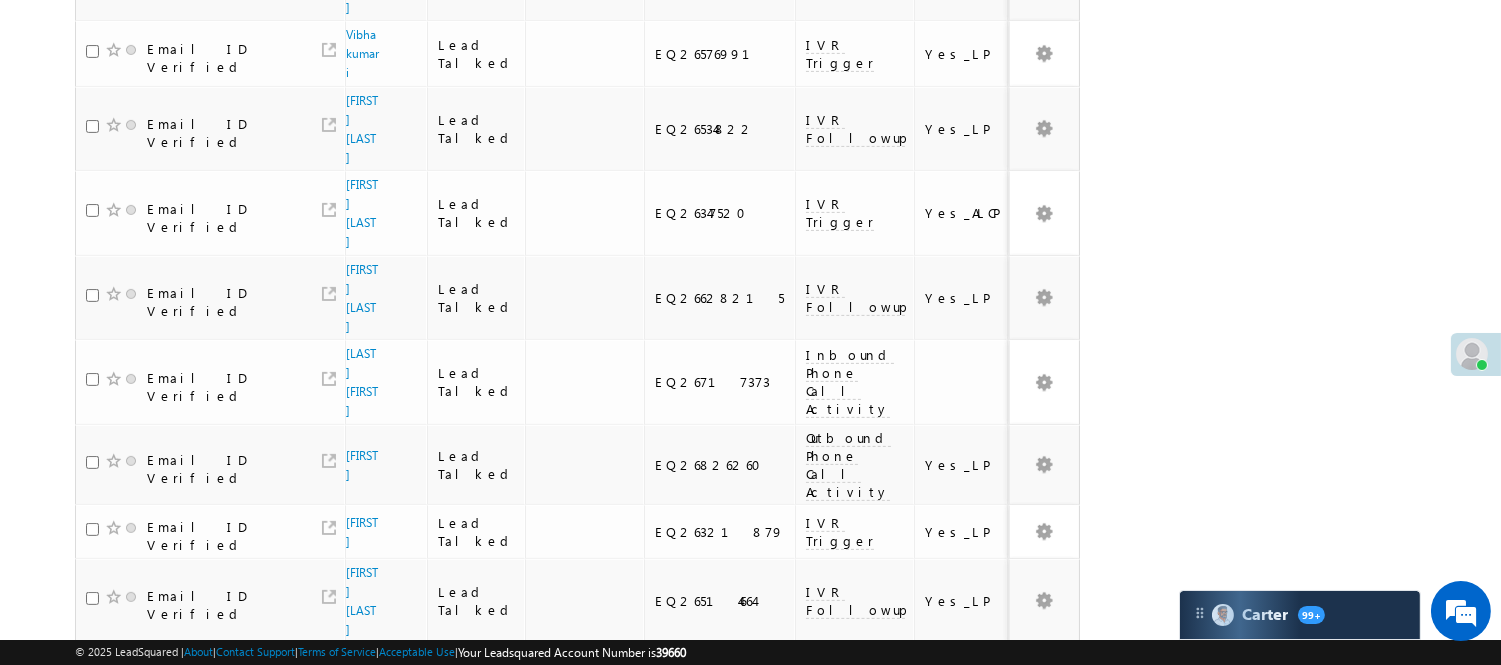 scroll, scrollTop: 641, scrollLeft: 0, axis: vertical 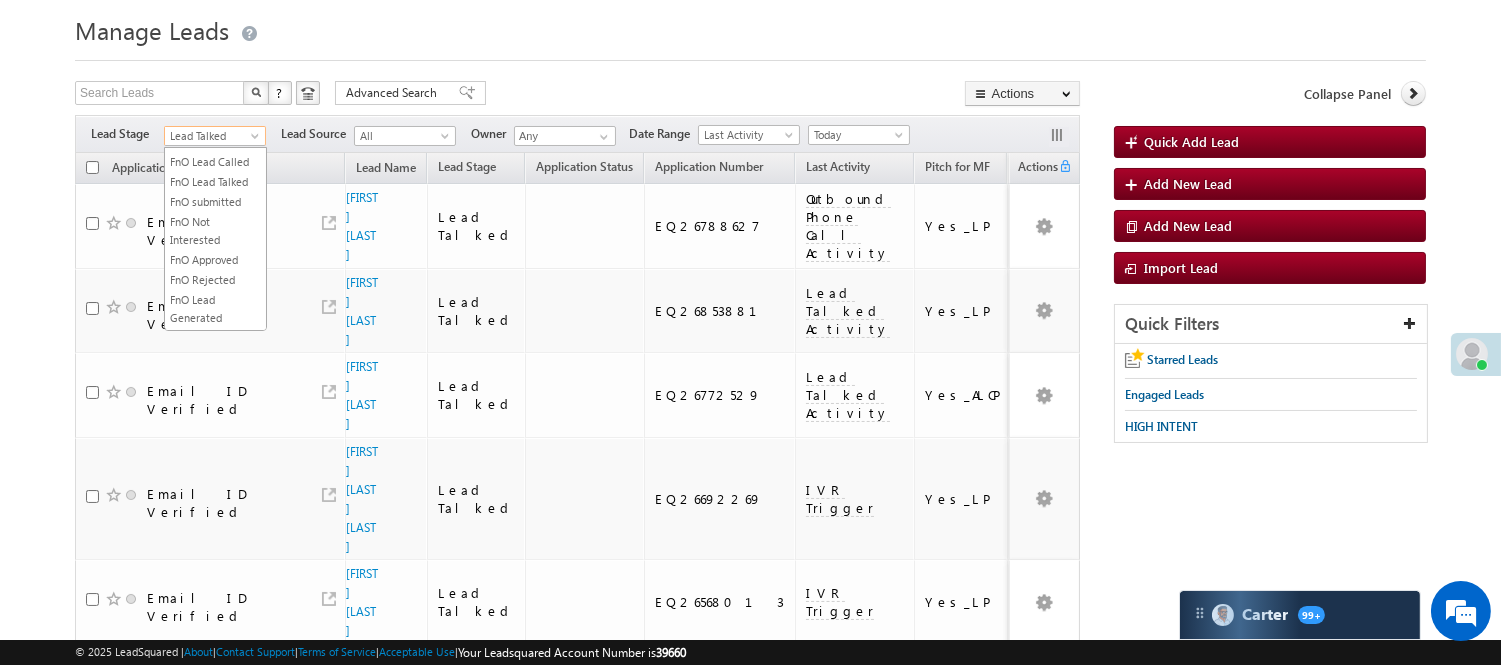 click at bounding box center (257, 140) 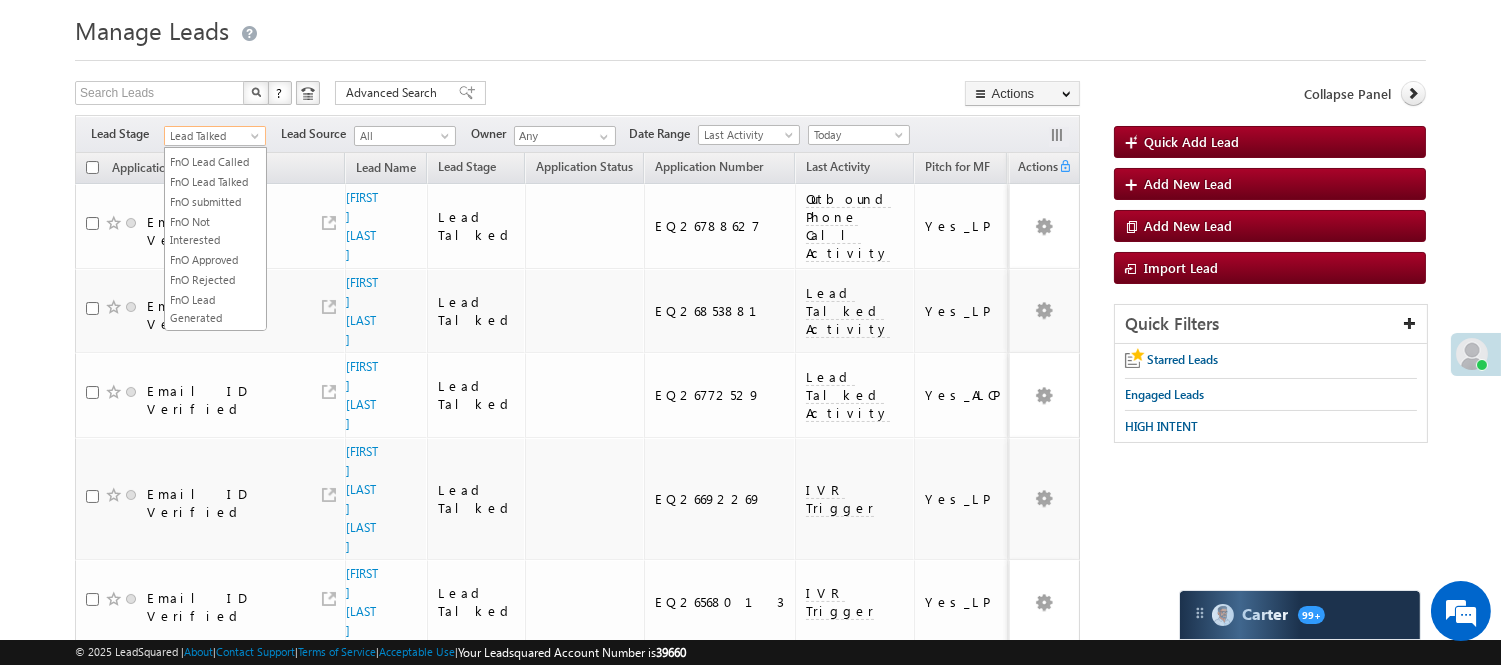 click on "Lead Called" at bounding box center [215, 102] 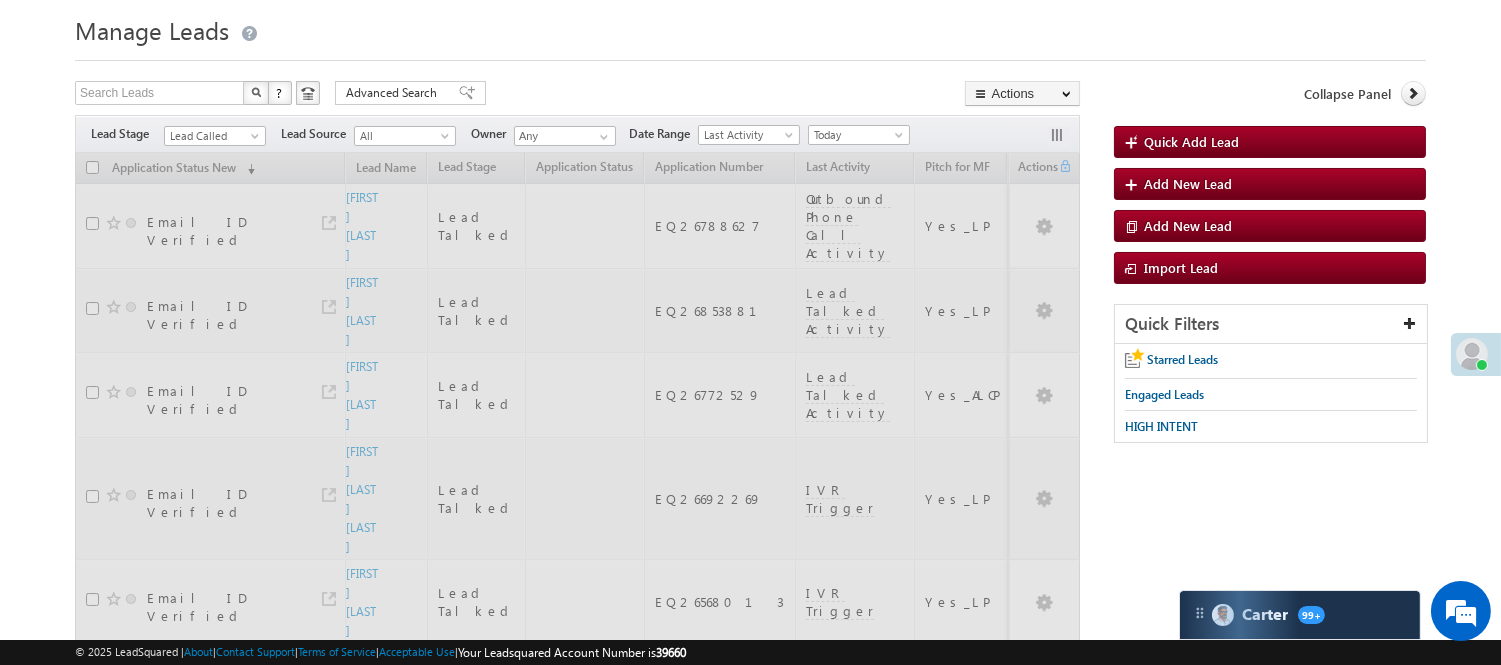 click at bounding box center [750, 54] 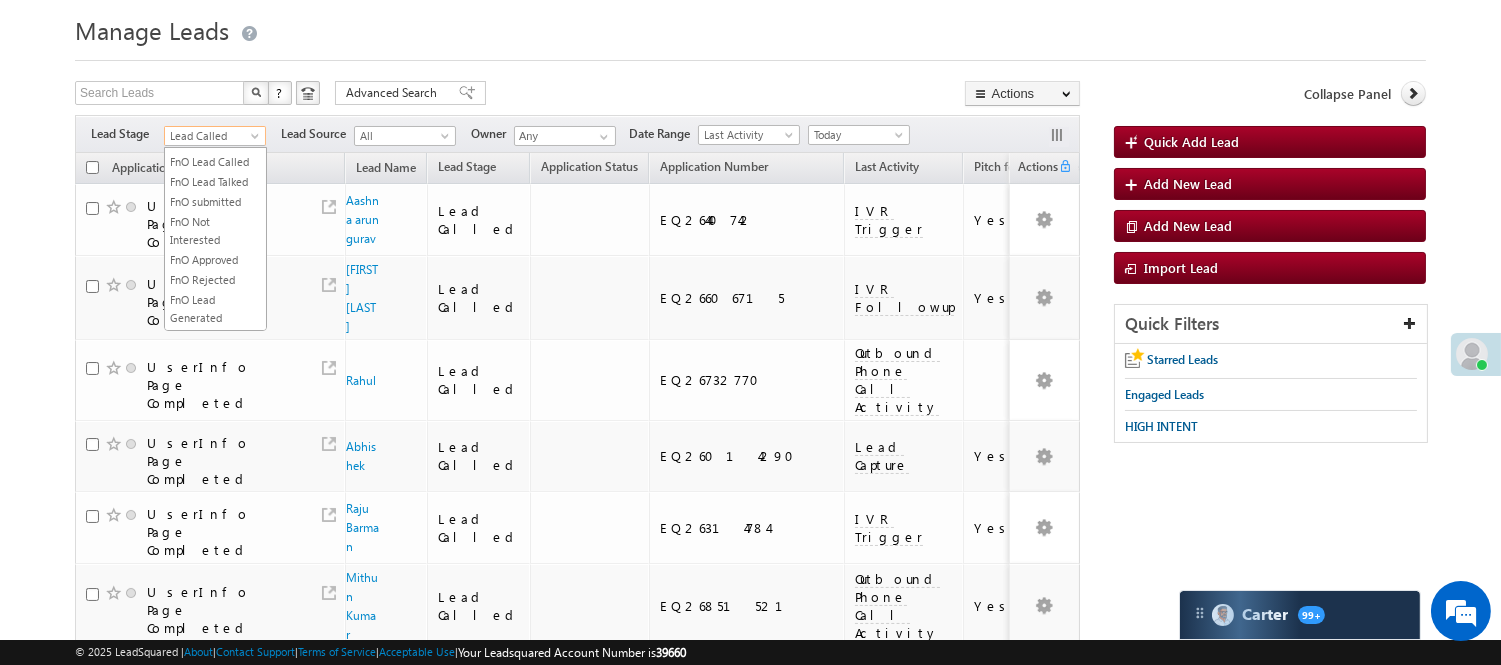 click on "Lead Called" at bounding box center (212, 136) 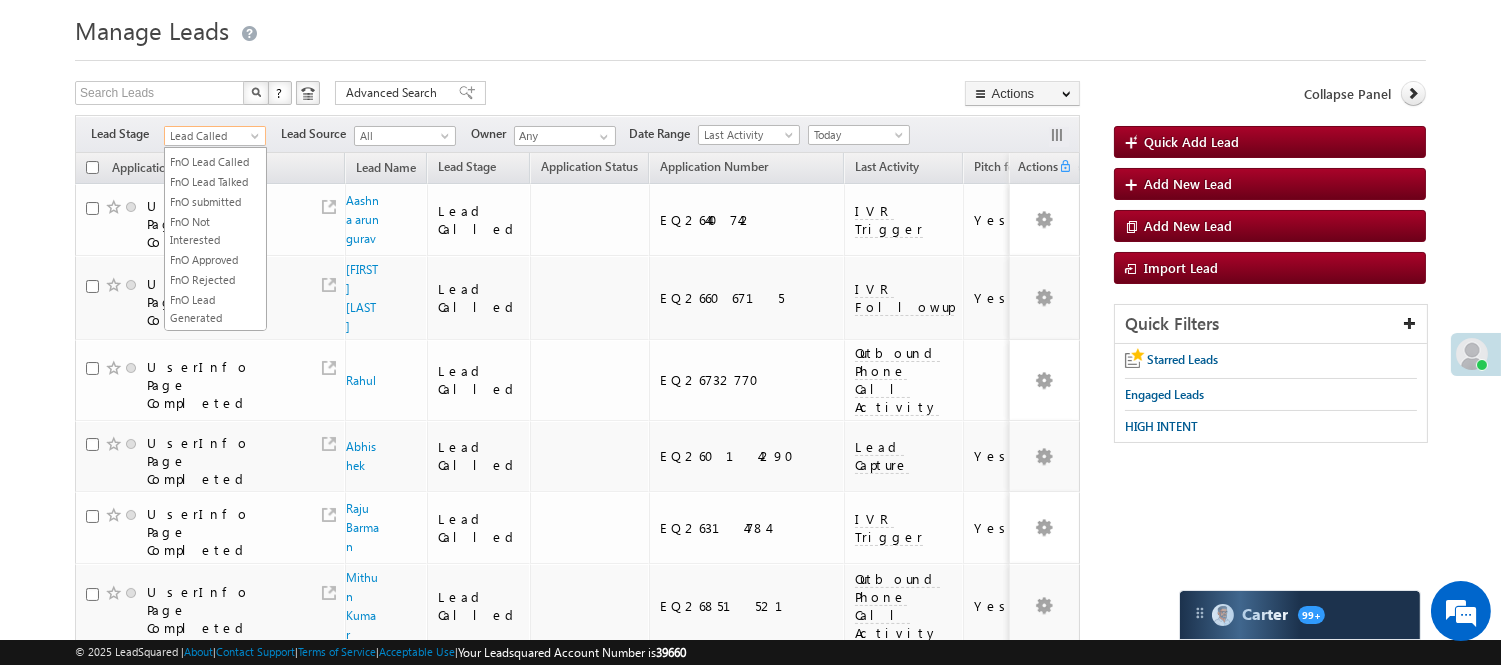 click on "Lead Talked" at bounding box center (215, 122) 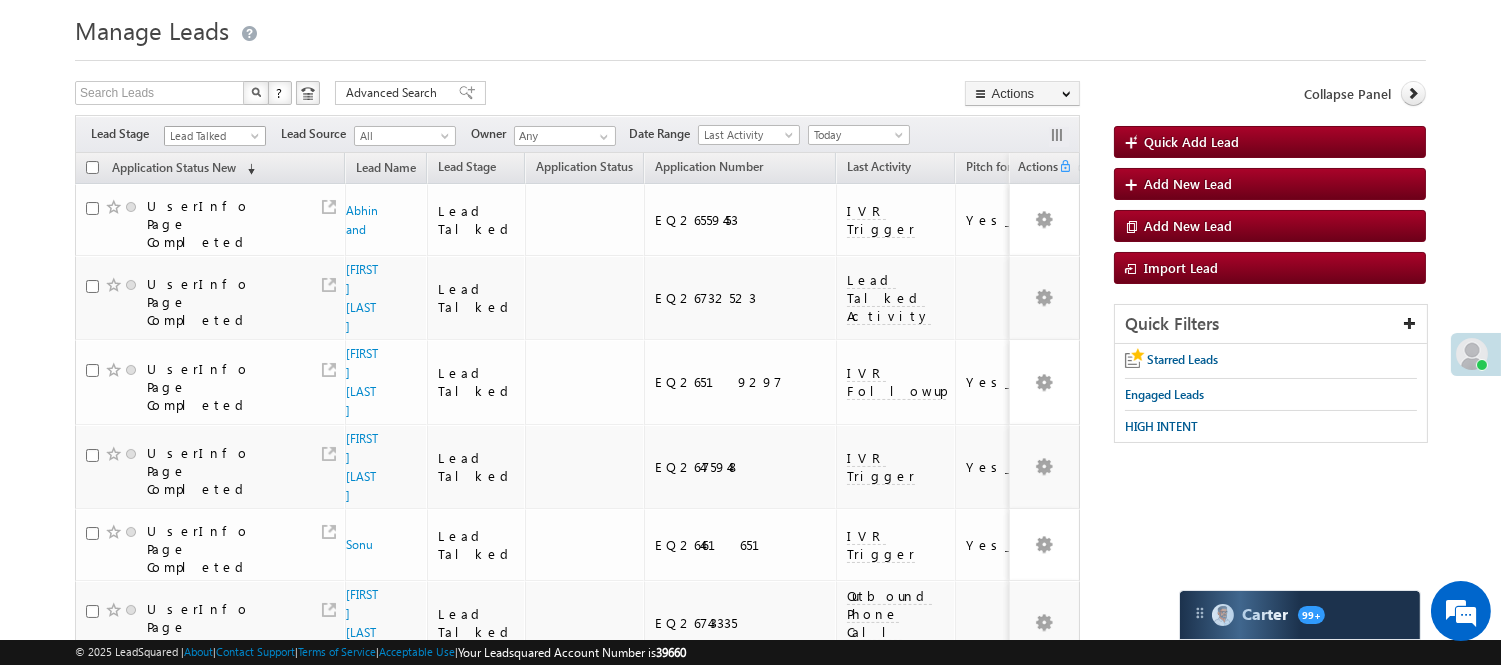 click on "Lead Talked" at bounding box center [212, 136] 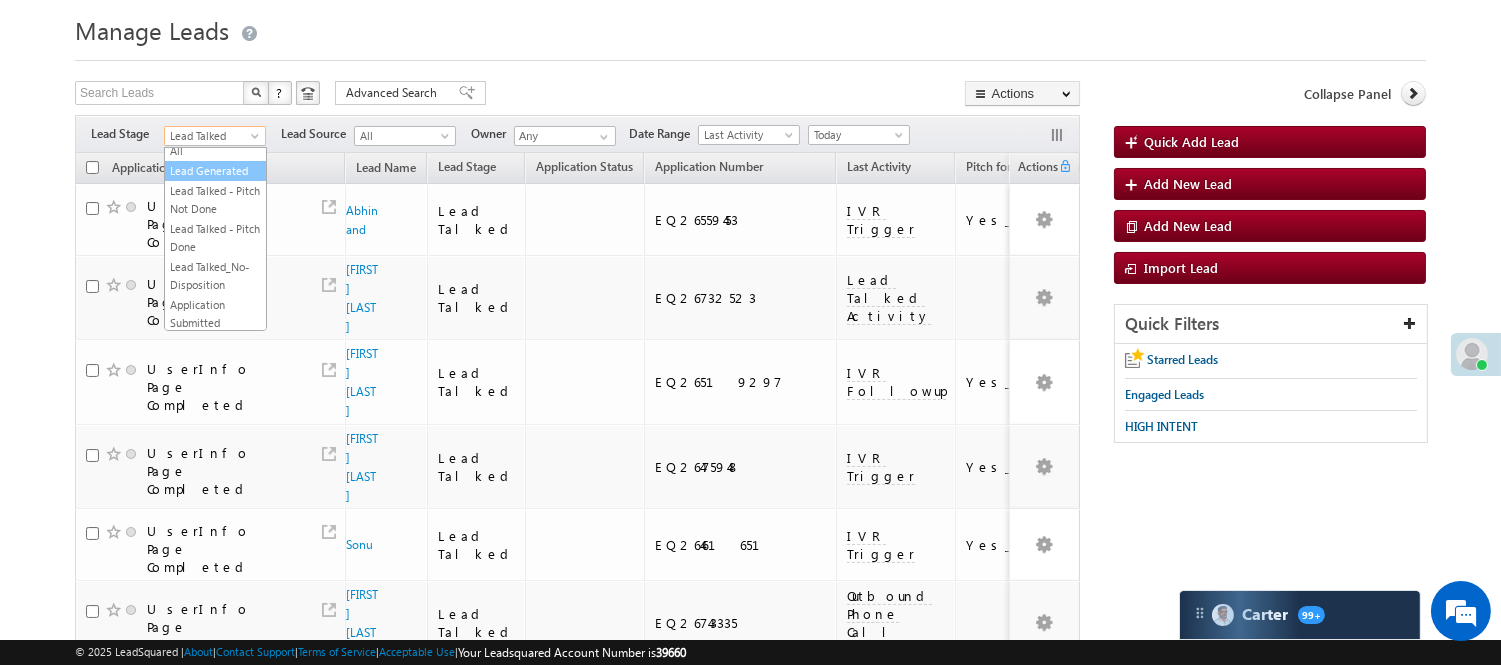 scroll, scrollTop: 0, scrollLeft: 0, axis: both 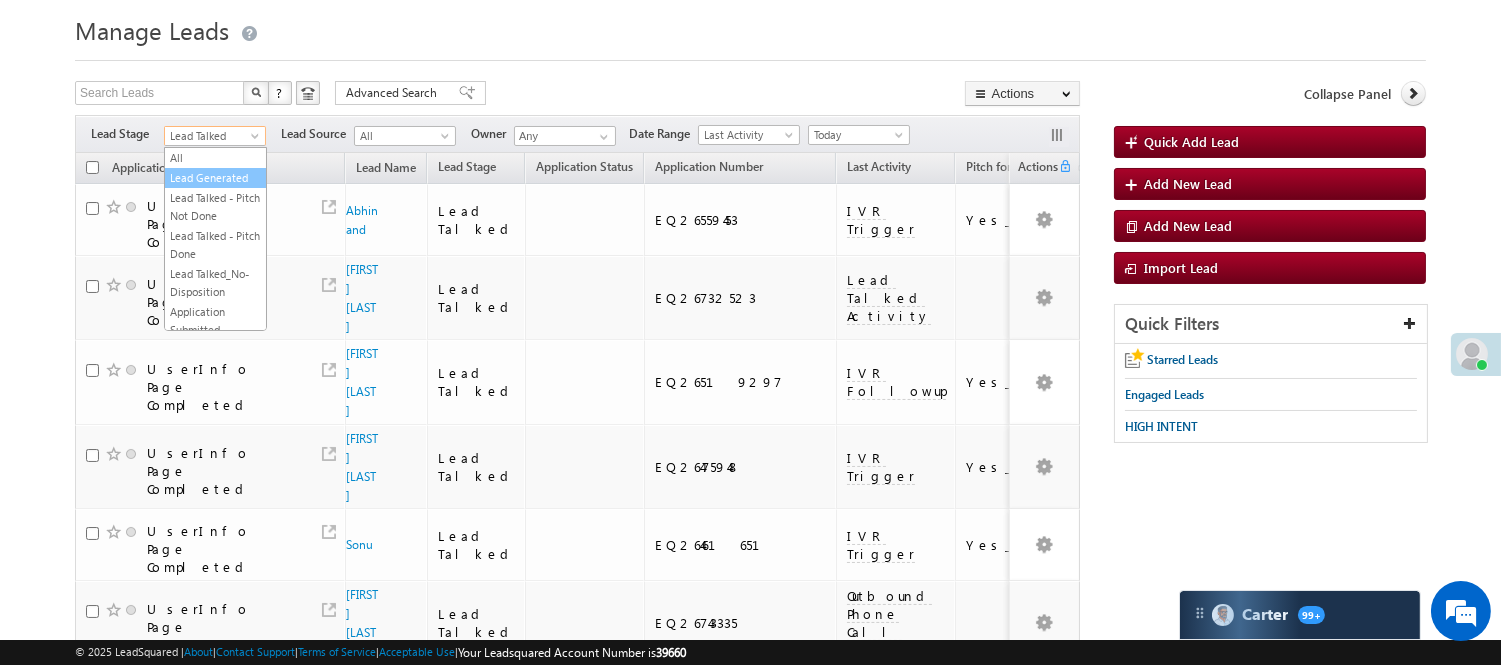click on "Lead Generated" at bounding box center (215, 178) 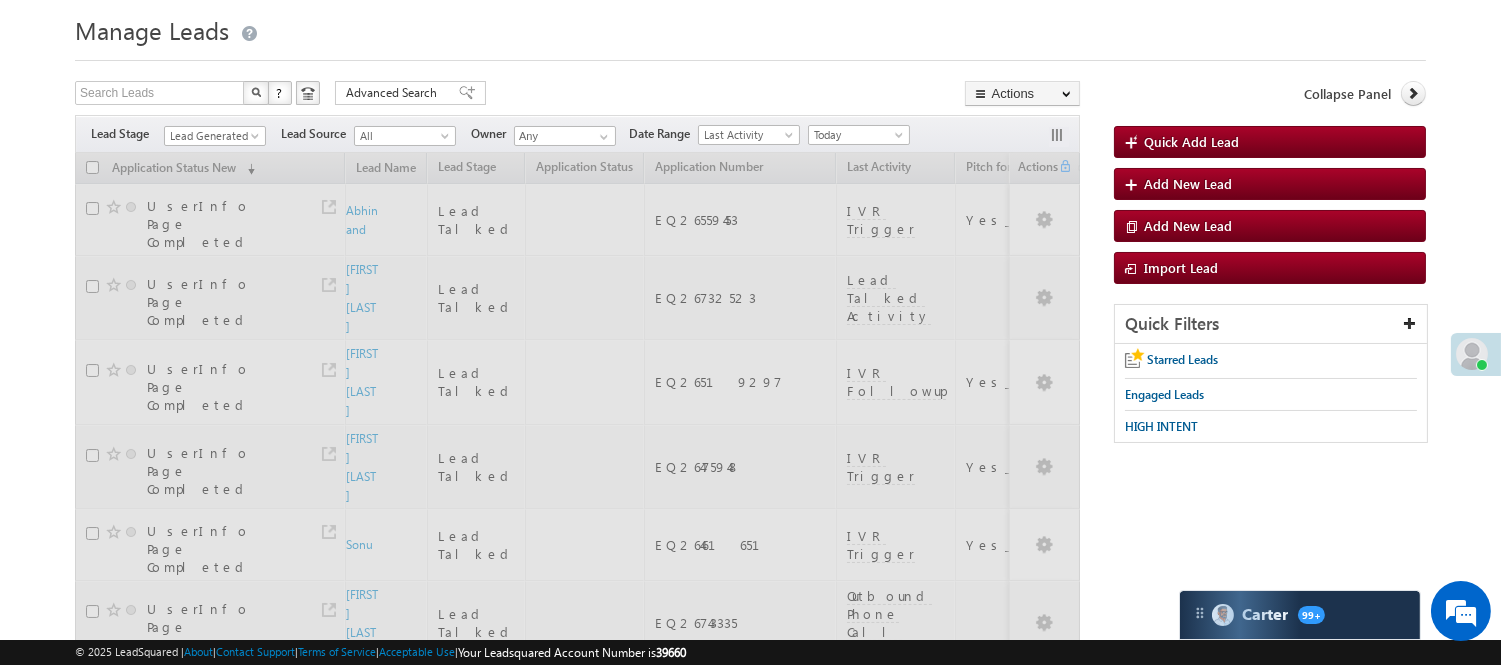 click on "Manage Leads
Quick Add Lead
Search Leads X ?   84 results found
Advanced Search
Advanced Search
Actions Actions" at bounding box center [750, 1170] 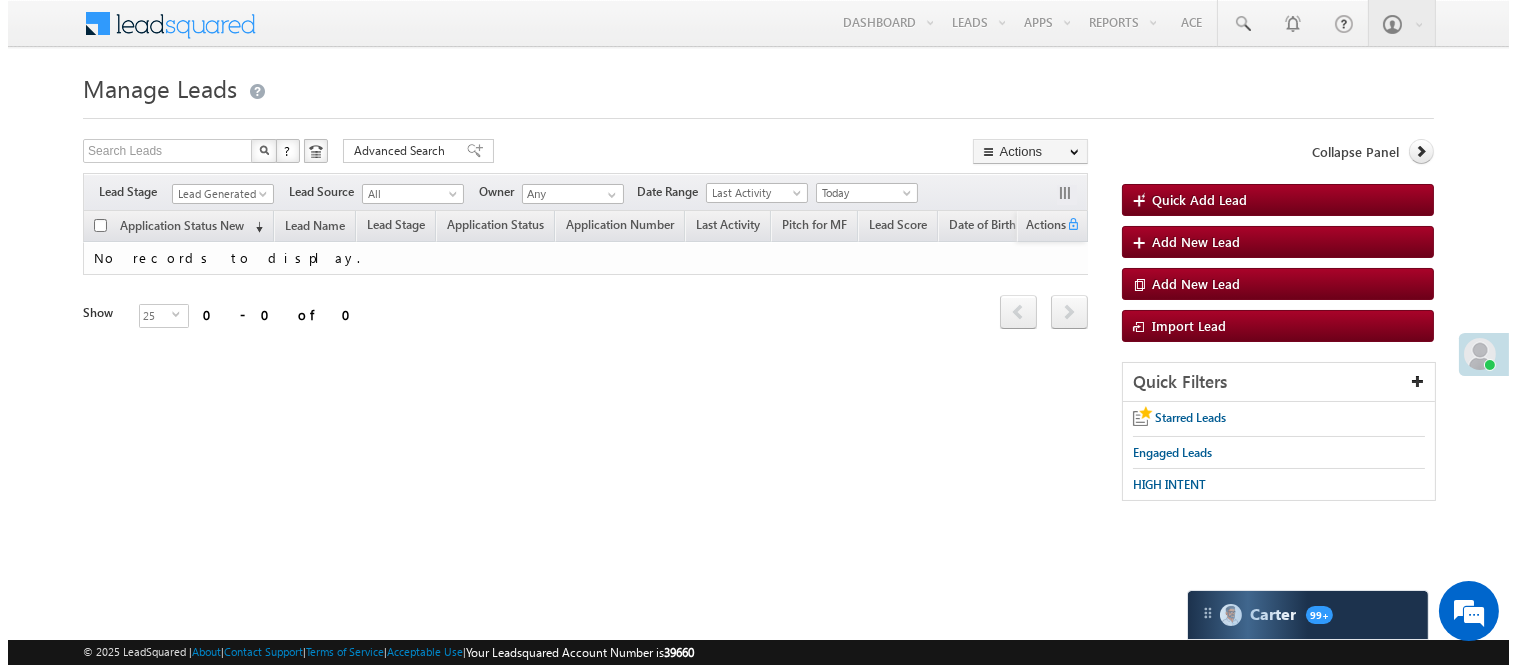 scroll, scrollTop: 0, scrollLeft: 0, axis: both 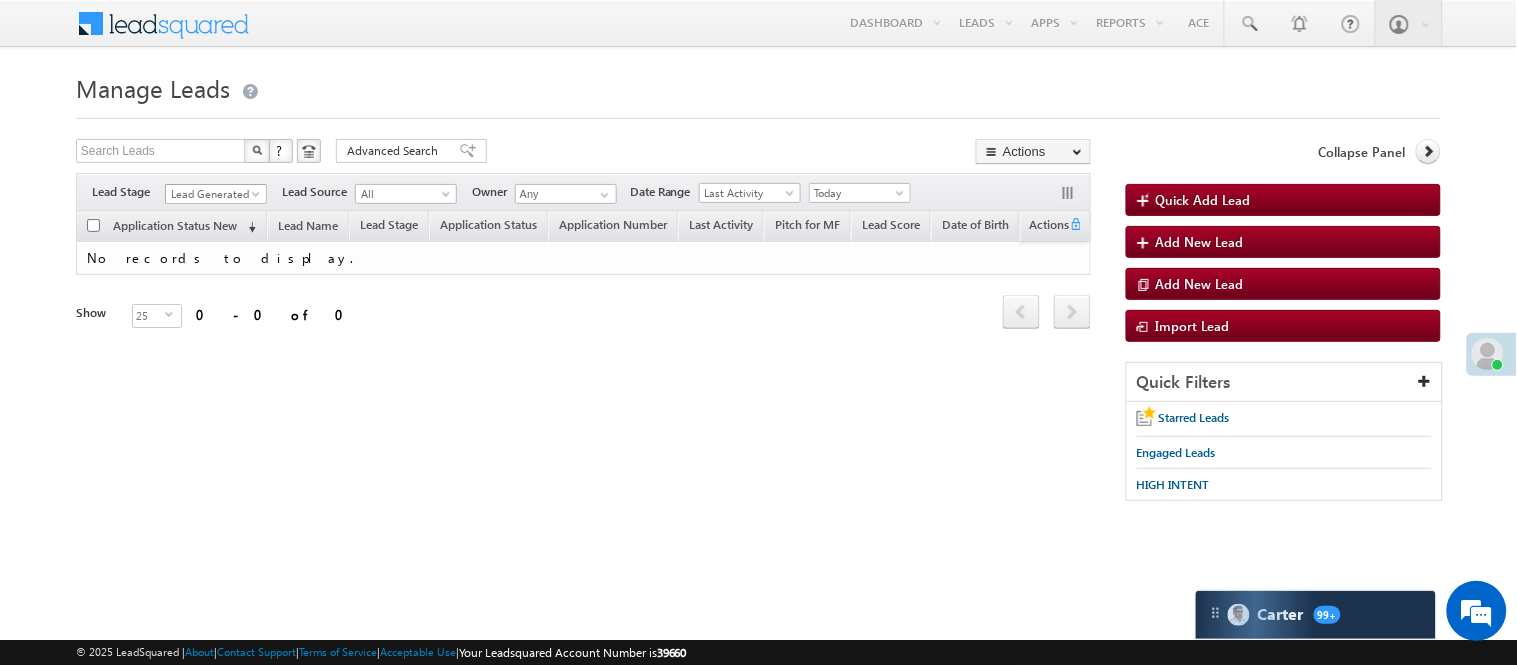 click on "Lead Generated" at bounding box center [213, 194] 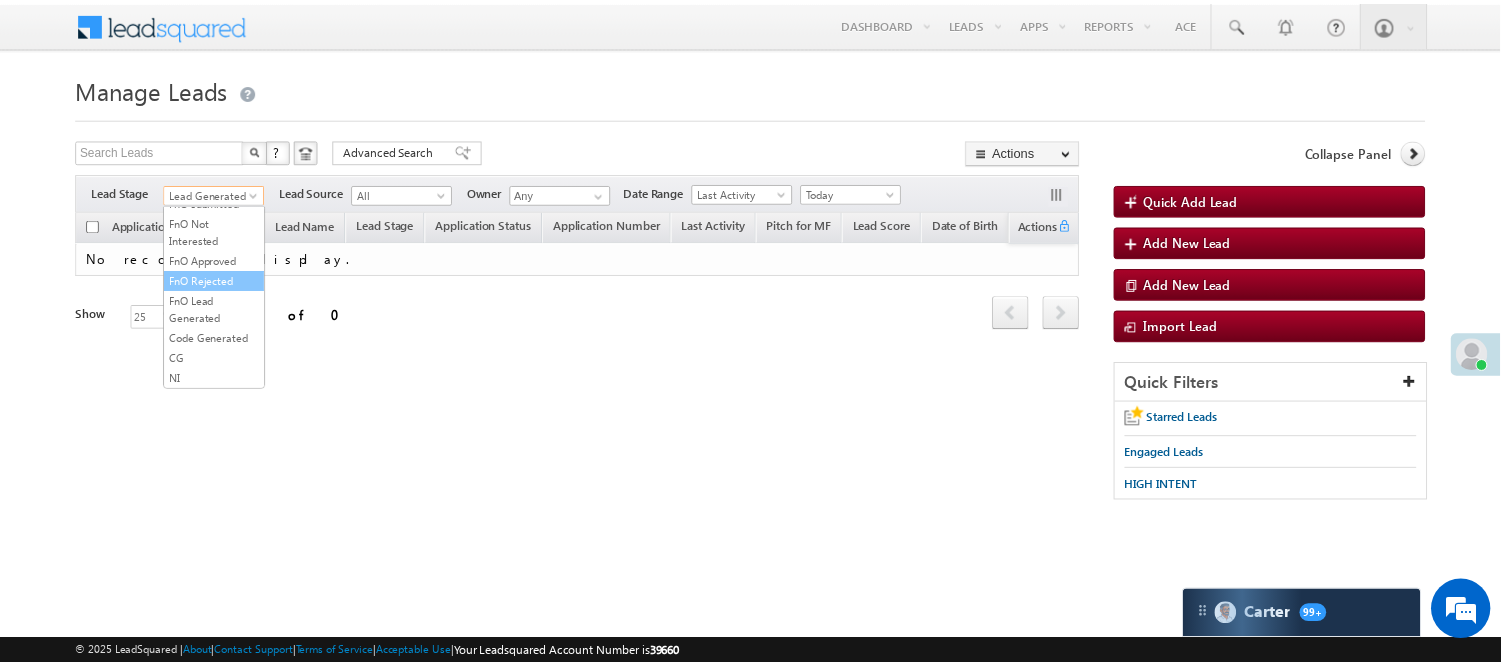 scroll, scrollTop: 496, scrollLeft: 0, axis: vertical 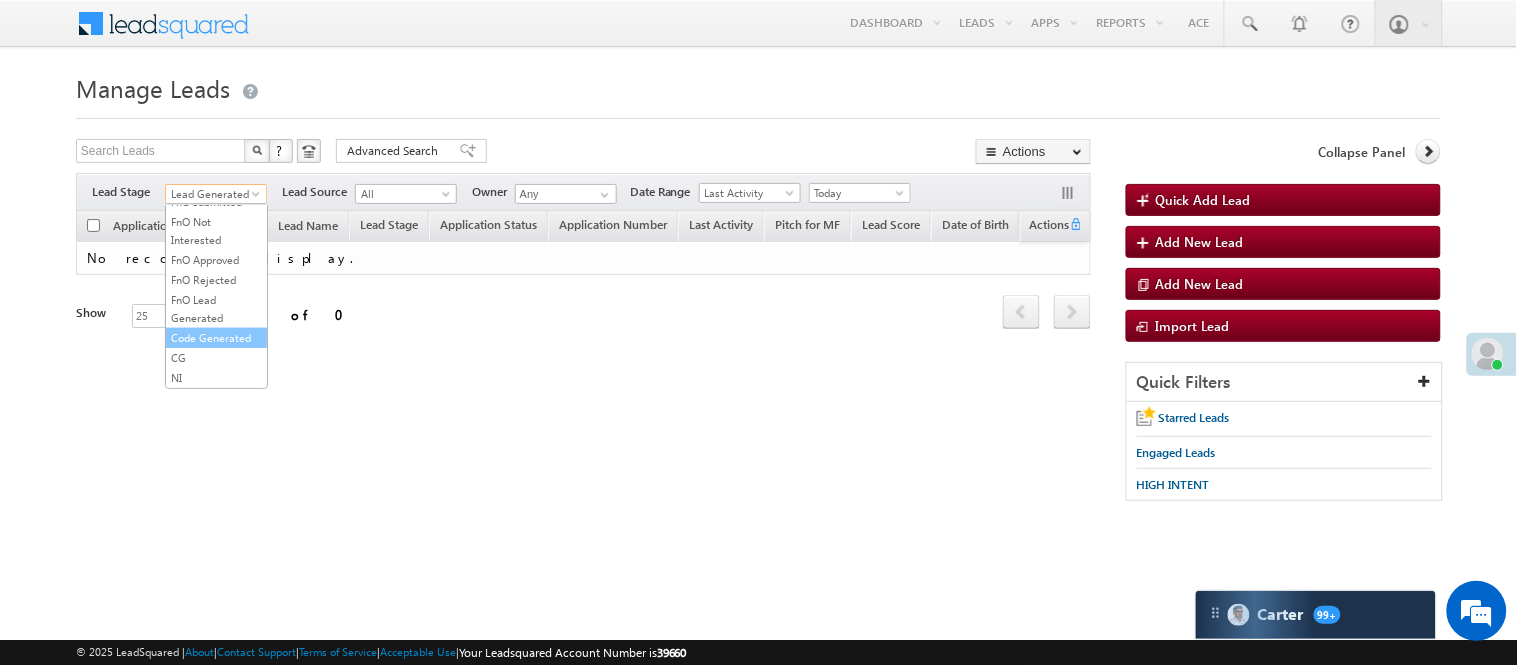 click on "Code Generated" at bounding box center [216, 338] 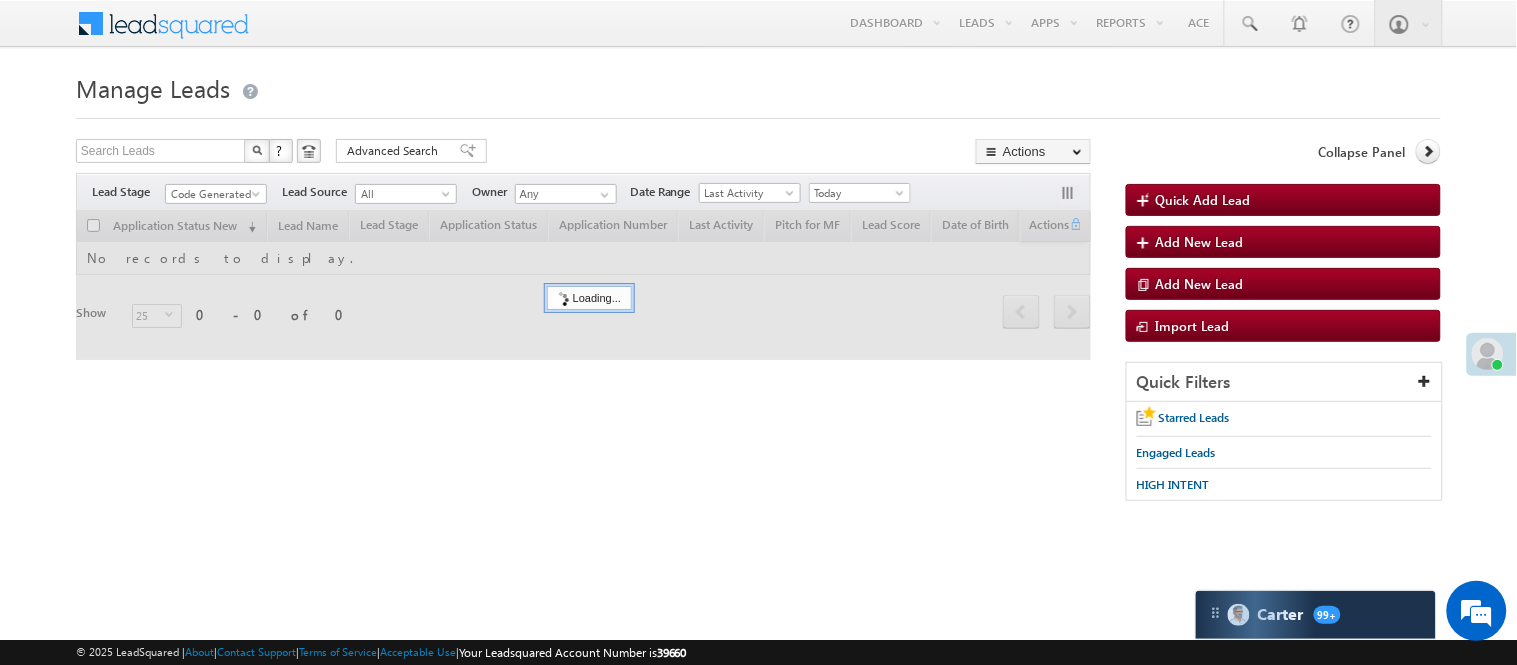 click on "Menu
Nisha Anand Yadav
Nisha .Yada v@ang elbro king. com
Angel Broki" at bounding box center [758, 24] 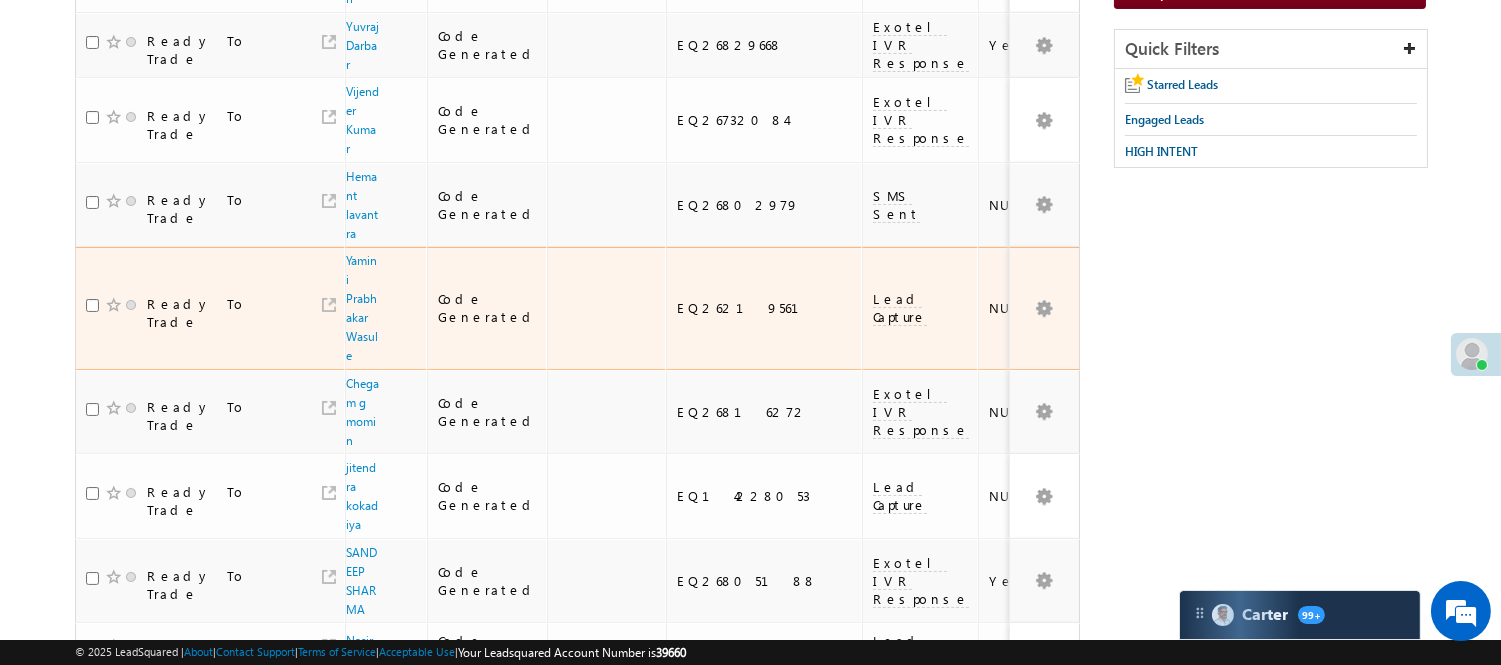 scroll, scrollTop: 0, scrollLeft: 0, axis: both 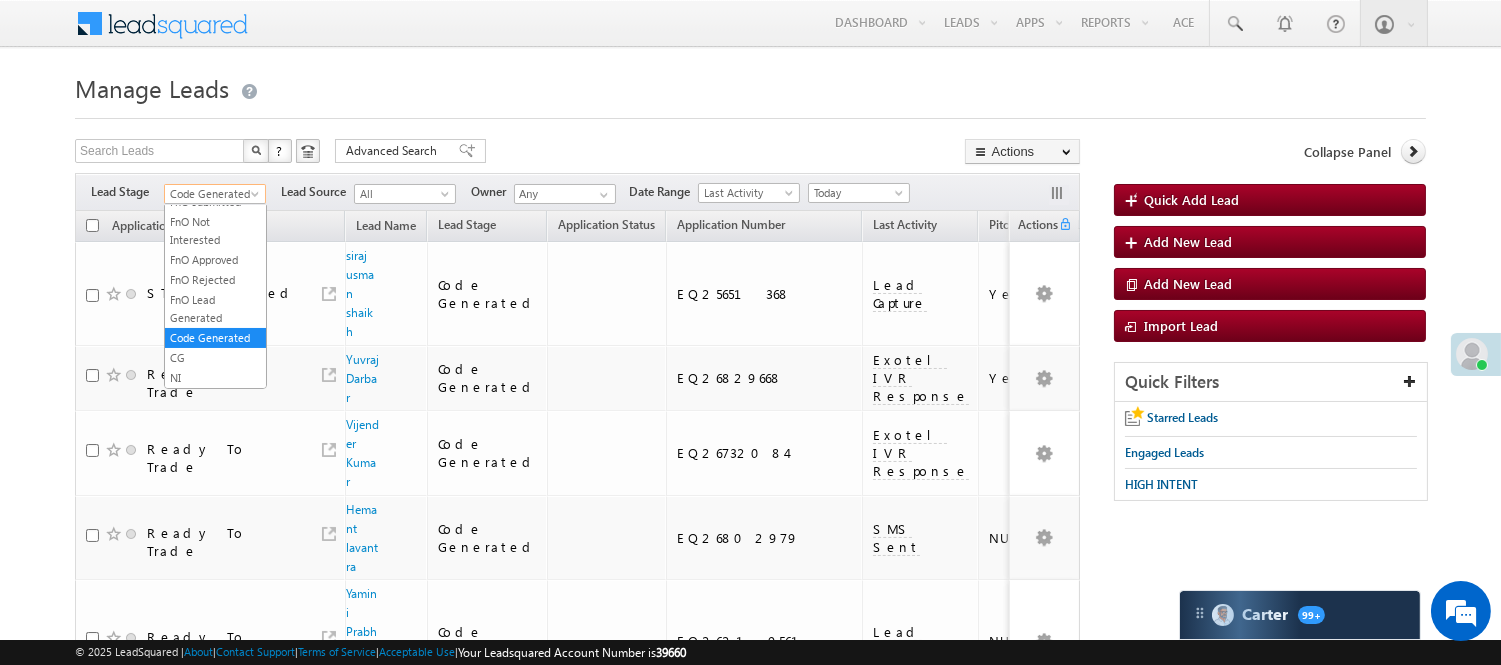 click on "Code Generated" at bounding box center (212, 194) 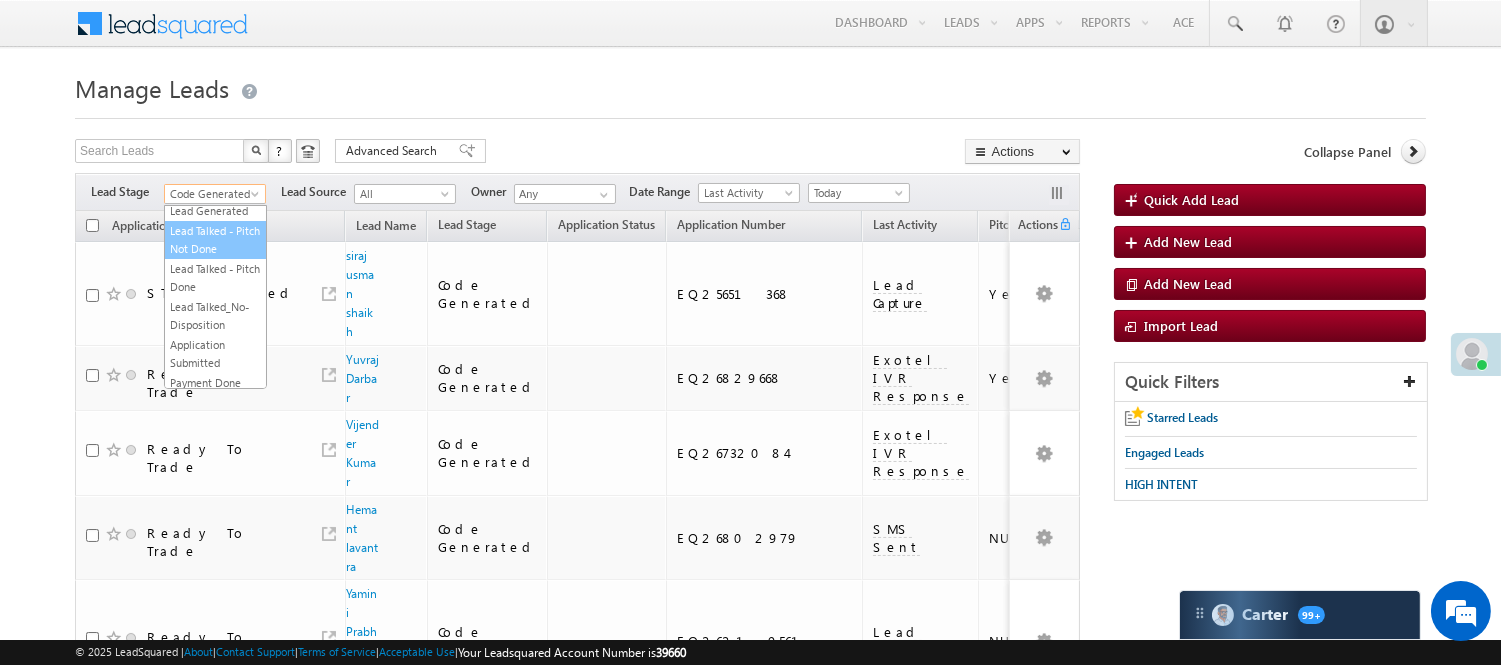 scroll, scrollTop: 0, scrollLeft: 0, axis: both 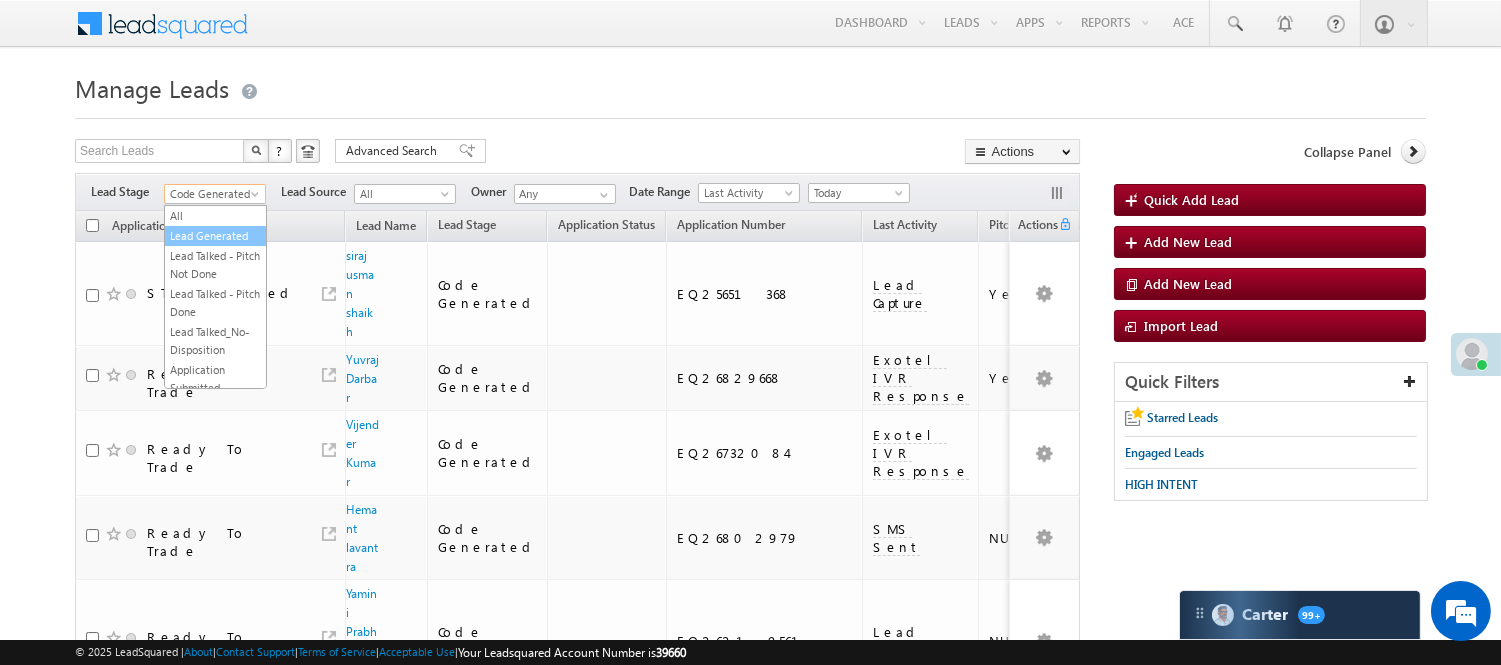 click on "Lead Generated" at bounding box center (215, 236) 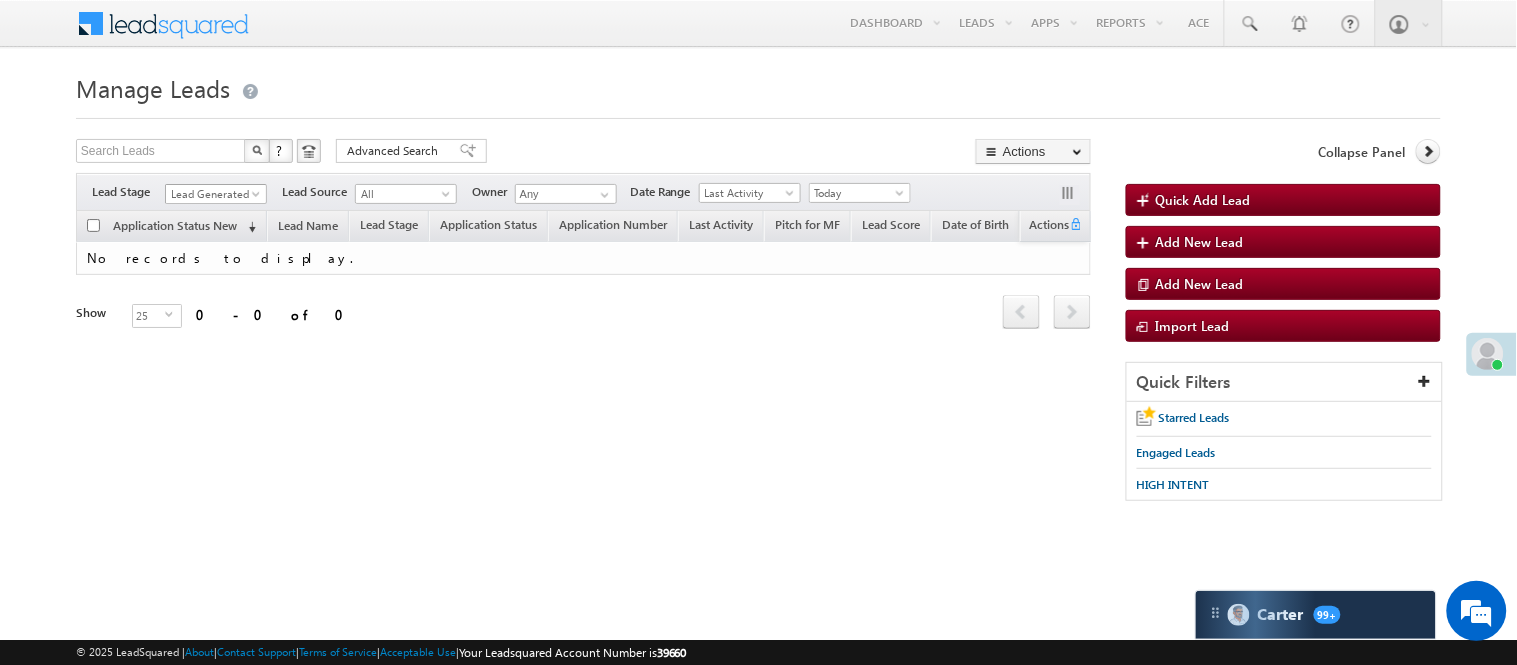 click on "Lead Generated" at bounding box center (216, 194) 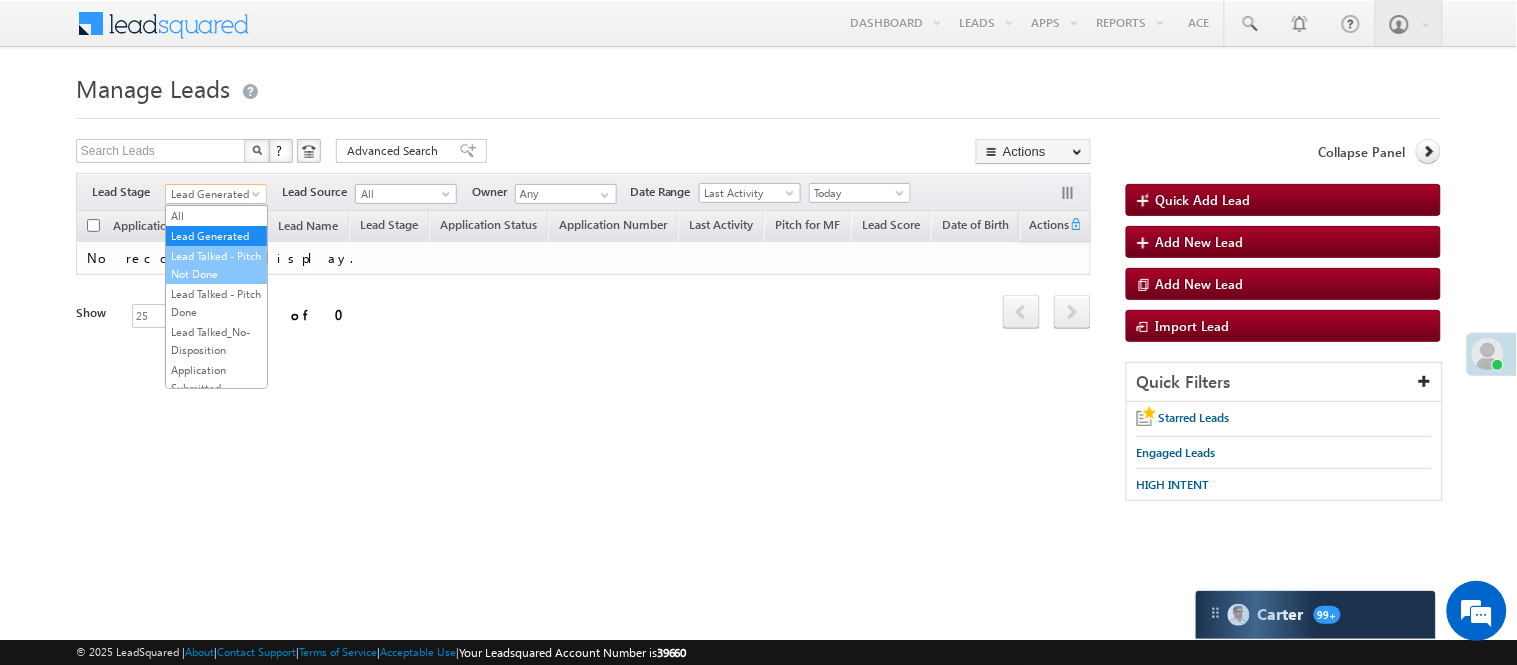click on "Lead Talked - Pitch Not Done" at bounding box center (216, 265) 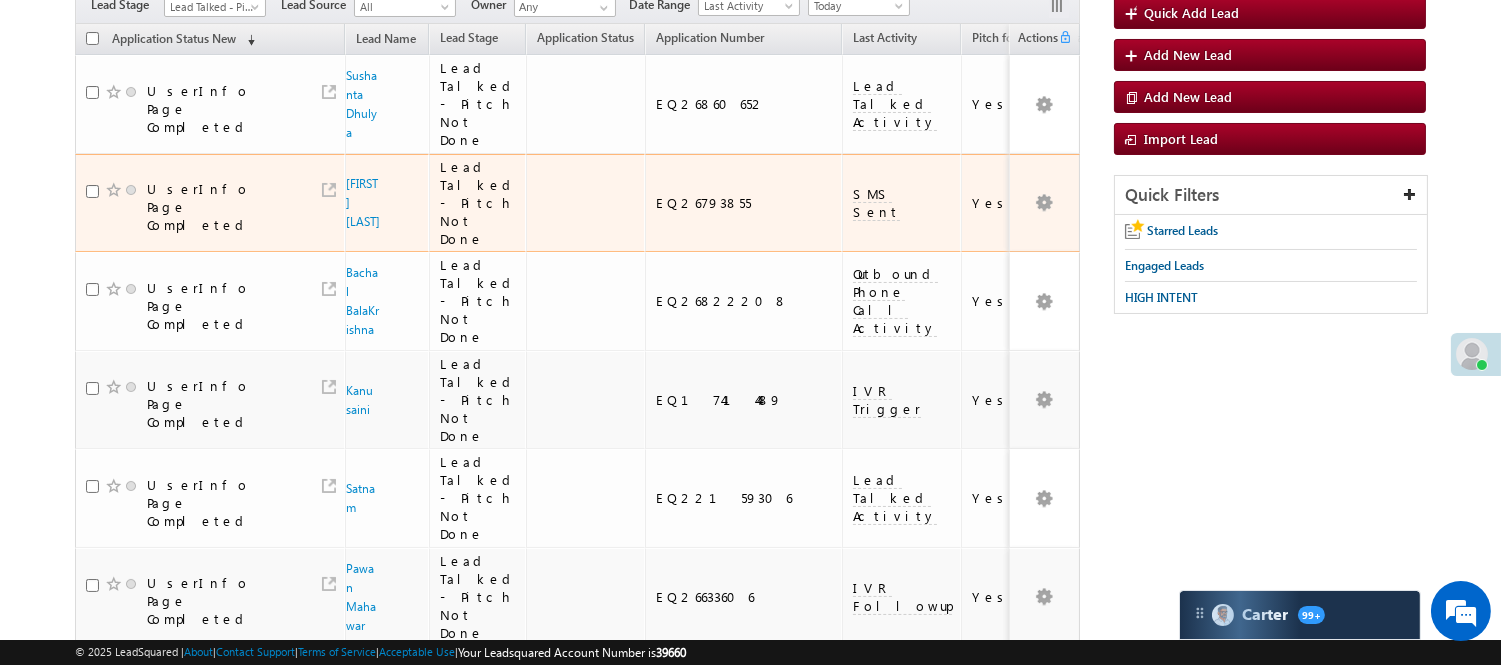 scroll, scrollTop: 0, scrollLeft: 0, axis: both 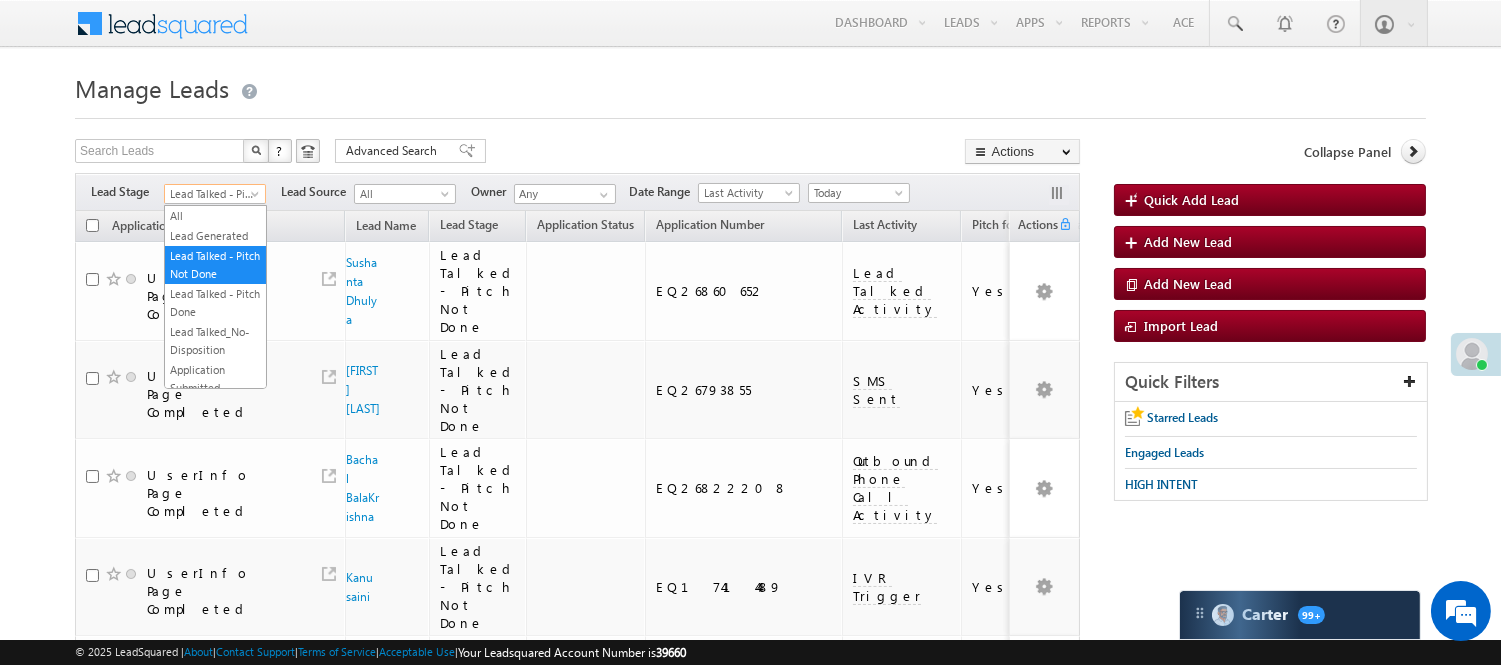 drag, startPoint x: 223, startPoint y: 194, endPoint x: 240, endPoint y: 216, distance: 27.802877 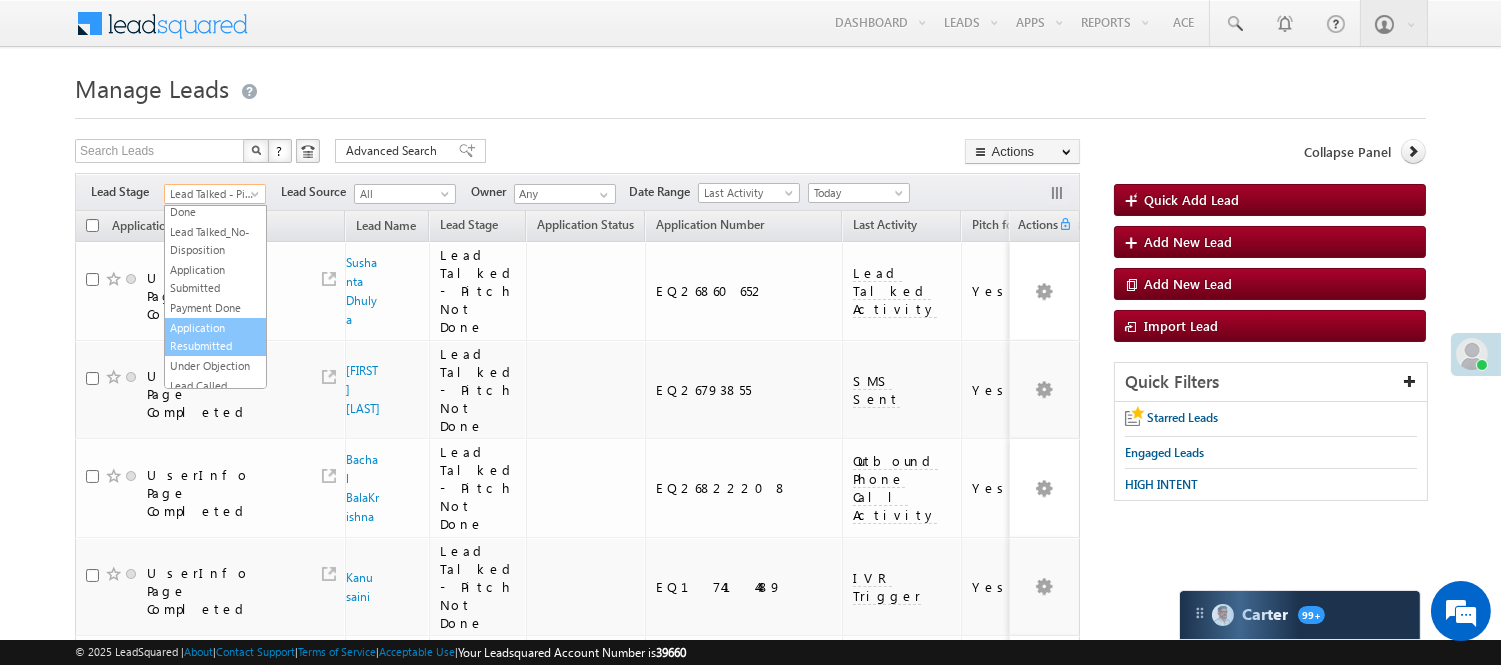 scroll, scrollTop: 222, scrollLeft: 0, axis: vertical 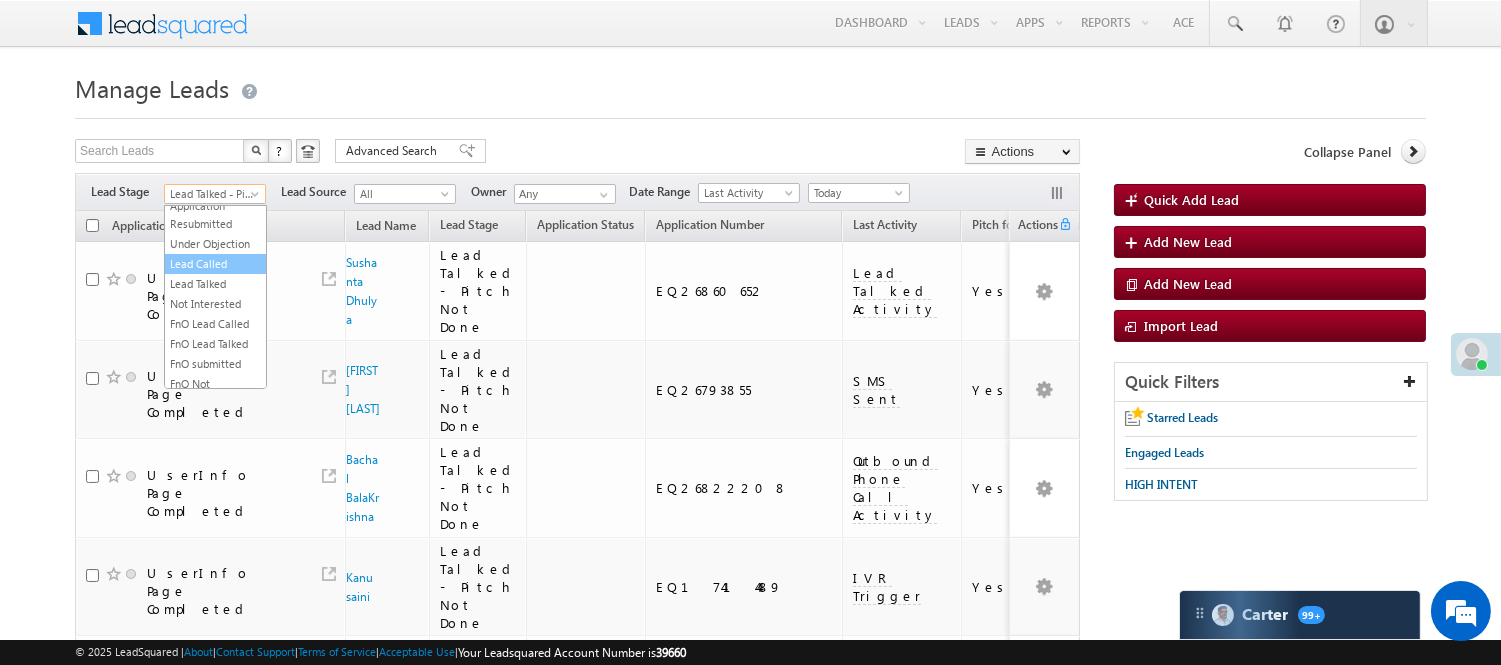 click on "Lead Called" at bounding box center (215, 264) 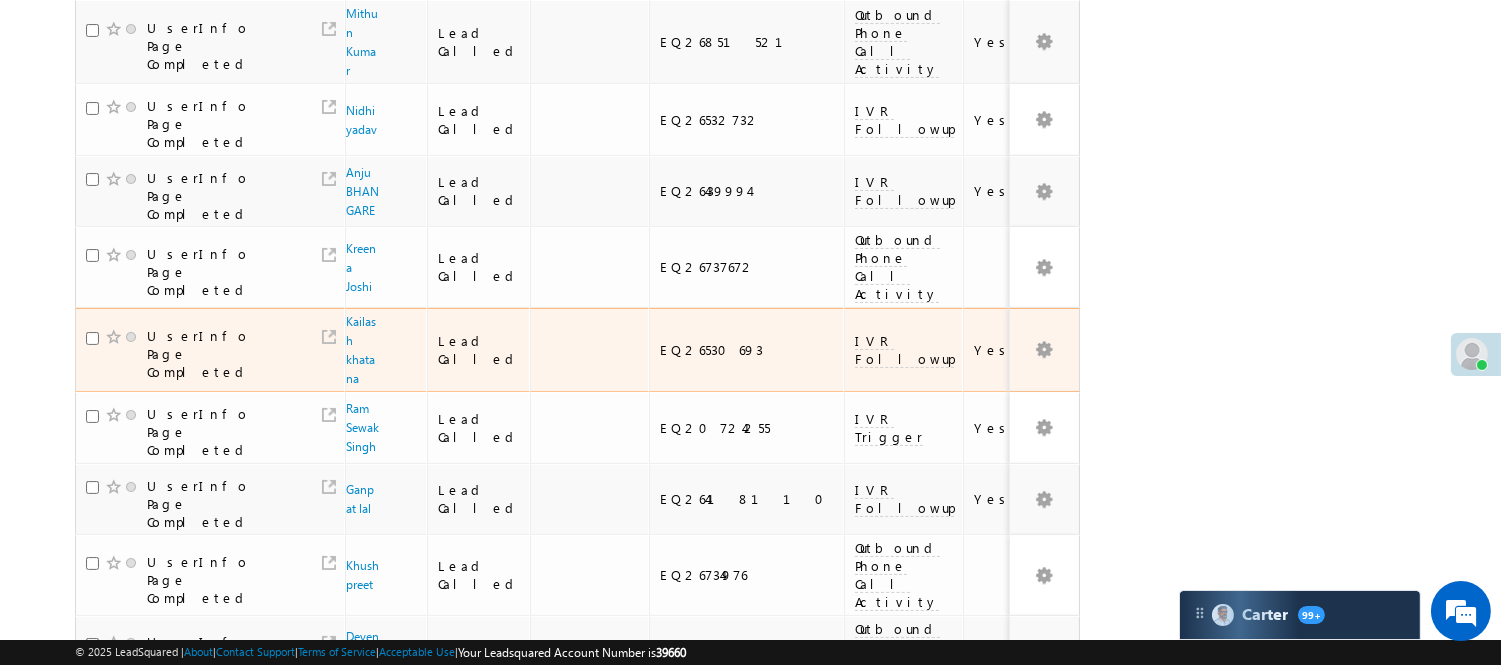 scroll, scrollTop: 777, scrollLeft: 0, axis: vertical 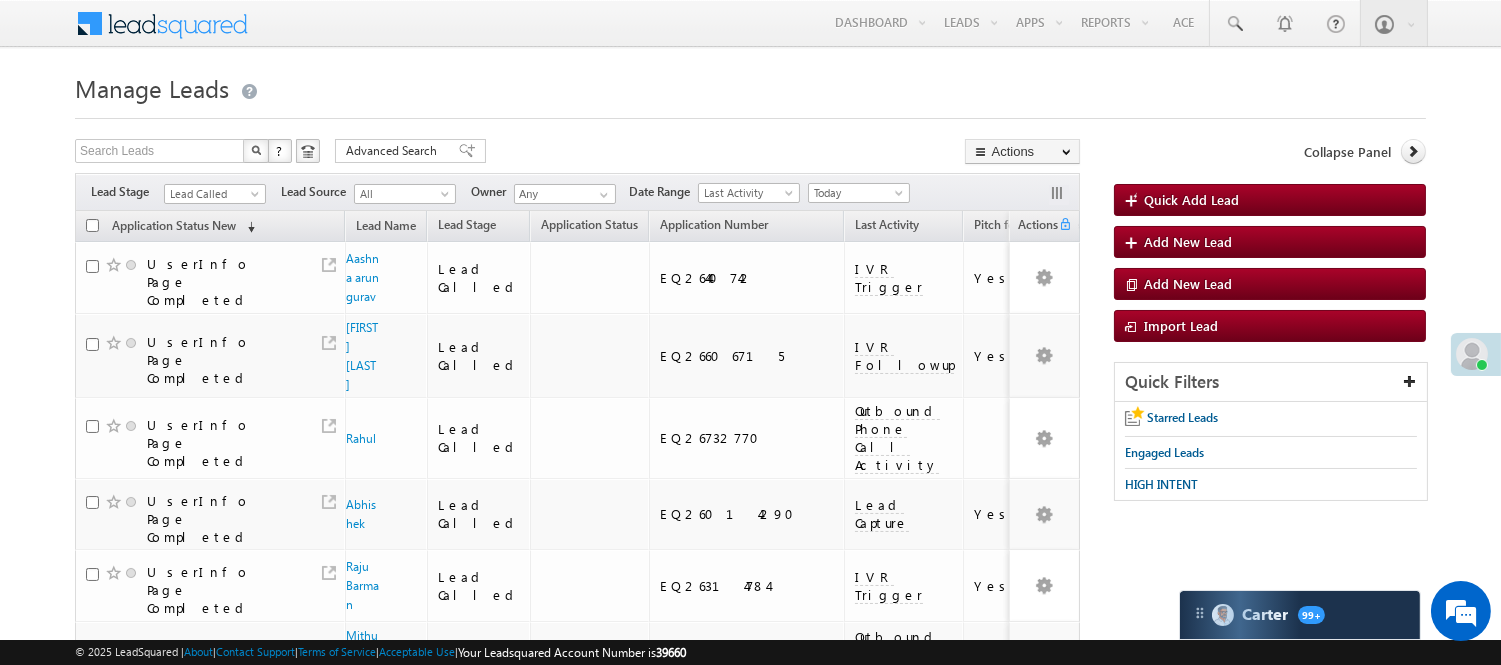 click on "Lead Called" at bounding box center (212, 194) 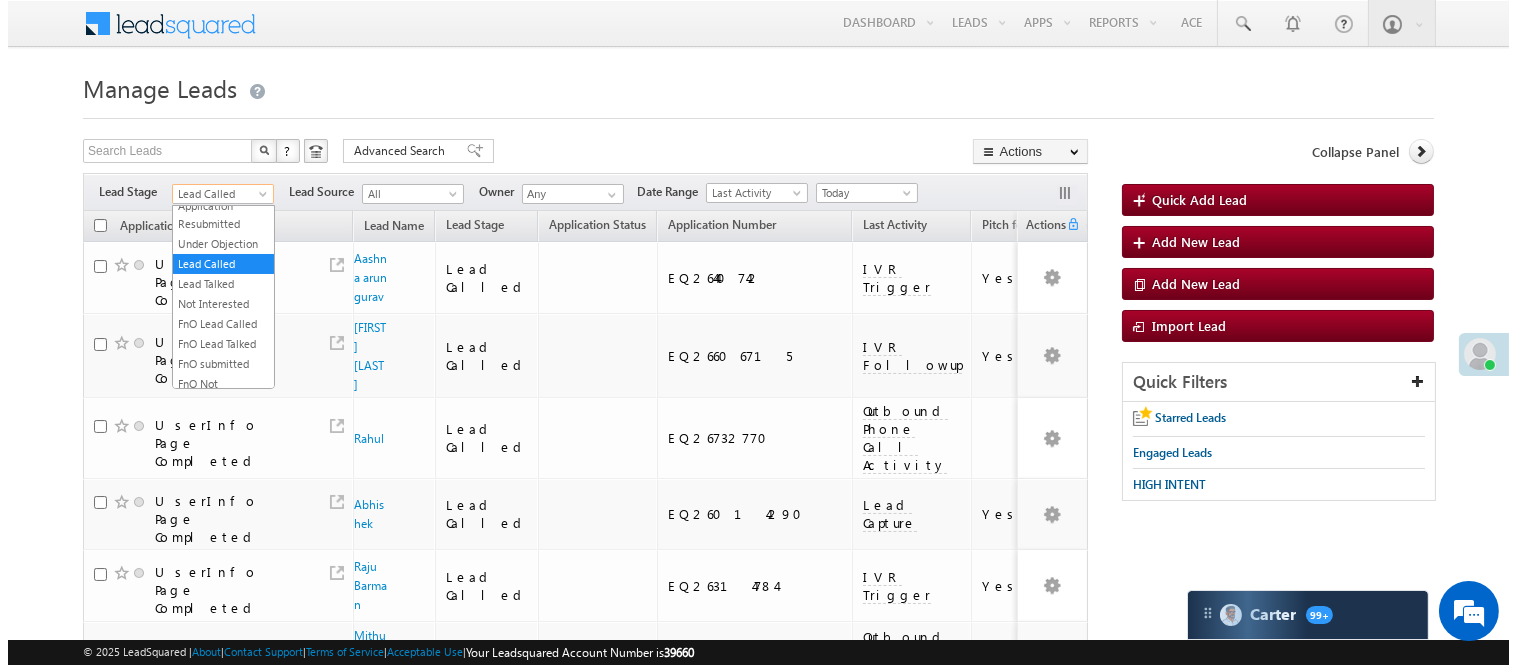 scroll, scrollTop: 0, scrollLeft: 0, axis: both 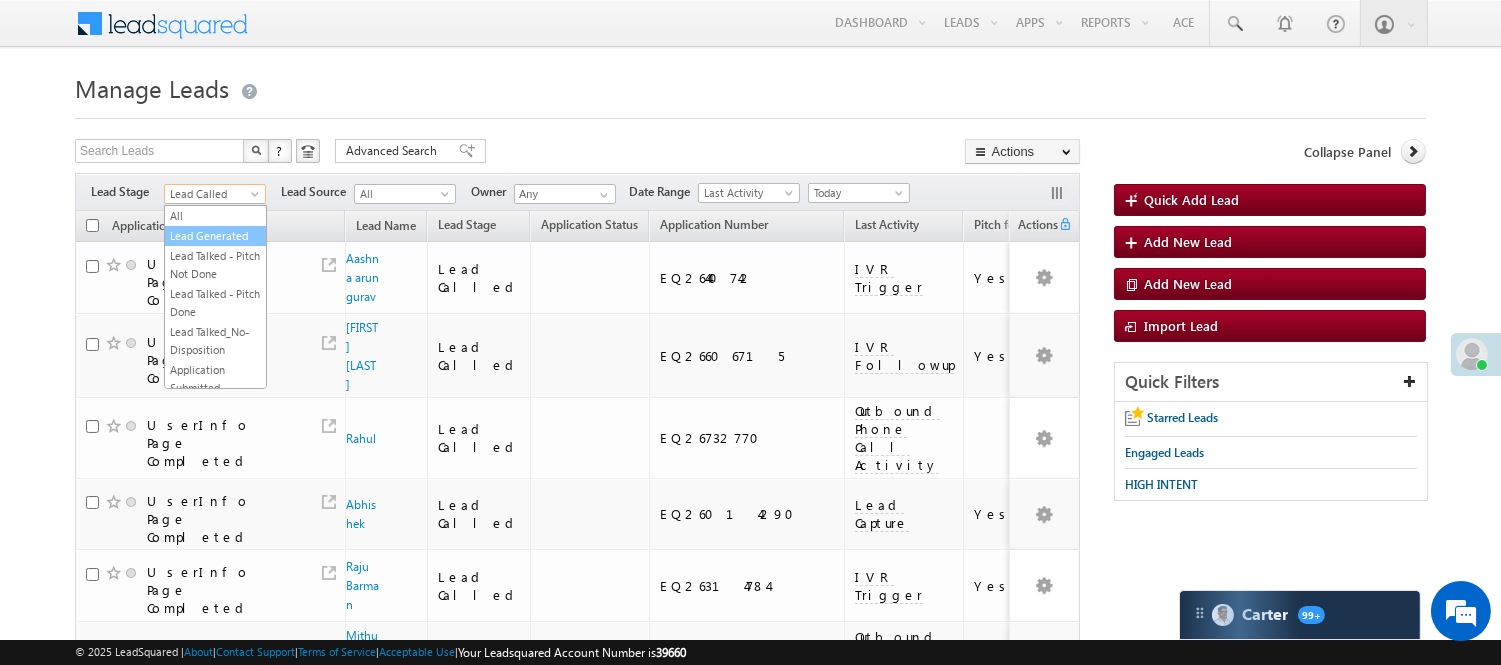 drag, startPoint x: 221, startPoint y: 243, endPoint x: 446, endPoint y: 192, distance: 230.70761 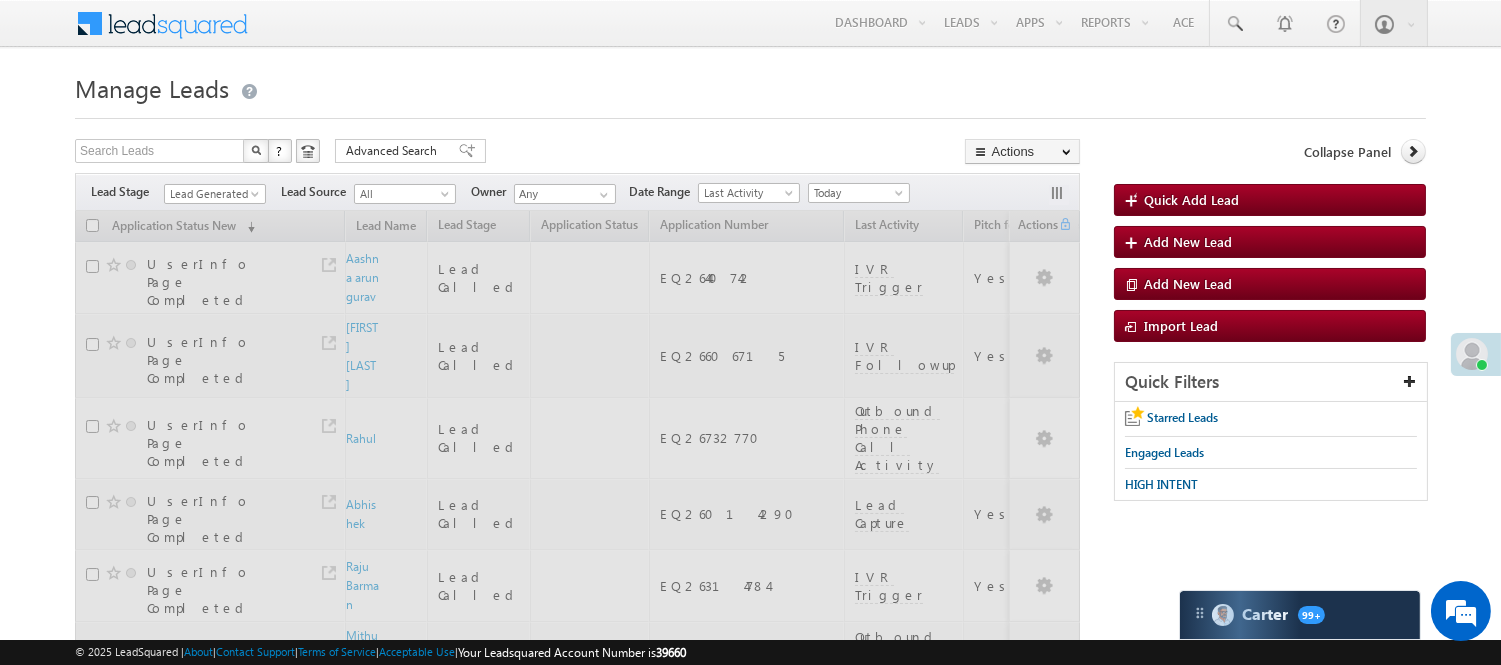click on "Search Leads X ?   113 results found
Advanced Search
Advanced Search
Advanced search results
Actions Export Leads Reset all Filters
Actions Export Leads Bulk Update Send Email Add to List Add Activity Change Owner Change Stage Delete Merge Leads" at bounding box center [577, 153] 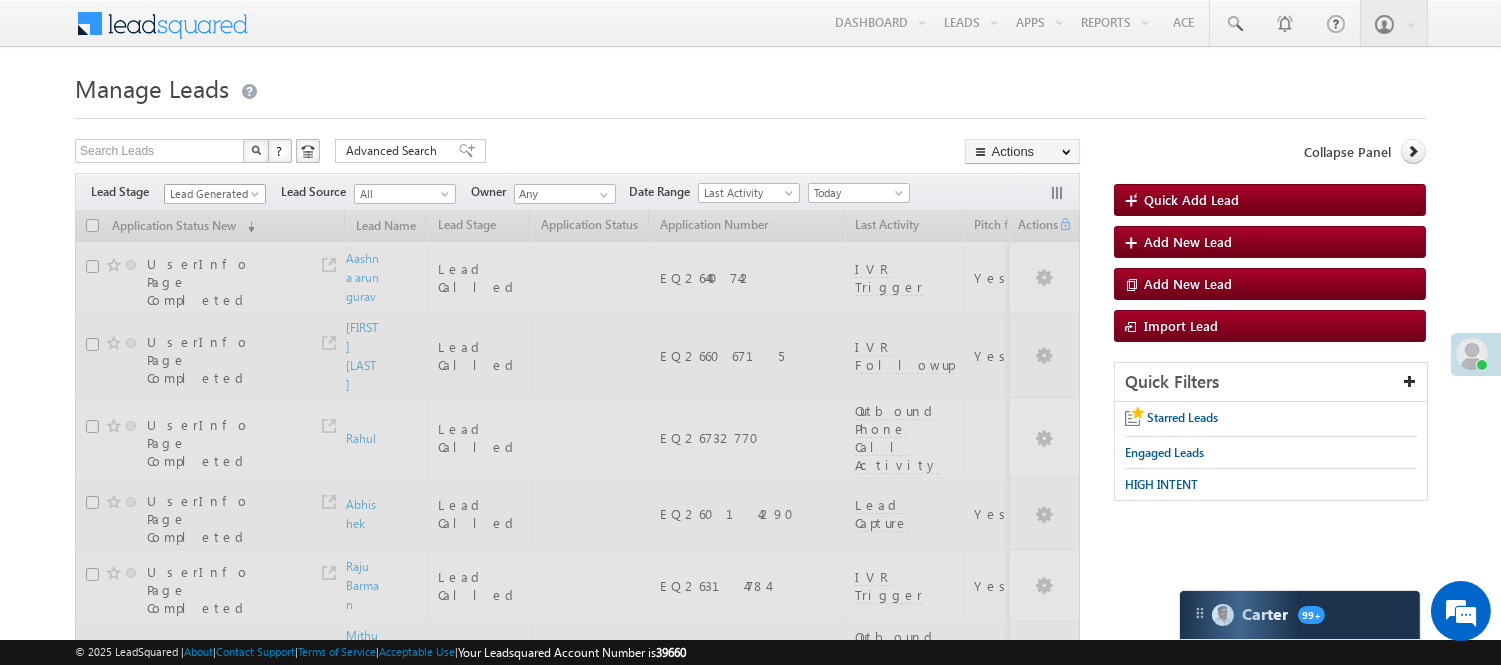 click on "Lead Generated" at bounding box center [212, 194] 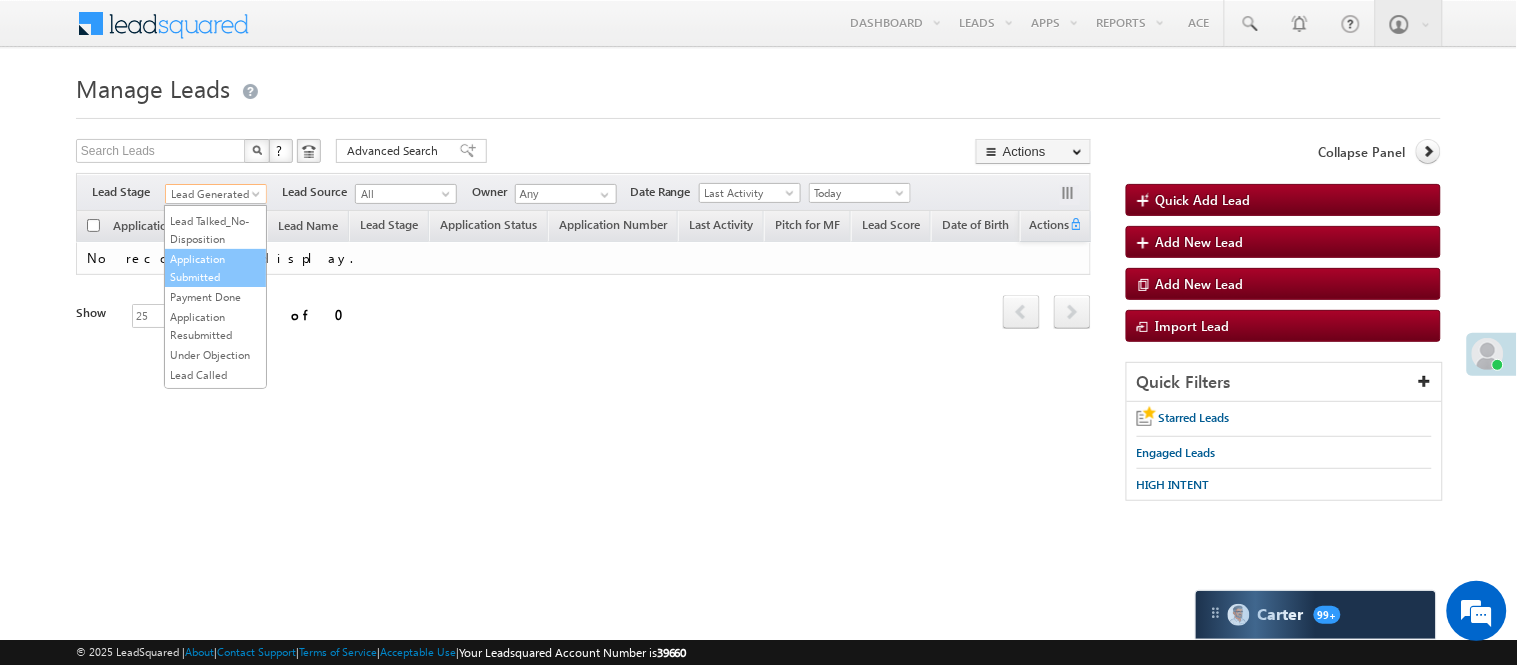 scroll, scrollTop: 111, scrollLeft: 0, axis: vertical 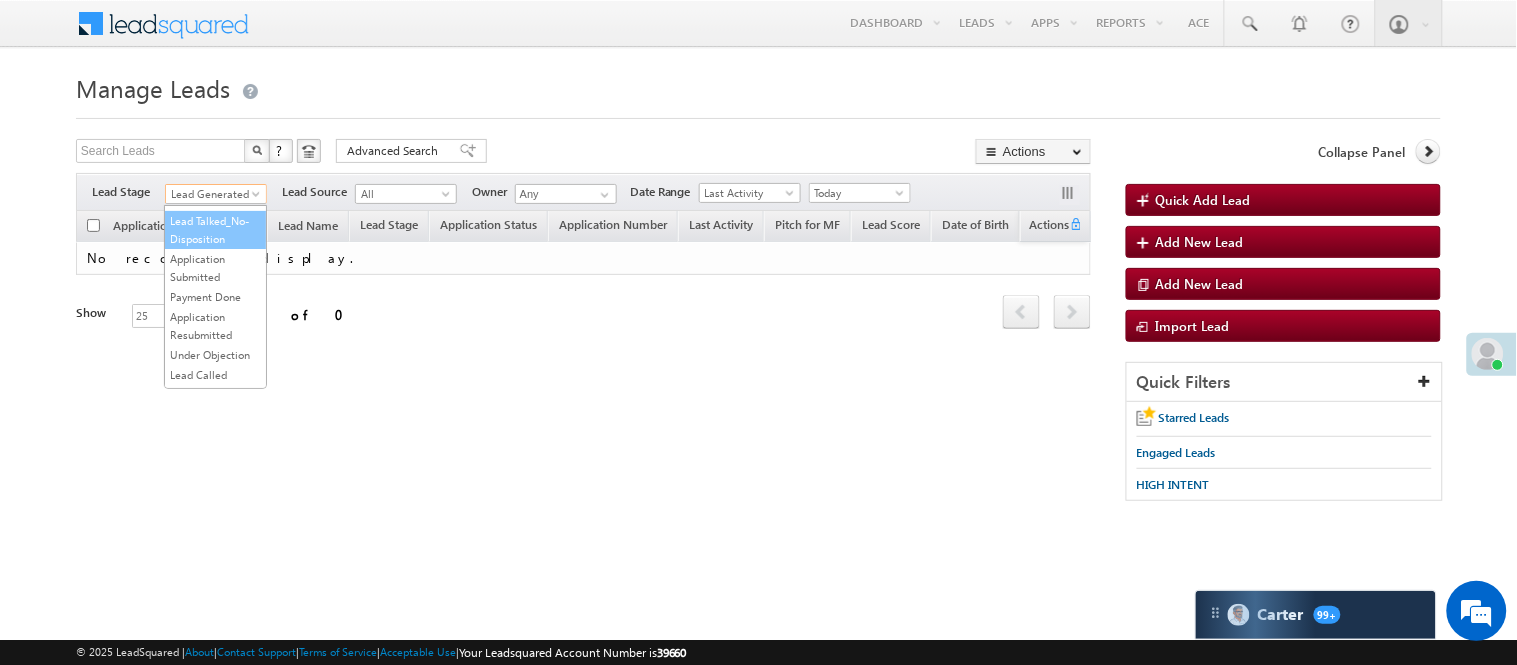 click on "Lead Talked_No-Disposition" at bounding box center (215, 230) 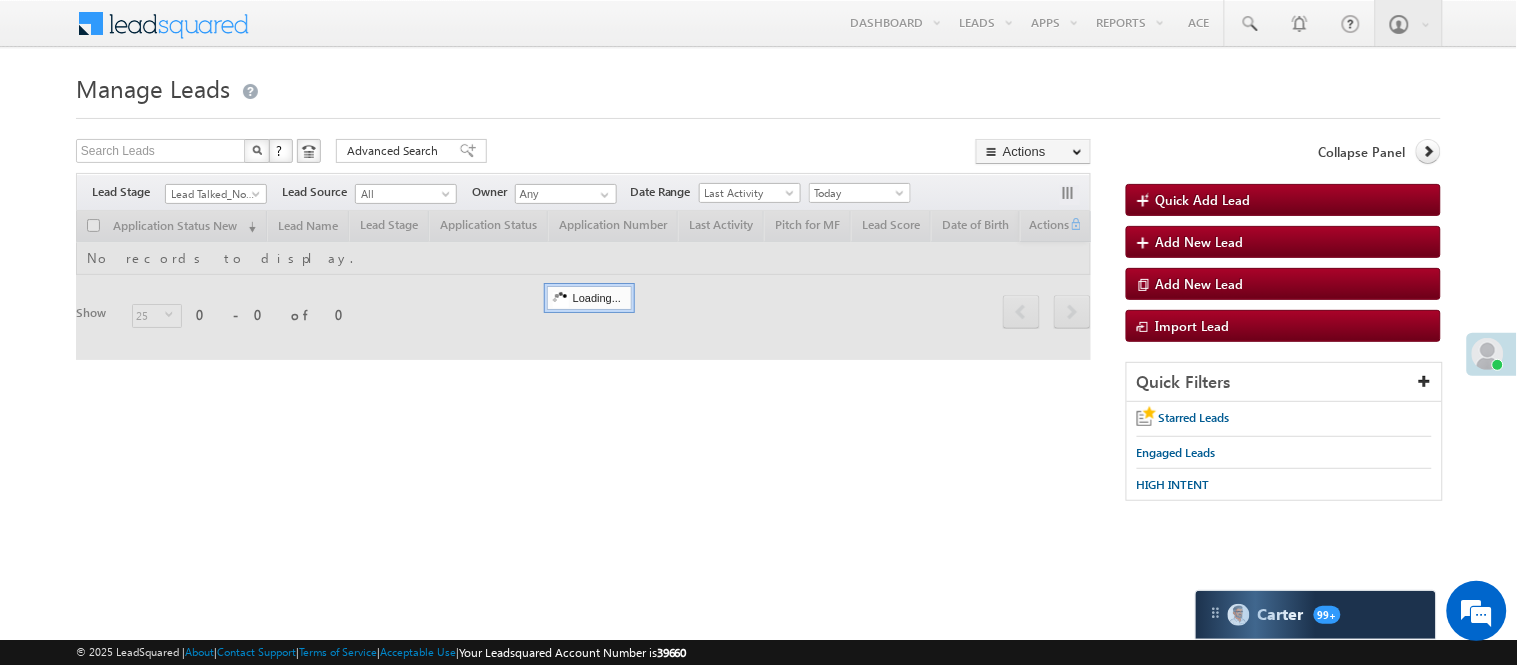 click at bounding box center [758, 112] 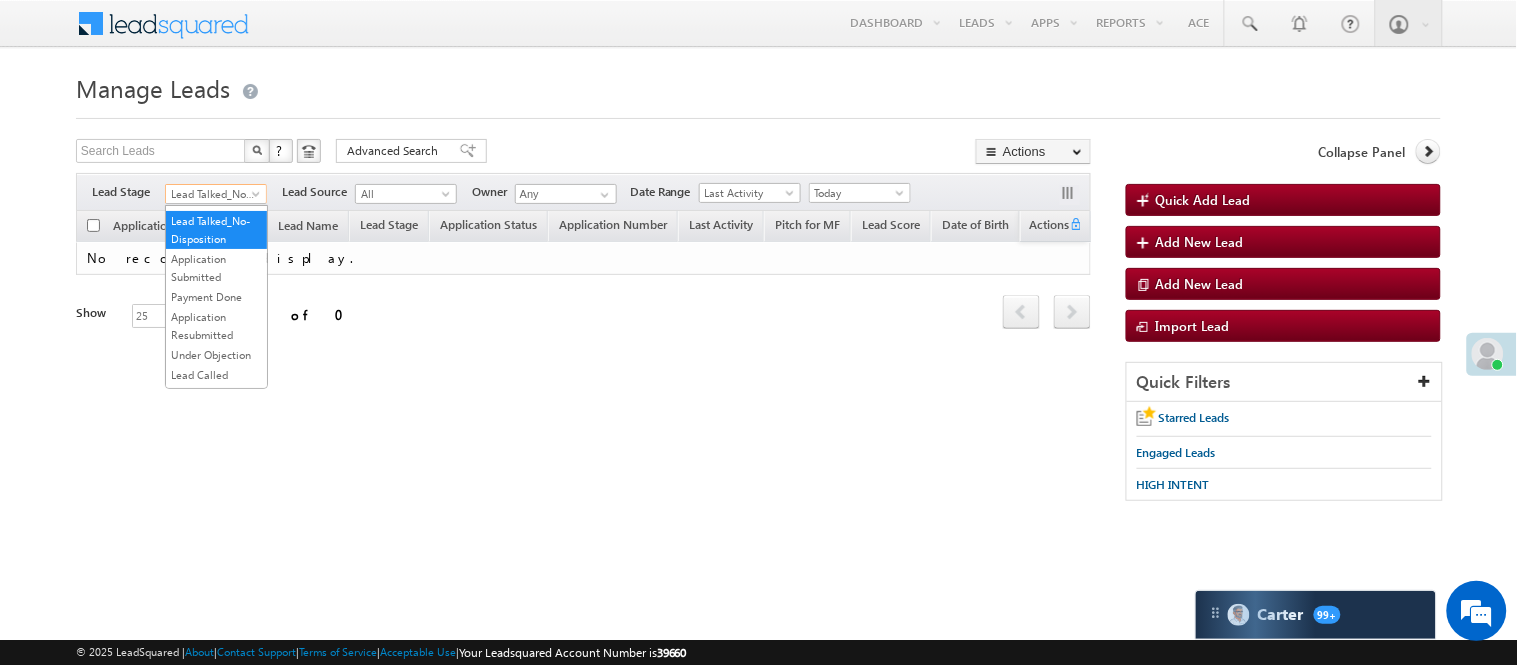 click on "Lead Talked_No-Disposition" at bounding box center (213, 194) 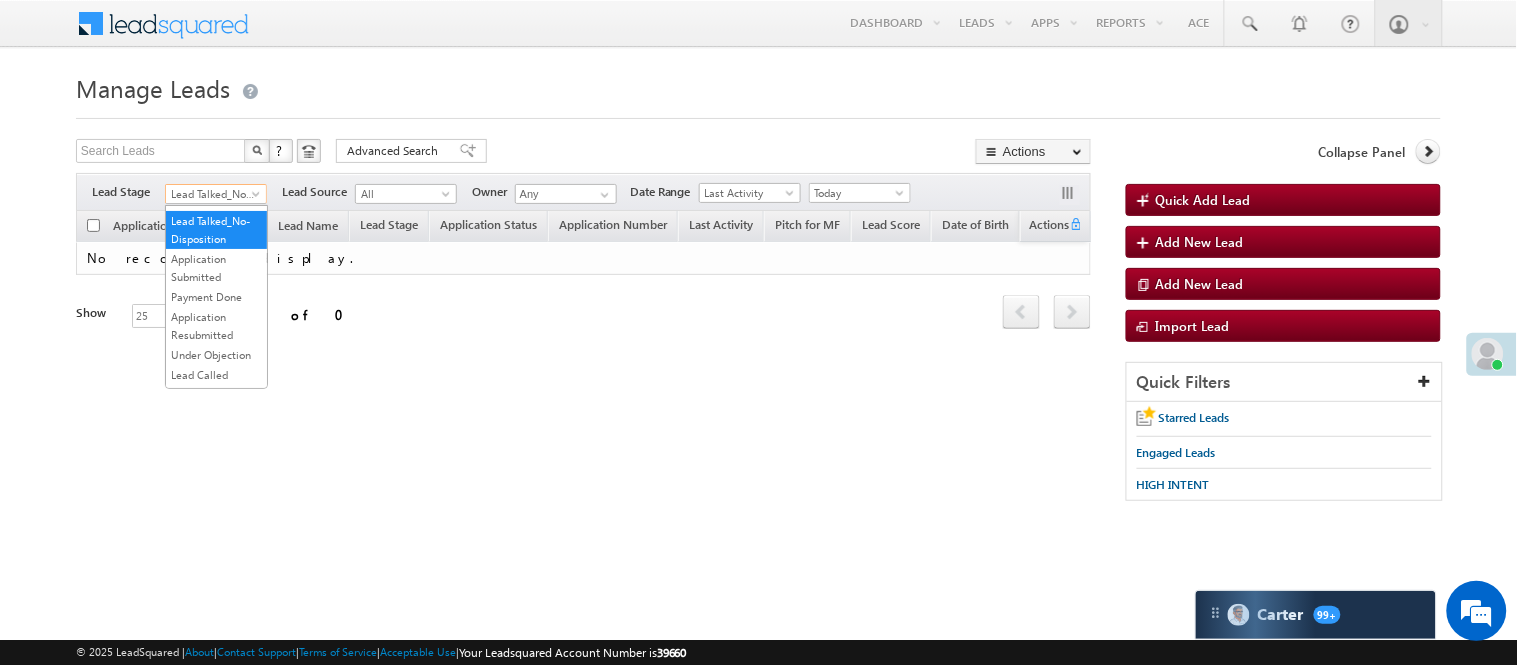 scroll, scrollTop: 0, scrollLeft: 0, axis: both 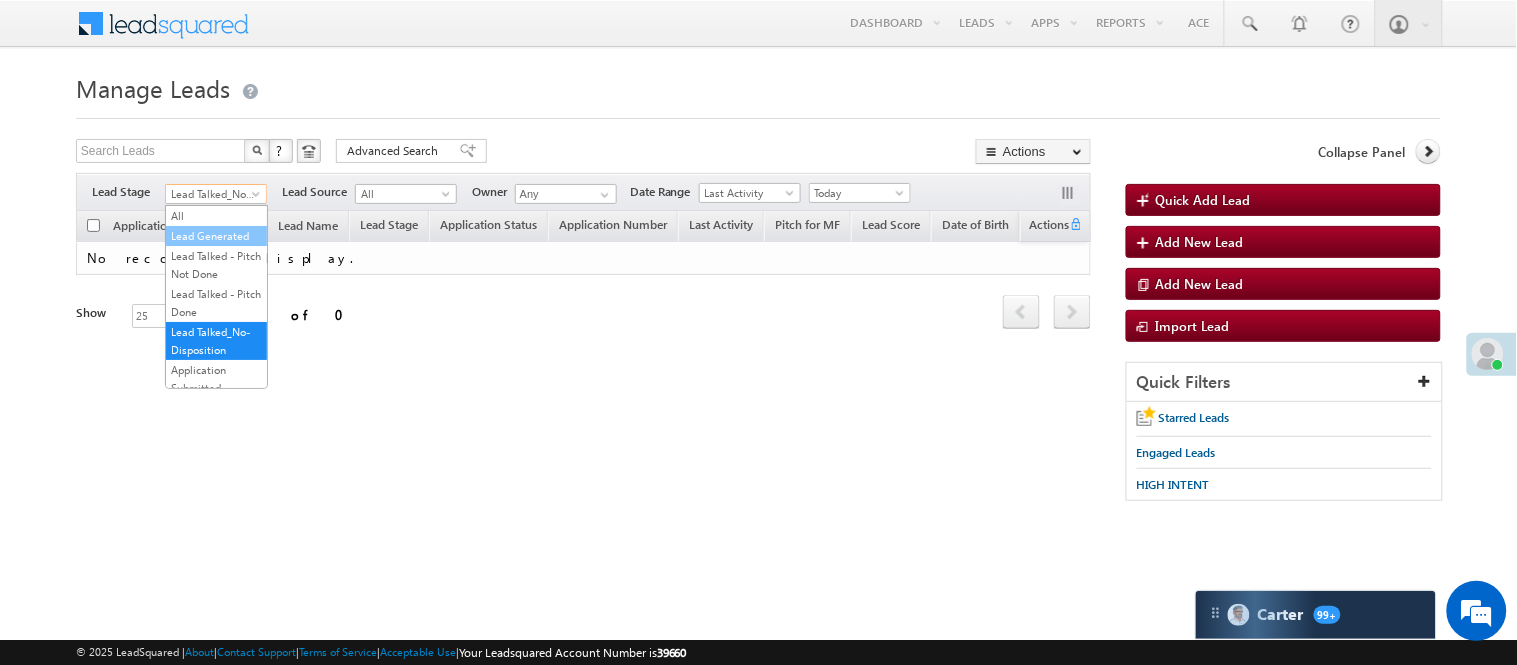 click on "Lead Generated" at bounding box center [216, 236] 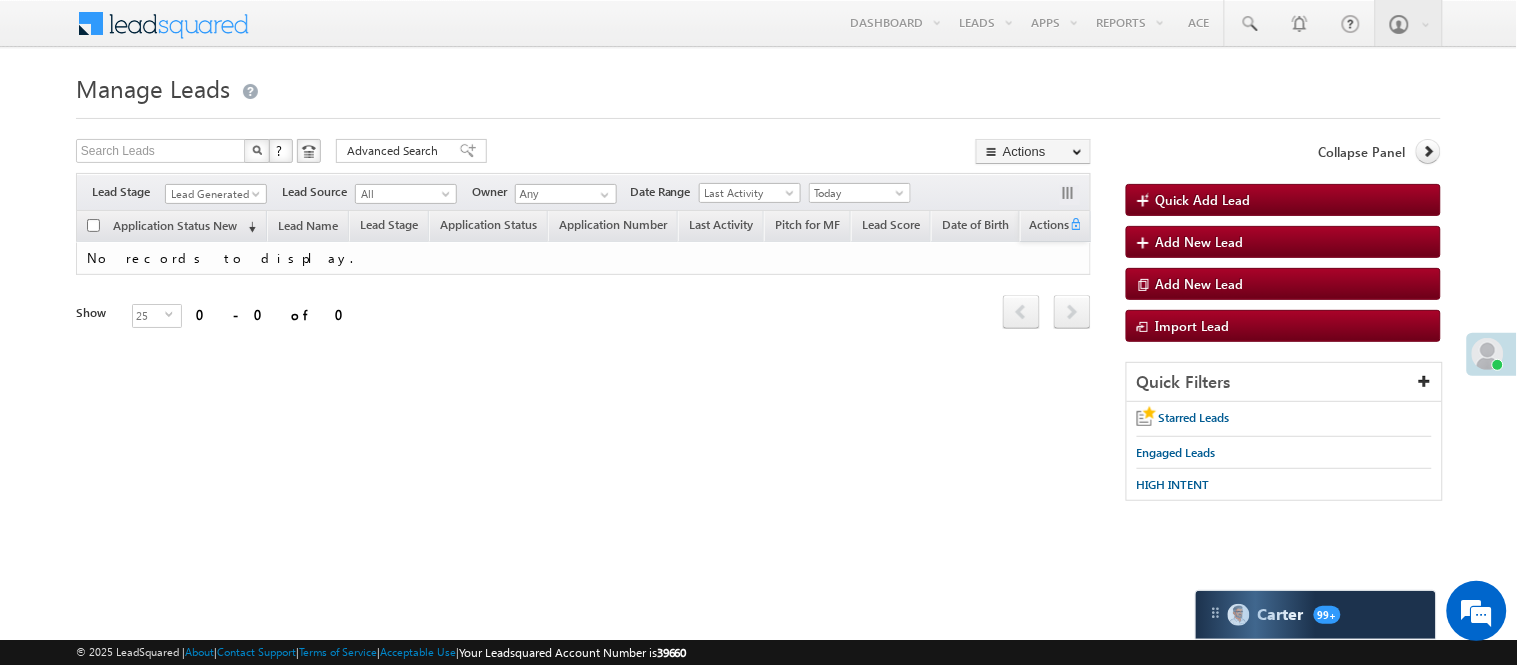 click on "Filters
Lead Stage
All Lead Generated Lead Talked - Pitch Not Done Lead Talked - Pitch Done Lead Talked_No-Disposition Application Submitted Payment Done Application Resubmitted Under Objection Lead Called Lead Talked Not Interested FnO Lead Called FnO Lead Talked FnO submitted FnO Not Interested FnO Approved FnO Rejected FnO Lead Generated Code Generated CG NI Lead Generated
Lead Source
All All
Owner Any Any" at bounding box center (583, 192) 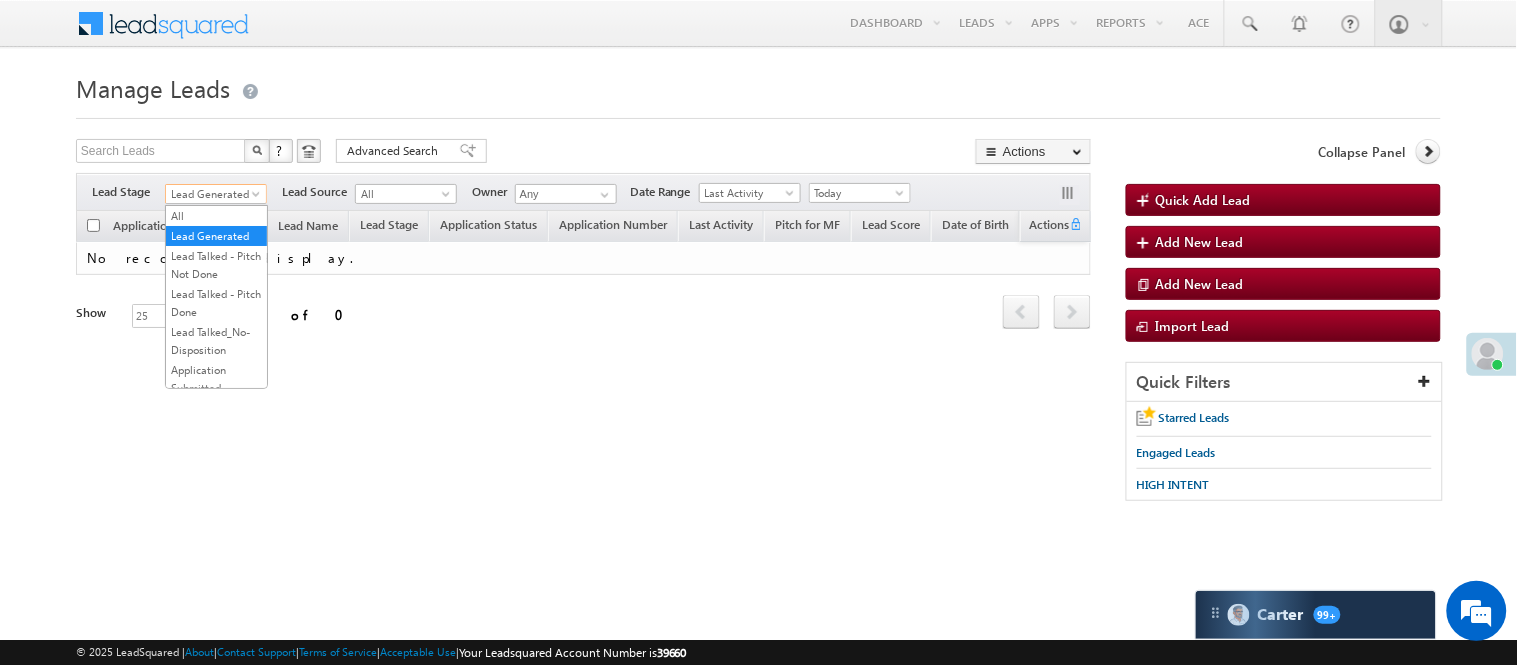 click on "Lead Generated" at bounding box center (213, 194) 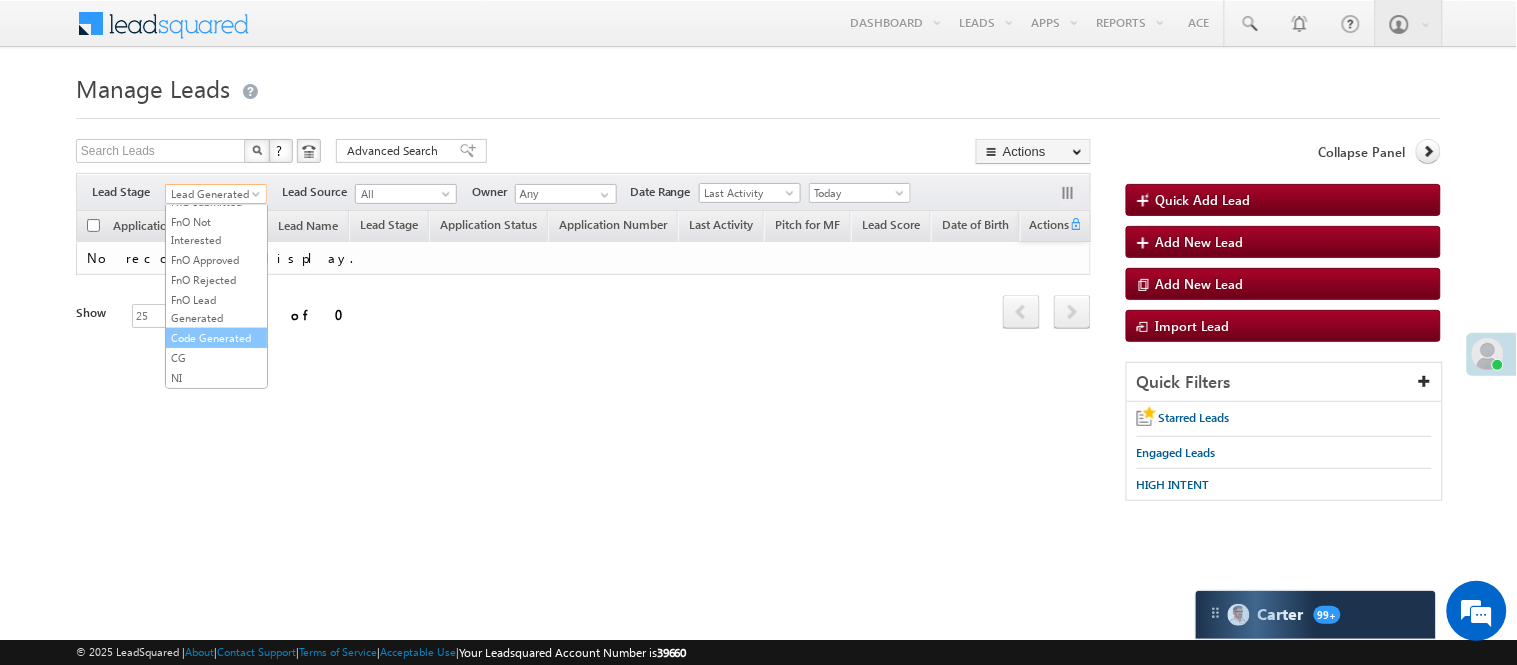 scroll, scrollTop: 496, scrollLeft: 0, axis: vertical 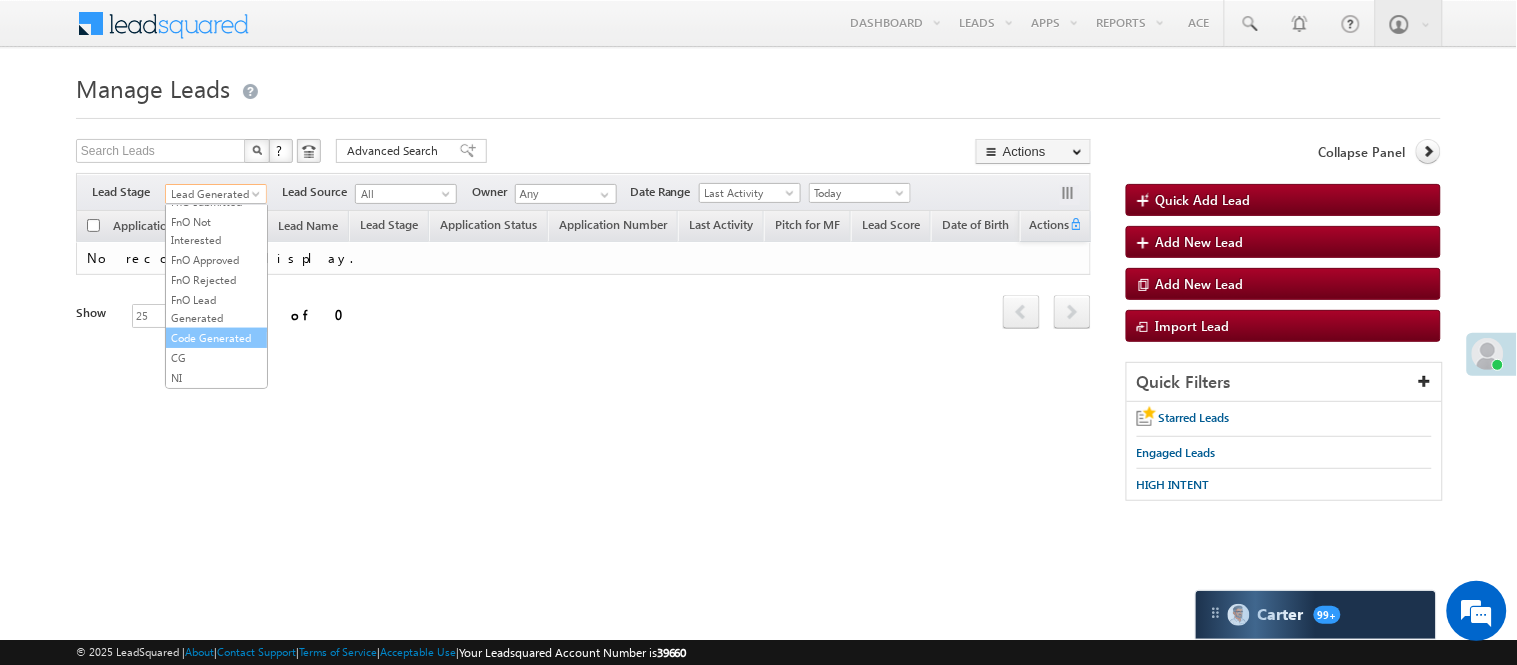 click on "Code Generated" at bounding box center (216, 338) 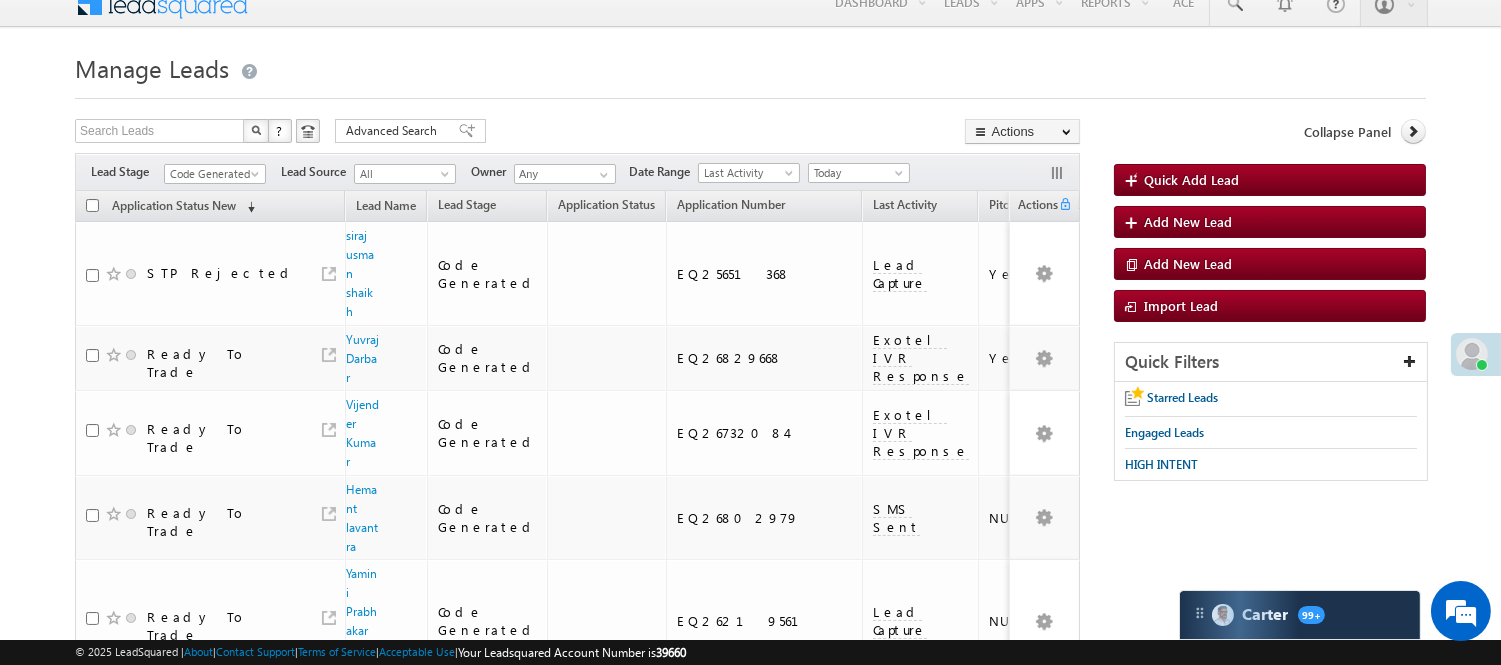scroll, scrollTop: 0, scrollLeft: 0, axis: both 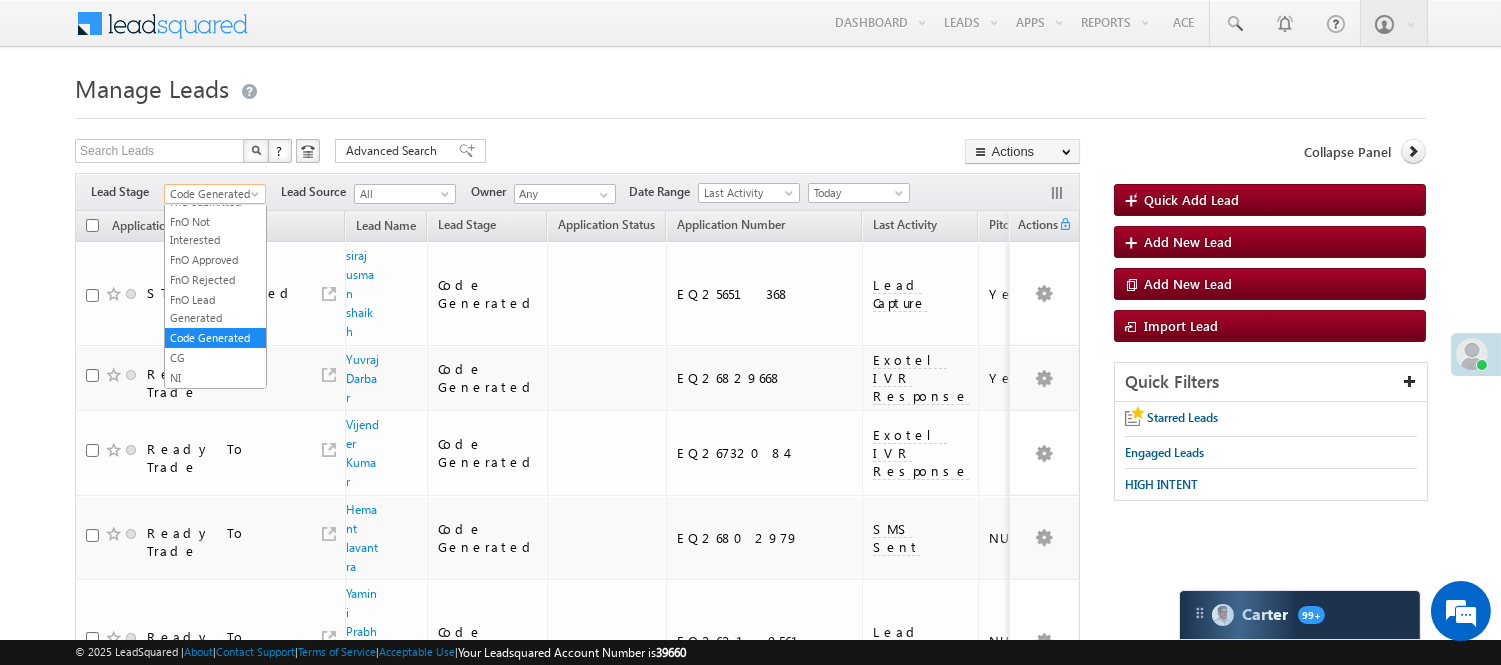 click on "Code Generated" at bounding box center [212, 194] 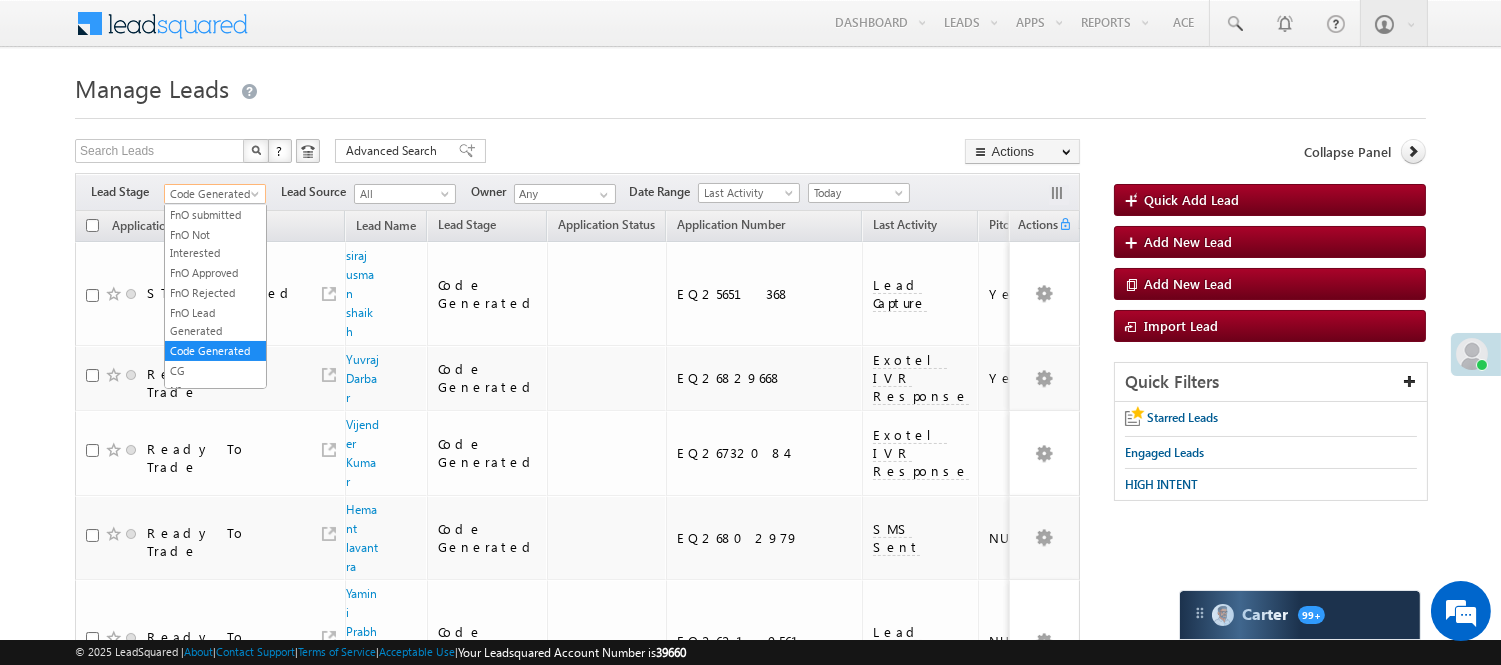 scroll, scrollTop: 163, scrollLeft: 0, axis: vertical 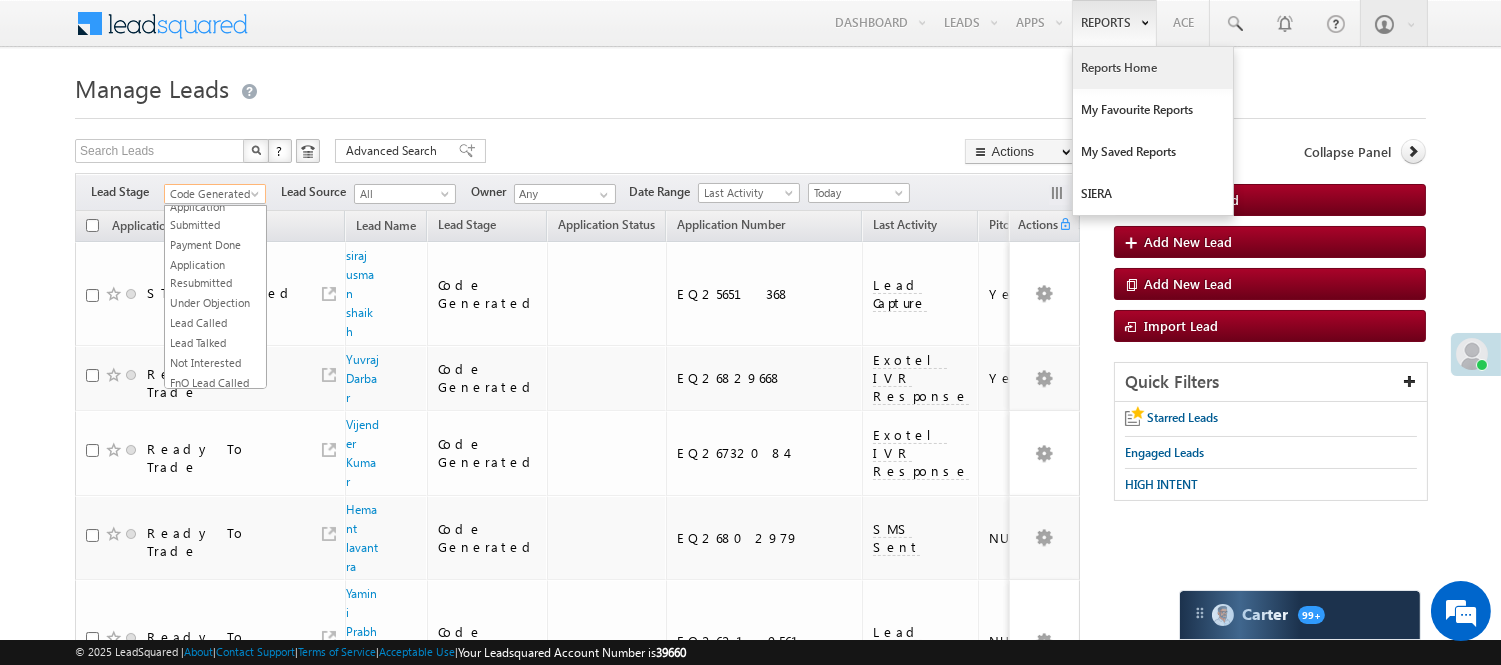 click on "Reports Home" at bounding box center [1153, 68] 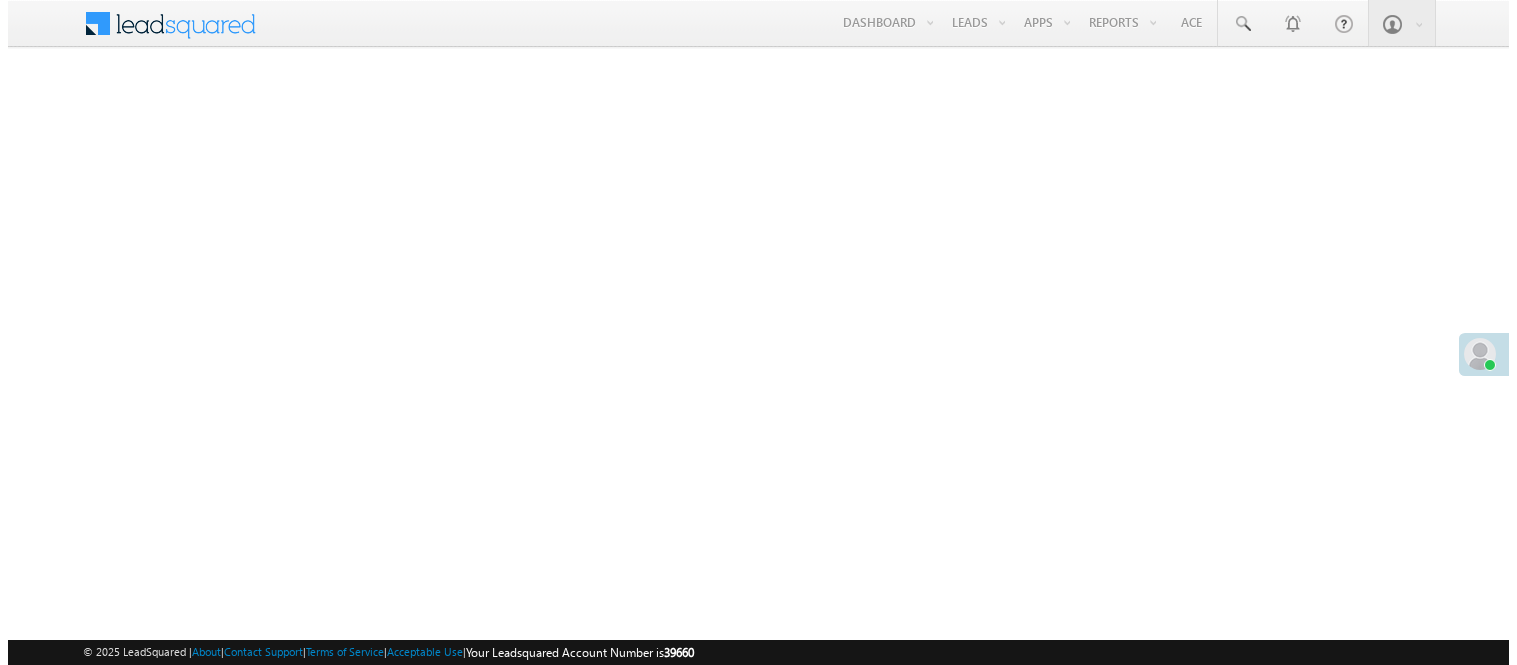 scroll, scrollTop: 0, scrollLeft: 0, axis: both 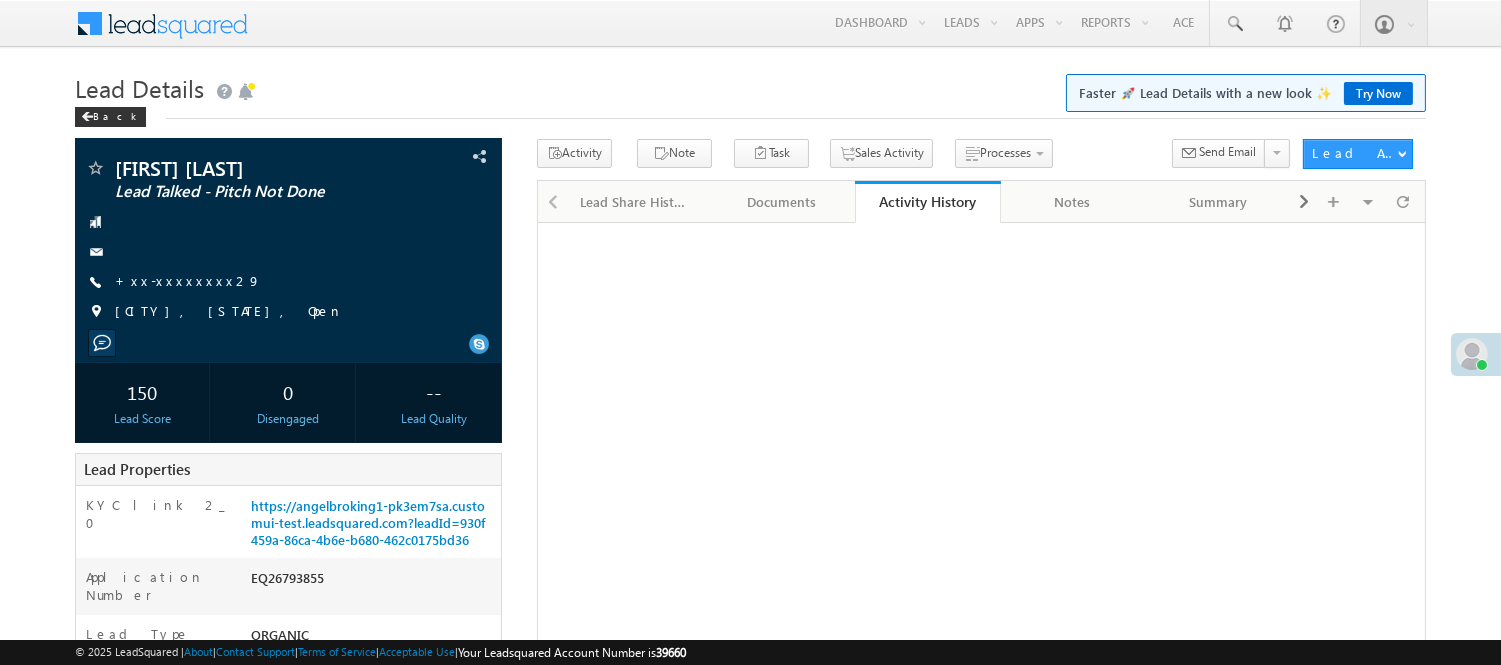 click on "+xx-xxxxxxxx29" at bounding box center (188, 280) 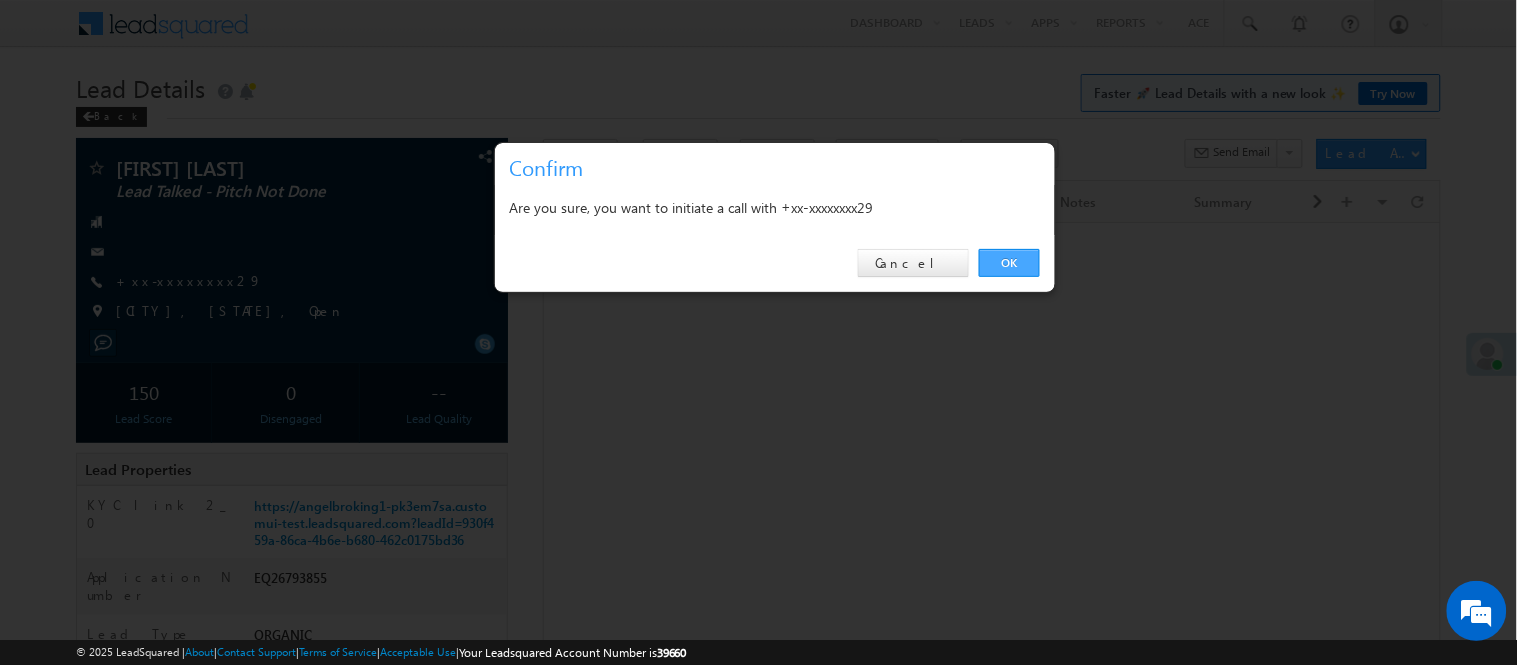 click on "OK" at bounding box center (1009, 263) 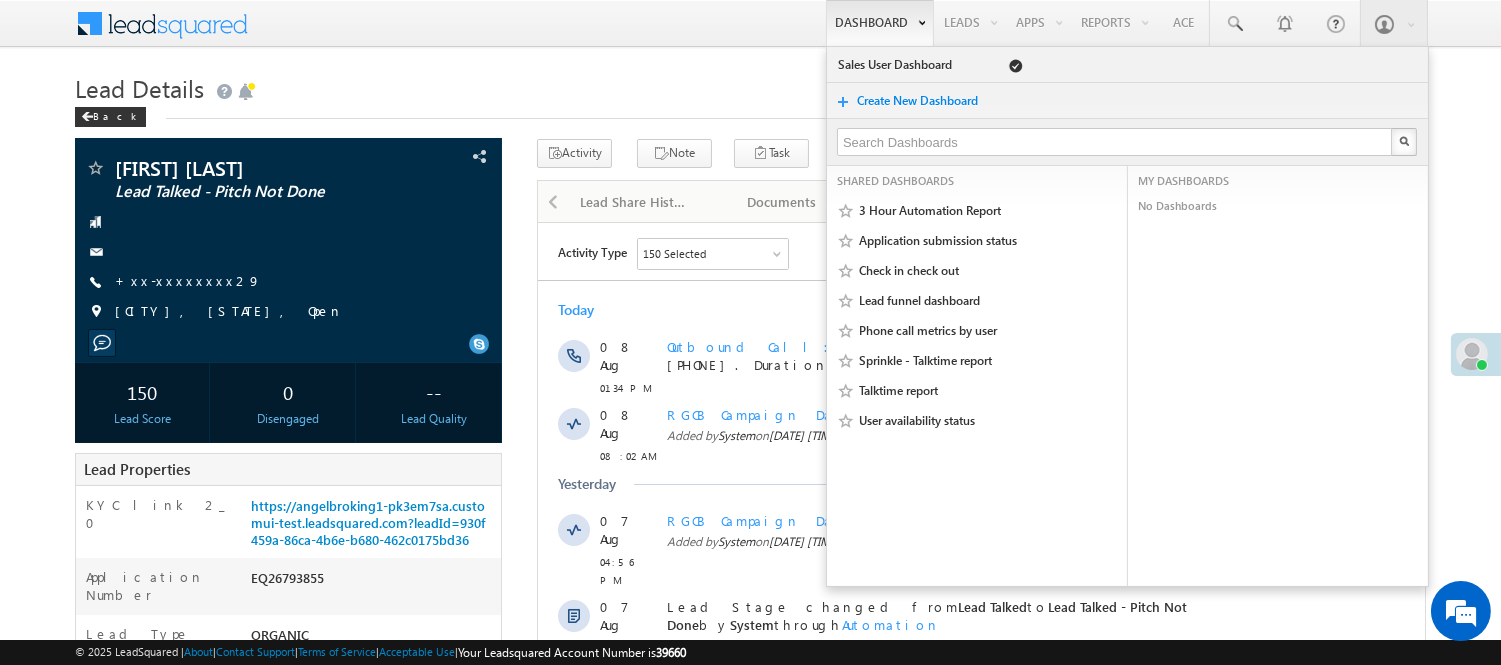 scroll, scrollTop: 0, scrollLeft: 0, axis: both 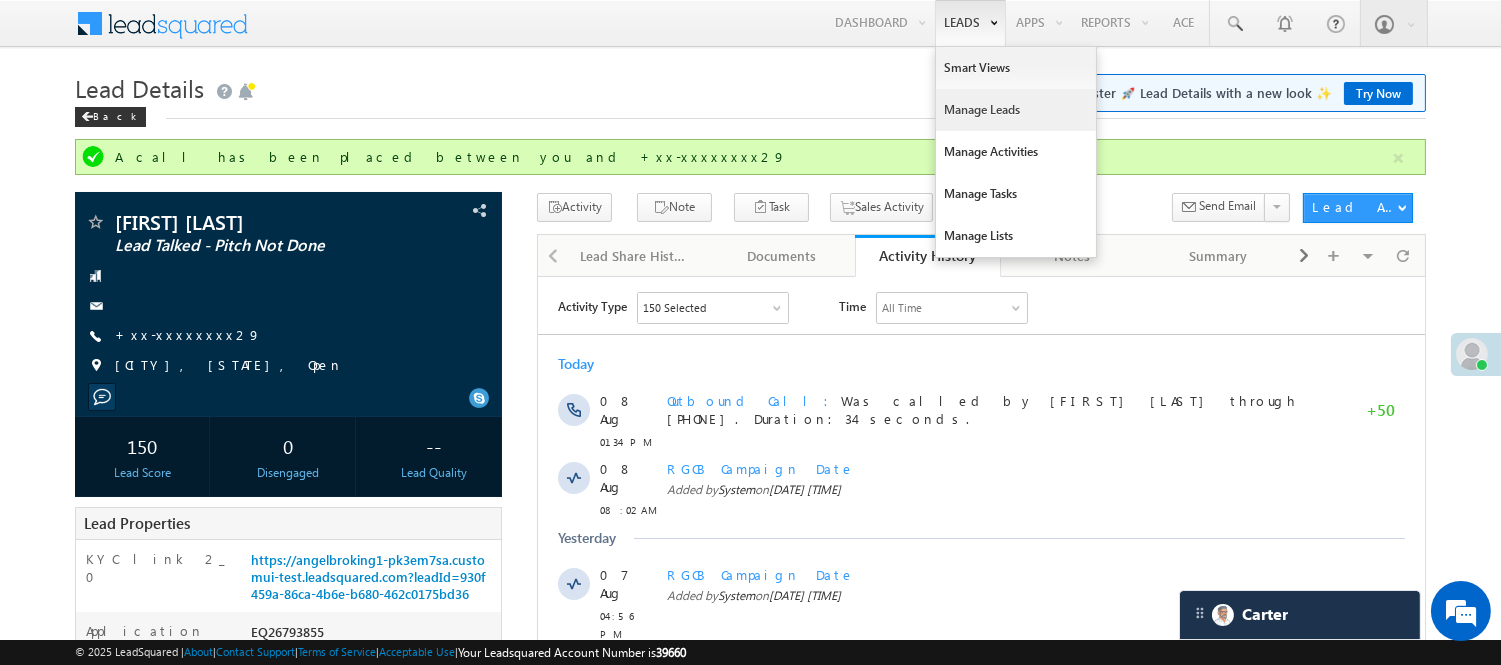 click on "Manage Leads" at bounding box center (1016, 110) 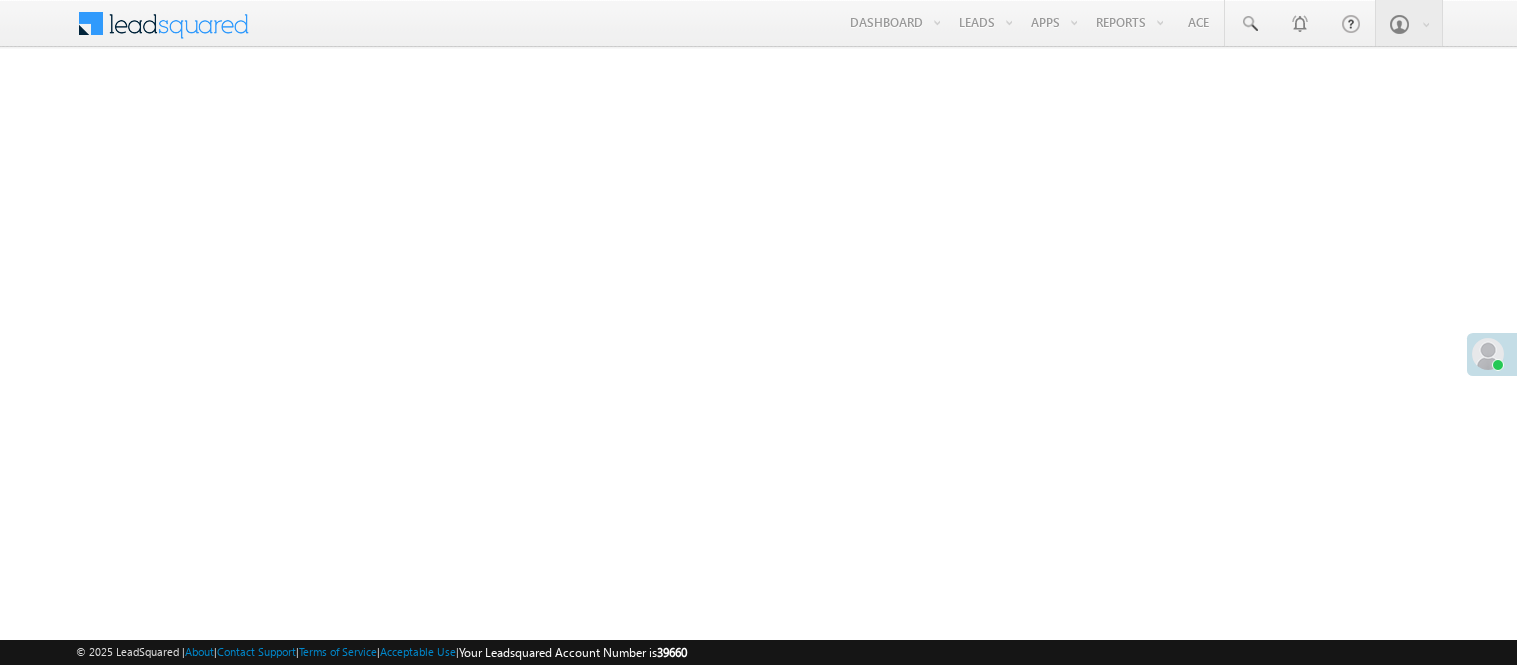 scroll, scrollTop: 0, scrollLeft: 0, axis: both 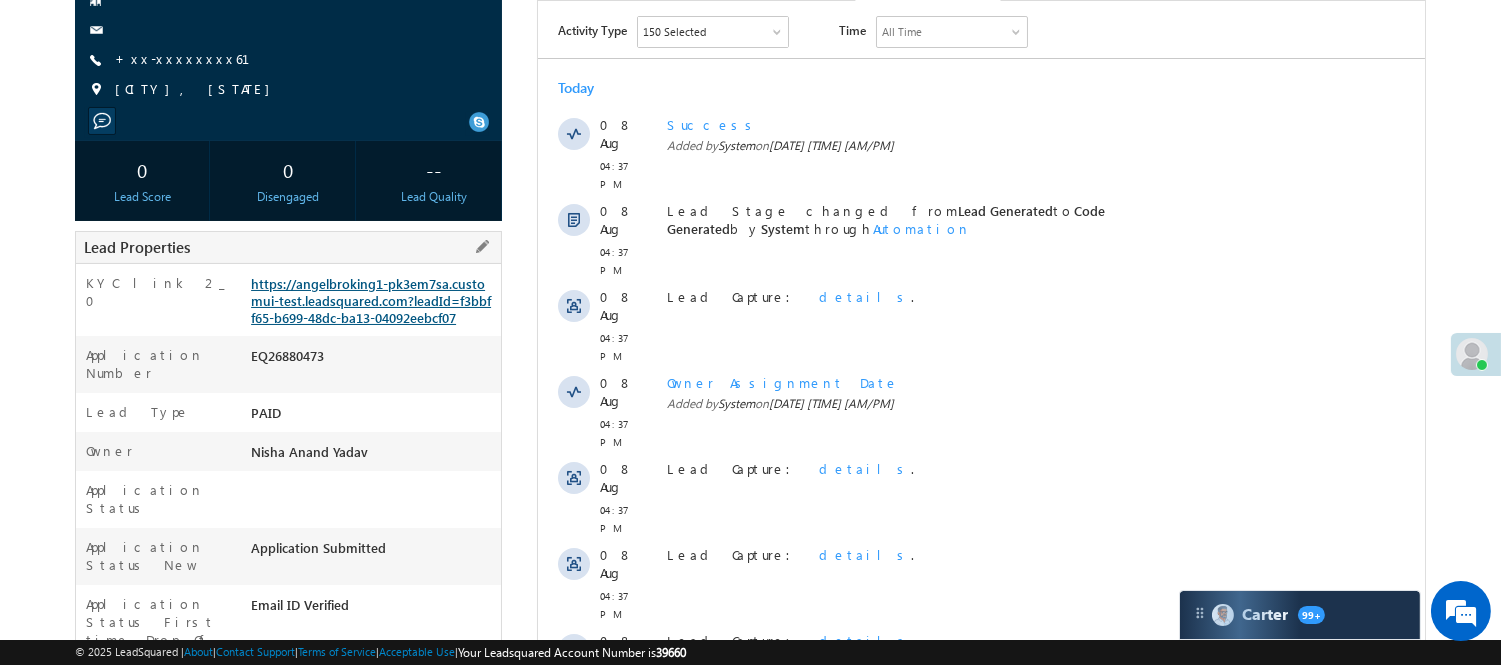 click on "https://angelbroking1-pk3em7sa.customui-test.leadsquared.com?leadId=f3bbff65-b699-48dc-ba13-04092eebcf07" at bounding box center [371, 300] 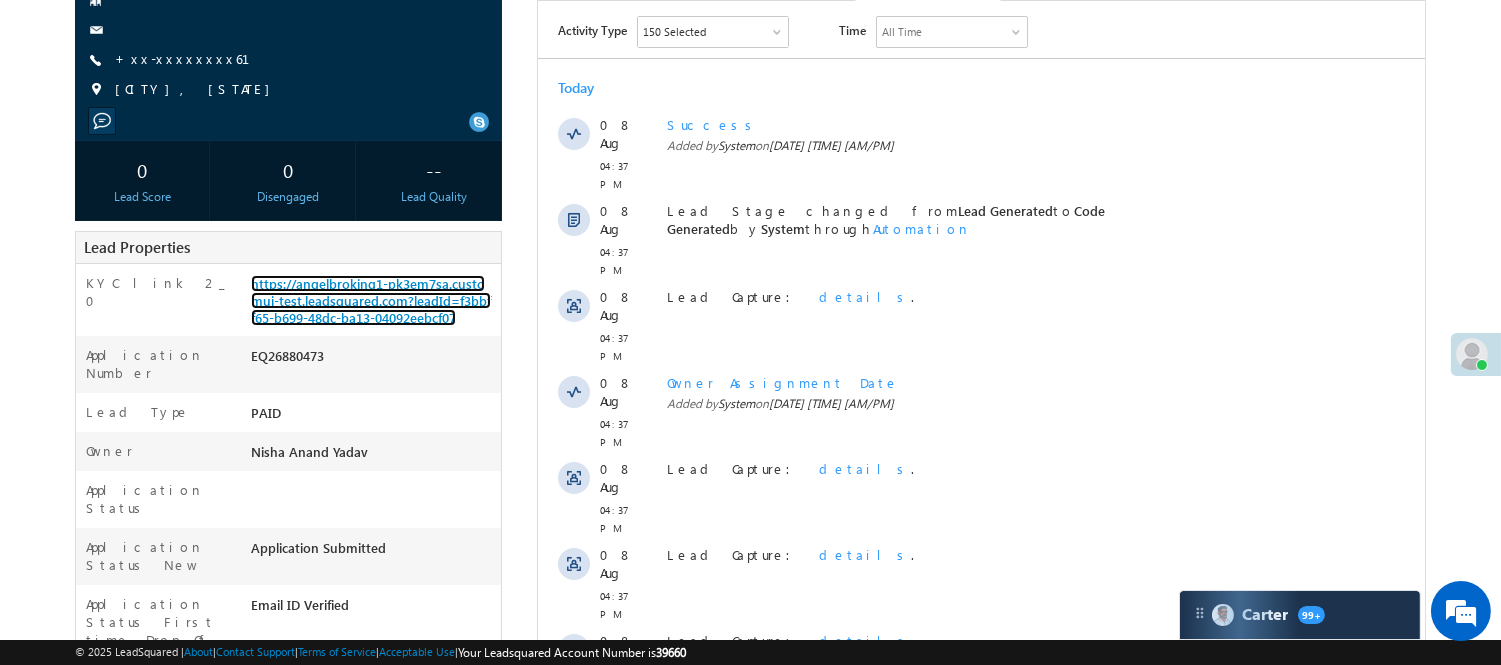 scroll, scrollTop: 0, scrollLeft: 0, axis: both 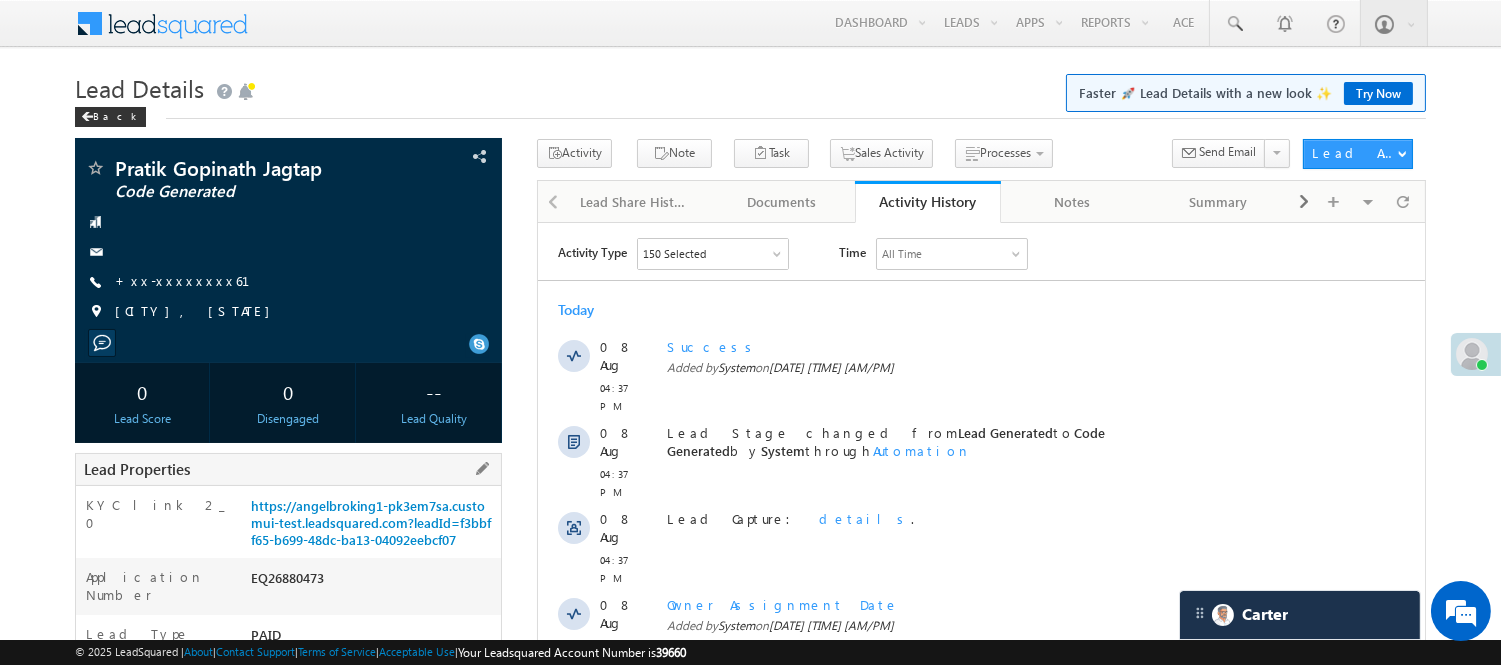 click on "EQ26880473" at bounding box center (373, 582) 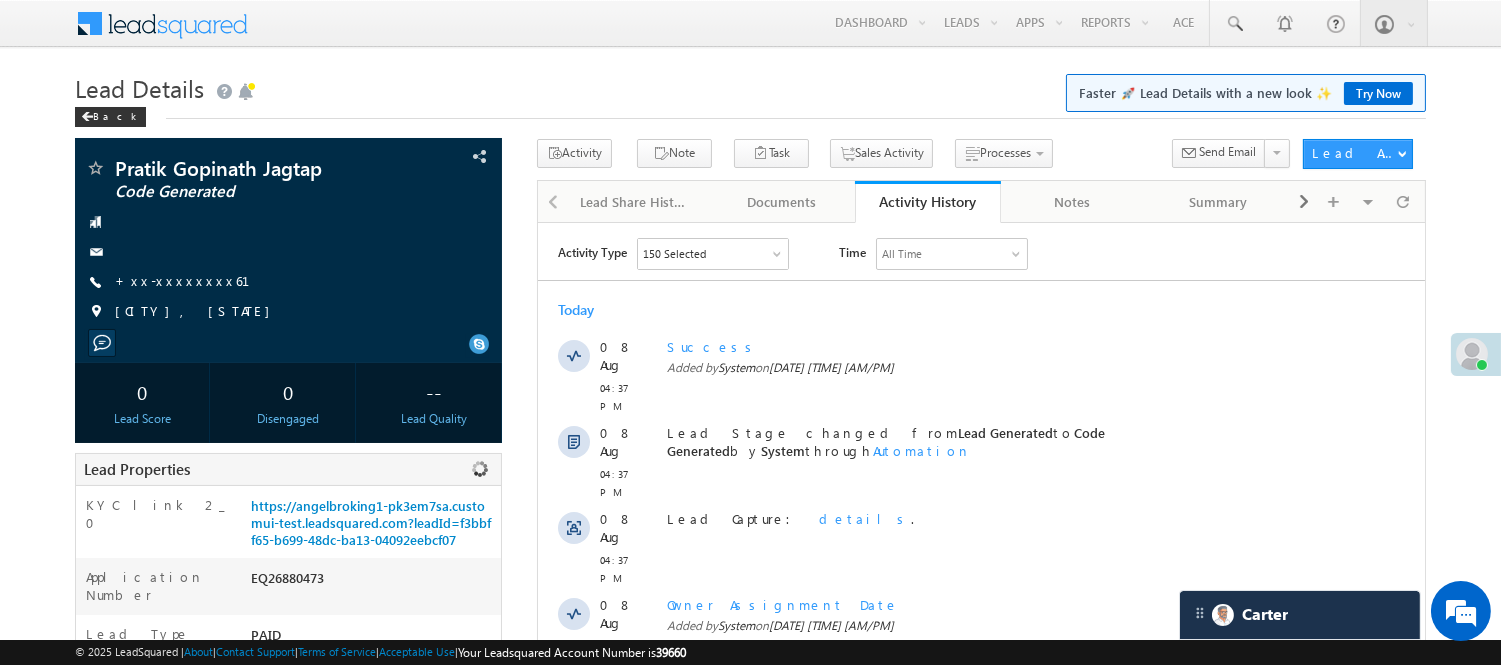 copy on "EQ26880473" 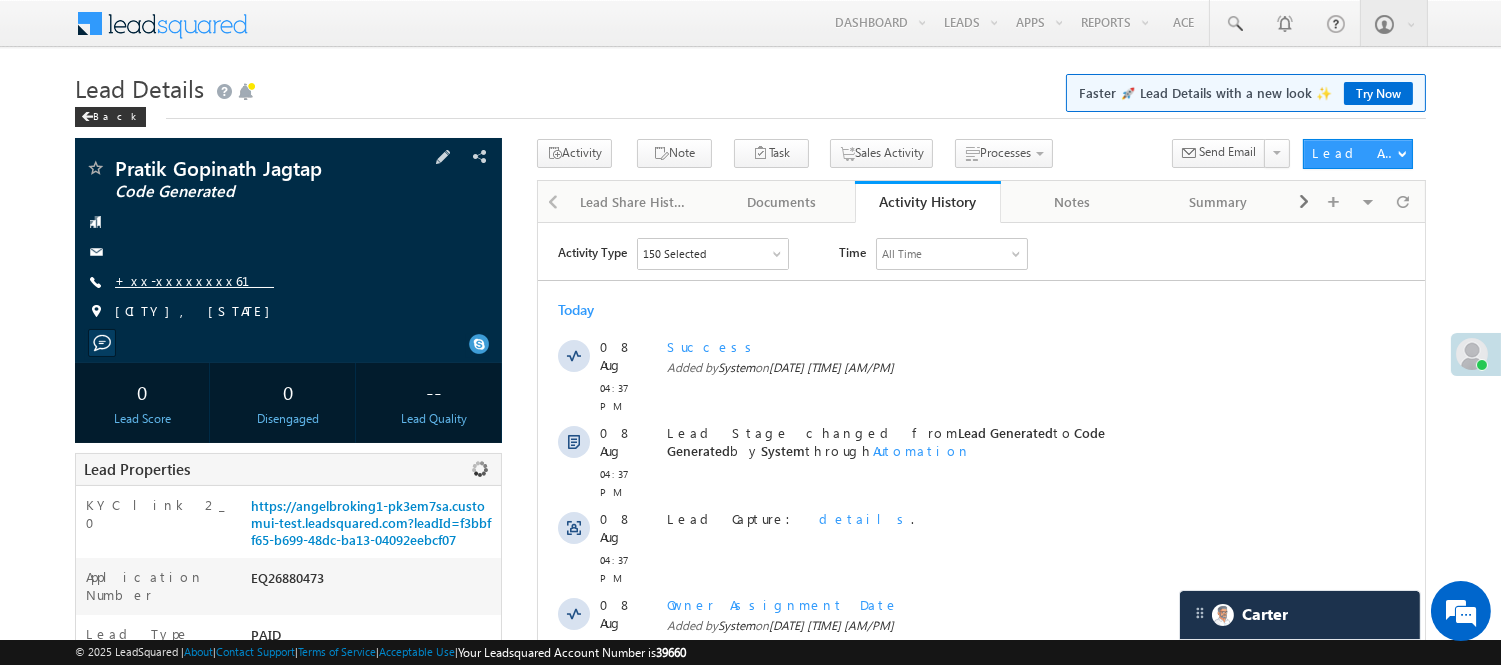 click on "+xx-xxxxxxxx61" at bounding box center (194, 280) 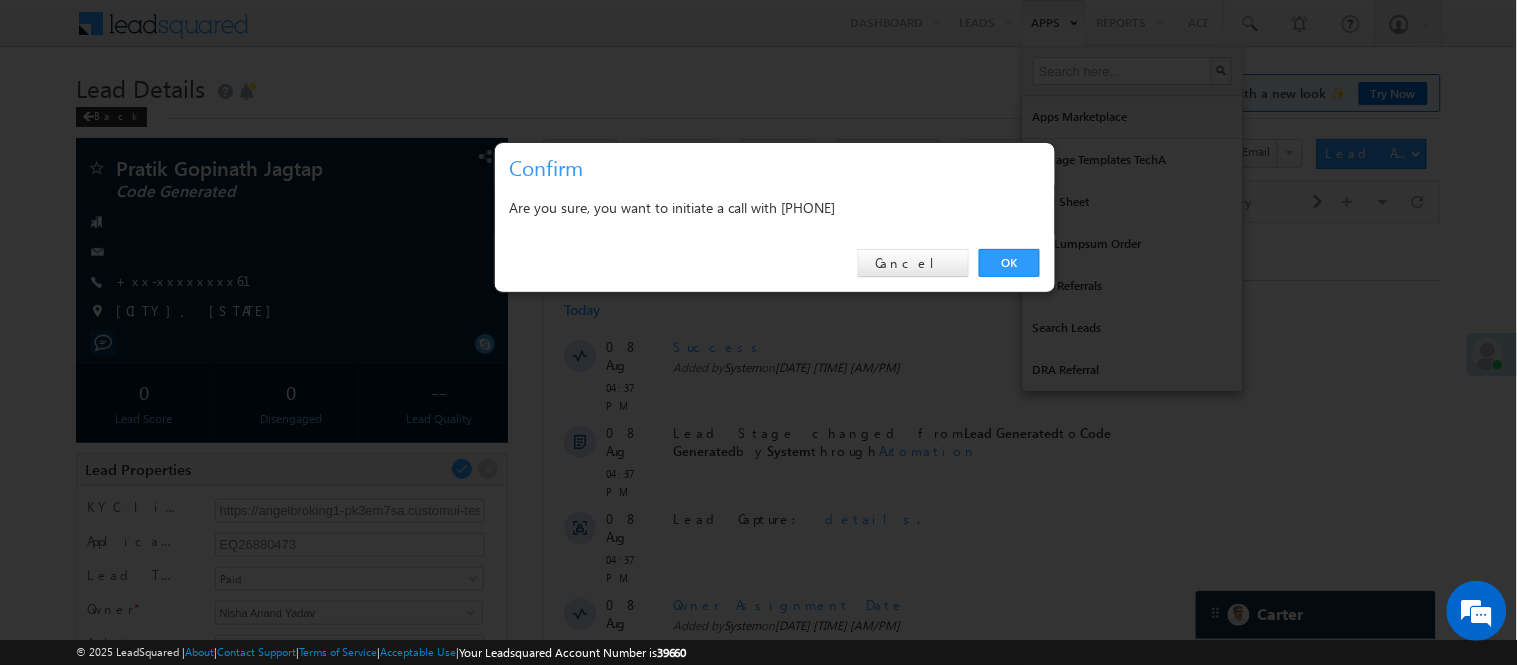 drag, startPoint x: 475, startPoint y: 44, endPoint x: 996, endPoint y: 11, distance: 522.04407 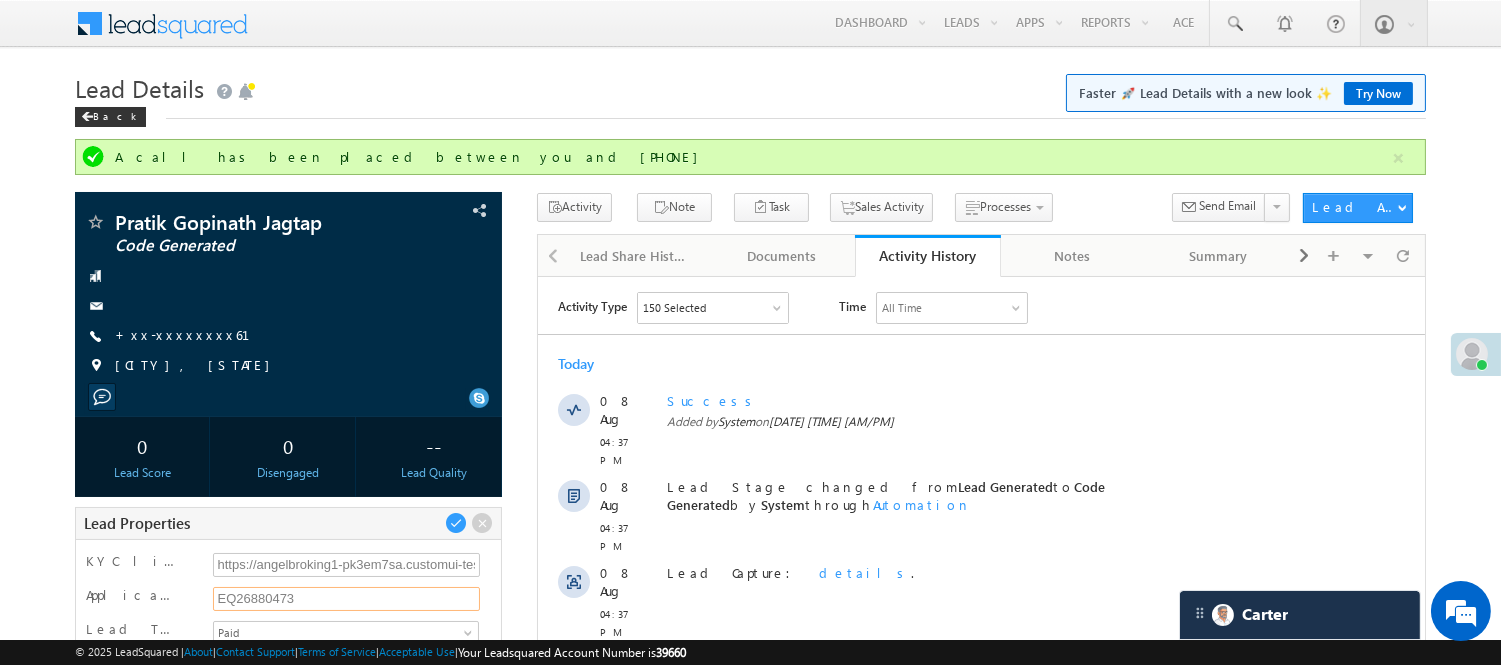 click on "EQ26880473" at bounding box center [347, 599] 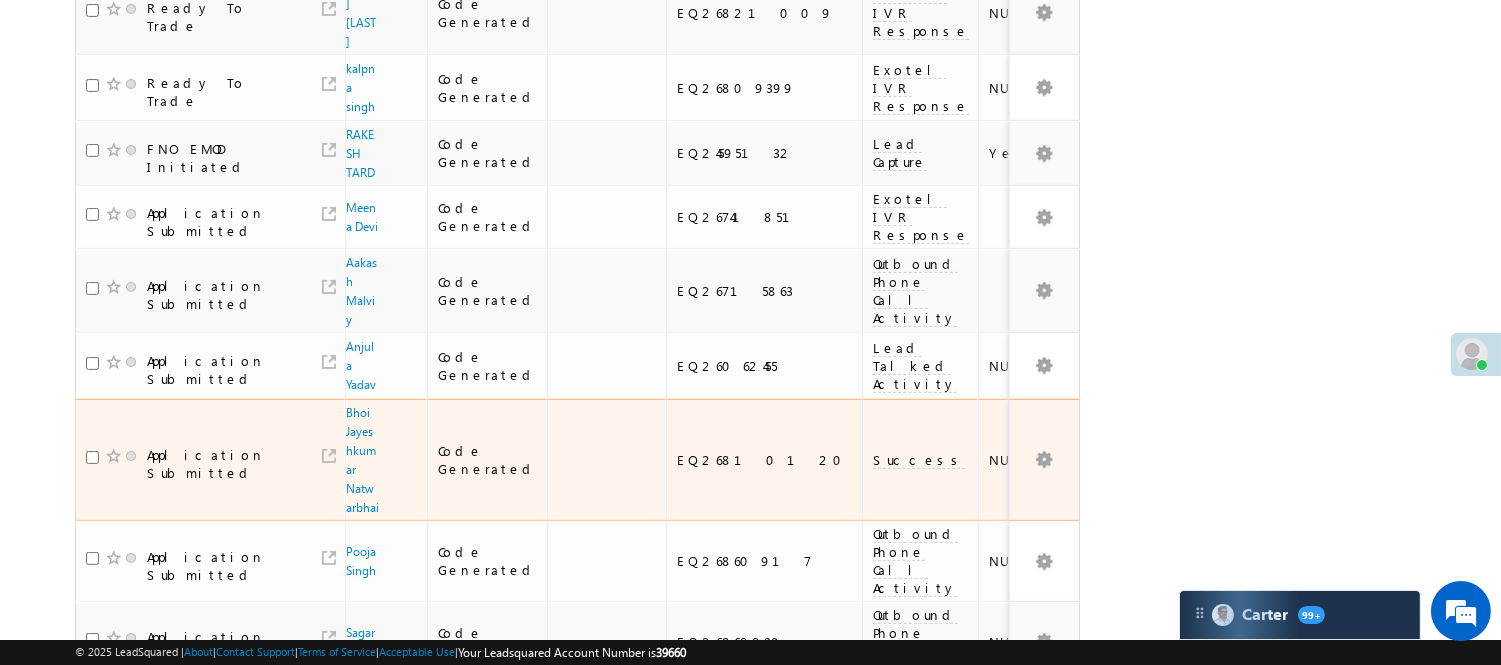 scroll, scrollTop: 1326, scrollLeft: 0, axis: vertical 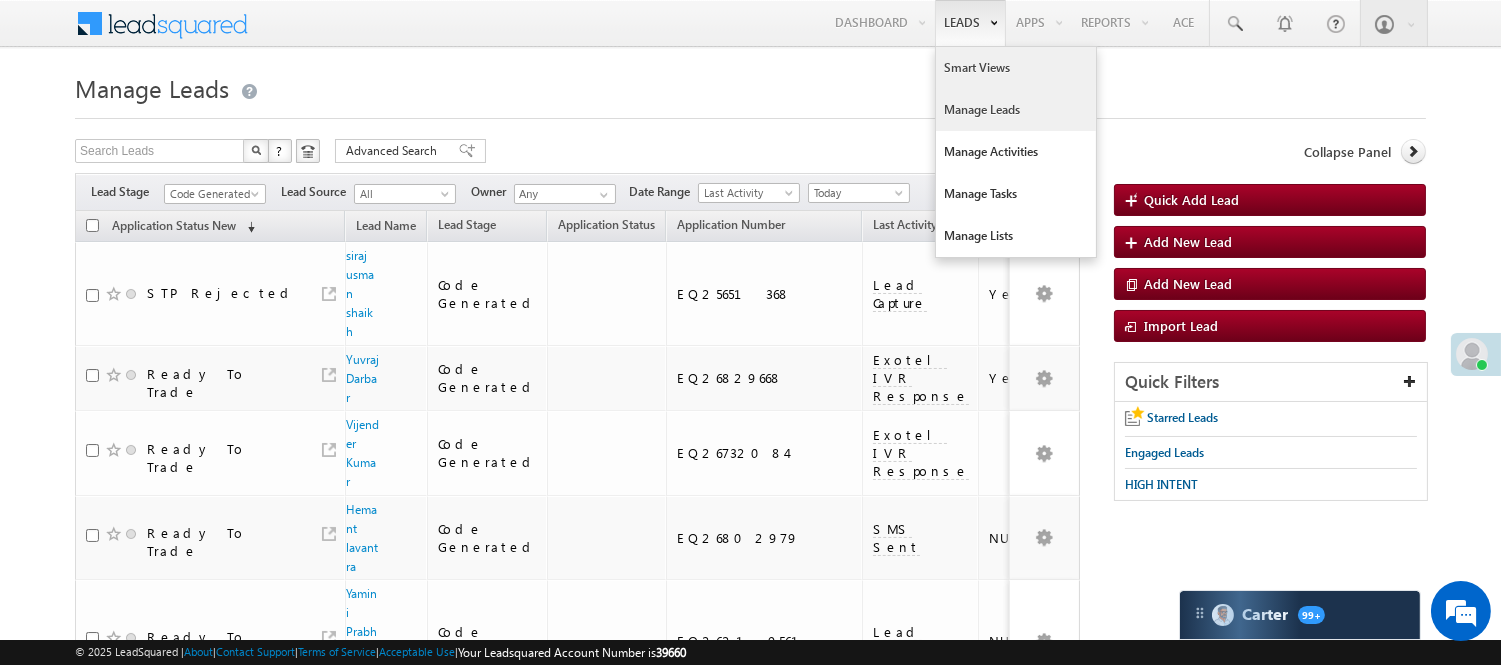 click on "Smart Views" at bounding box center (1016, 68) 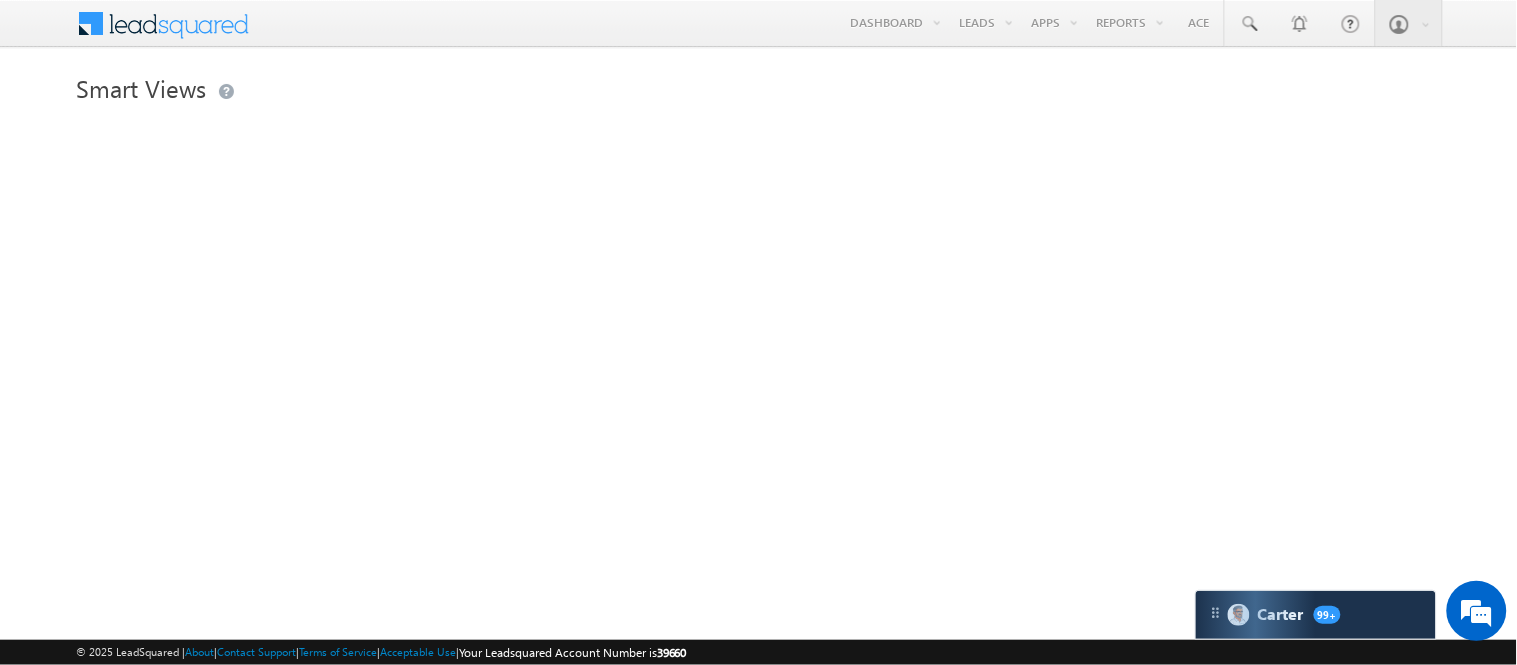 scroll, scrollTop: 0, scrollLeft: 0, axis: both 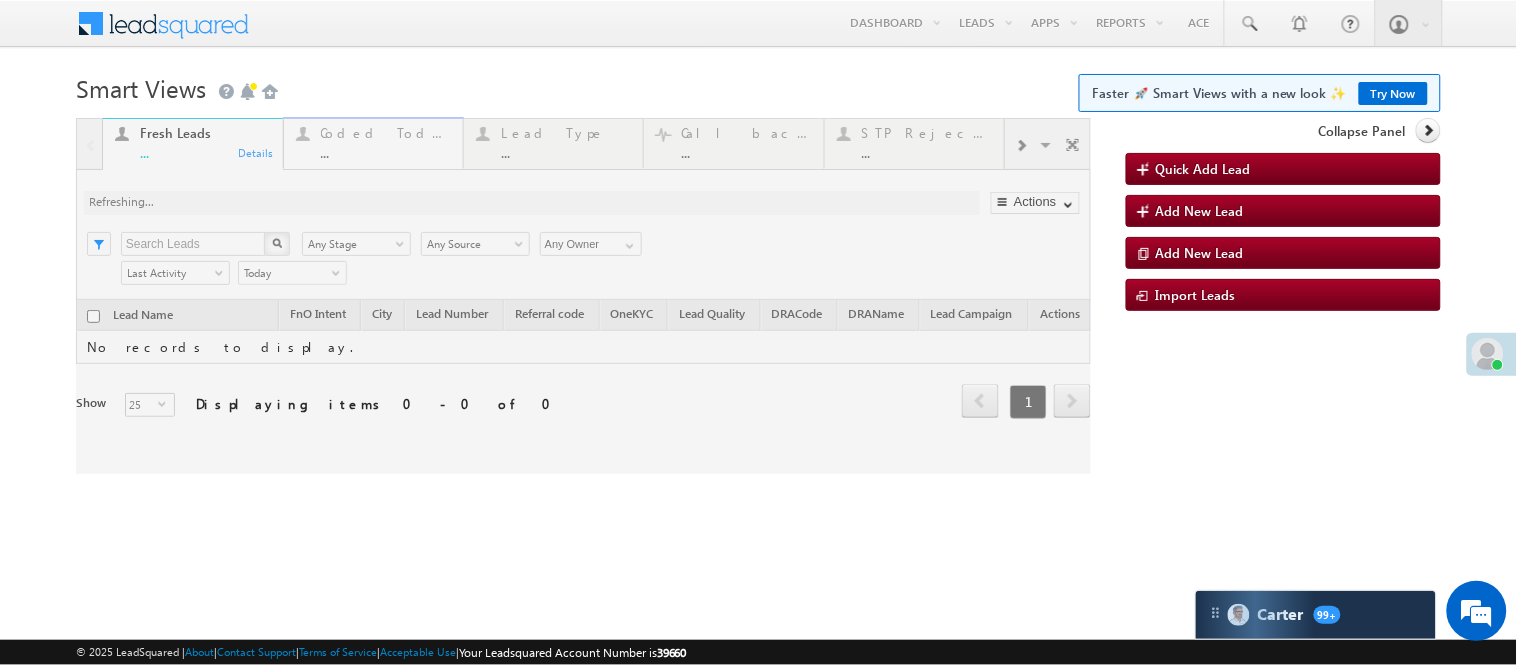 click on "..." at bounding box center (386, 152) 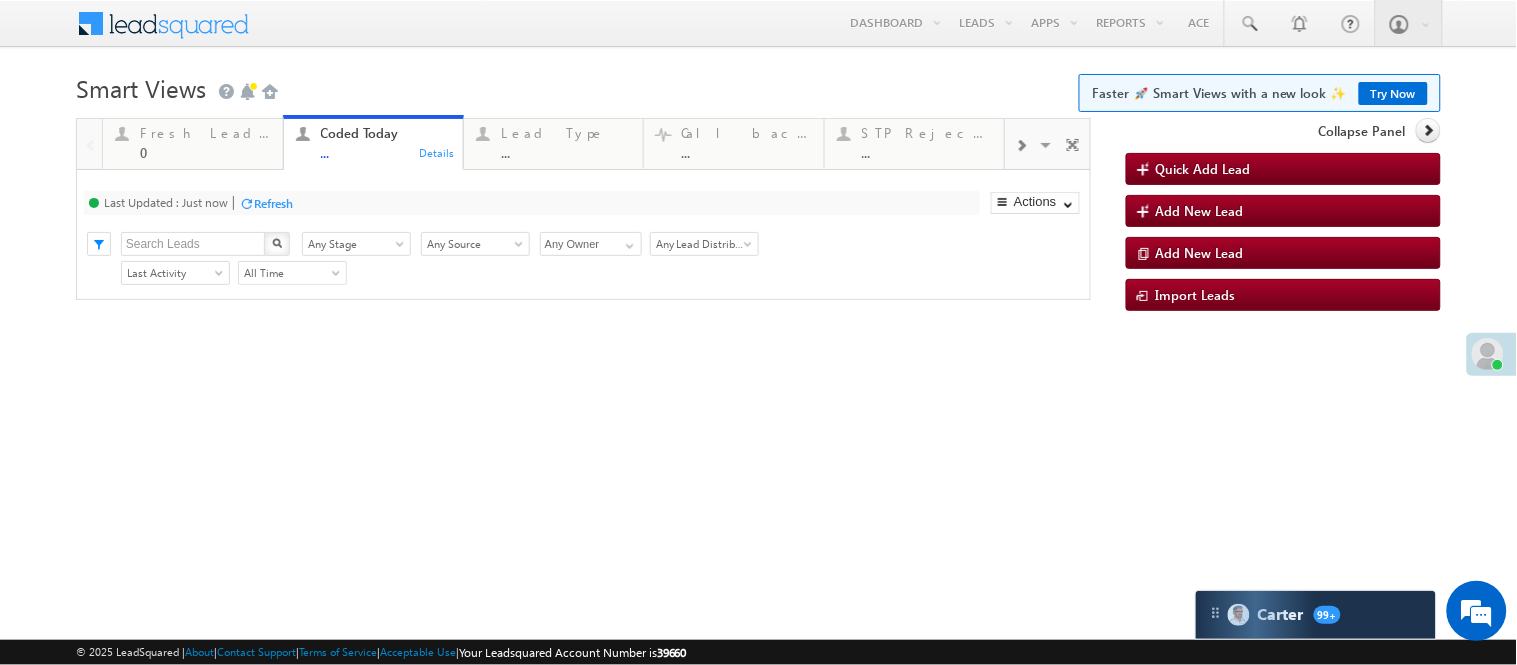 scroll, scrollTop: 0, scrollLeft: 0, axis: both 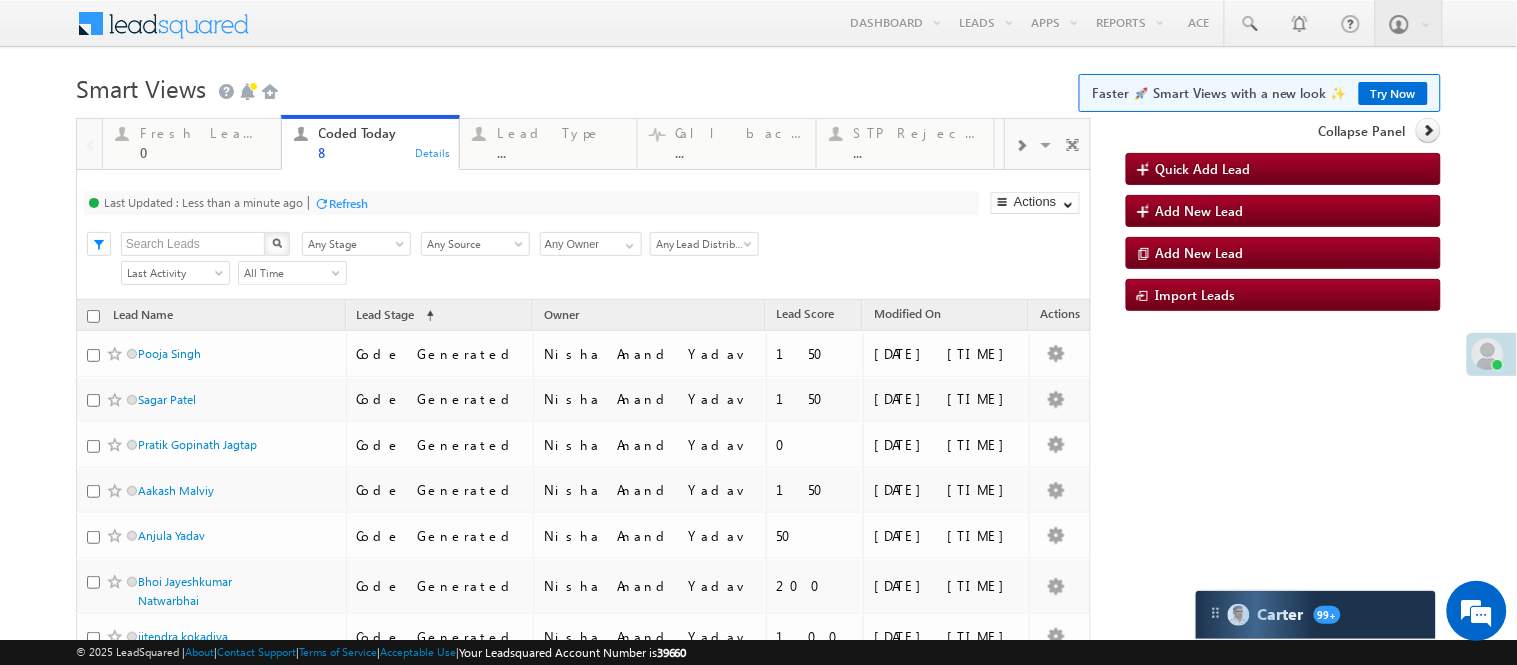 click on "Smart Views Getting Started Faster 🚀 Smart Views with a new look ✨ Try Now" at bounding box center (758, 86) 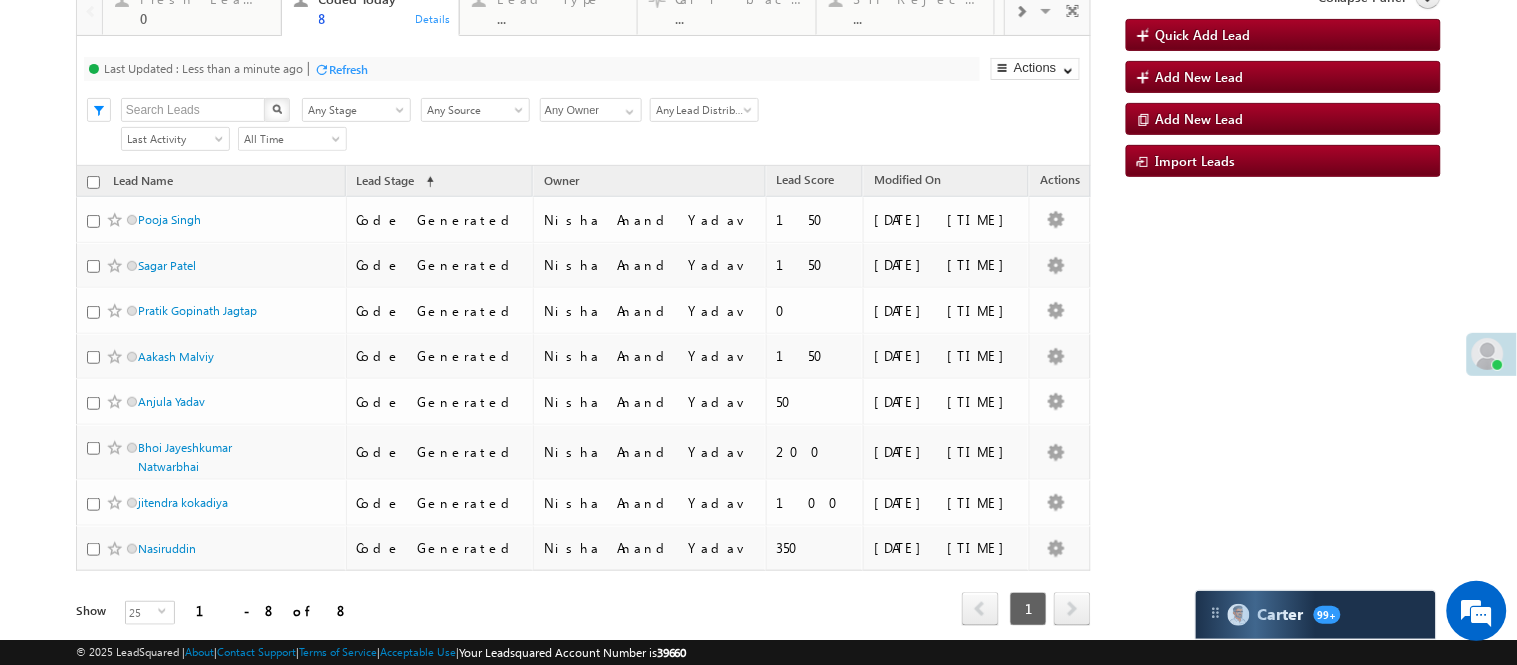 scroll, scrollTop: 31, scrollLeft: 0, axis: vertical 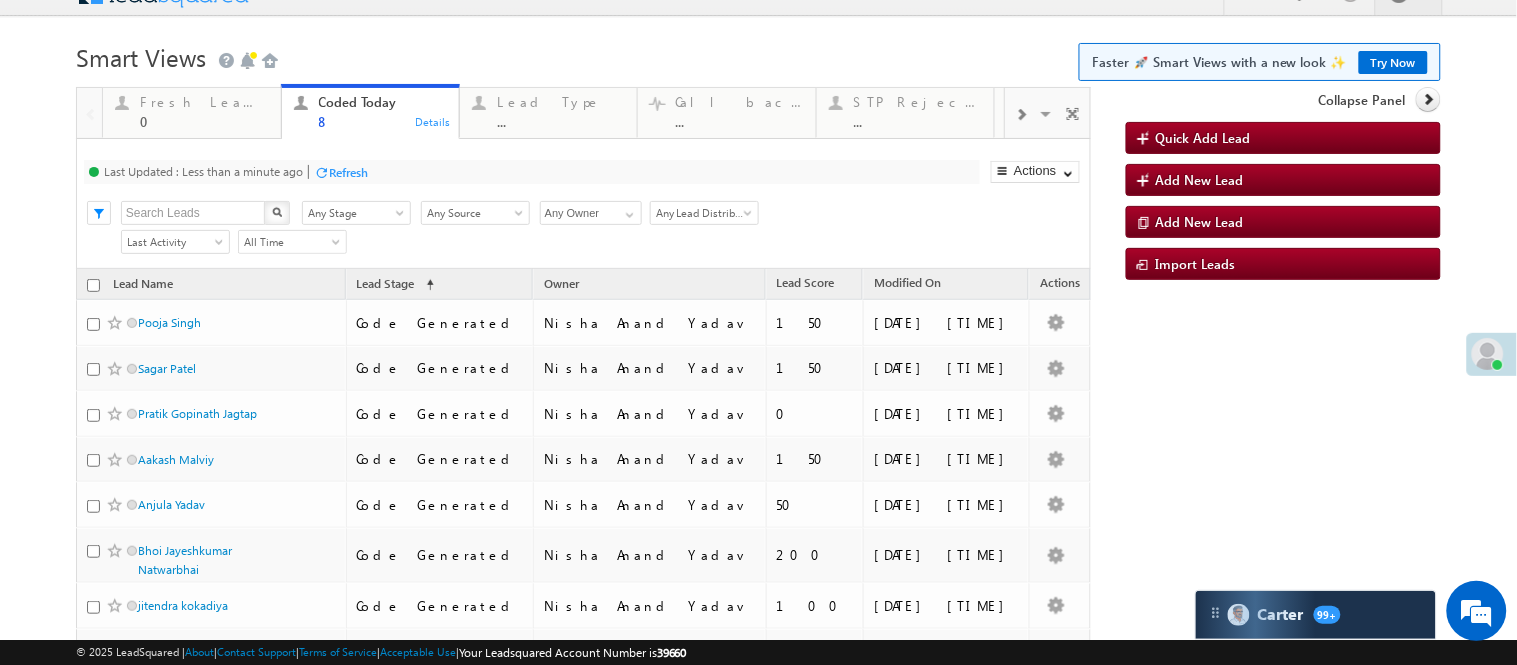 click on "Smart Views Getting Started Faster 🚀 Smart Views with a new look ✨ Try Now" at bounding box center [758, 55] 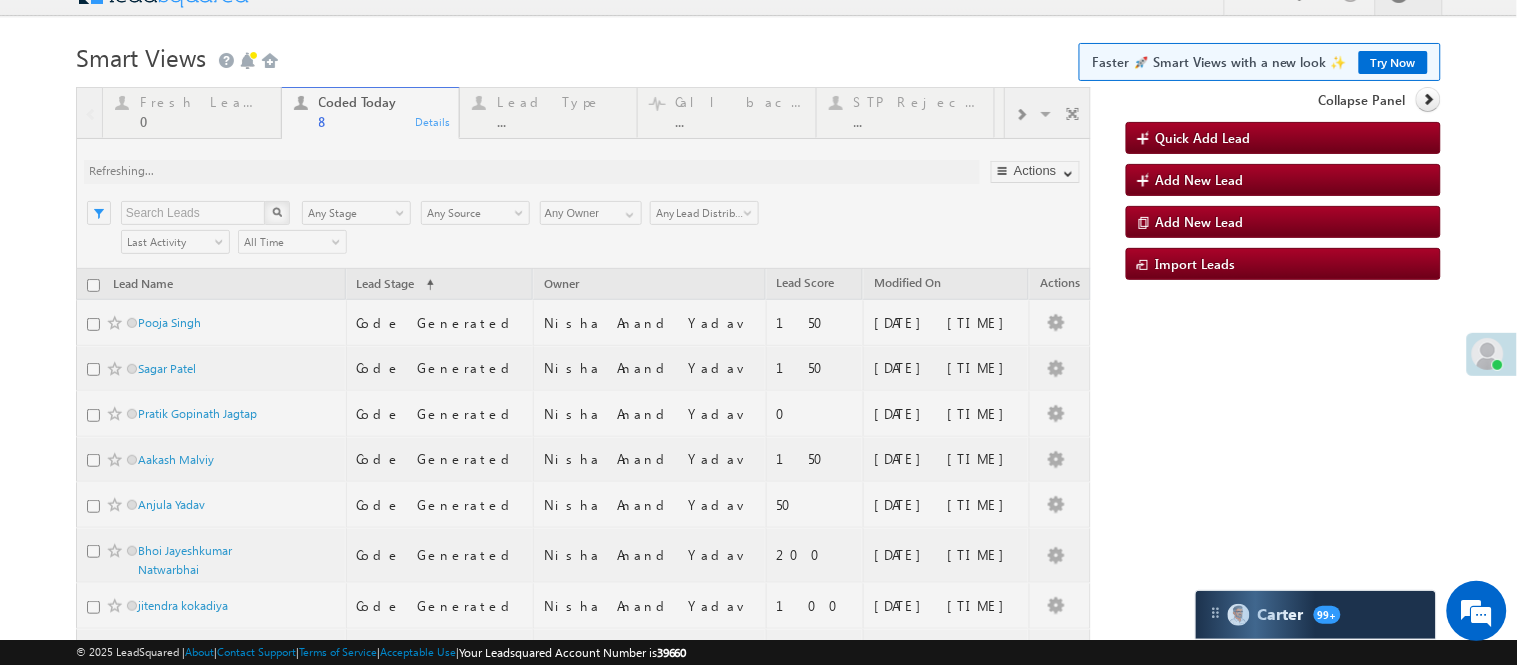 scroll, scrollTop: 0, scrollLeft: 0, axis: both 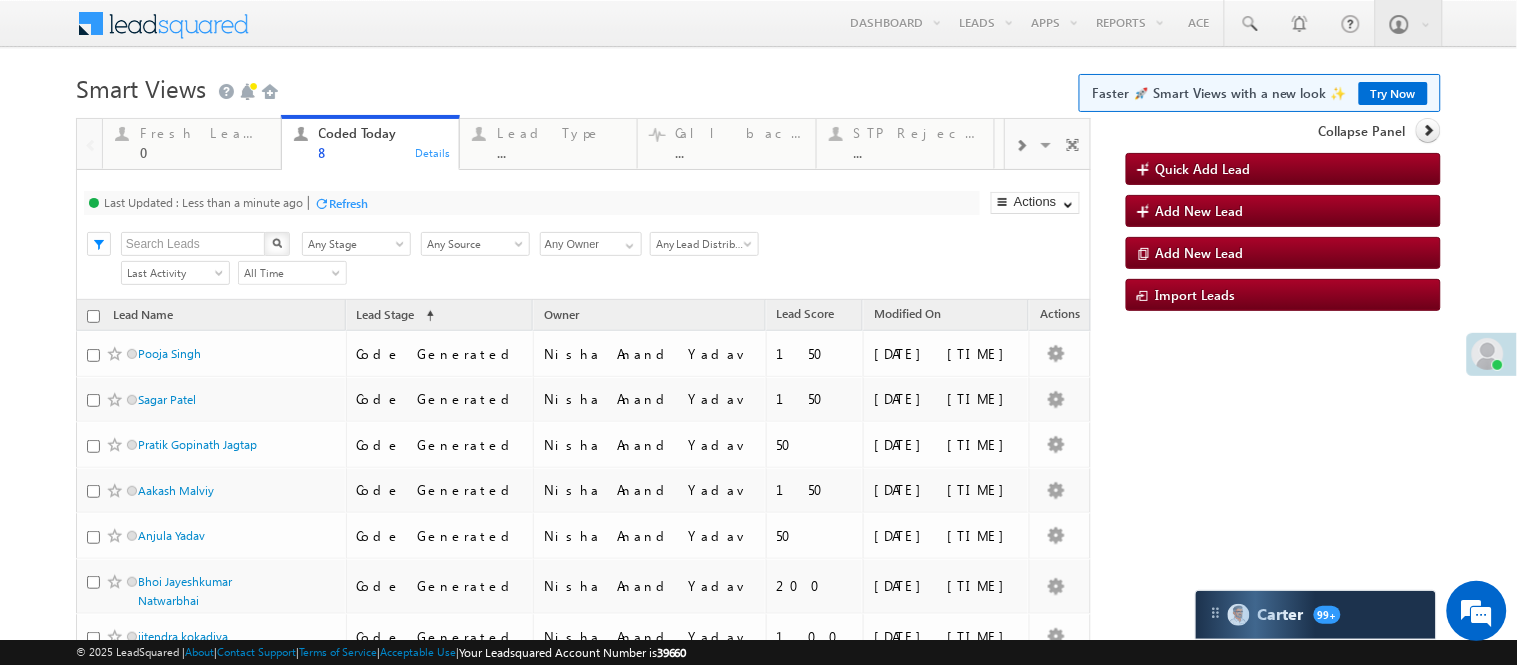 click on "Menu
Nisha Anand Yadav
Nisha .Yada v@ang elbro king. com
Angel Broki" at bounding box center [758, 24] 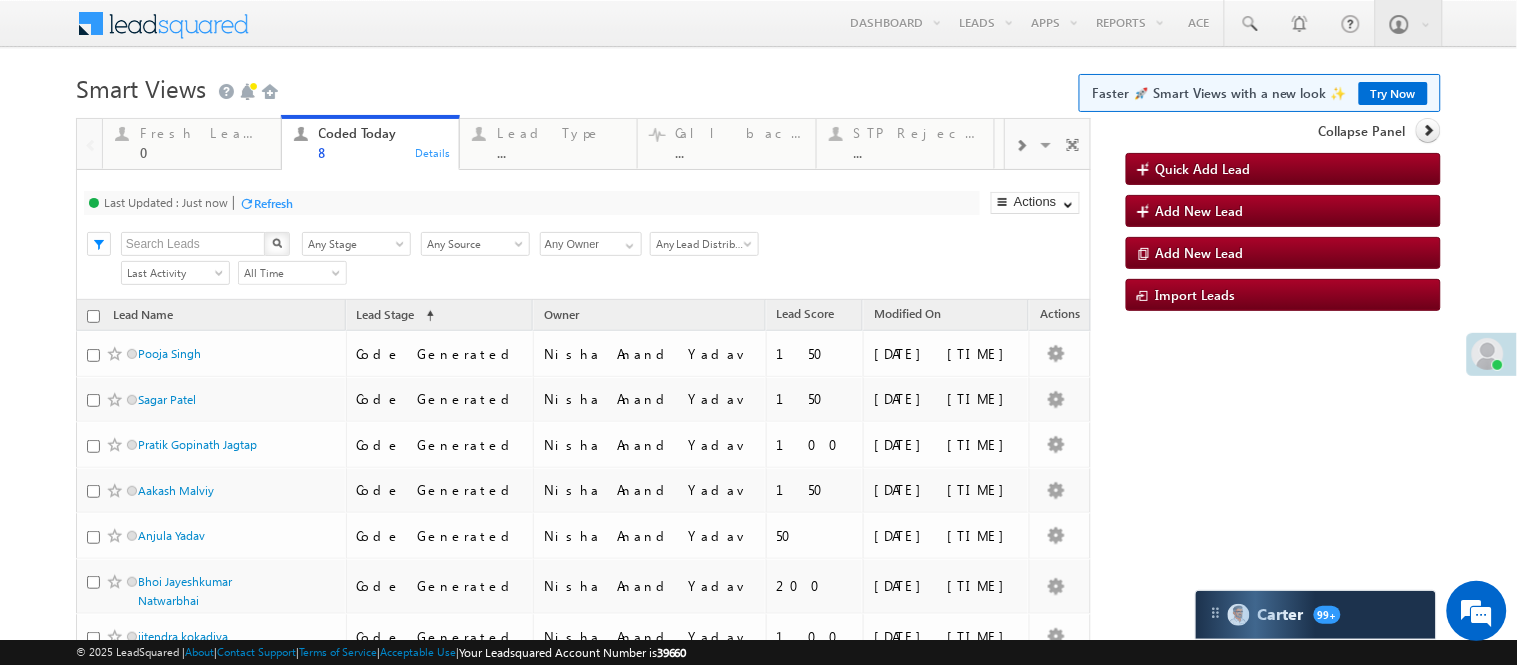 click on "Menu
Nisha Anand Yadav
Nisha .Yada v@ang elbro king. com" at bounding box center [758, 408] 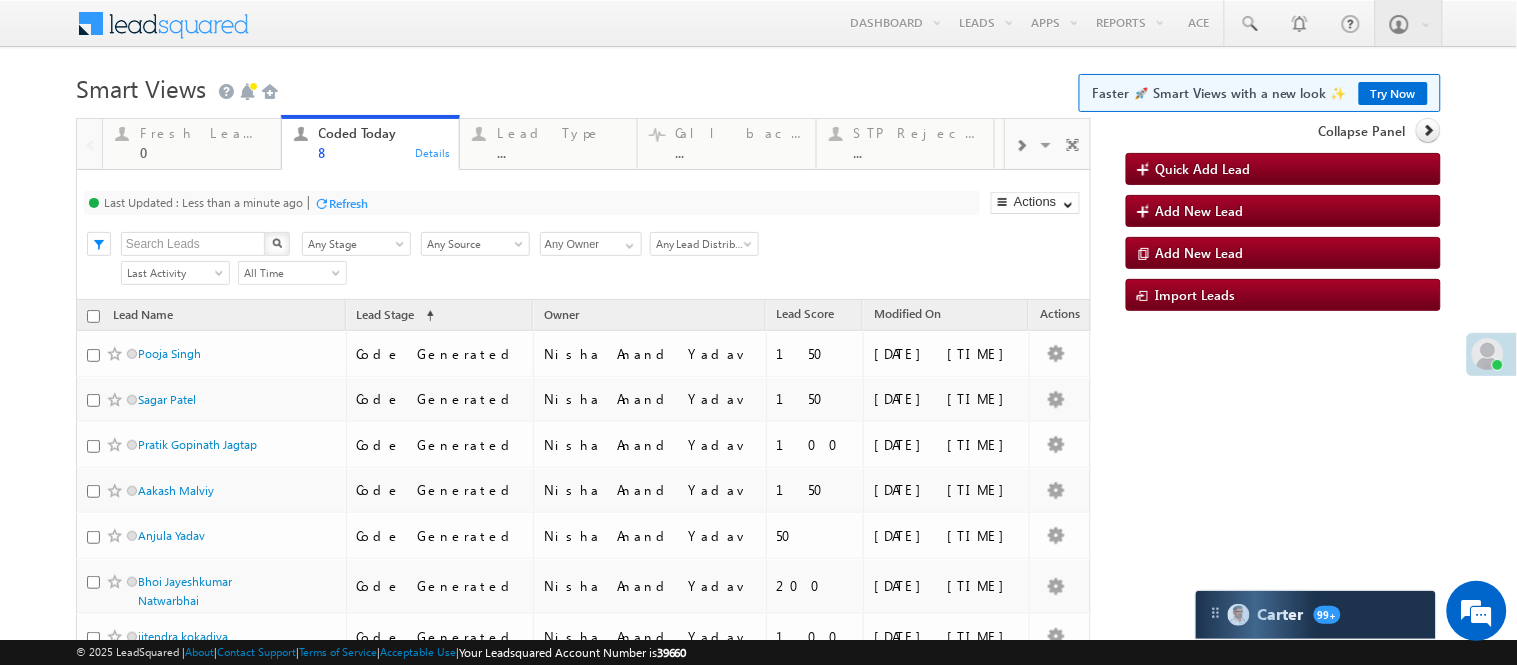 click on "Menu
Nisha Anand Yadav
Nisha .Yada v@ang elbro king. com" at bounding box center (758, 408) 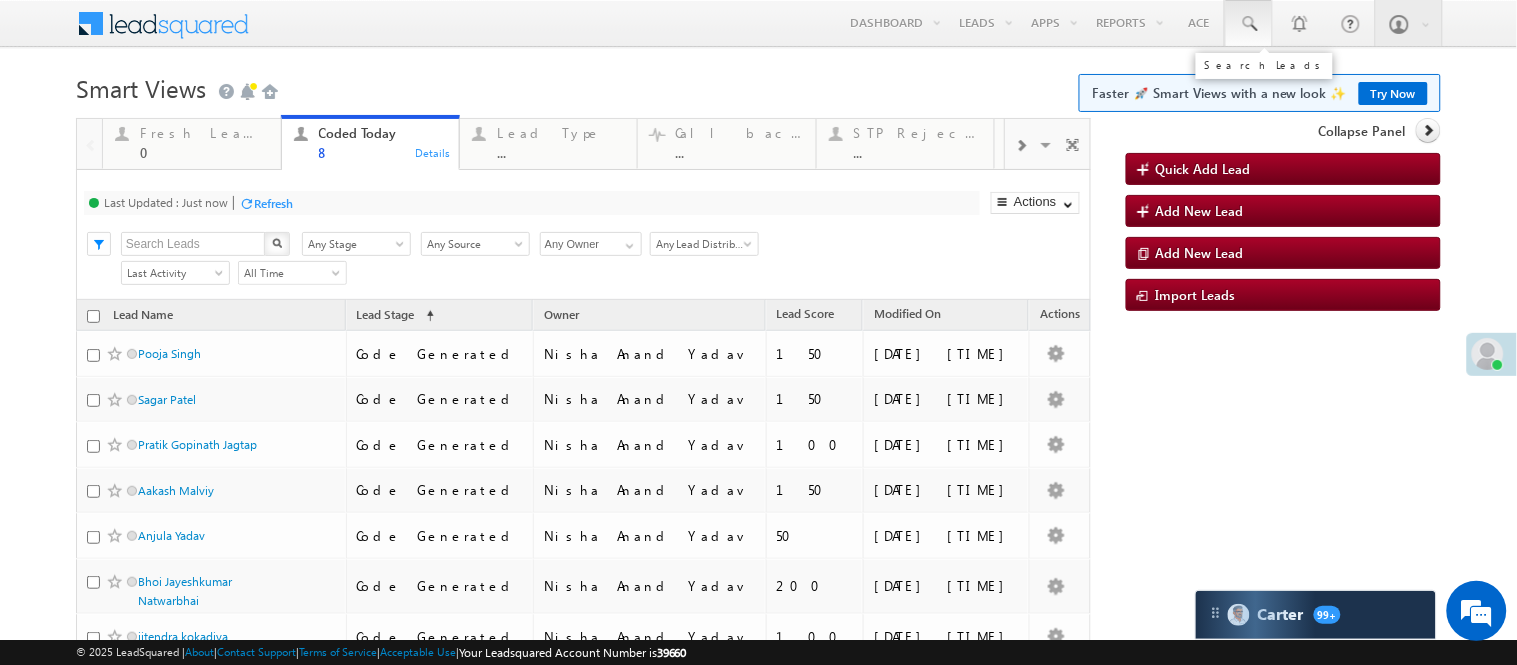 click at bounding box center [1249, 24] 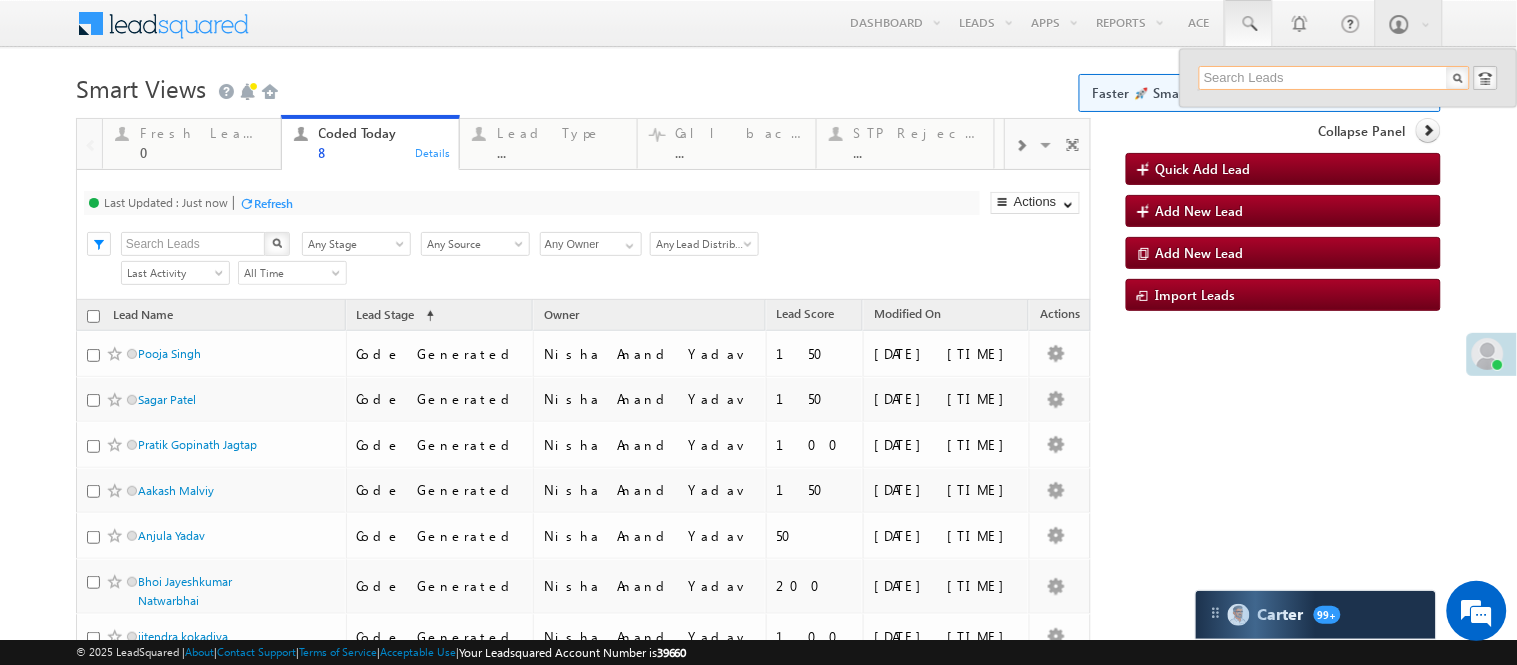 click at bounding box center [1334, 78] 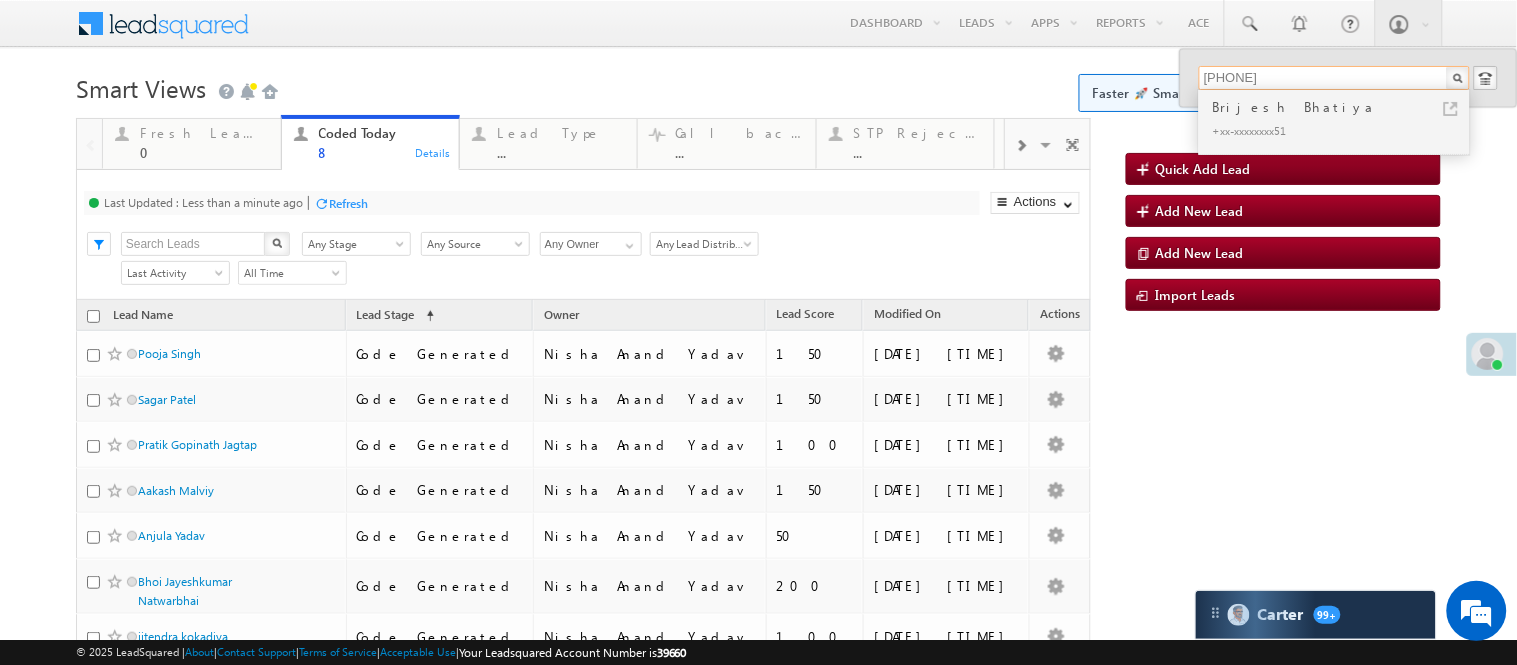 type on "9724767851" 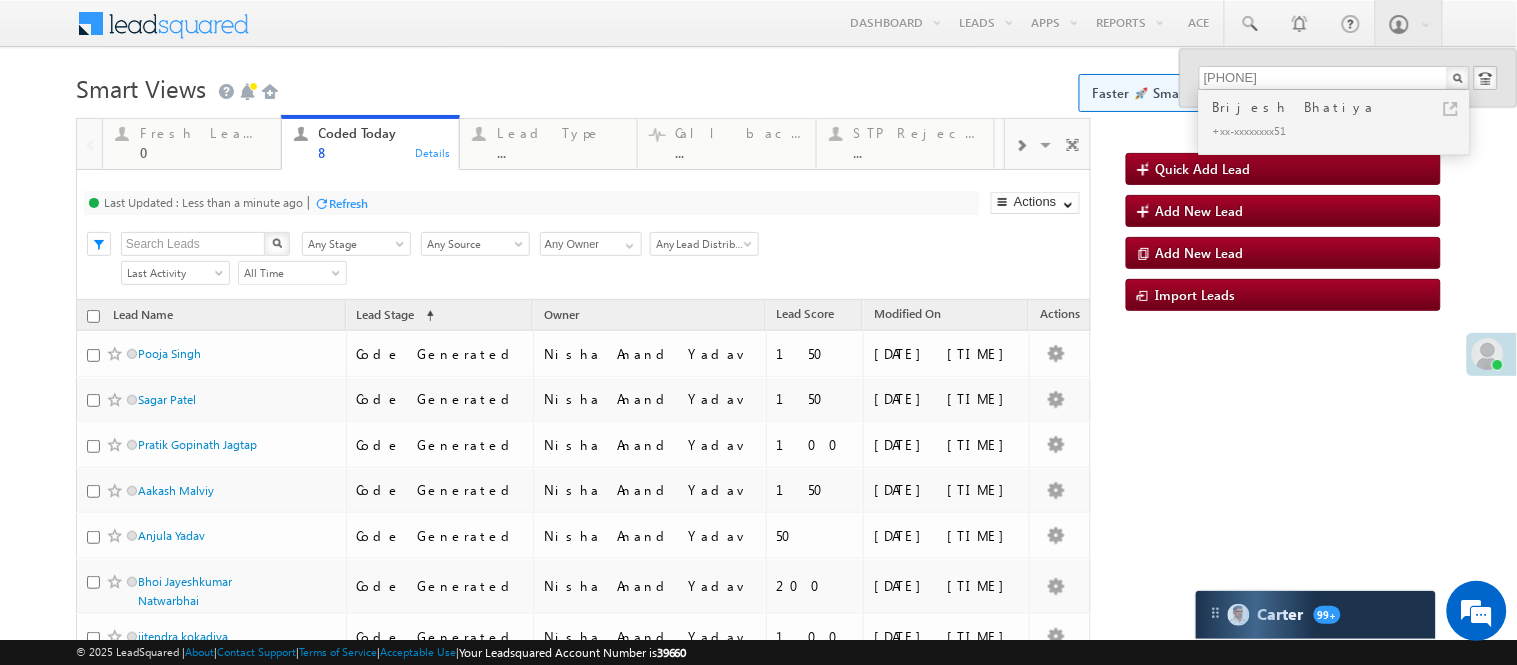 click on "Menu
Nisha Anand Yadav
Nisha .Yada v@ang elbro king. com" at bounding box center (758, 408) 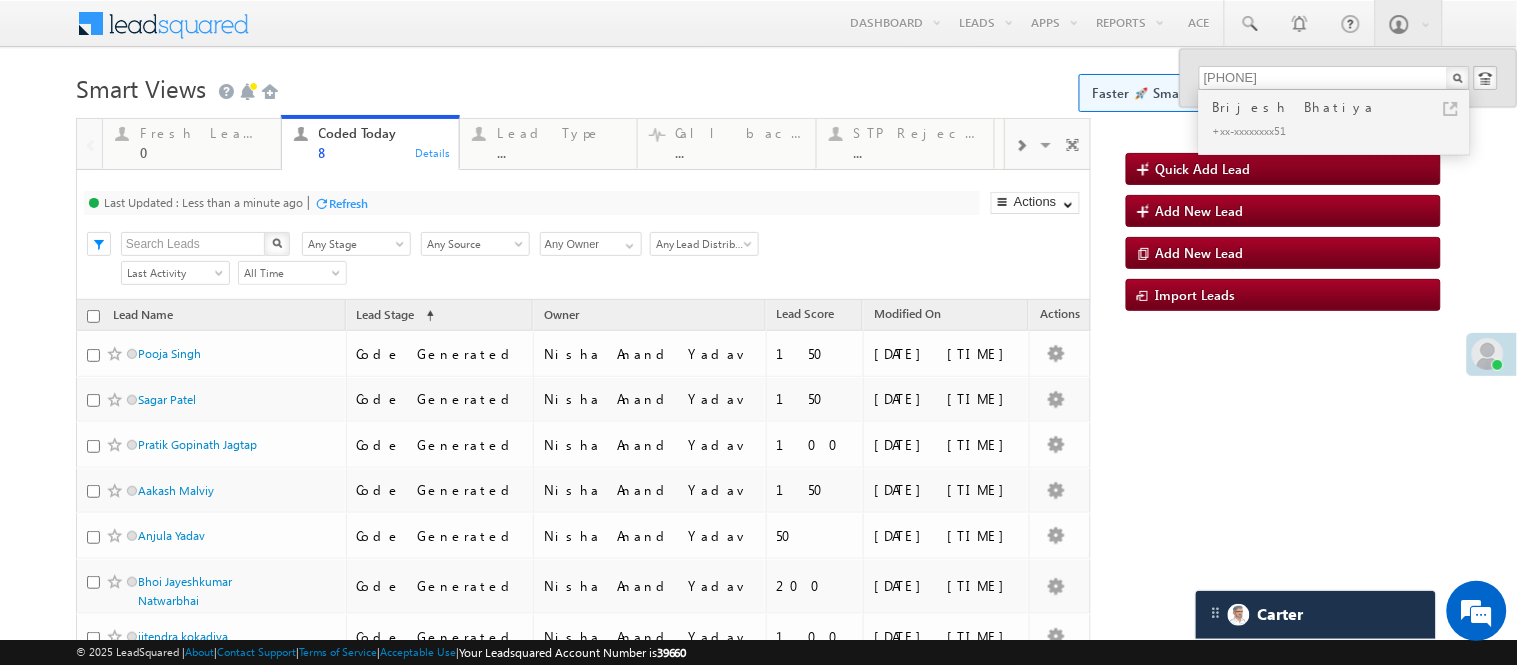 click on "Smart Views Getting Started Faster 🚀 Smart Views with a new look ✨ Try Now" at bounding box center [758, 86] 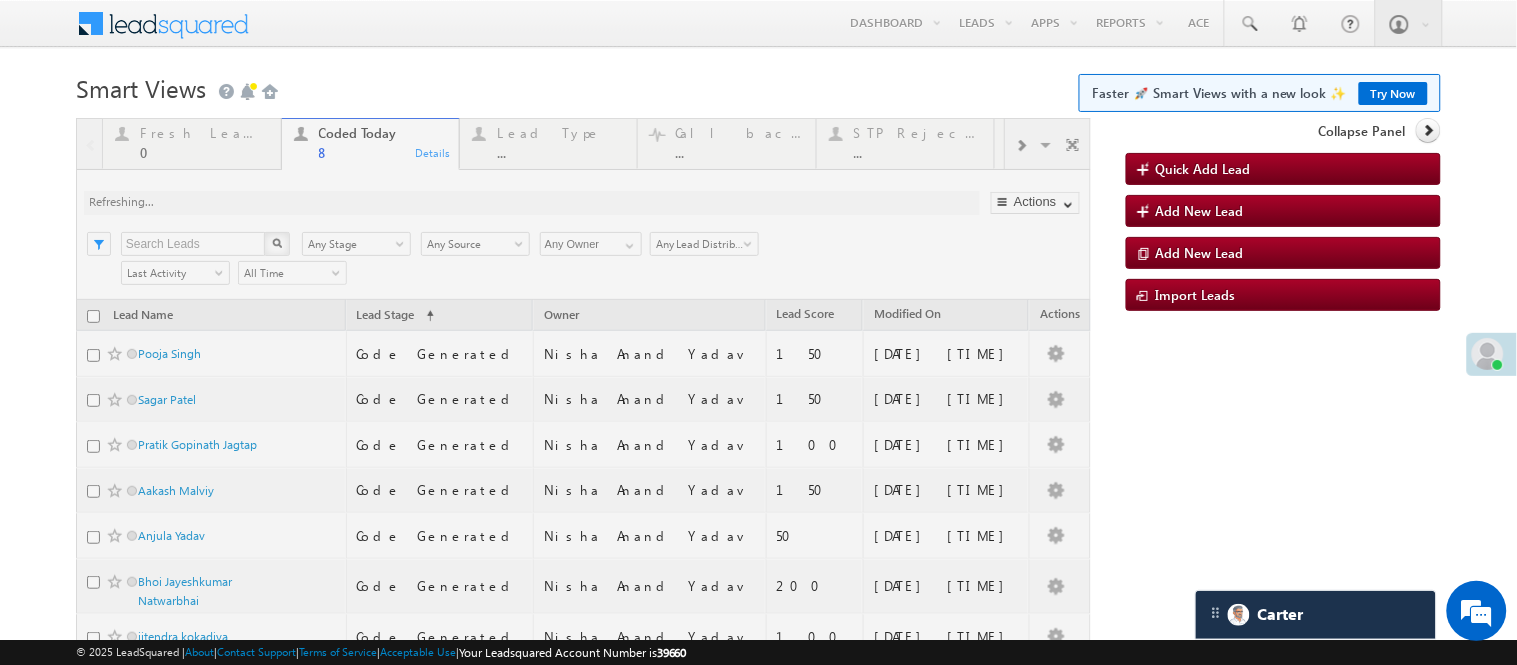 scroll, scrollTop: 253, scrollLeft: 0, axis: vertical 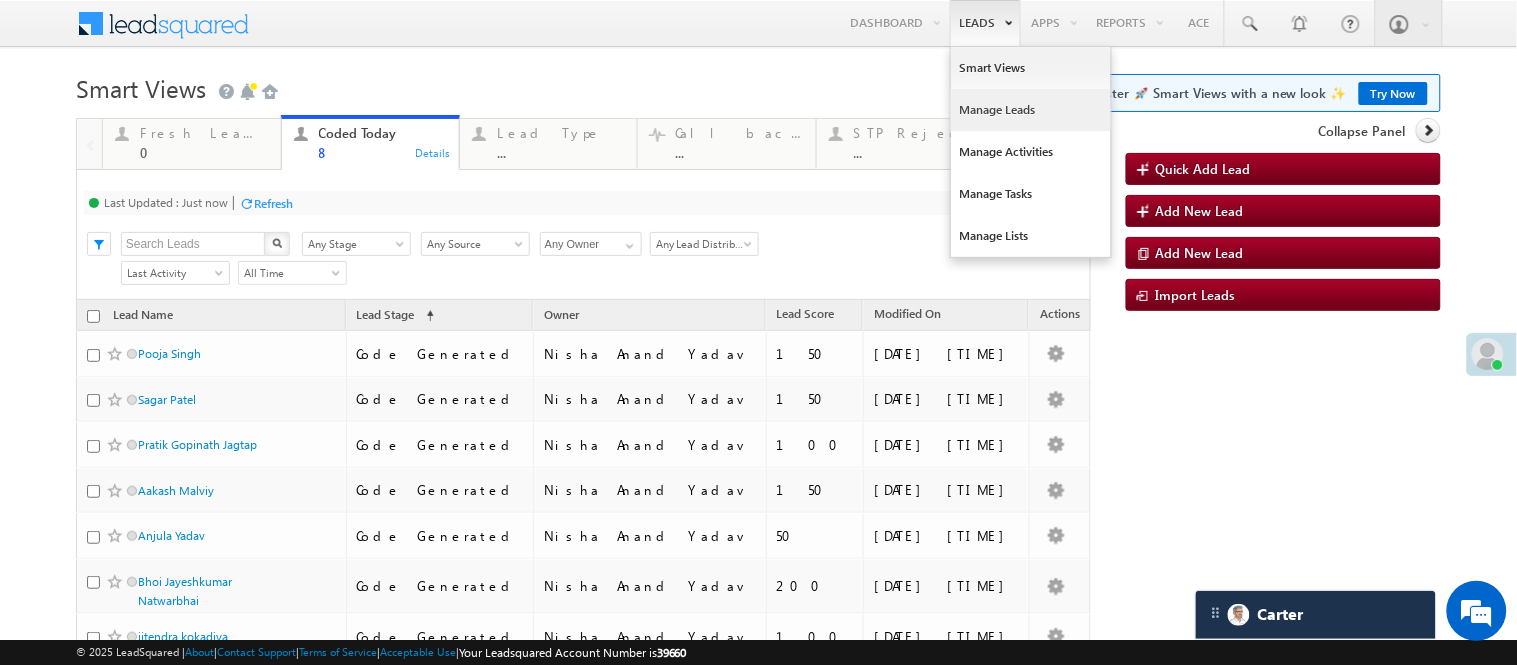 click on "Manage Leads" at bounding box center [1031, 110] 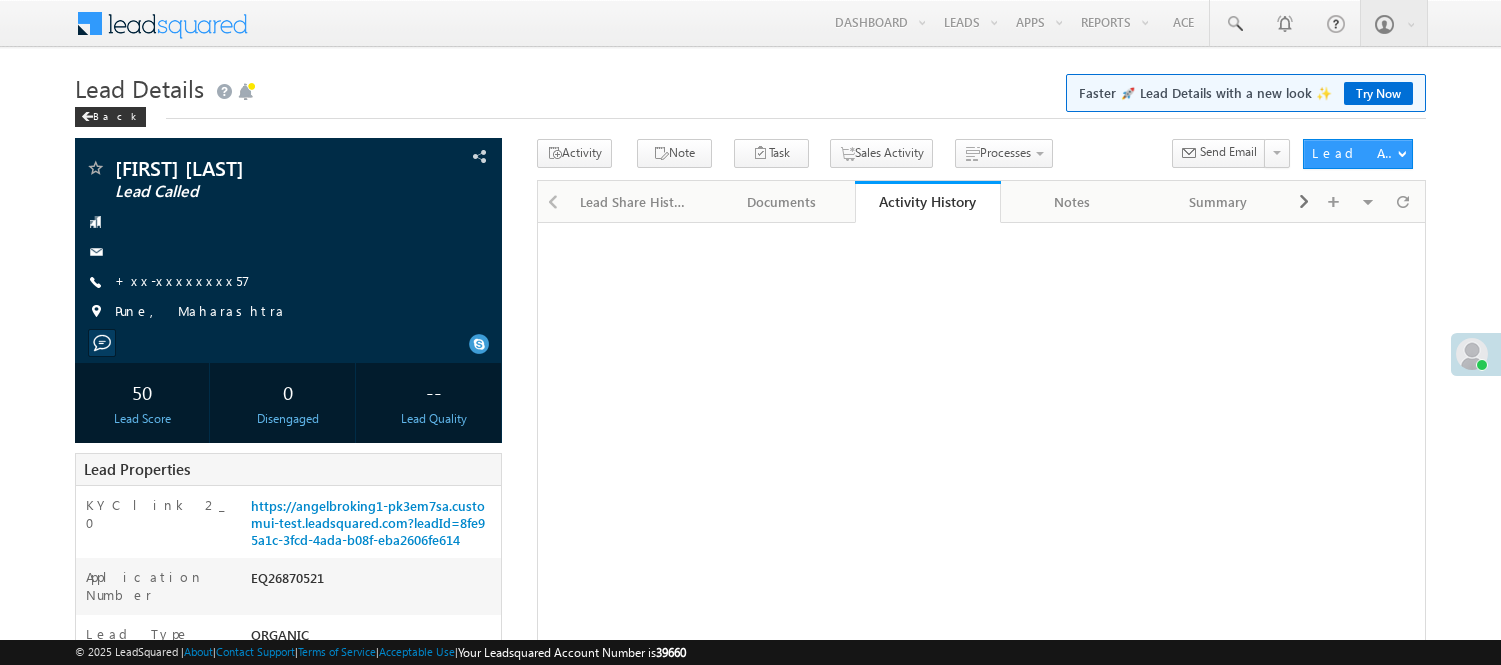 scroll, scrollTop: 0, scrollLeft: 0, axis: both 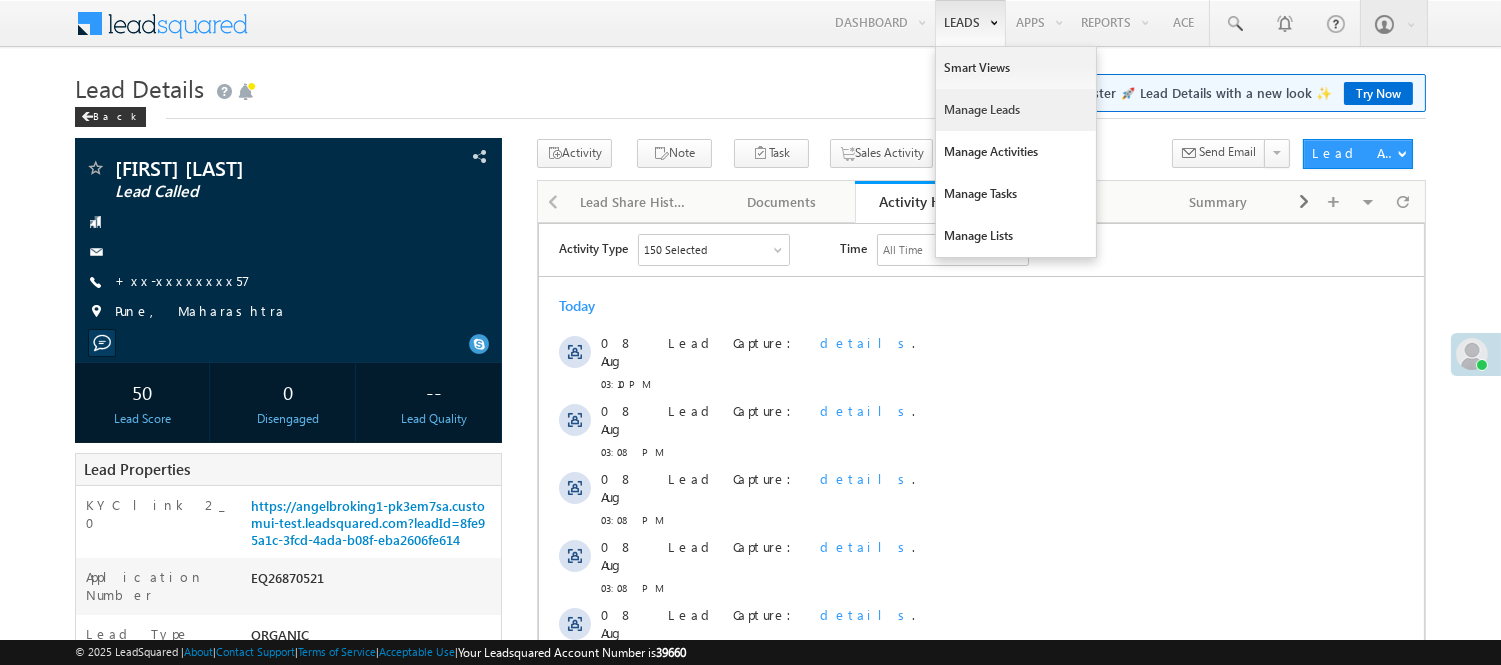 click on "Manage Leads" at bounding box center [1016, 110] 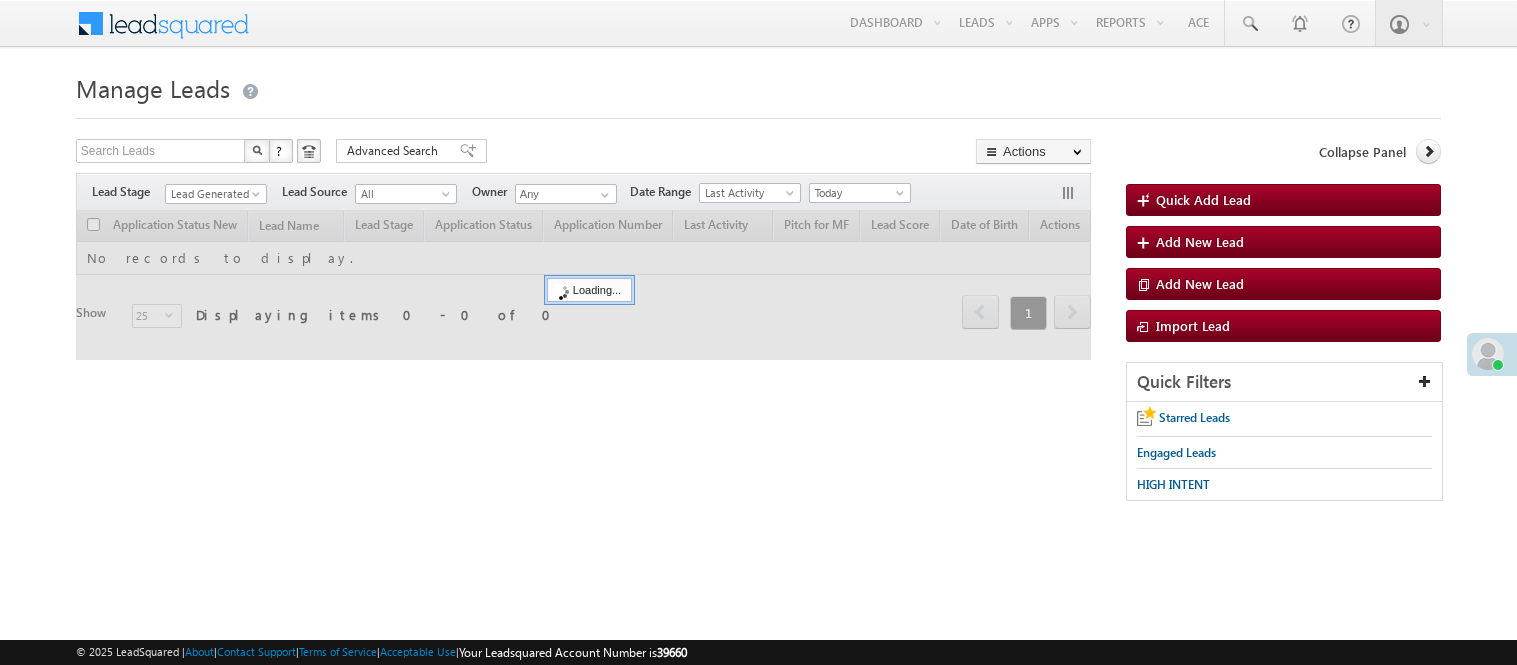 scroll, scrollTop: 0, scrollLeft: 0, axis: both 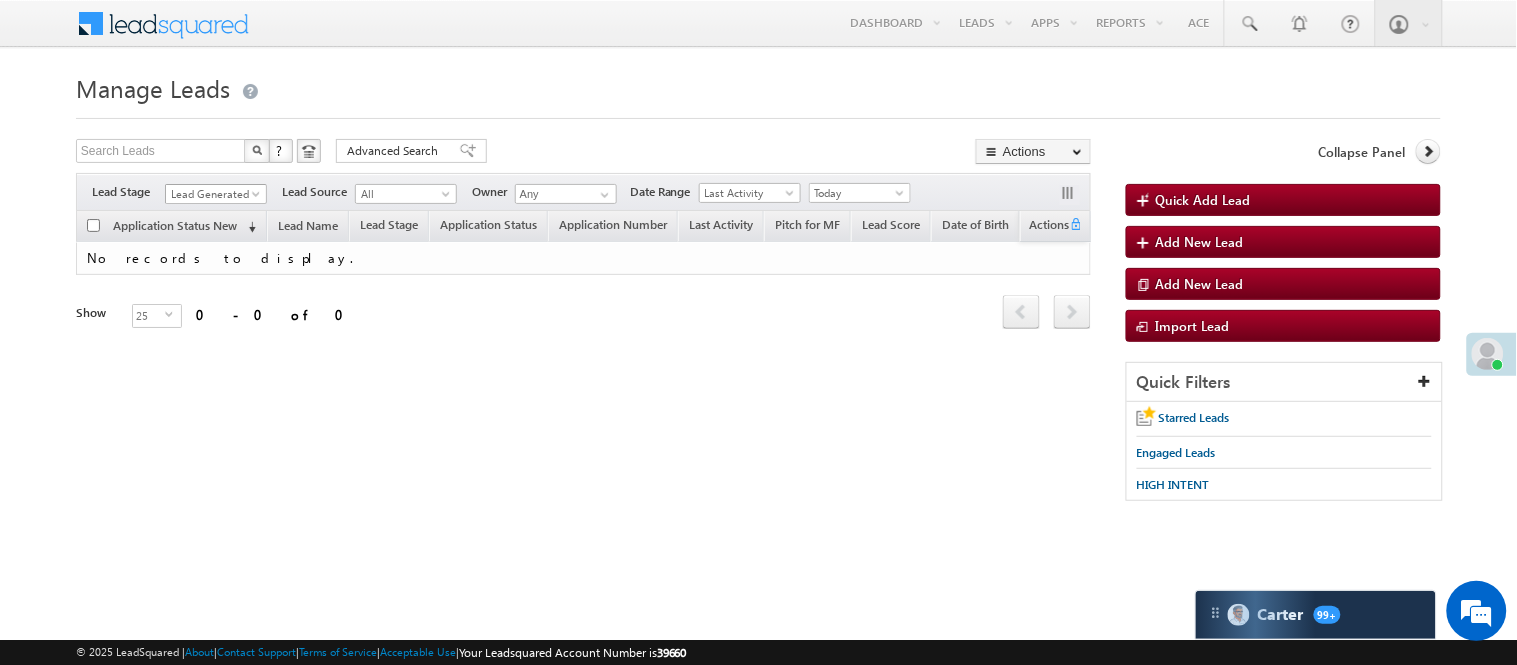 click on "Lead Generated" at bounding box center [213, 194] 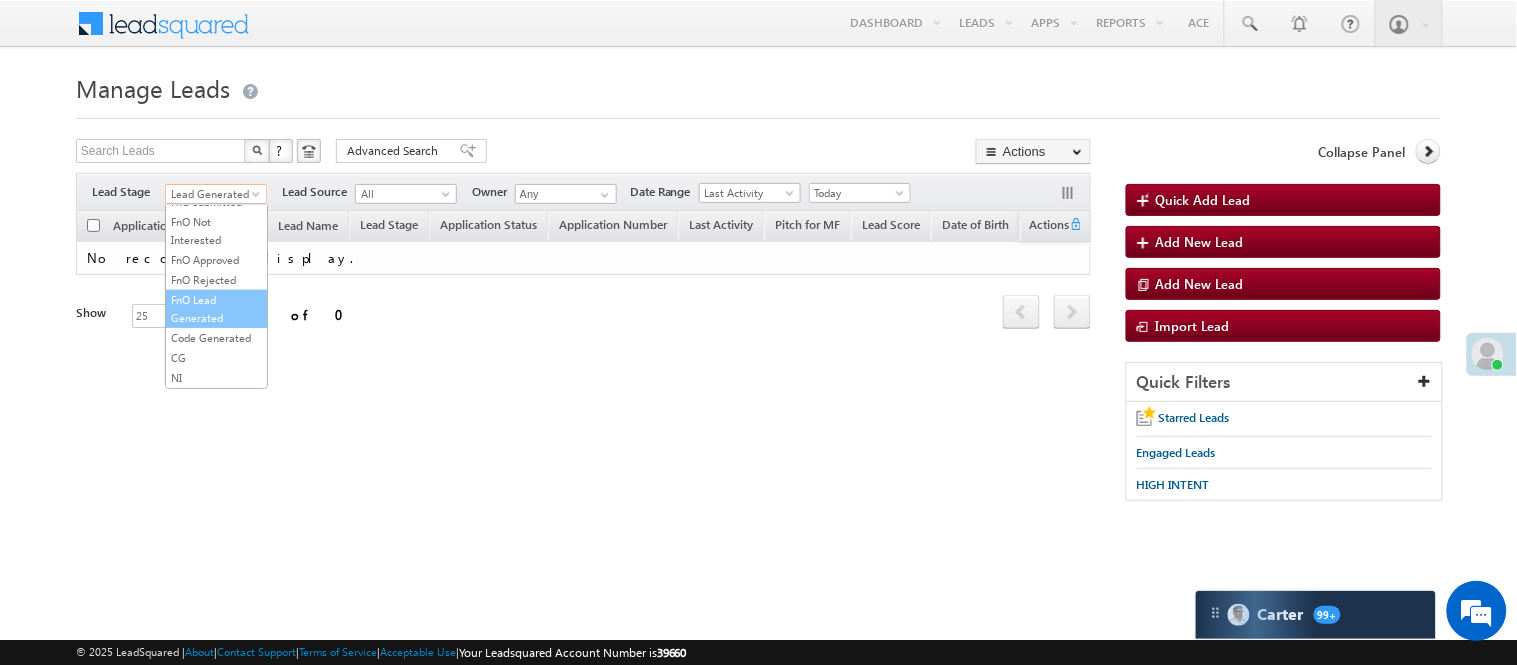 scroll, scrollTop: 496, scrollLeft: 0, axis: vertical 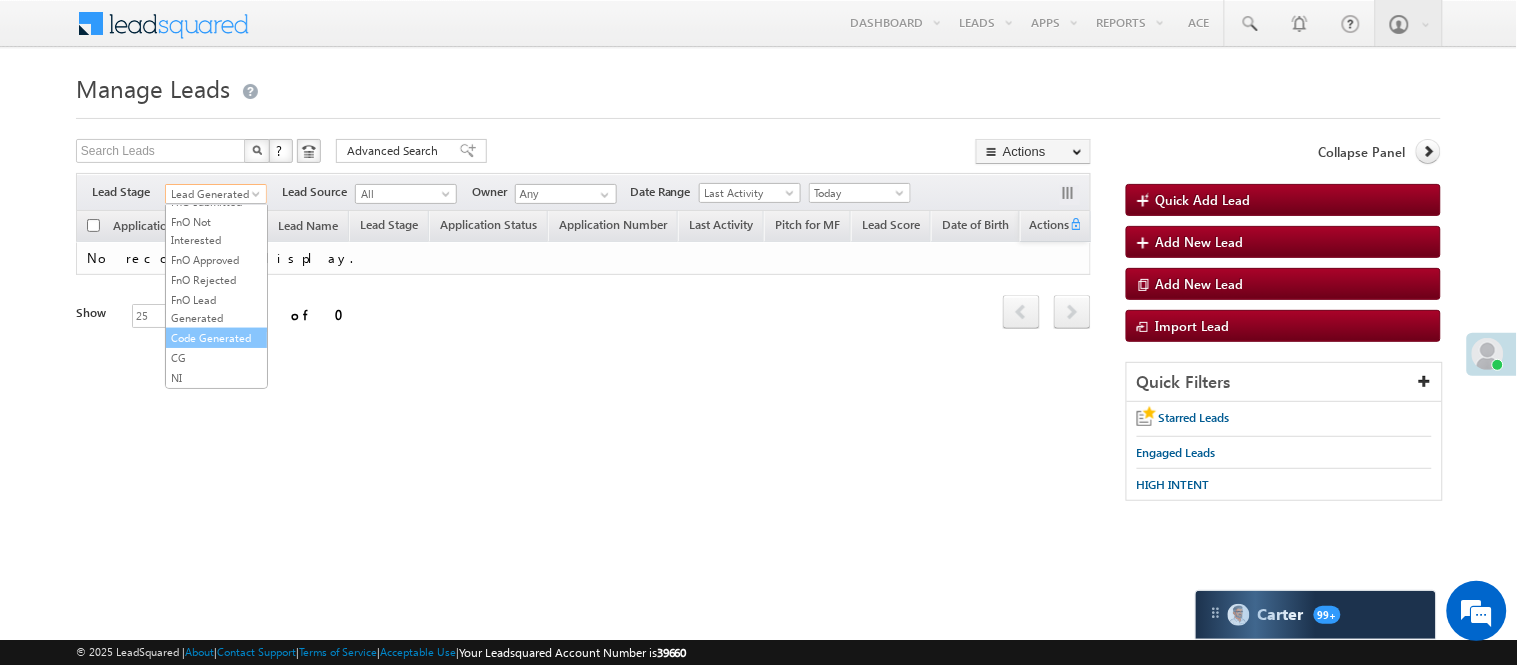 click on "Code Generated" at bounding box center (216, 338) 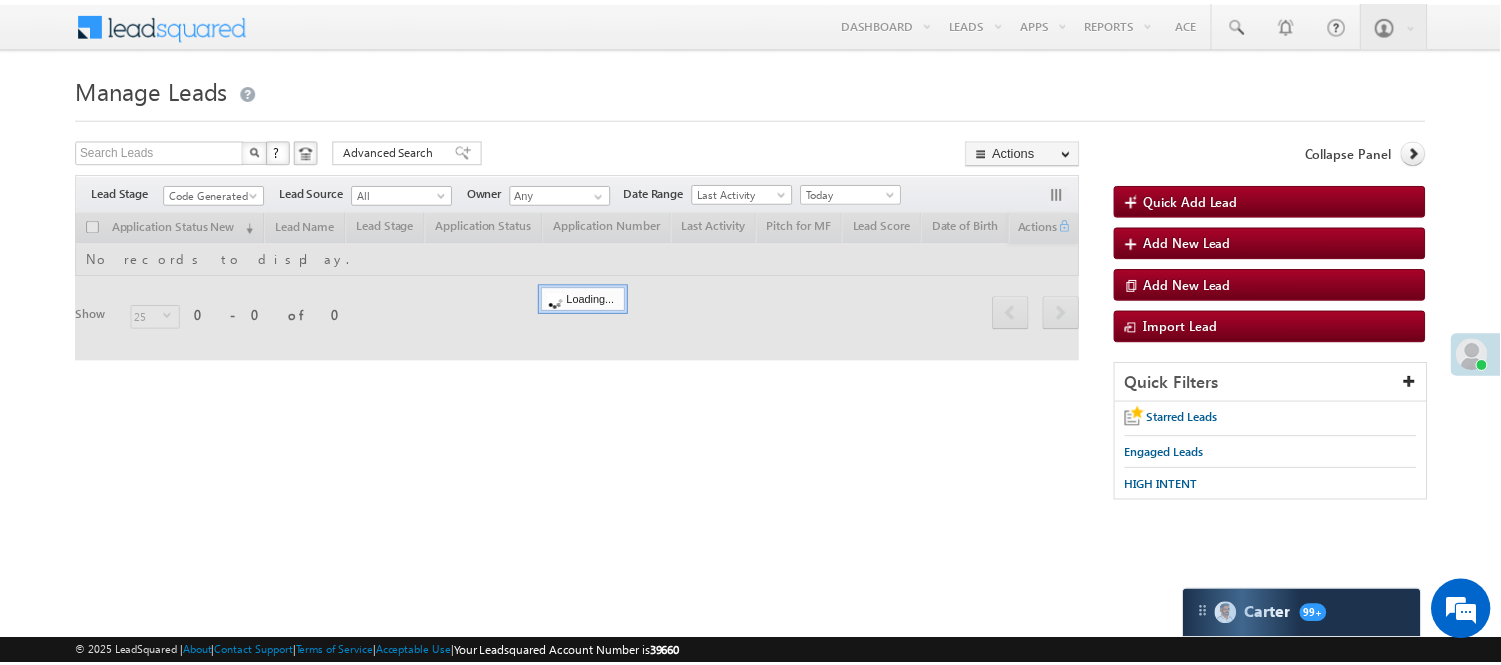 scroll, scrollTop: 0, scrollLeft: 0, axis: both 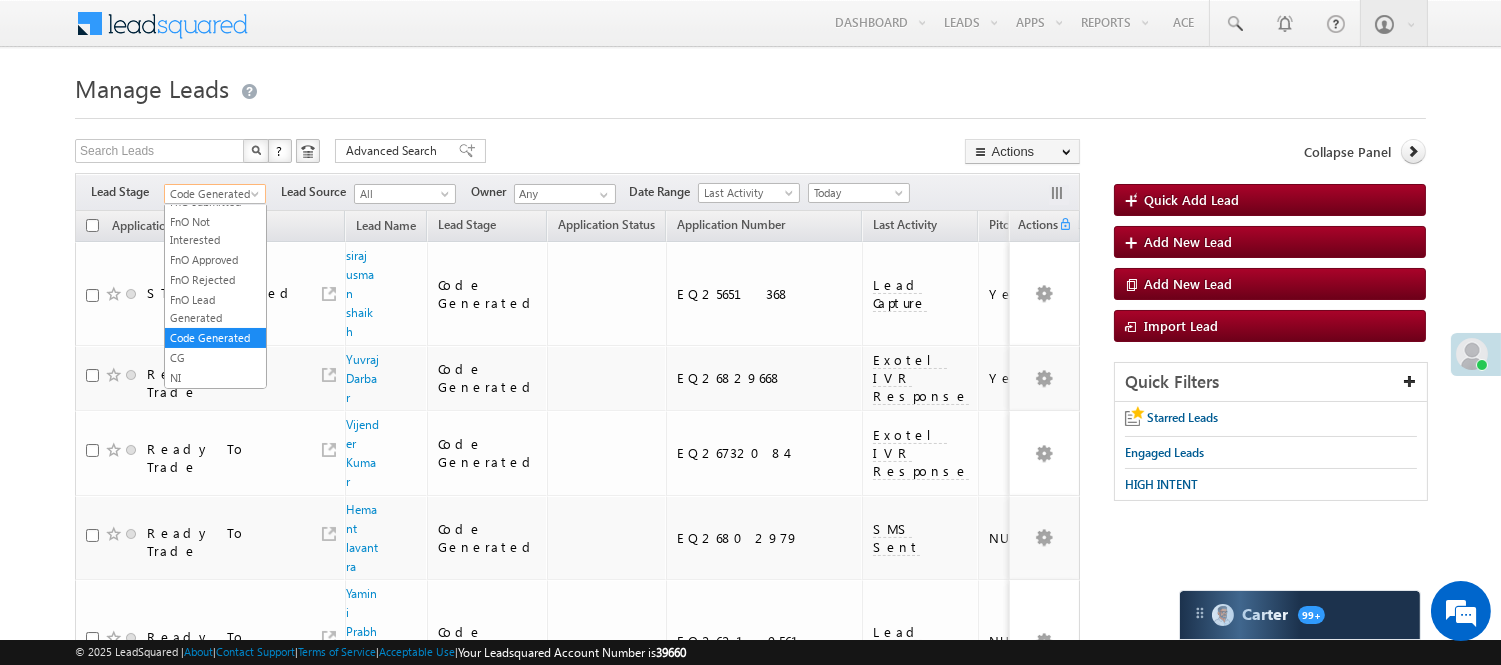 click on "Code Generated" at bounding box center (212, 194) 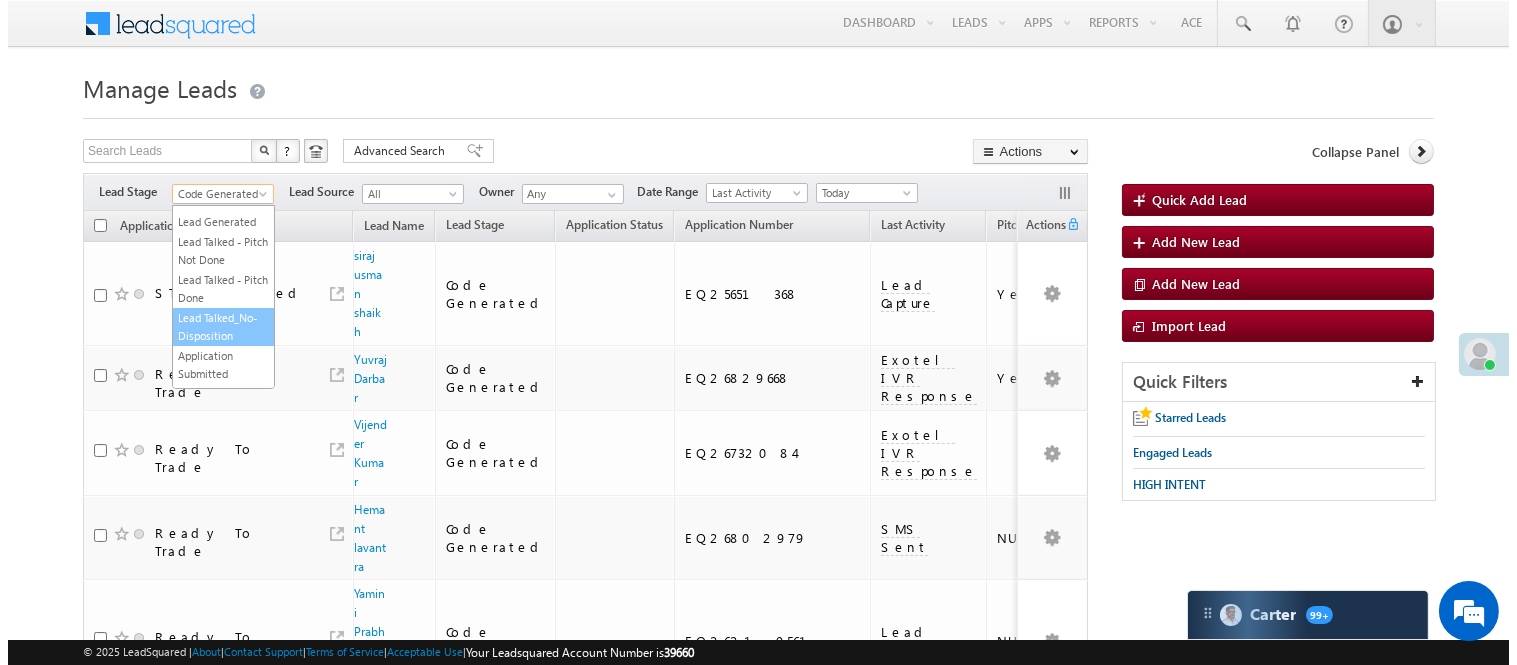 scroll, scrollTop: 0, scrollLeft: 0, axis: both 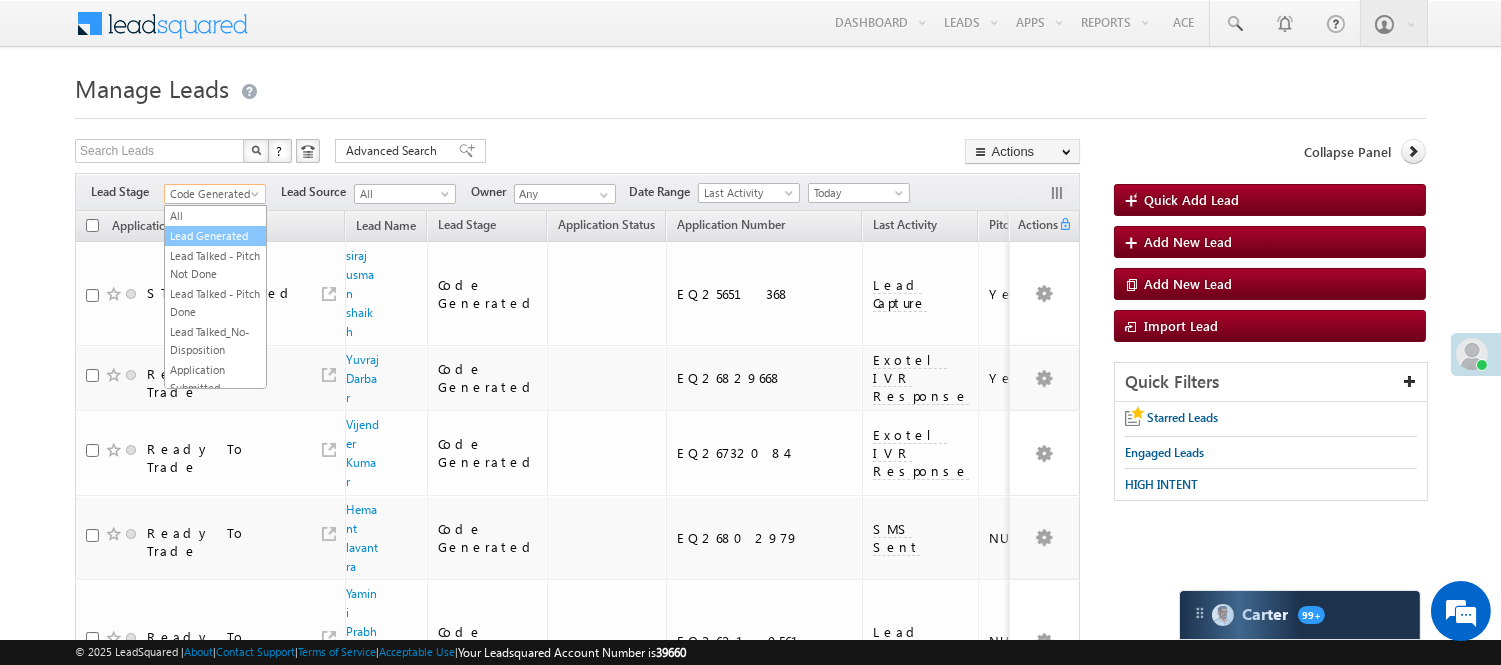 click on "Lead Generated" at bounding box center (215, 236) 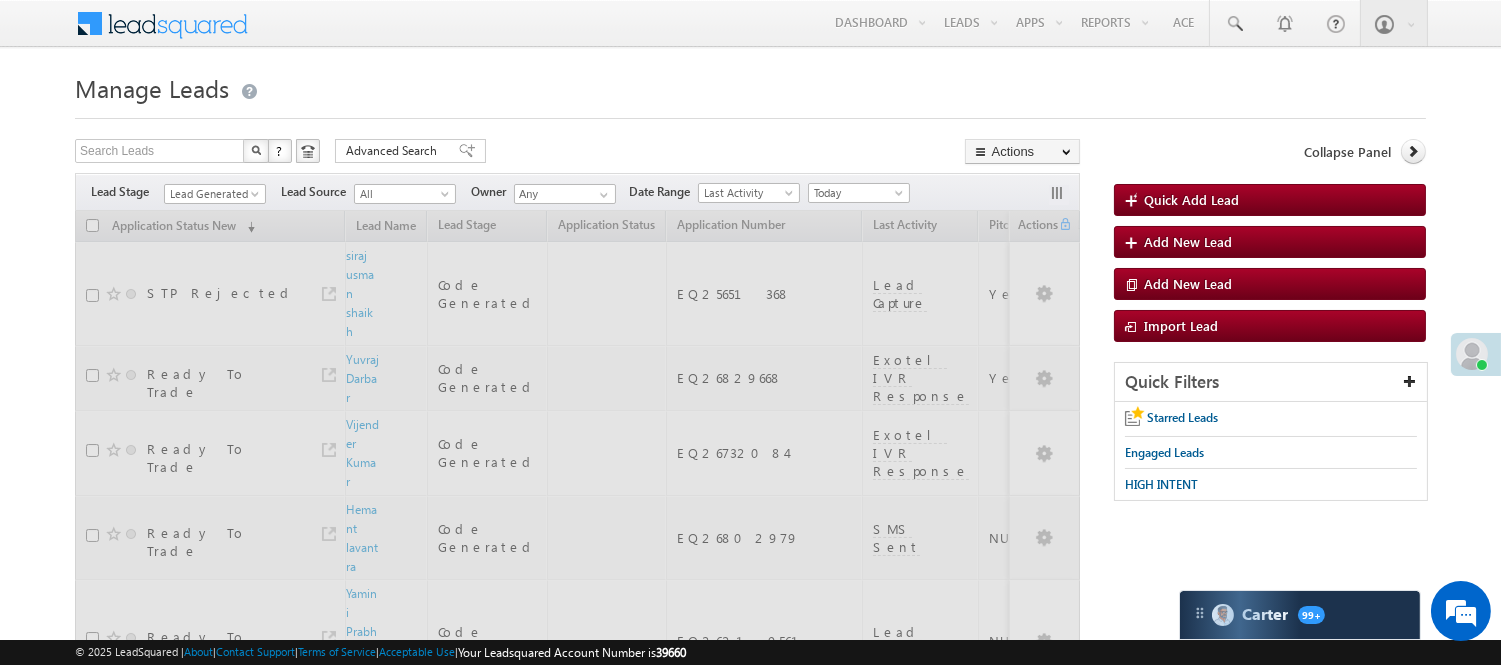 click on "Manage Leads" at bounding box center [750, 86] 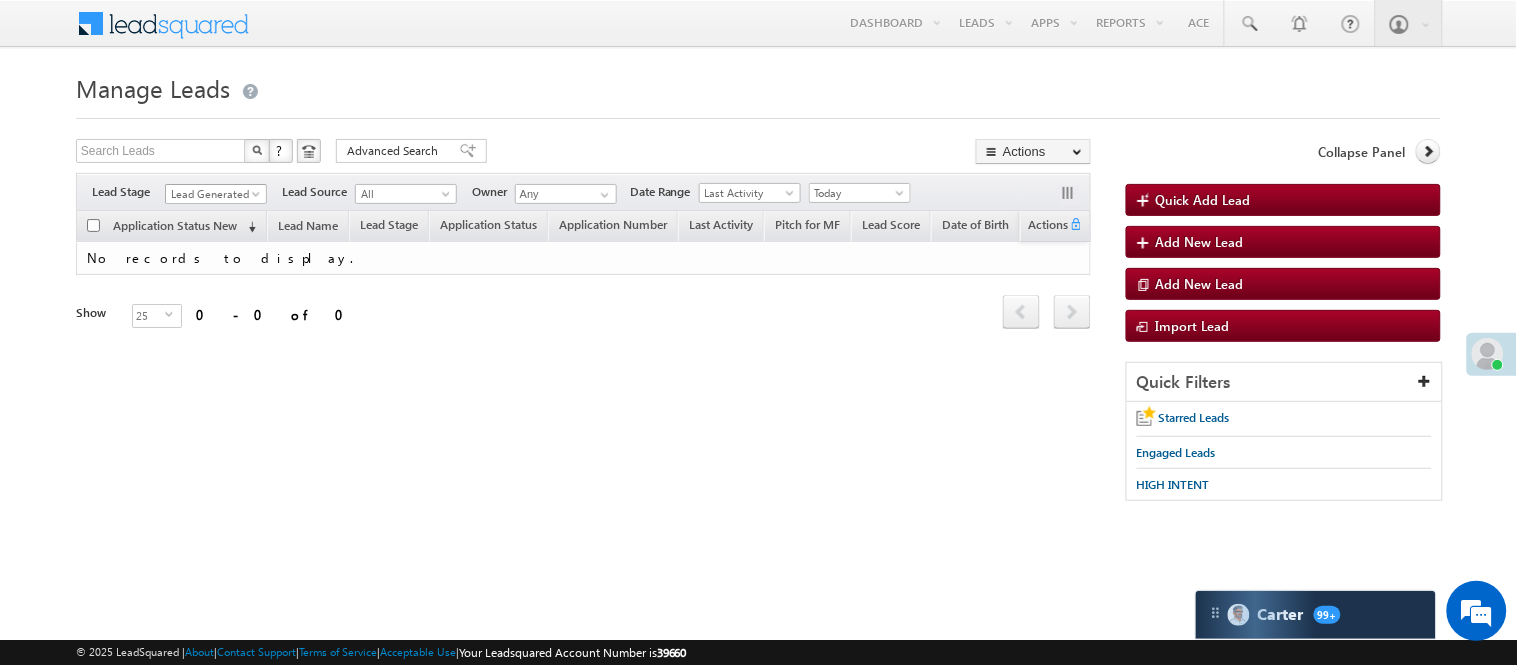 click on "Lead Generated" at bounding box center (213, 194) 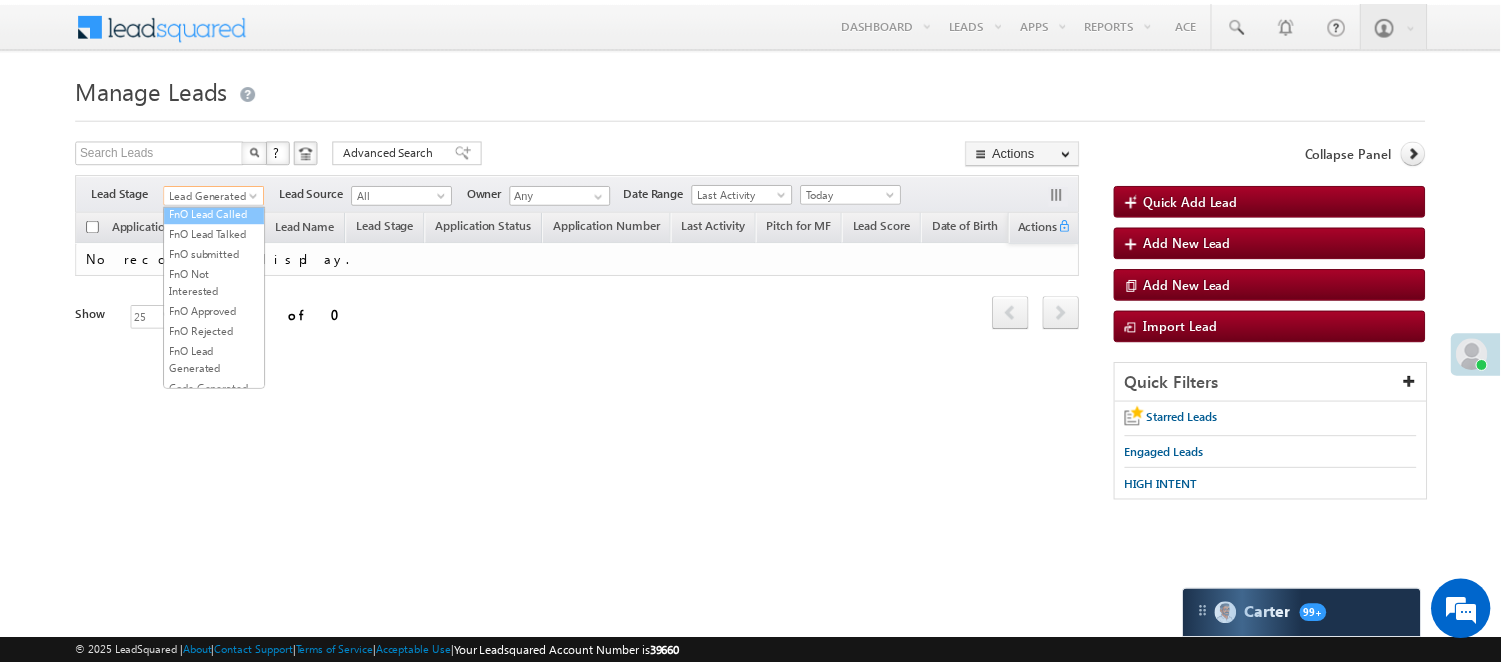 scroll, scrollTop: 222, scrollLeft: 0, axis: vertical 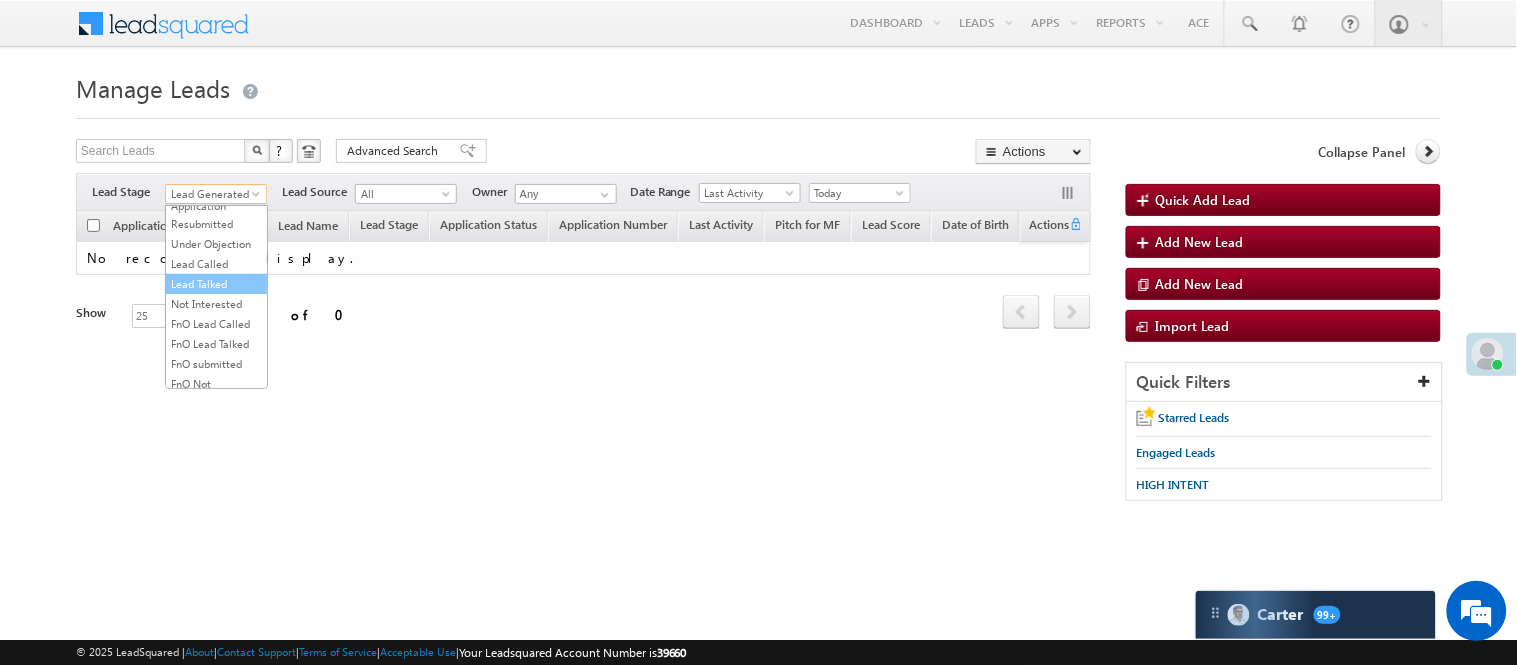 click on "Lead Talked" at bounding box center (216, 284) 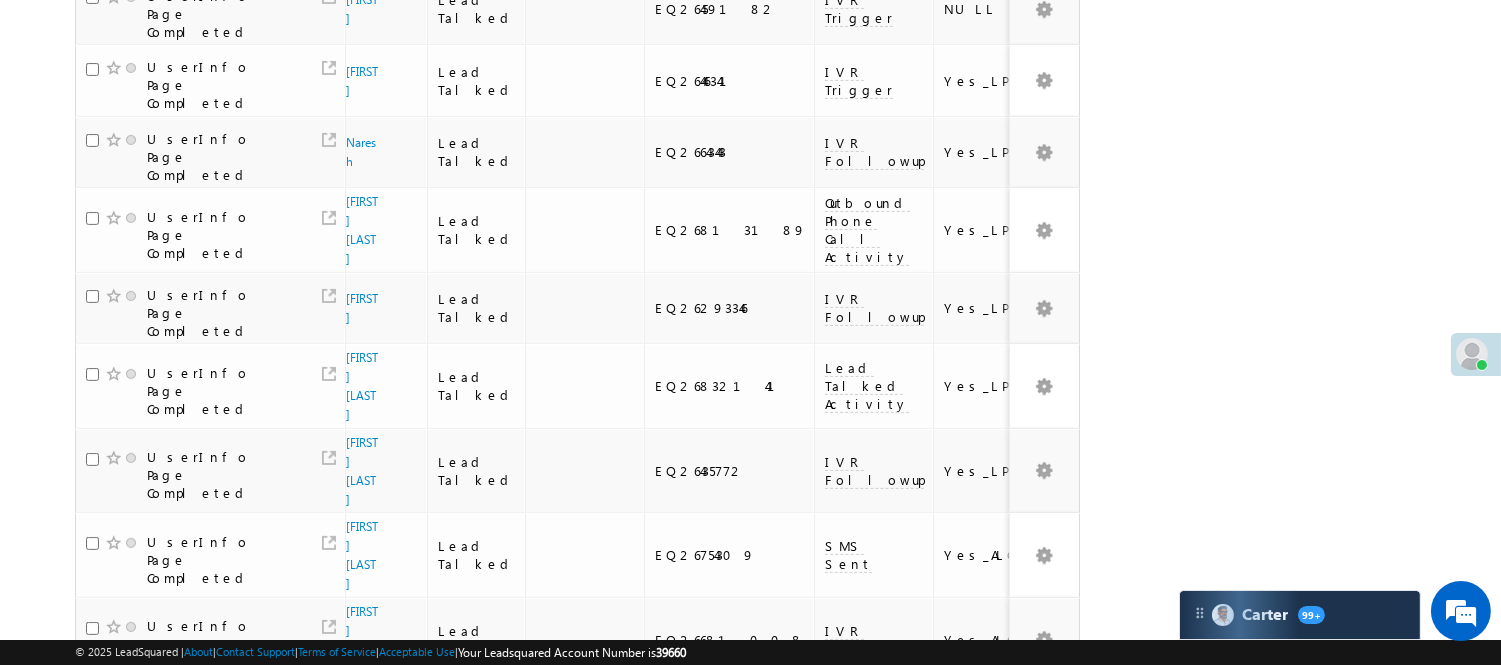 scroll, scrollTop: 1184, scrollLeft: 0, axis: vertical 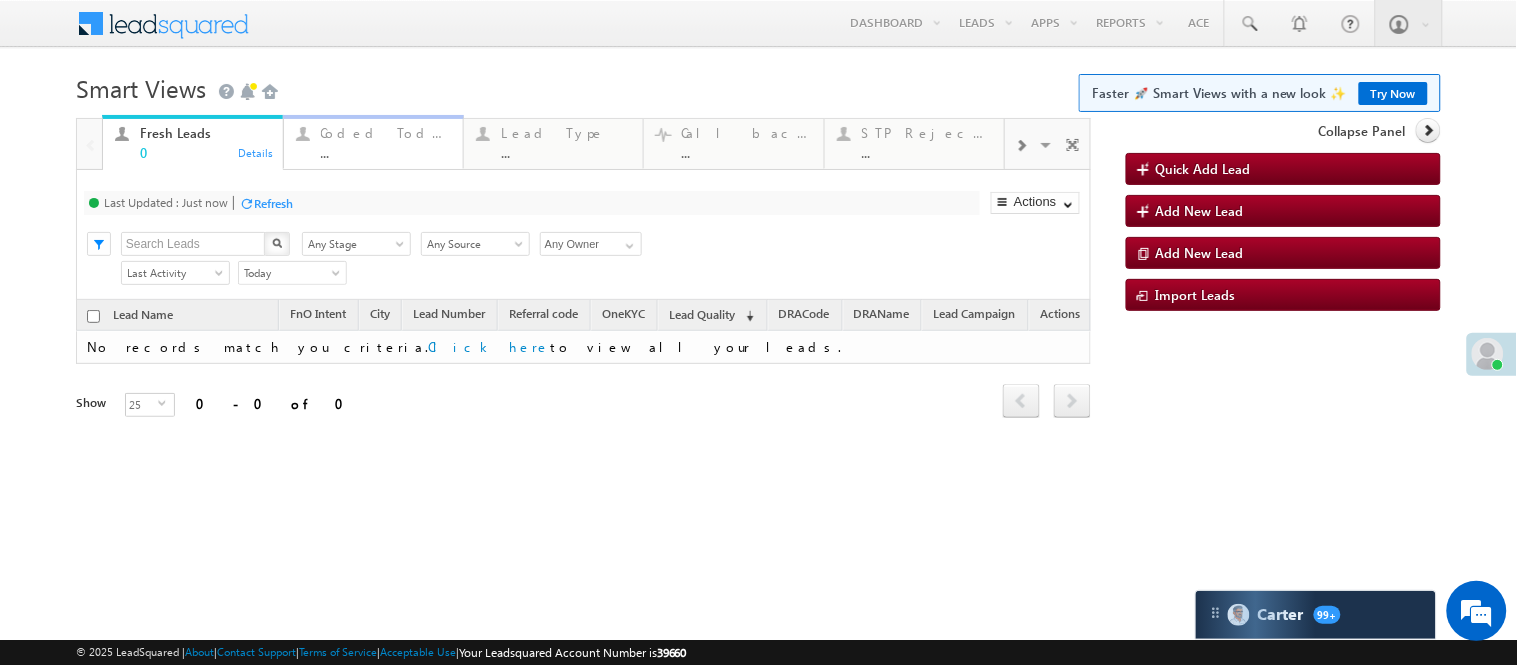 click on "Coded Today ..." at bounding box center [386, 140] 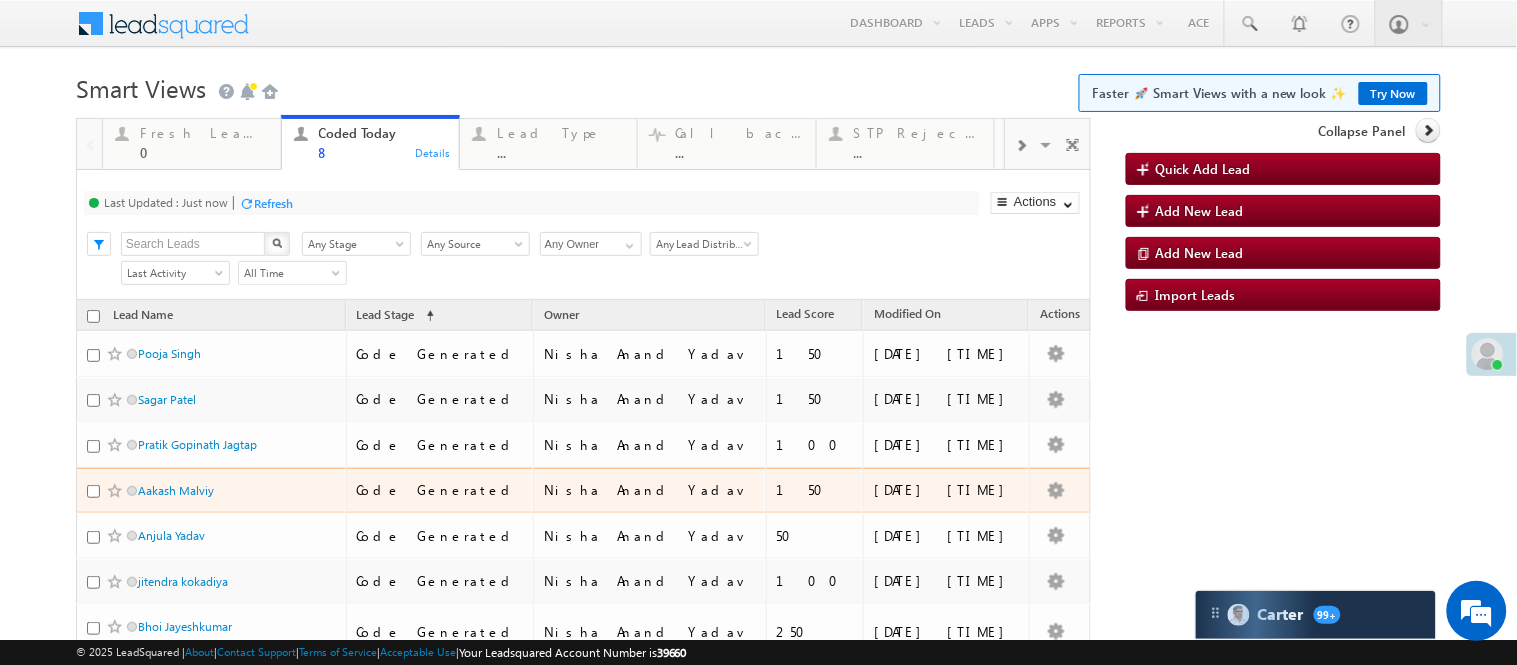 scroll, scrollTop: 222, scrollLeft: 0, axis: vertical 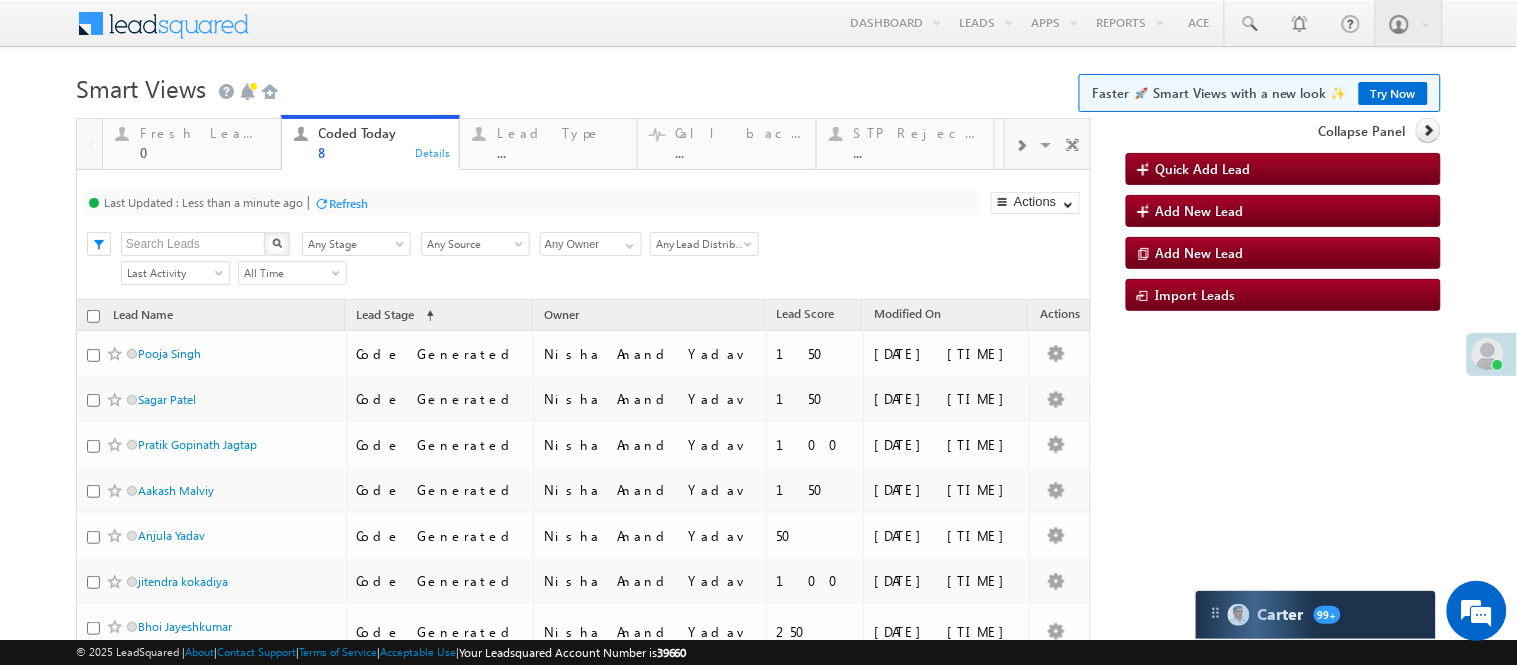 click on "Menu
Nisha Anand Yadav
Nisha .Yada v@ang elbro king. com
Angel Broki" at bounding box center [758, 24] 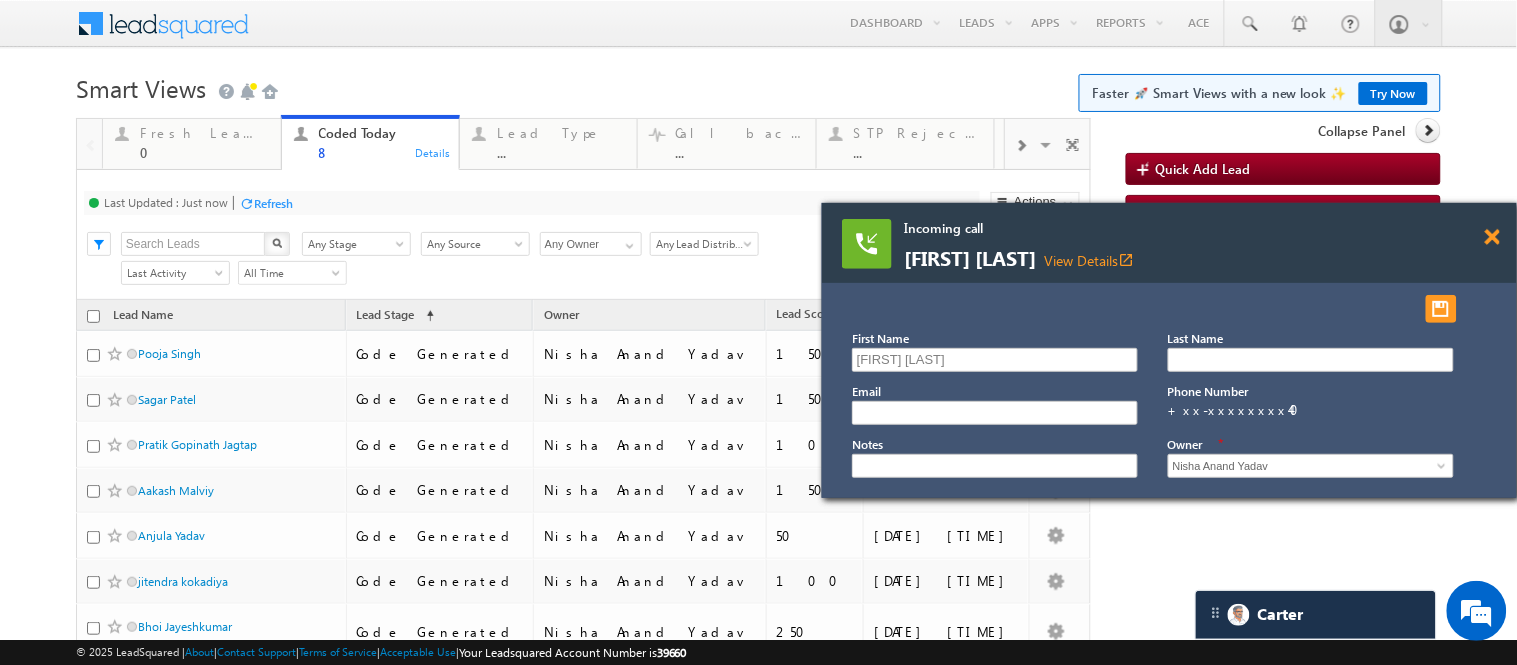click at bounding box center (1492, 237) 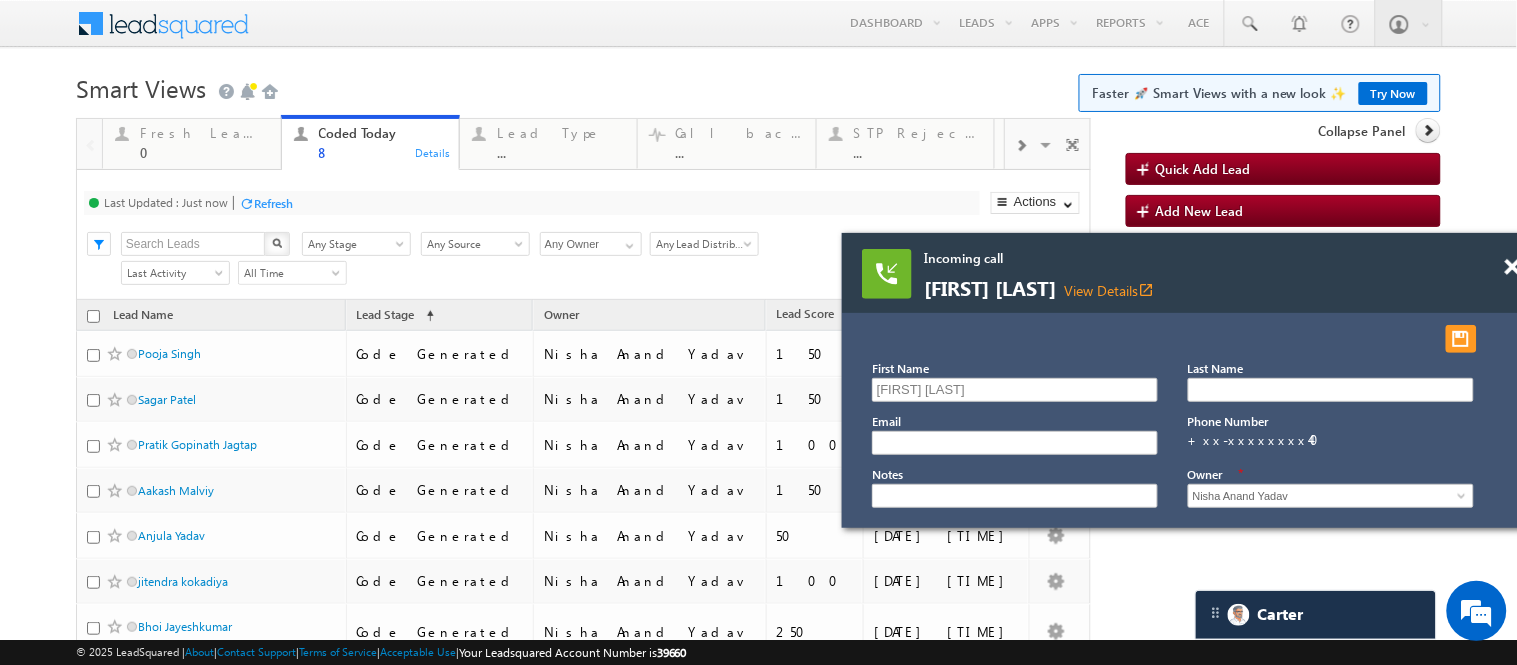 click on "Menu
Nisha Anand Yadav
Nisha .Yada v@ang elbro king. com" at bounding box center [758, 408] 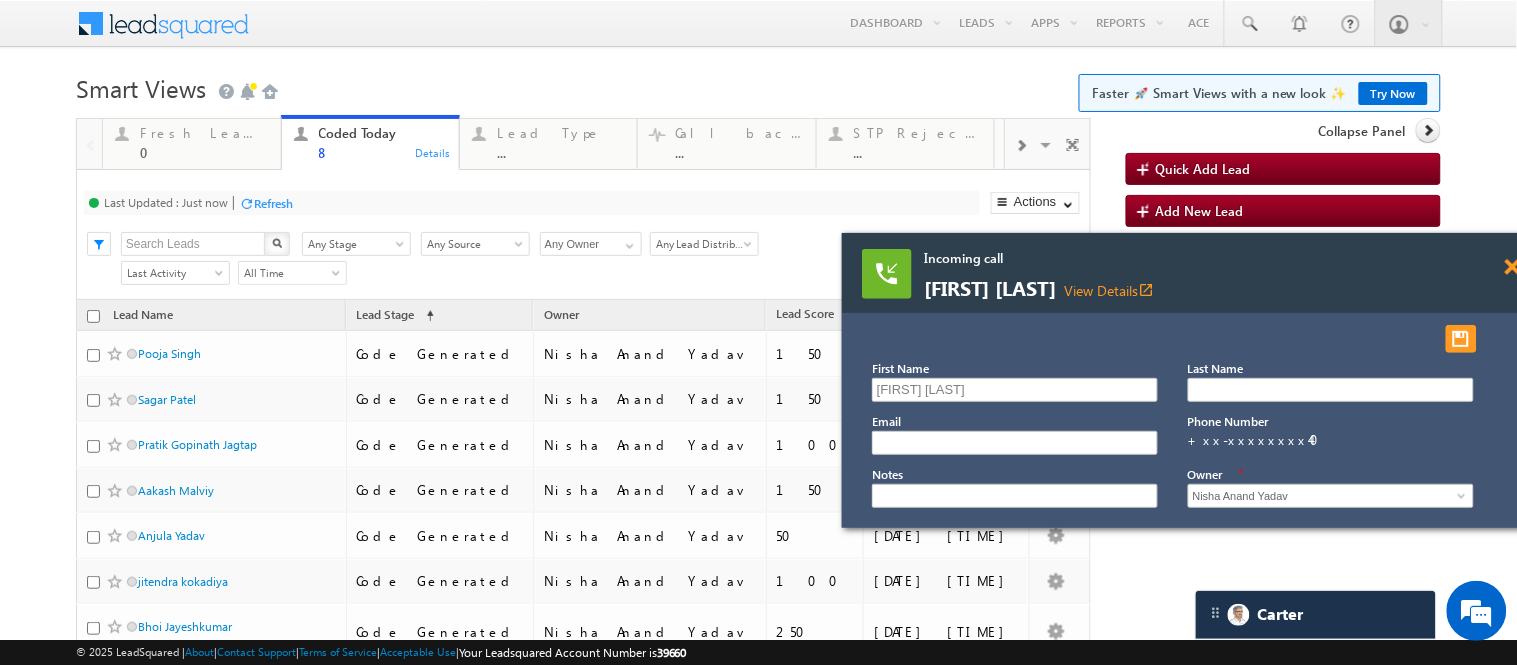 click at bounding box center [1512, 267] 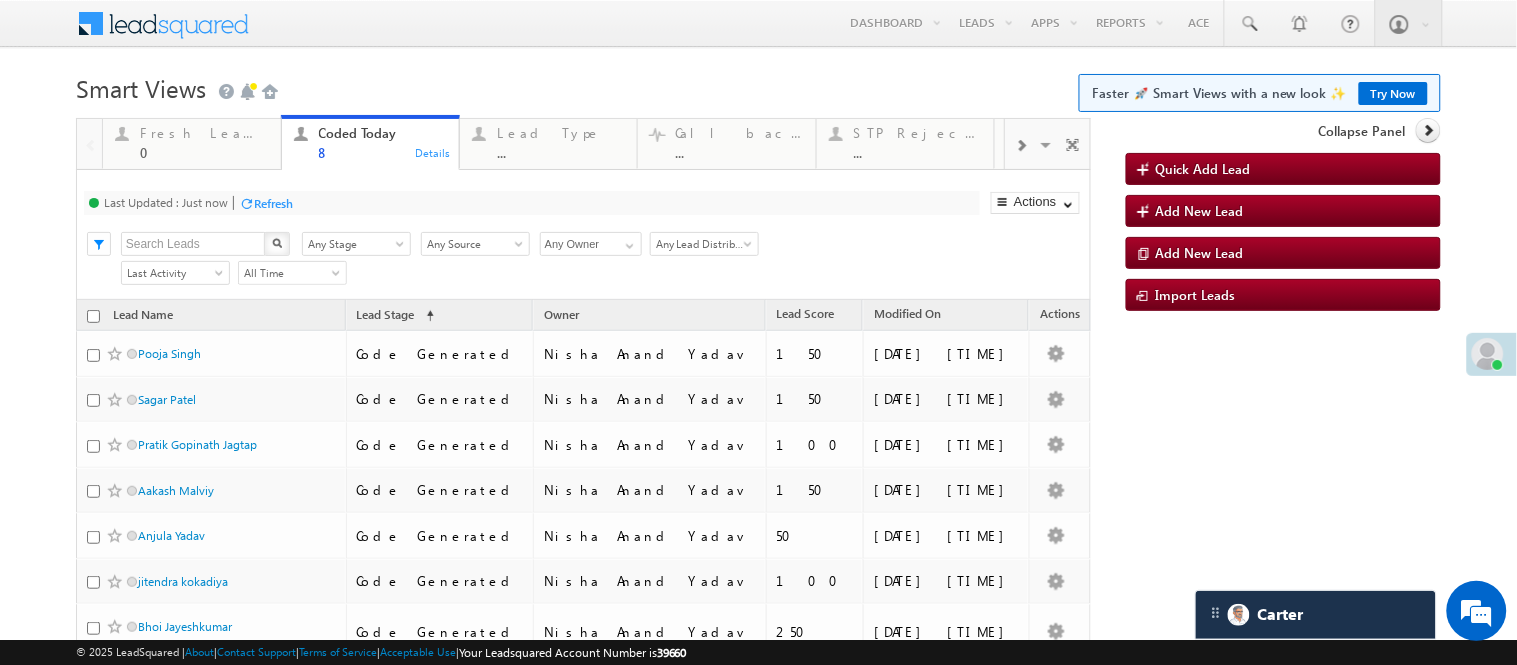 click on "Smart Views Getting Started Faster 🚀 Smart Views with a new look ✨ Try Now" at bounding box center [758, 86] 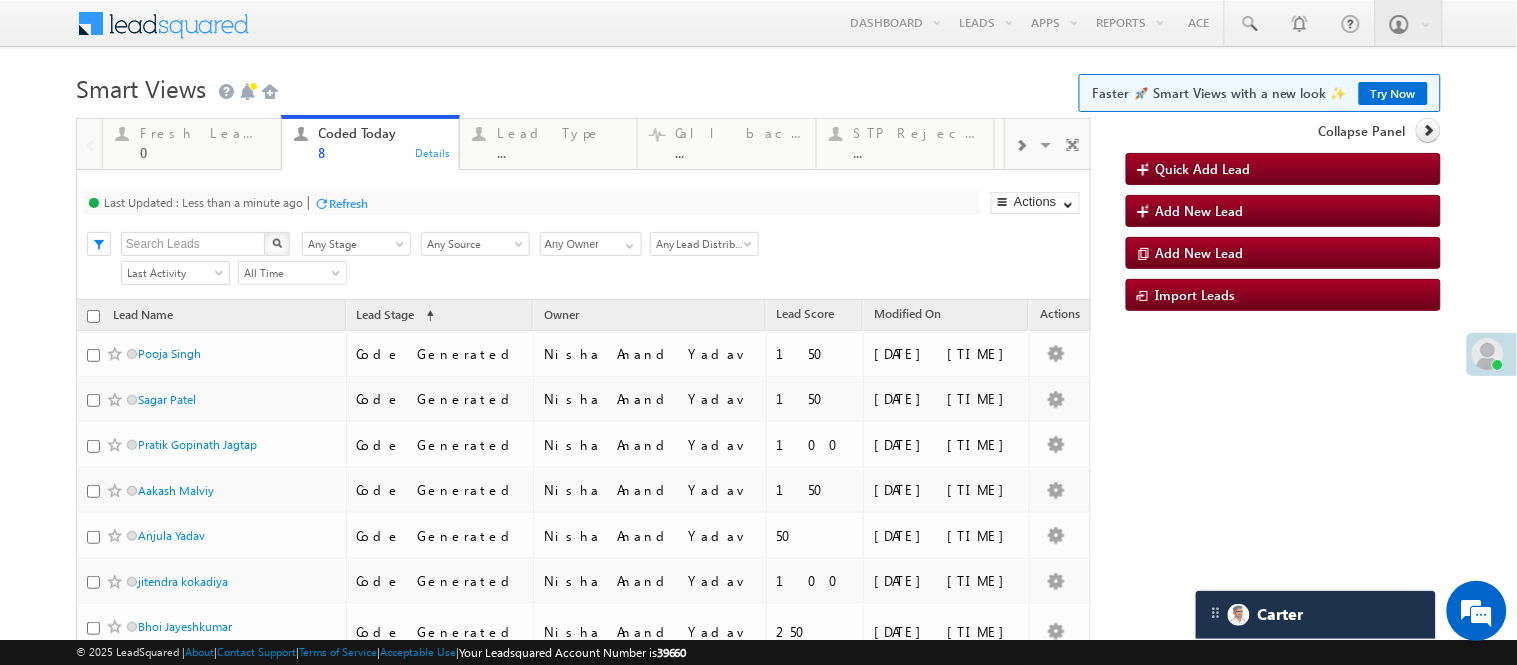 click on "Menu
Nisha Anand Yadav
Nisha .Yada v@ang elbro king. com
Angel Broki" at bounding box center (758, 24) 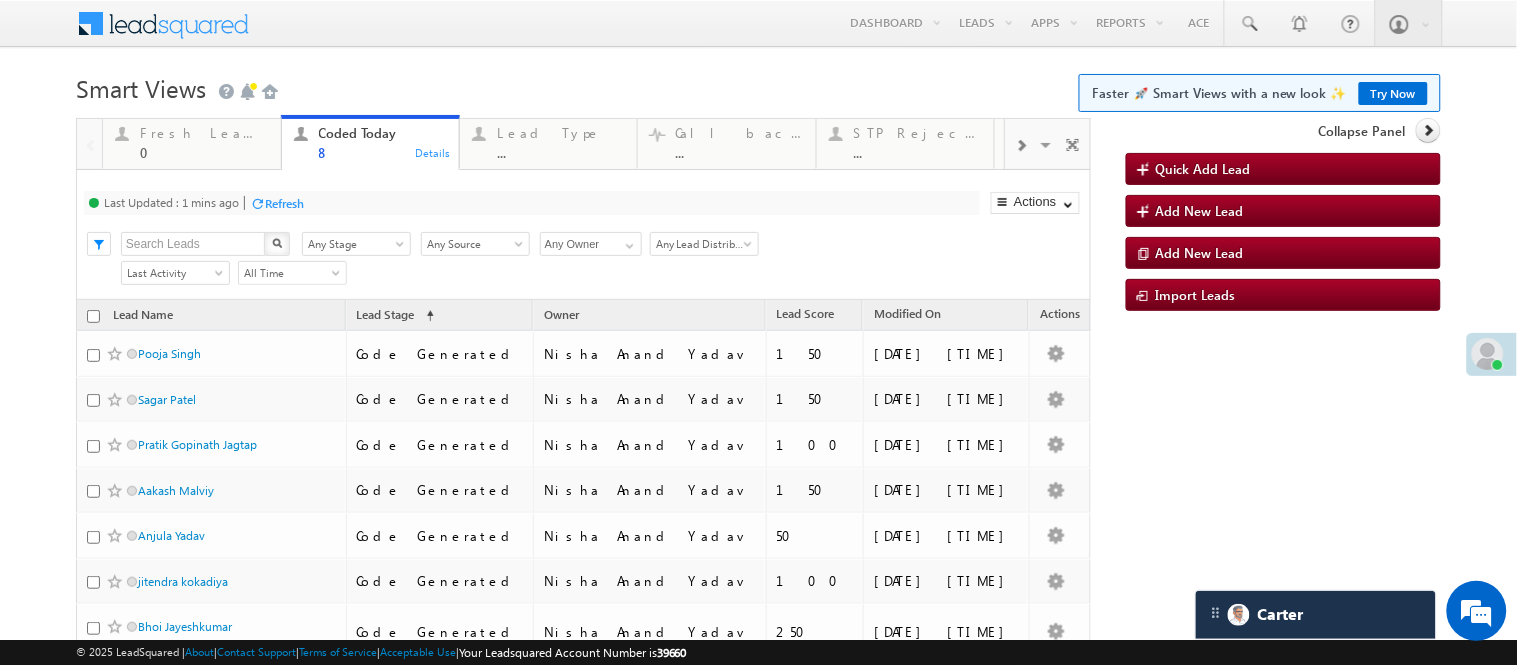 click on "Menu
Nisha Anand Yadav
Nisha .Yada v@ang elbro king. com" at bounding box center (758, 408) 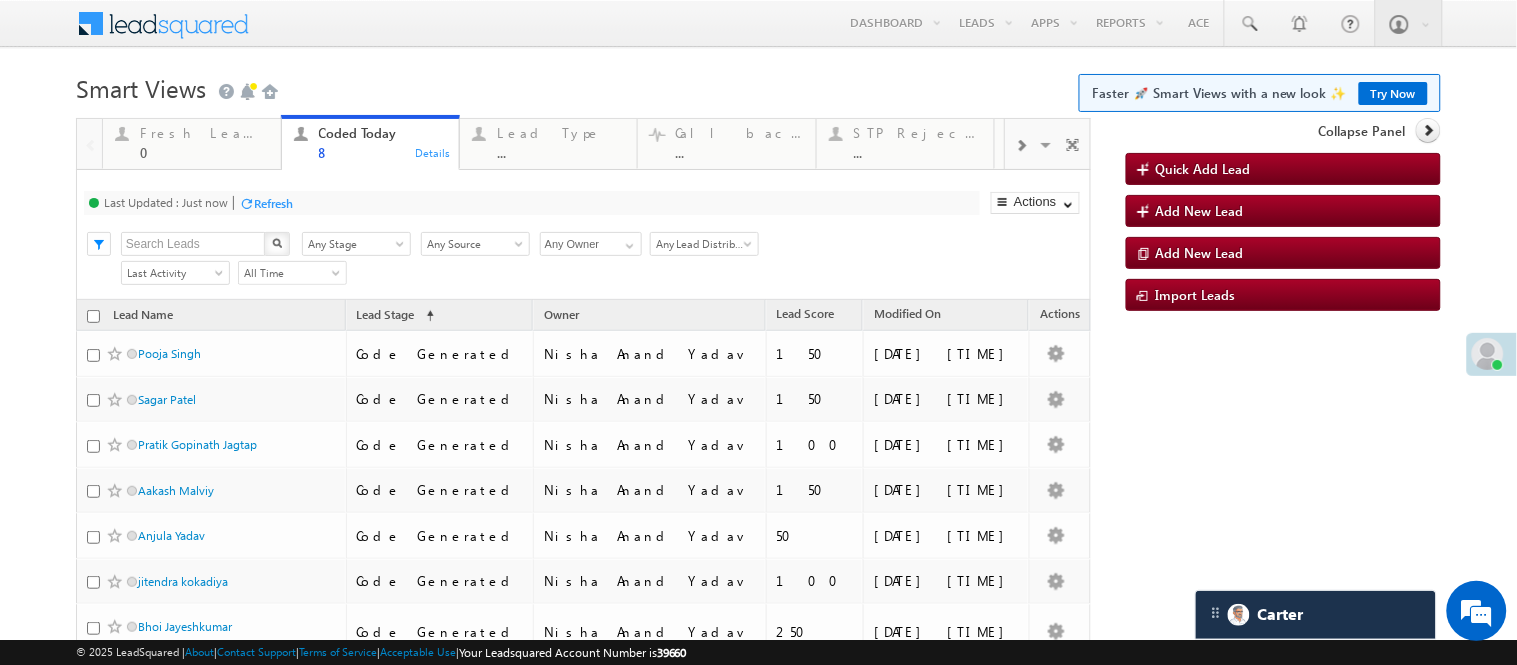 click on "Smart Views Getting Started Faster 🚀 Smart Views with a new look ✨ Try Now" at bounding box center [758, 86] 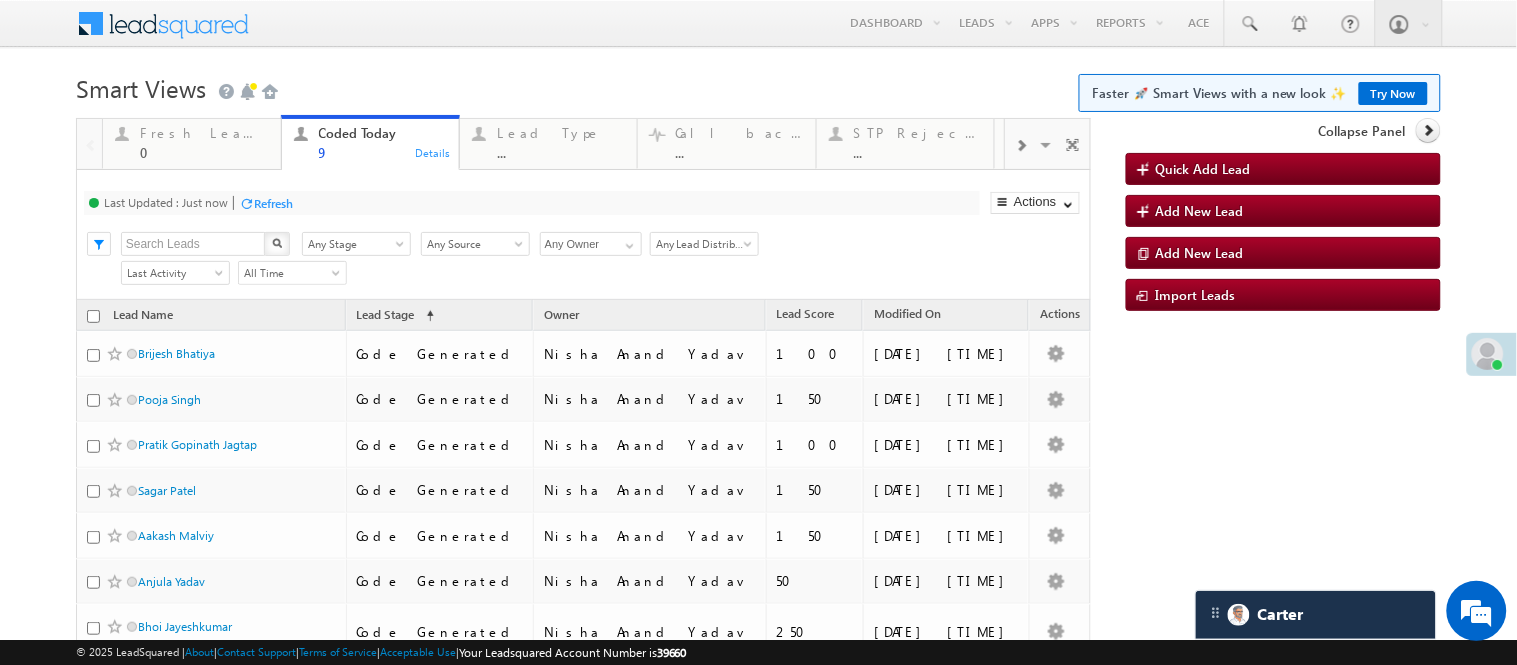 click on "Smart Views Getting Started Faster 🚀 Smart Views with a new look ✨ Try Now" at bounding box center (758, 86) 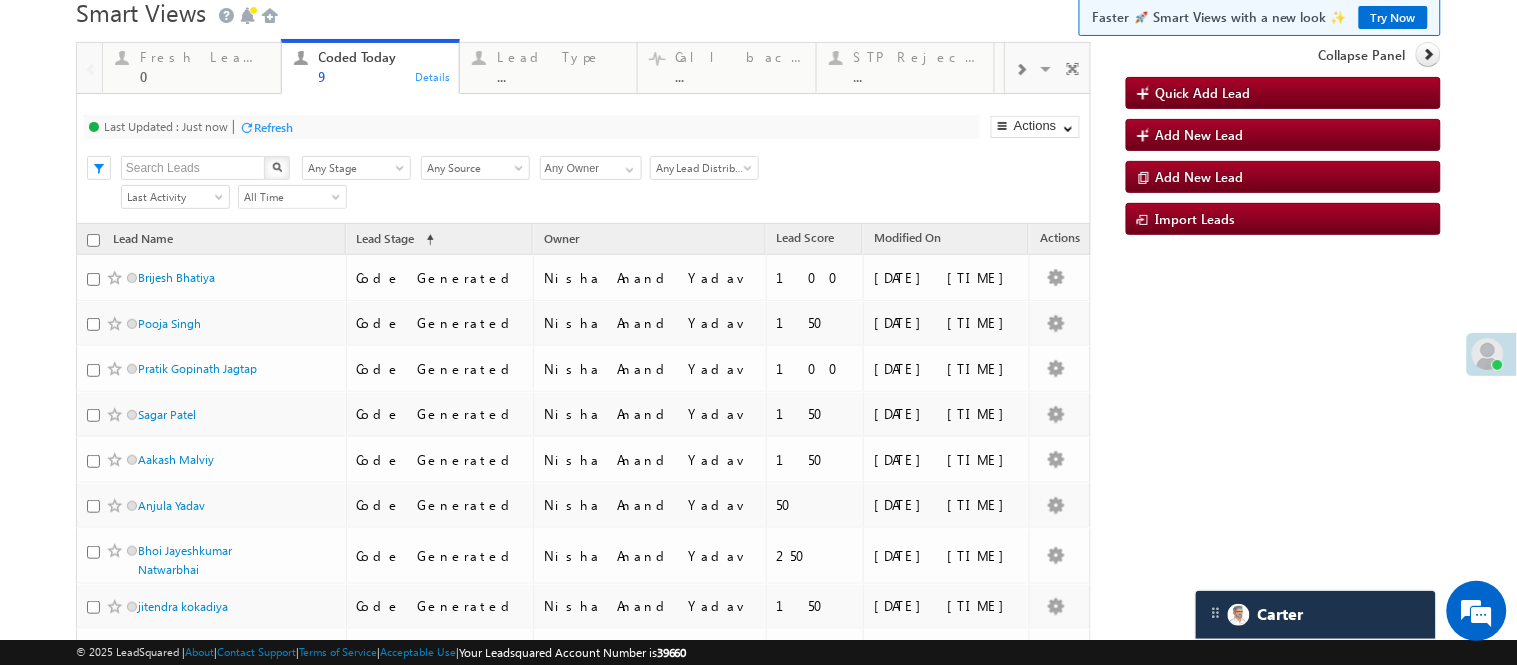 scroll, scrollTop: 0, scrollLeft: 0, axis: both 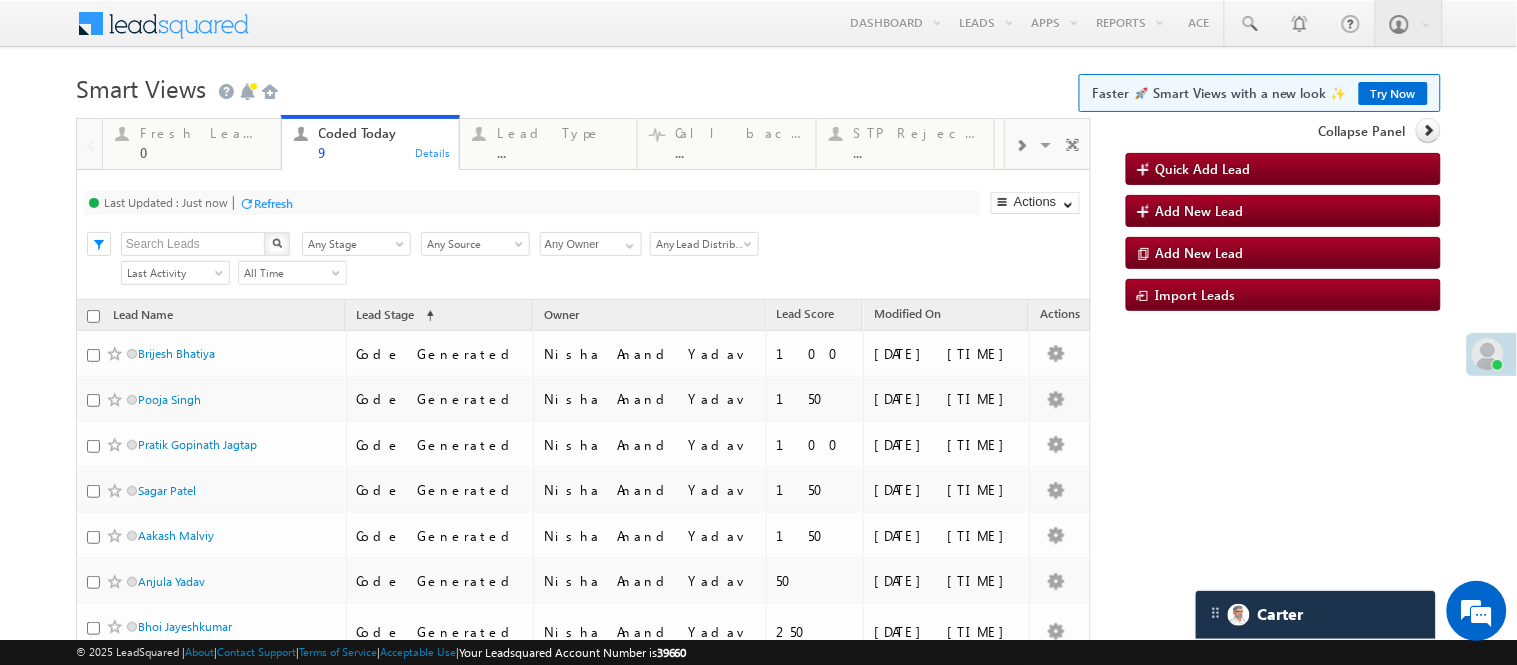 click on "Smart Views Getting Started Faster 🚀 Smart Views with a new look ✨ Try Now" at bounding box center (758, 86) 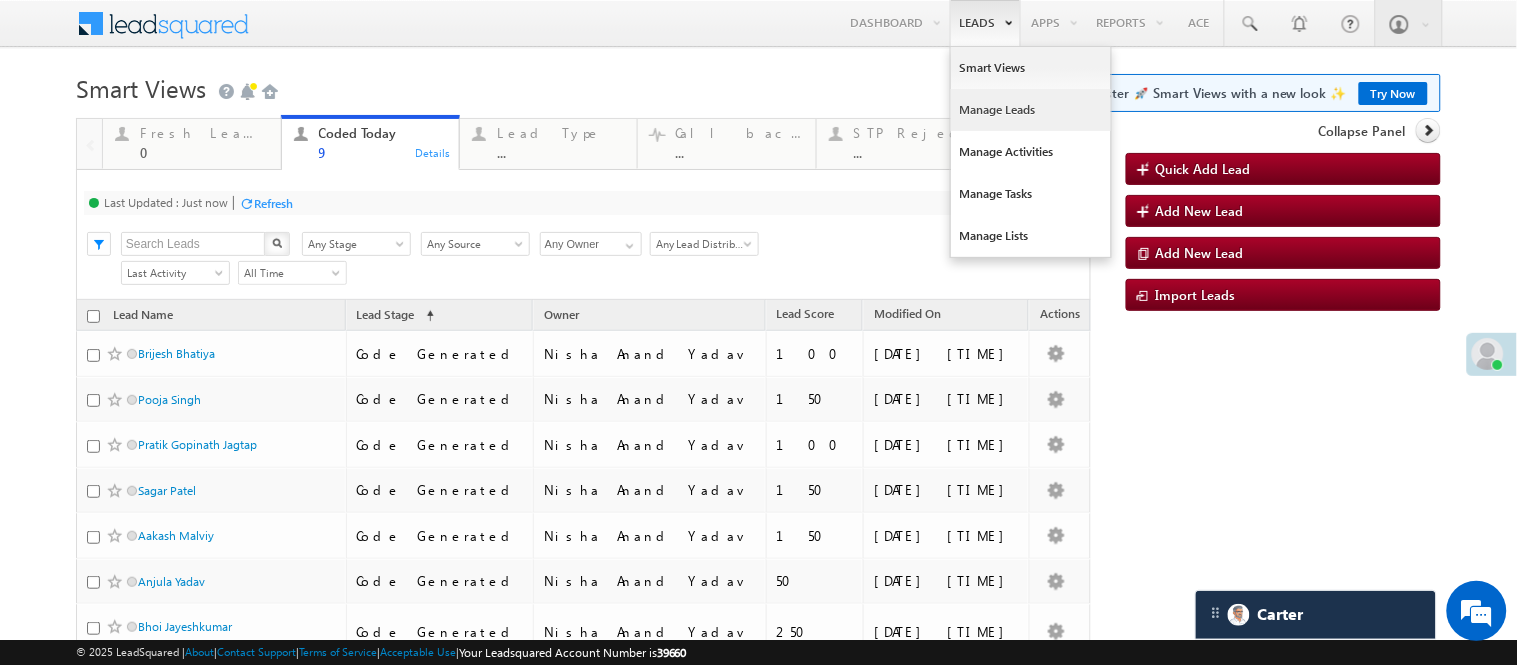 click on "Manage Leads" at bounding box center [1031, 110] 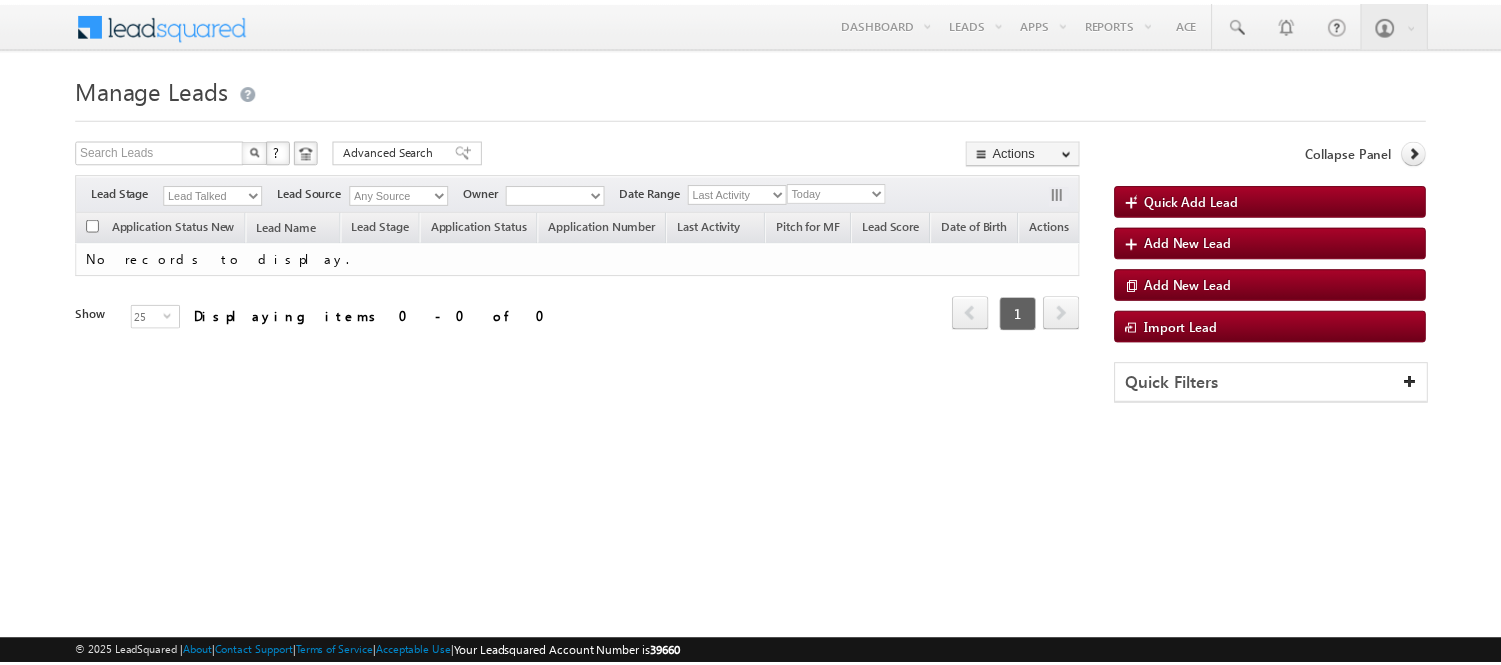 scroll, scrollTop: 0, scrollLeft: 0, axis: both 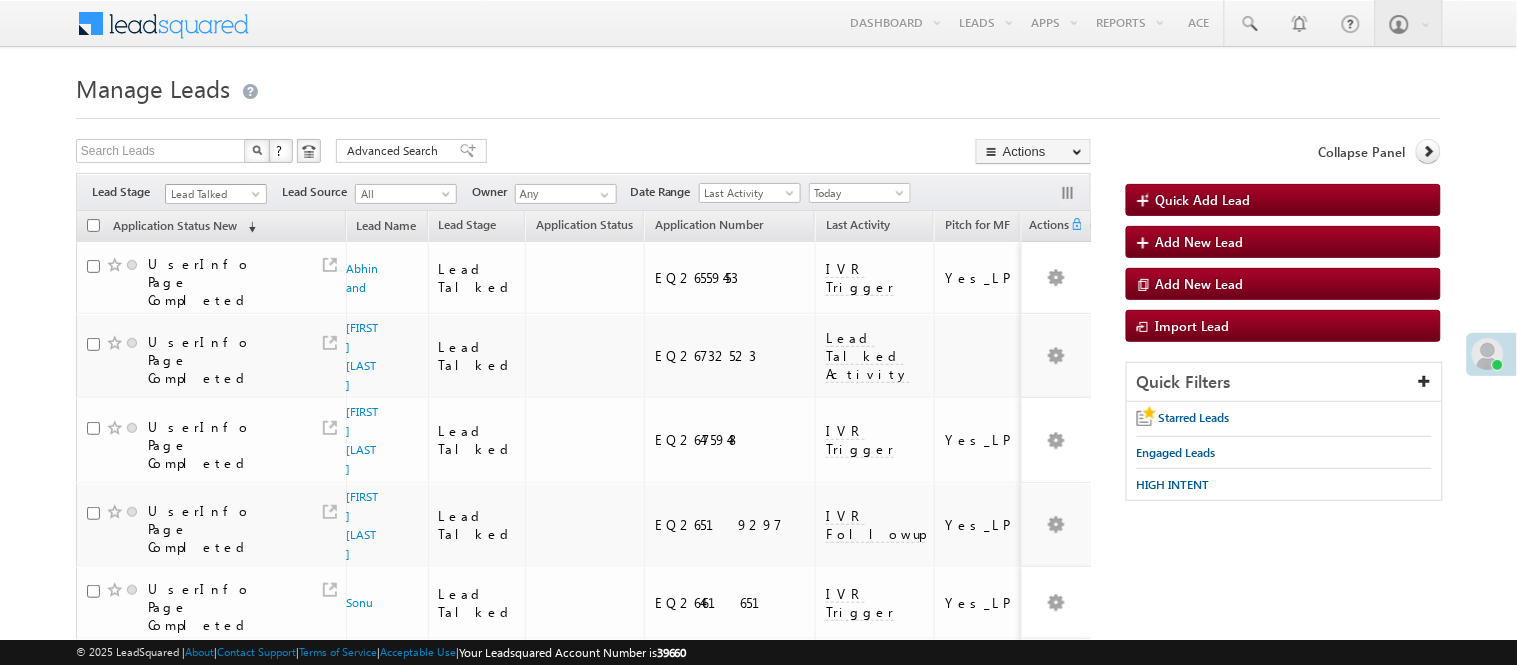click on "Lead Talked" at bounding box center (213, 194) 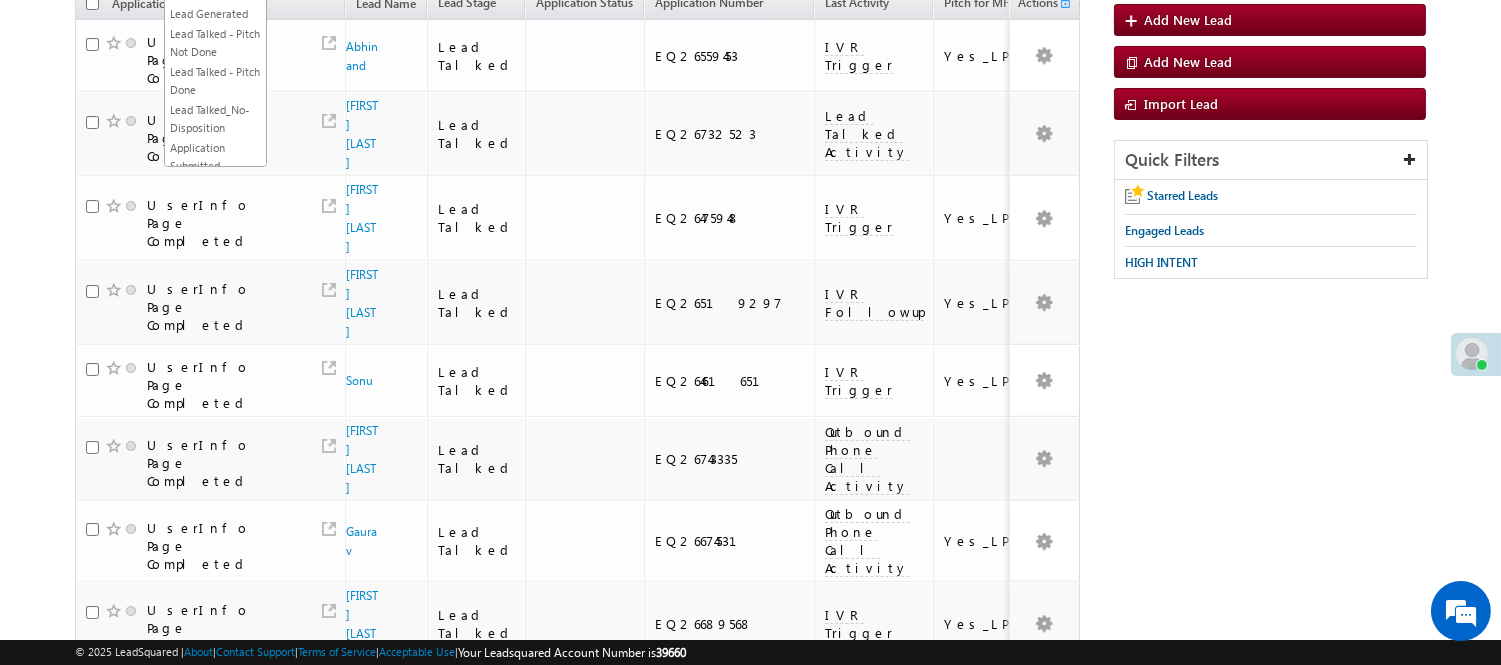 scroll, scrollTop: 1184, scrollLeft: 0, axis: vertical 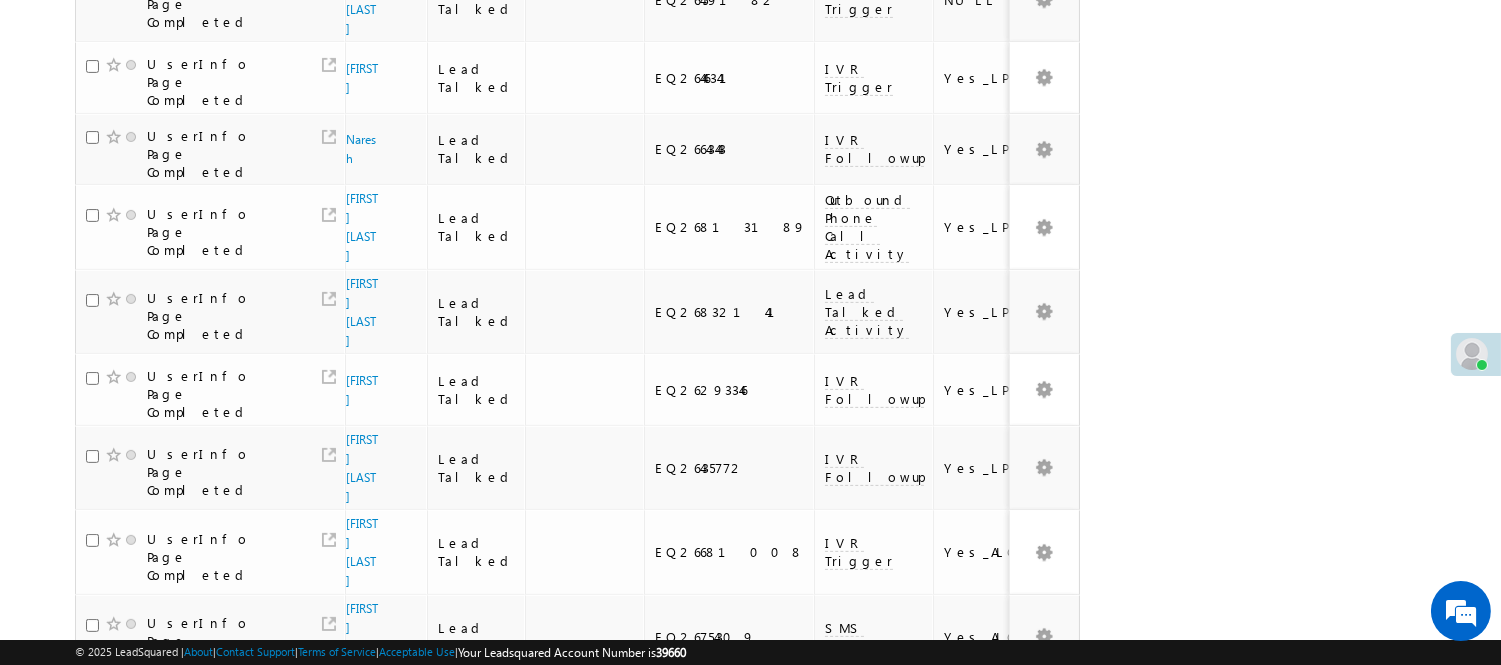 click on "3" at bounding box center [978, 1114] 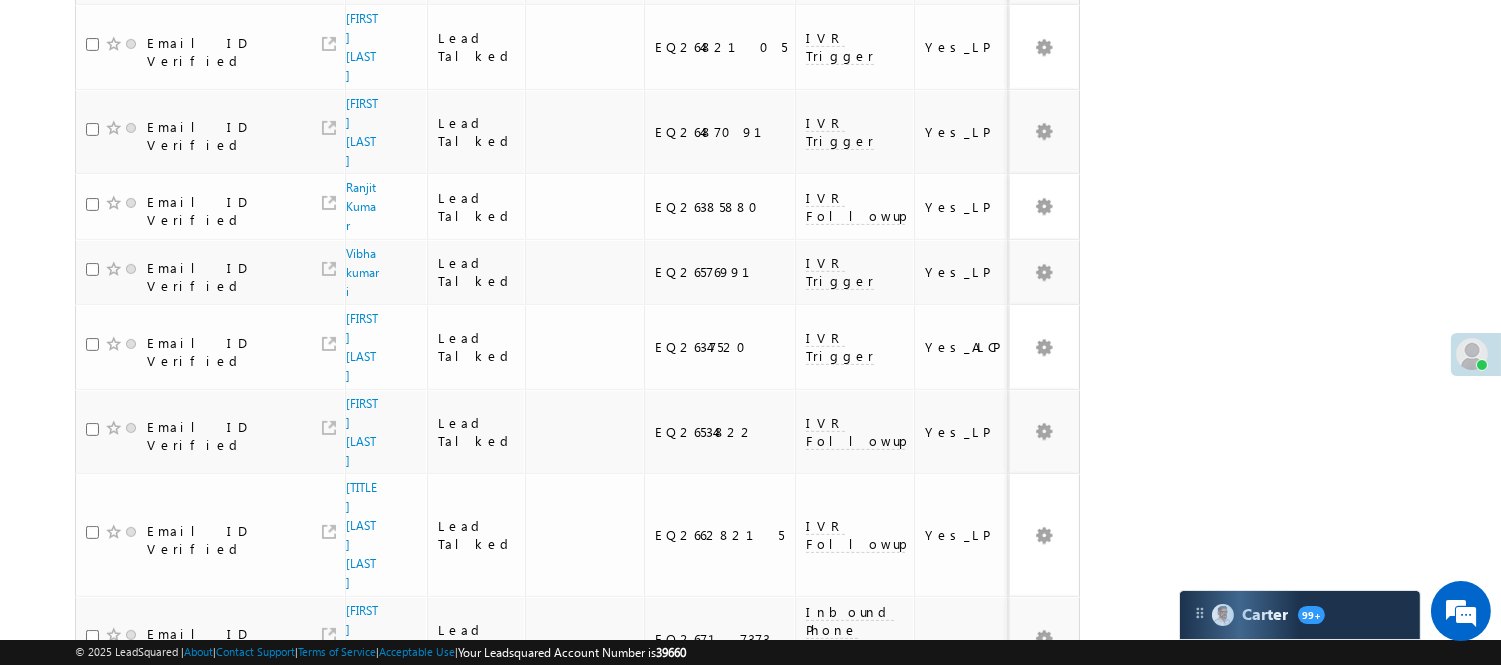 scroll, scrollTop: 1337, scrollLeft: 0, axis: vertical 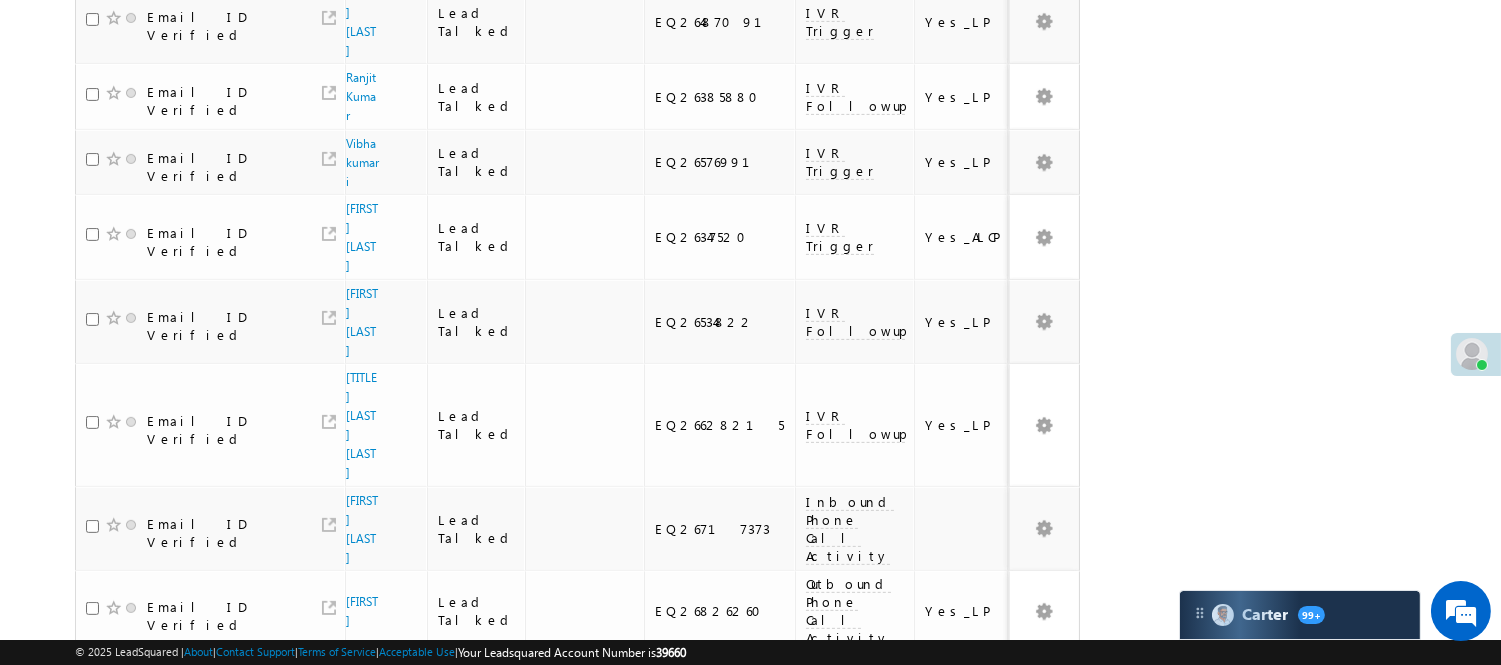 click on "2" at bounding box center (937, 997) 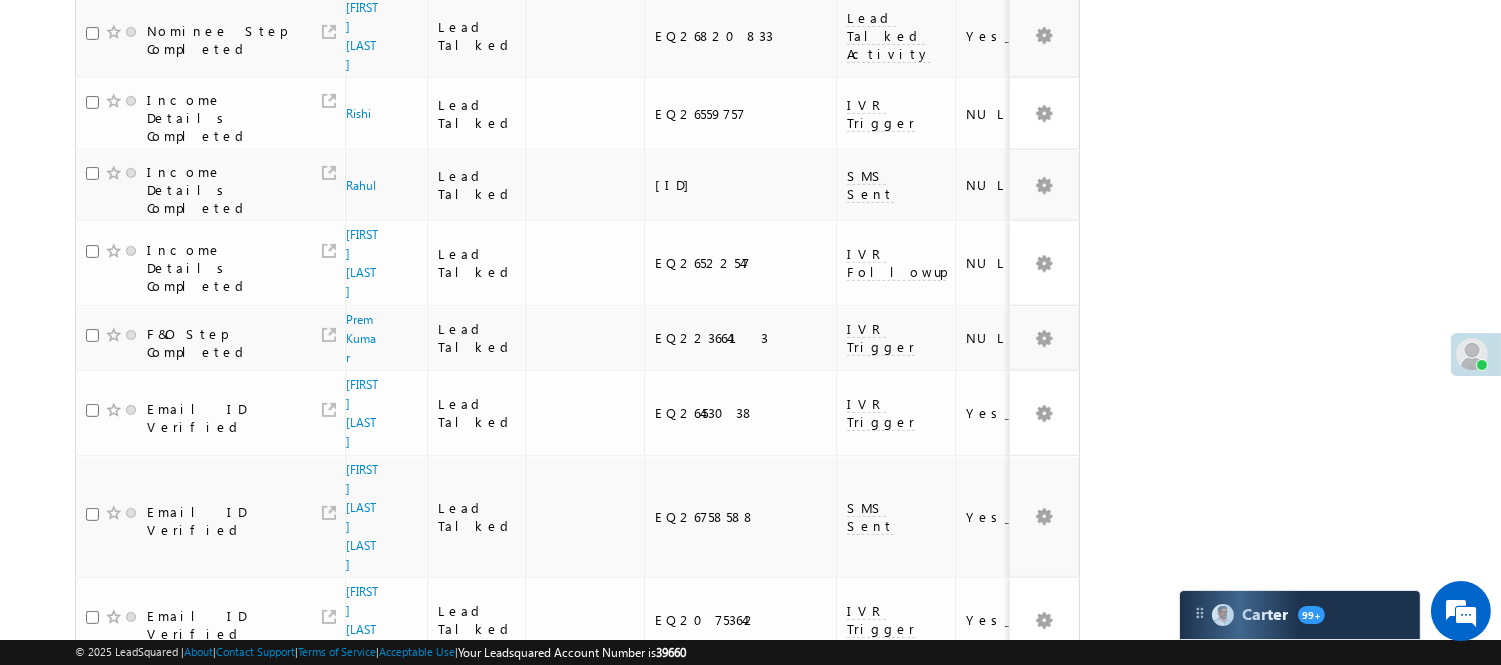 scroll, scrollTop: 0, scrollLeft: 0, axis: both 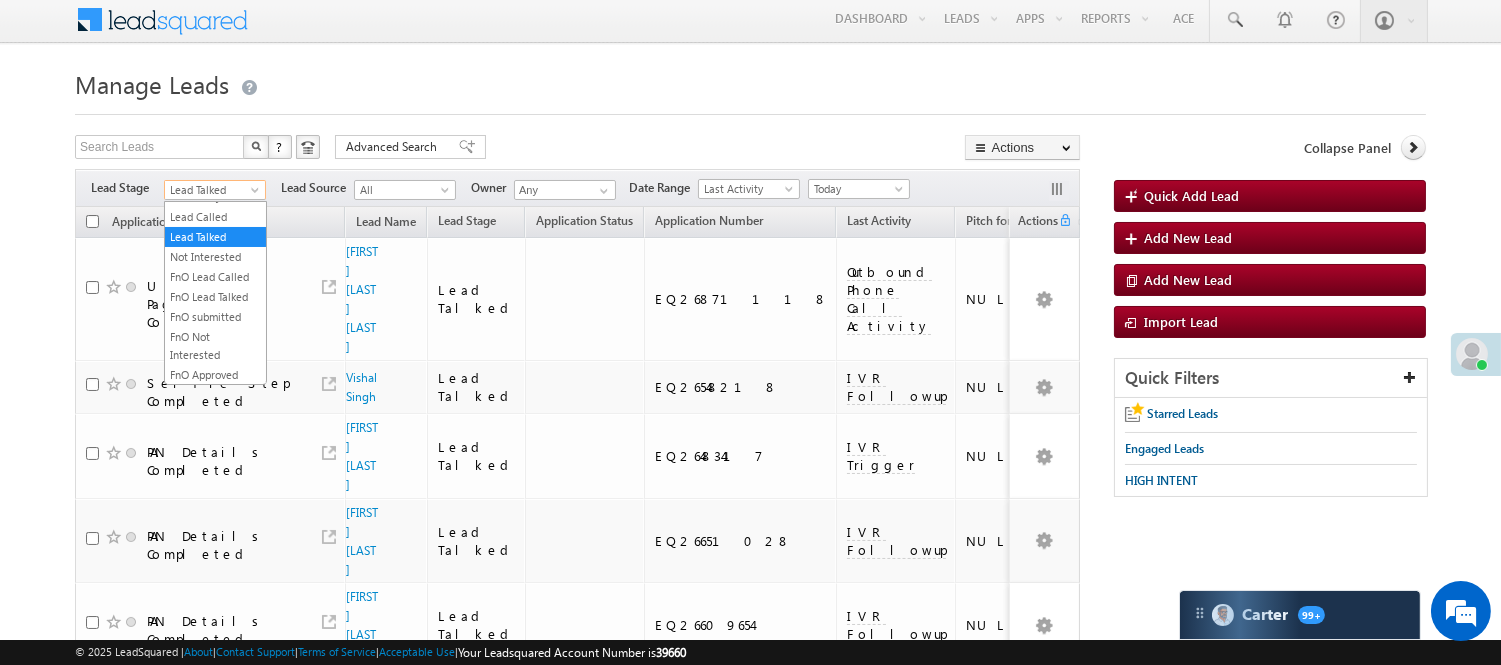 click on "Lead Talked" at bounding box center (212, 190) 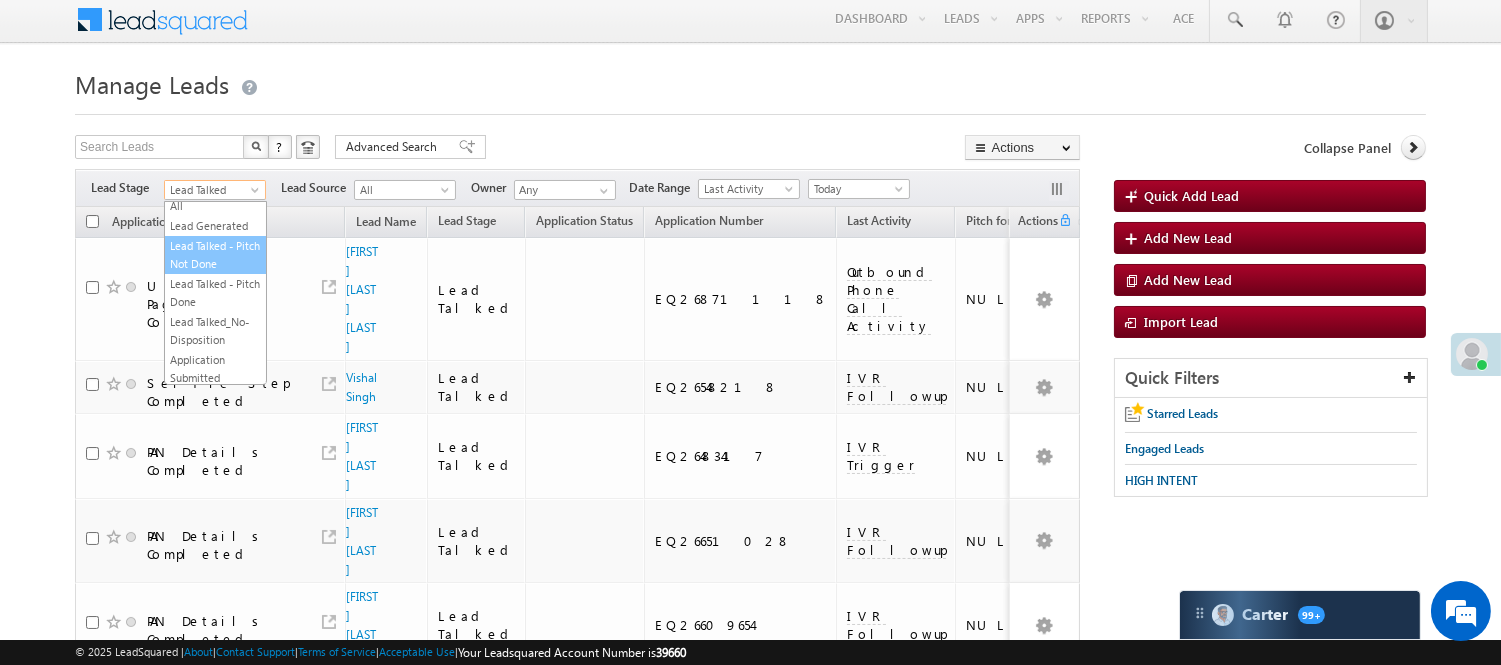 scroll, scrollTop: 0, scrollLeft: 0, axis: both 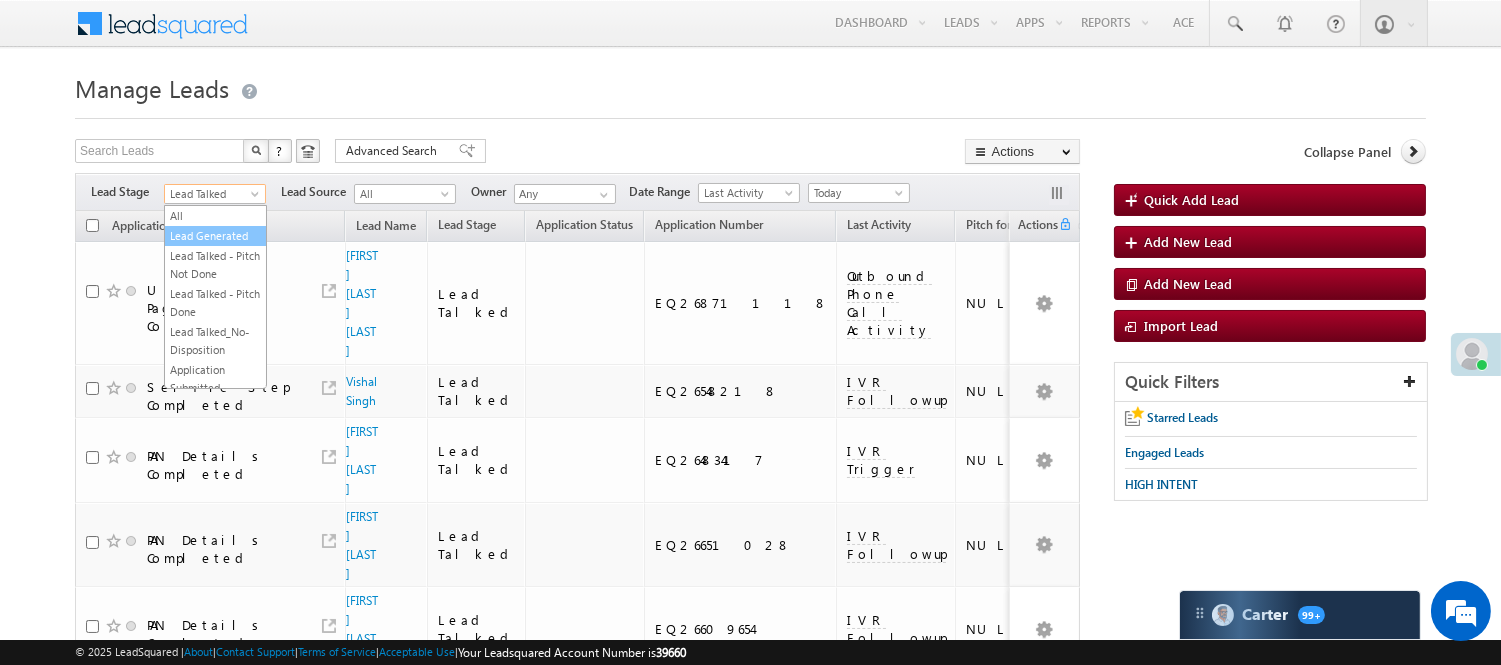click on "Lead Generated" at bounding box center (215, 236) 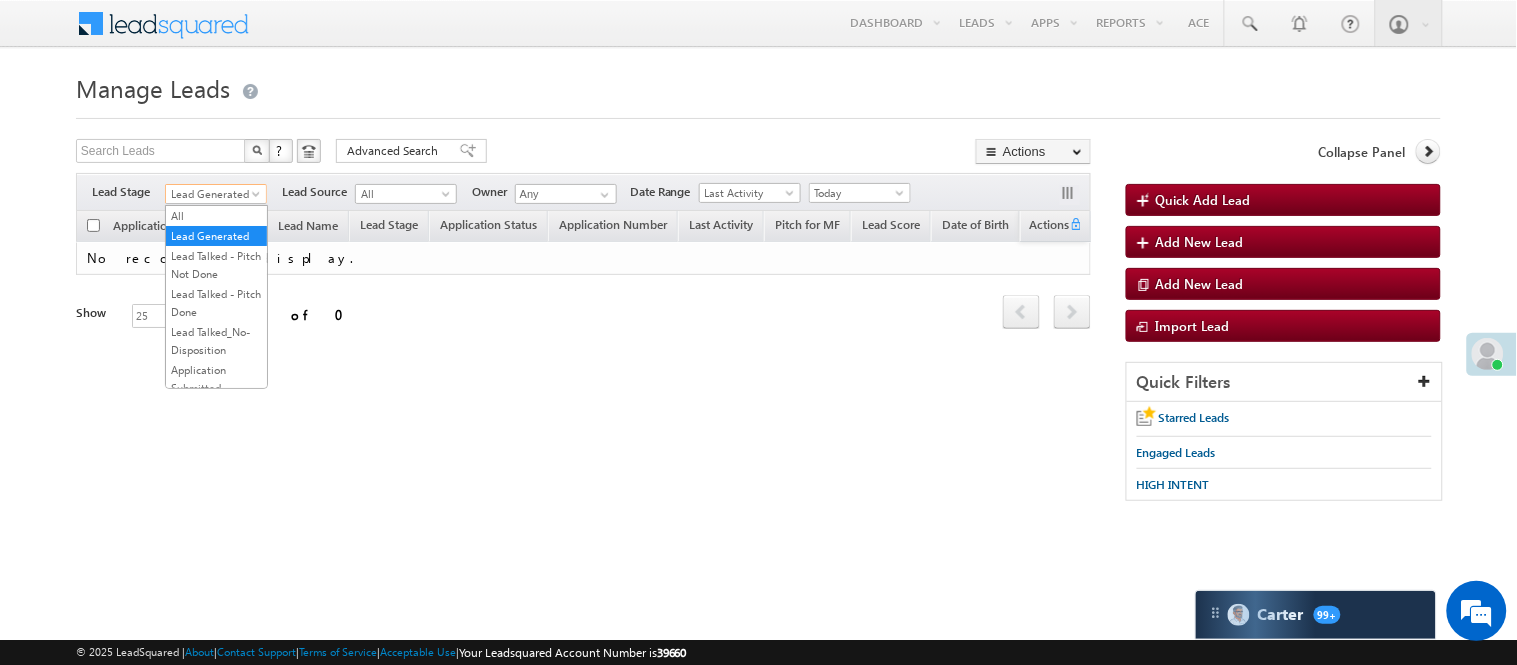 click on "Lead Generated" at bounding box center [213, 194] 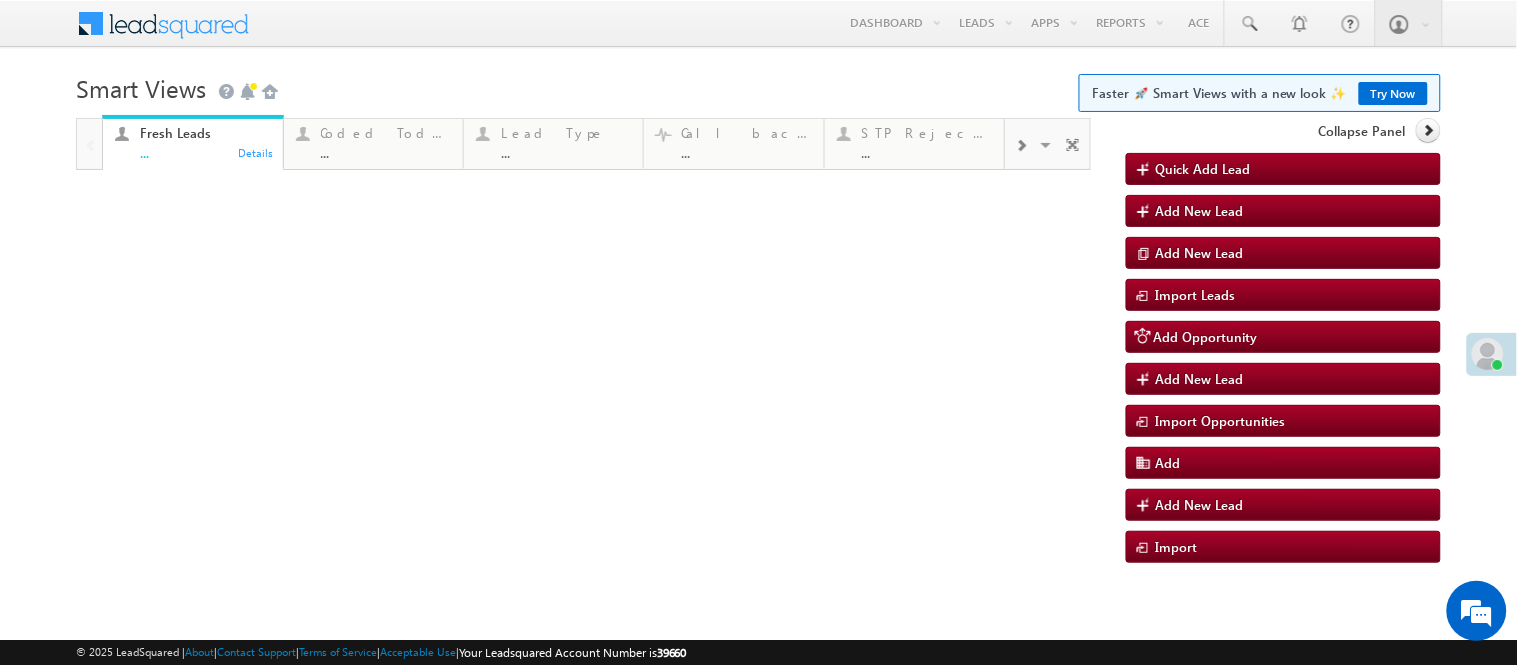 scroll, scrollTop: 0, scrollLeft: 0, axis: both 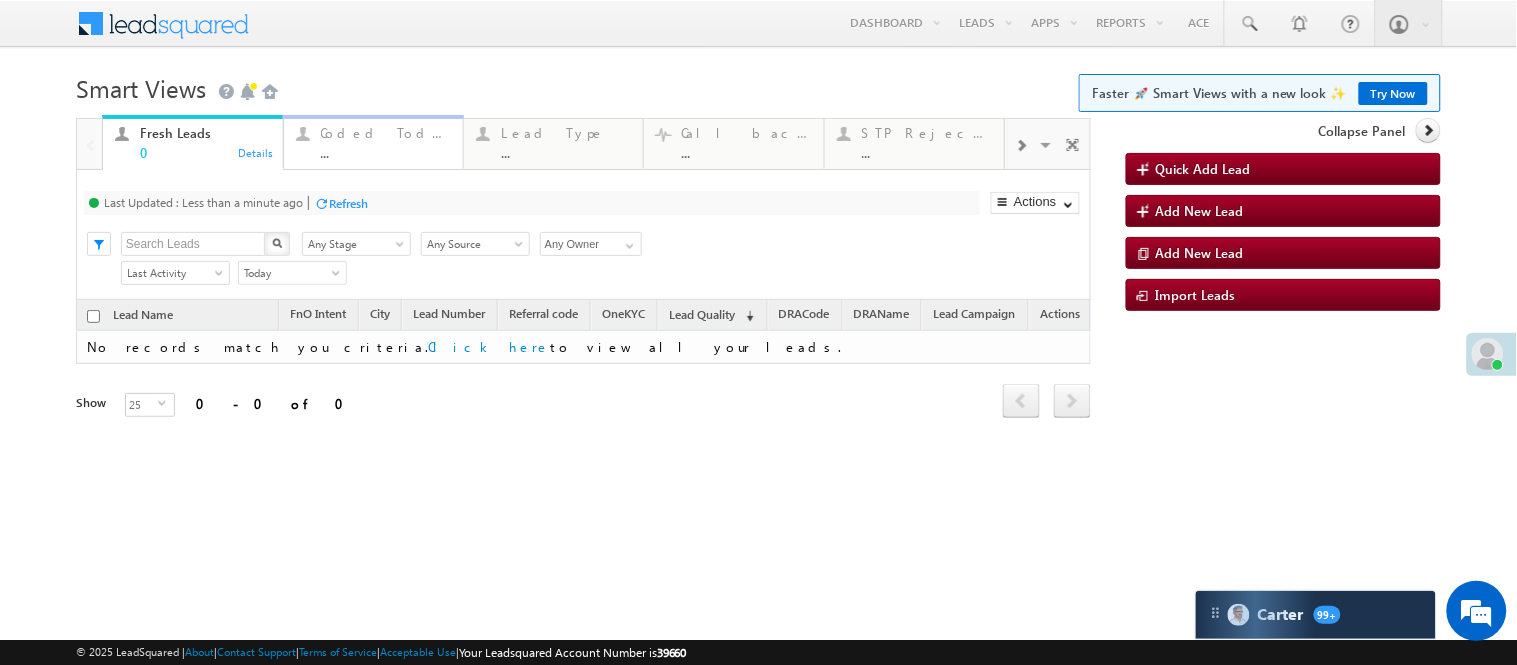 click on "..." at bounding box center (386, 152) 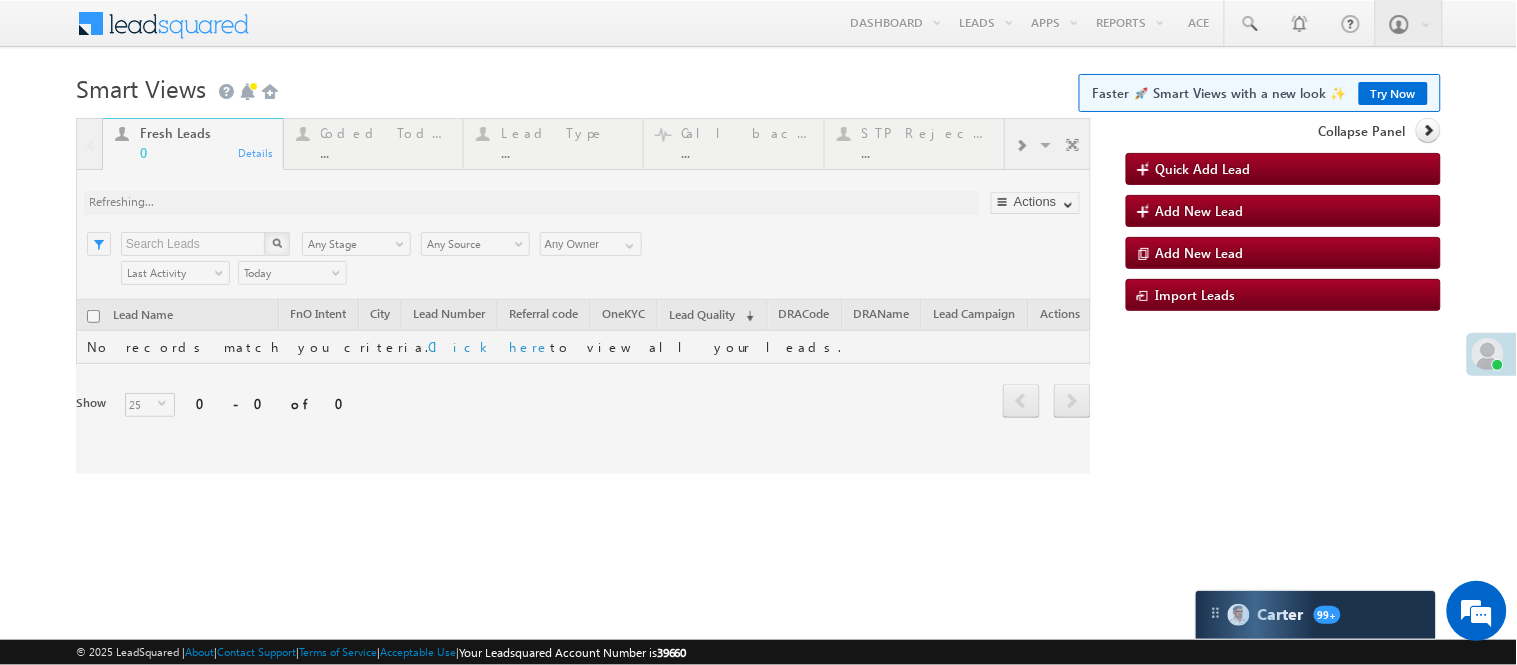 click at bounding box center [583, 296] 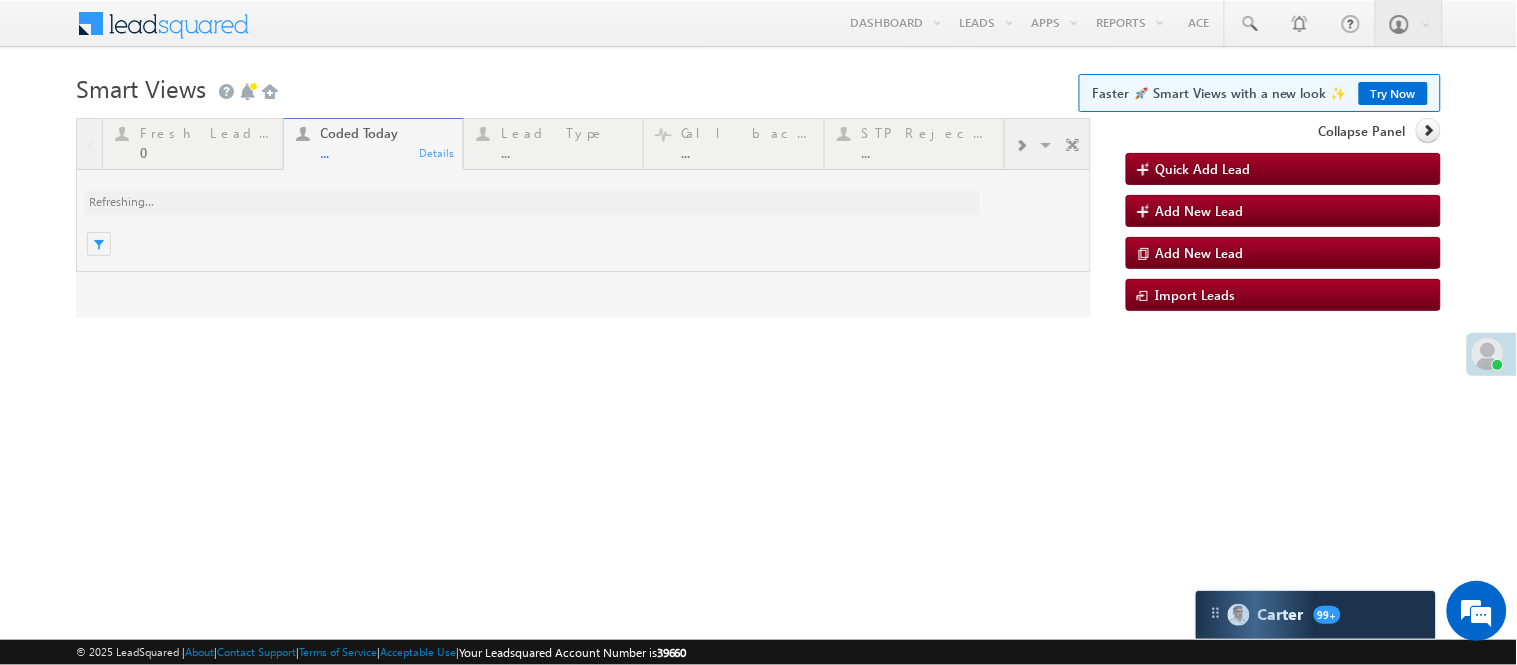 scroll, scrollTop: 0, scrollLeft: 0, axis: both 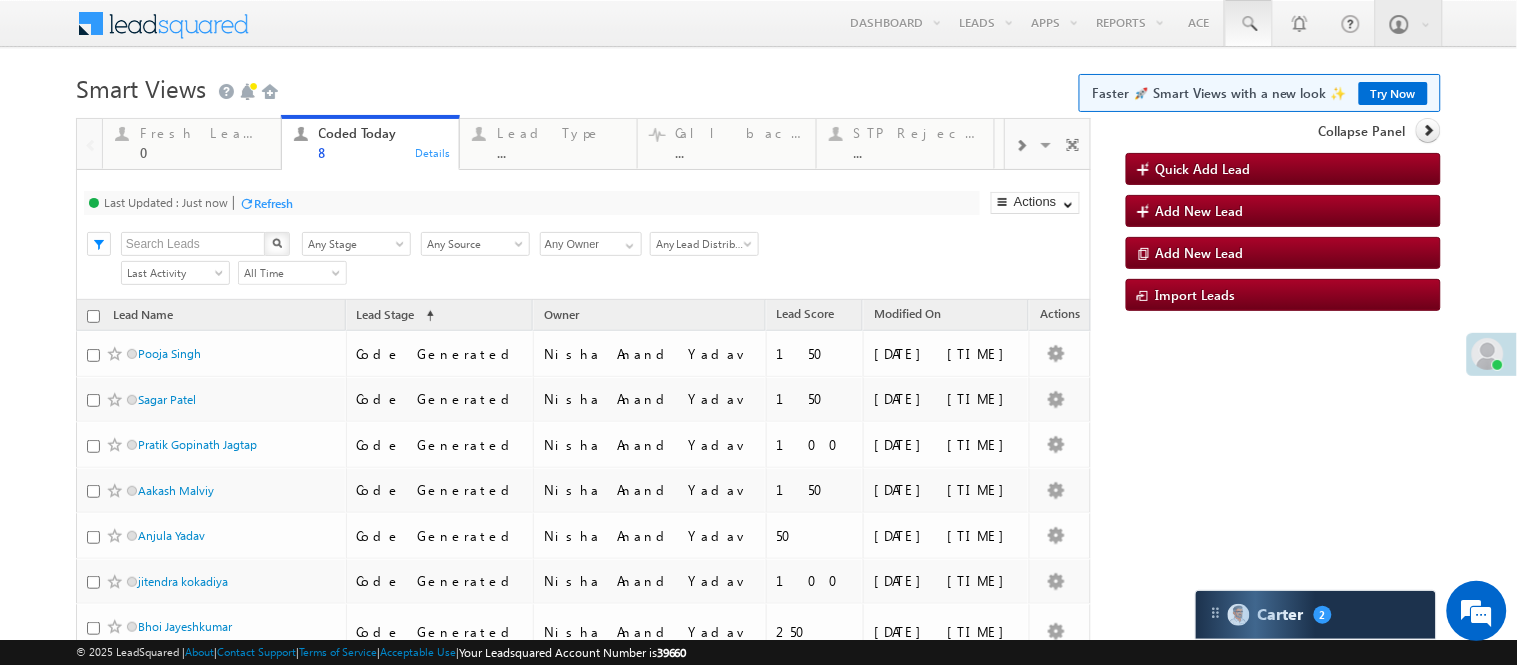 click at bounding box center (1249, 24) 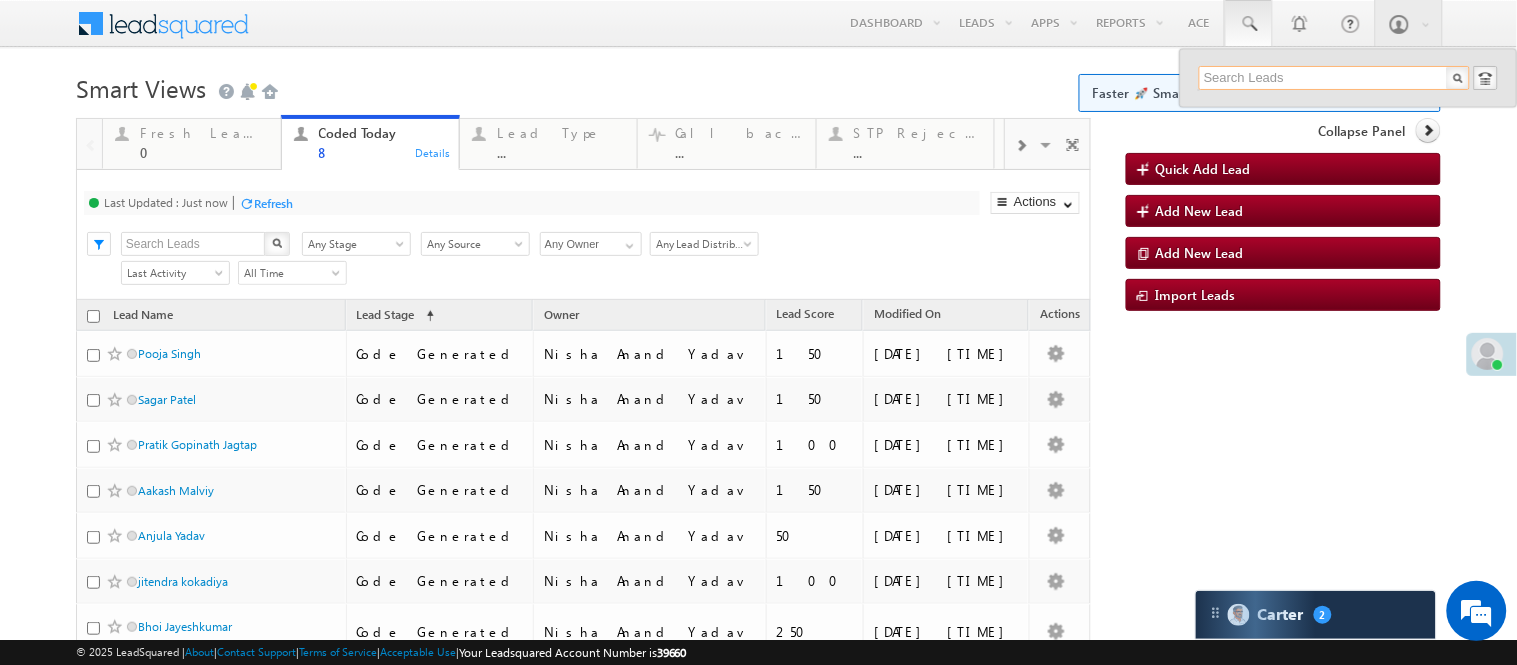 click at bounding box center (1334, 78) 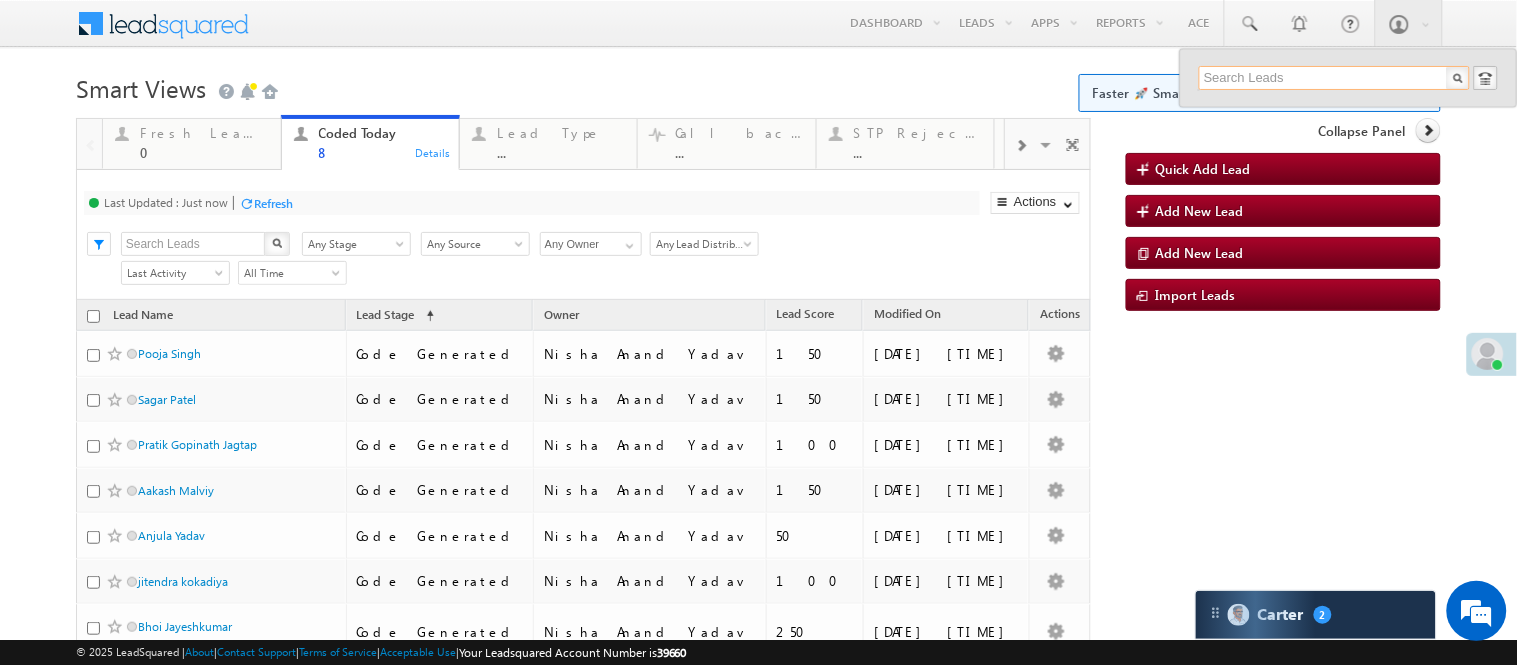 paste on "EQ26880939" 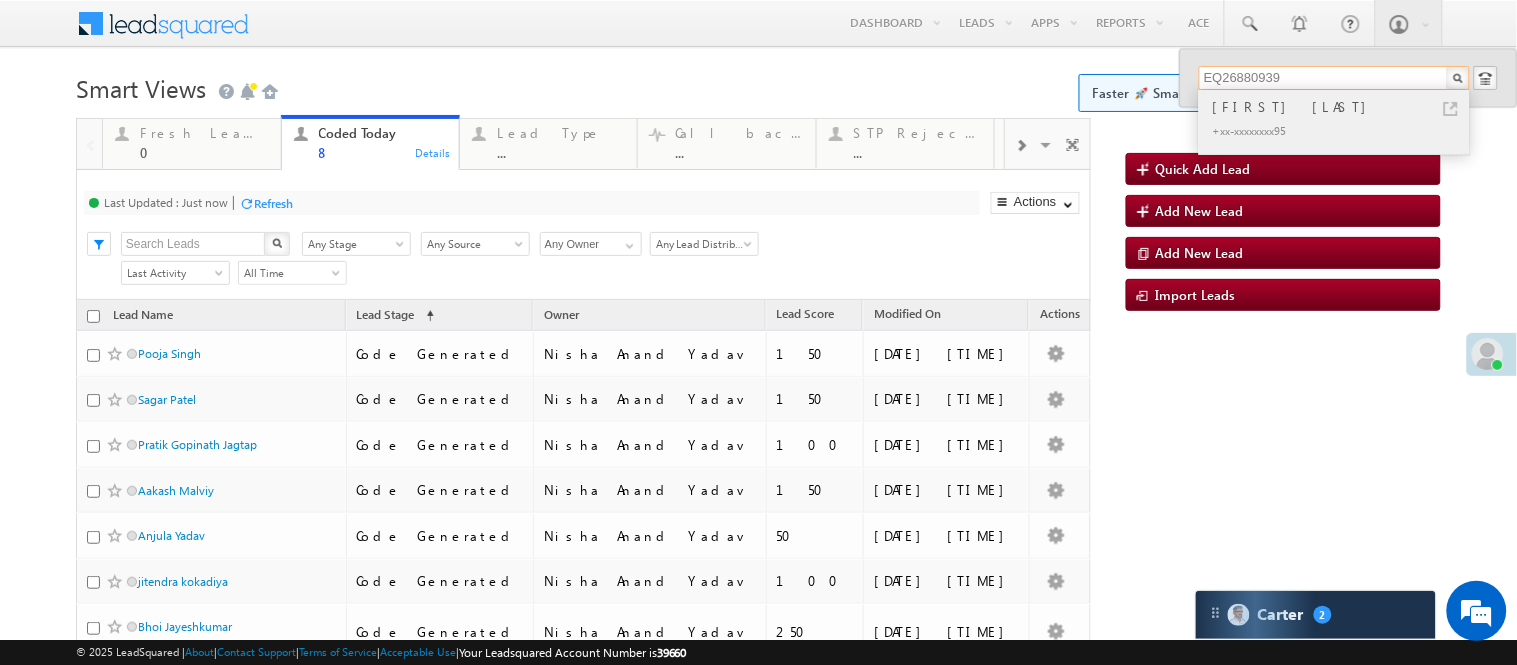 type on "EQ26880939" 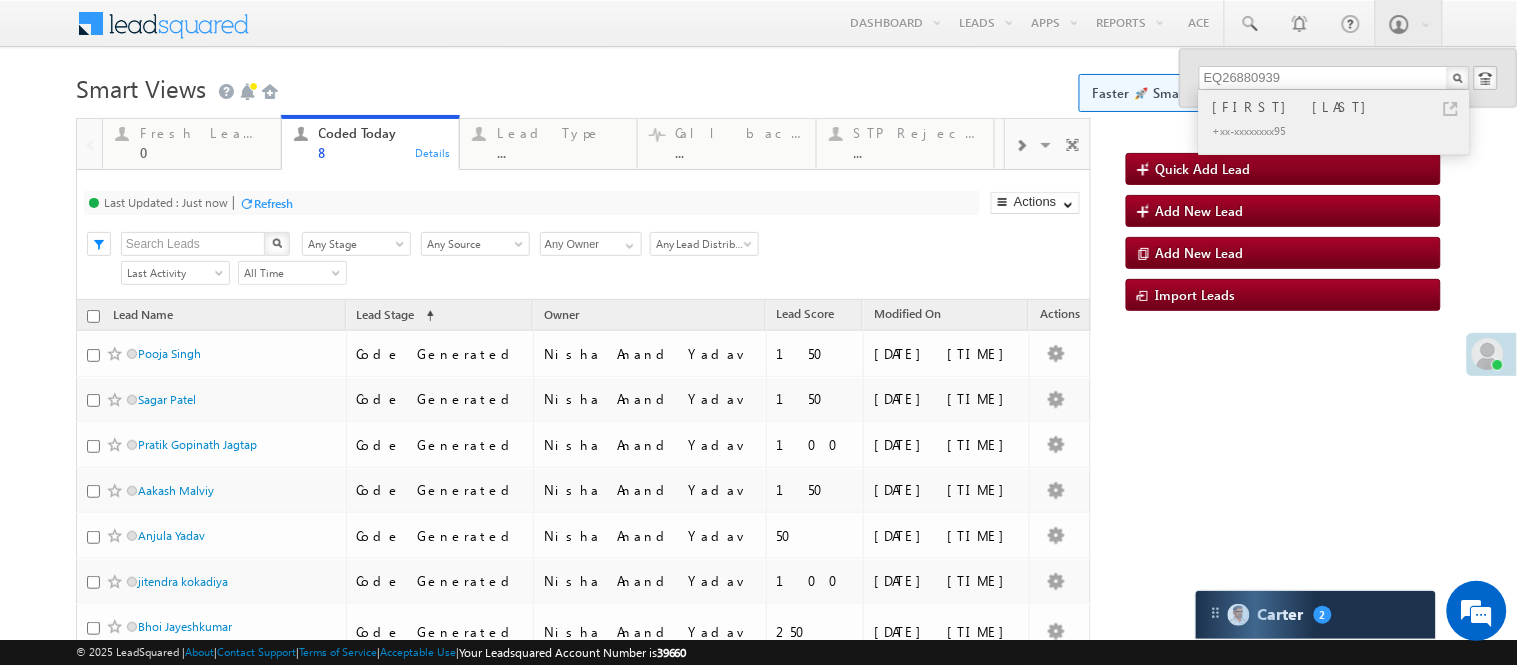 click on "[FIRST] [LAST]" at bounding box center [1343, 107] 